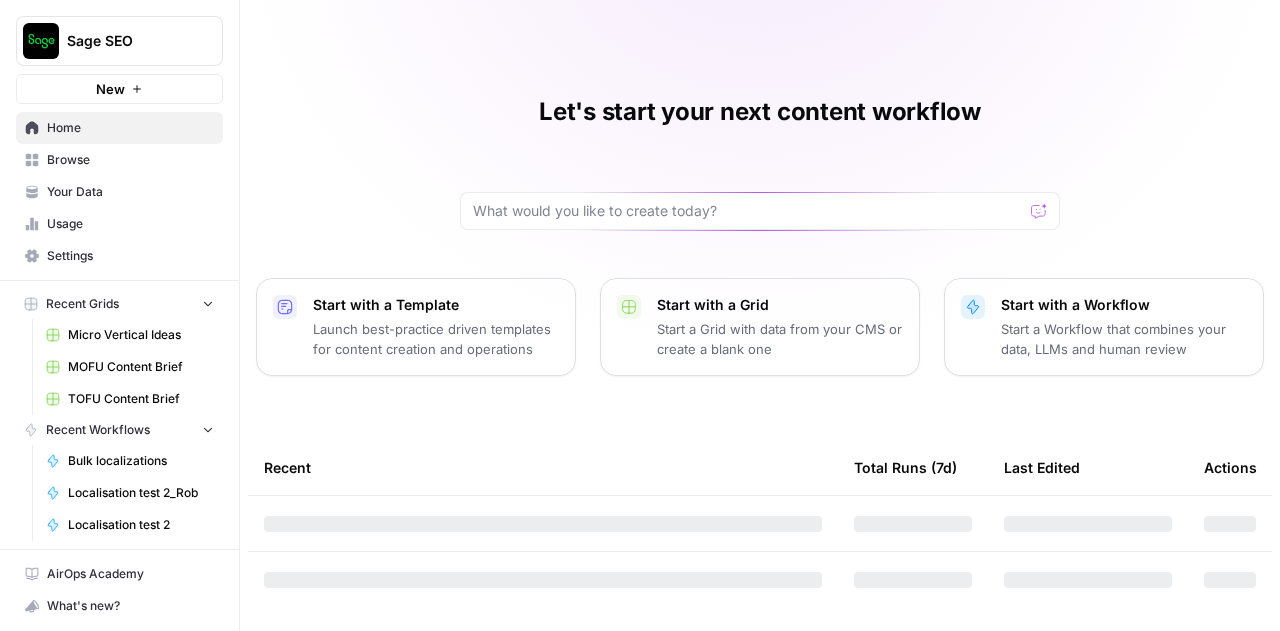 scroll, scrollTop: 0, scrollLeft: 0, axis: both 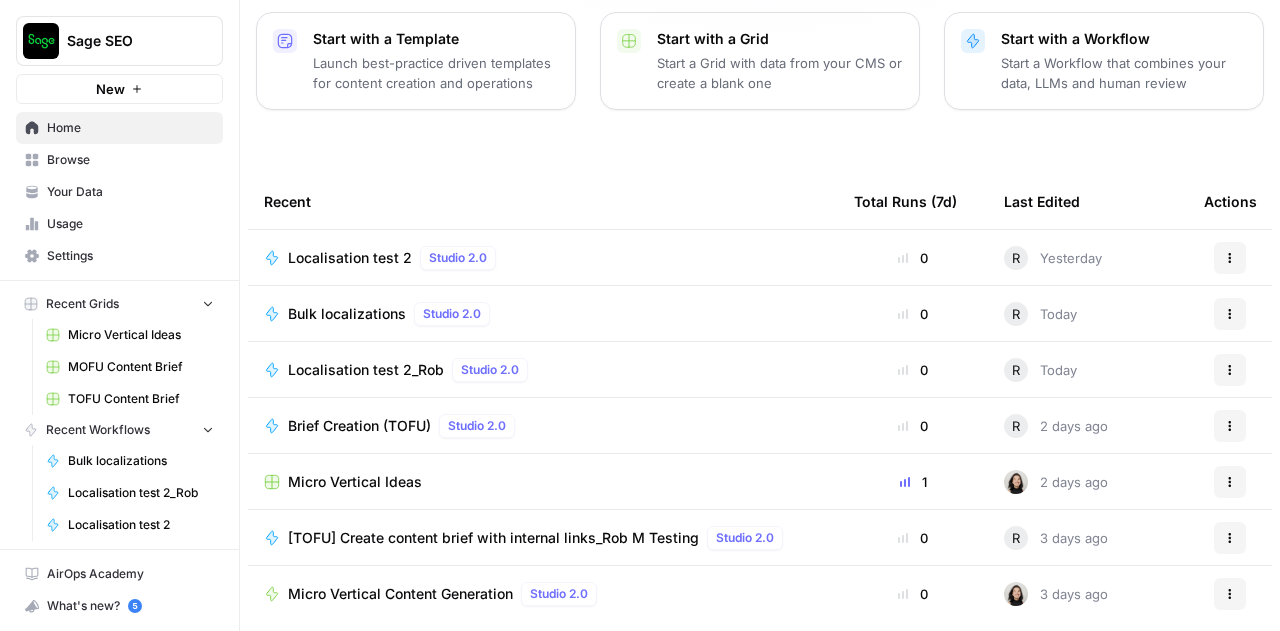 click on "Bulk localizations" at bounding box center [347, 314] 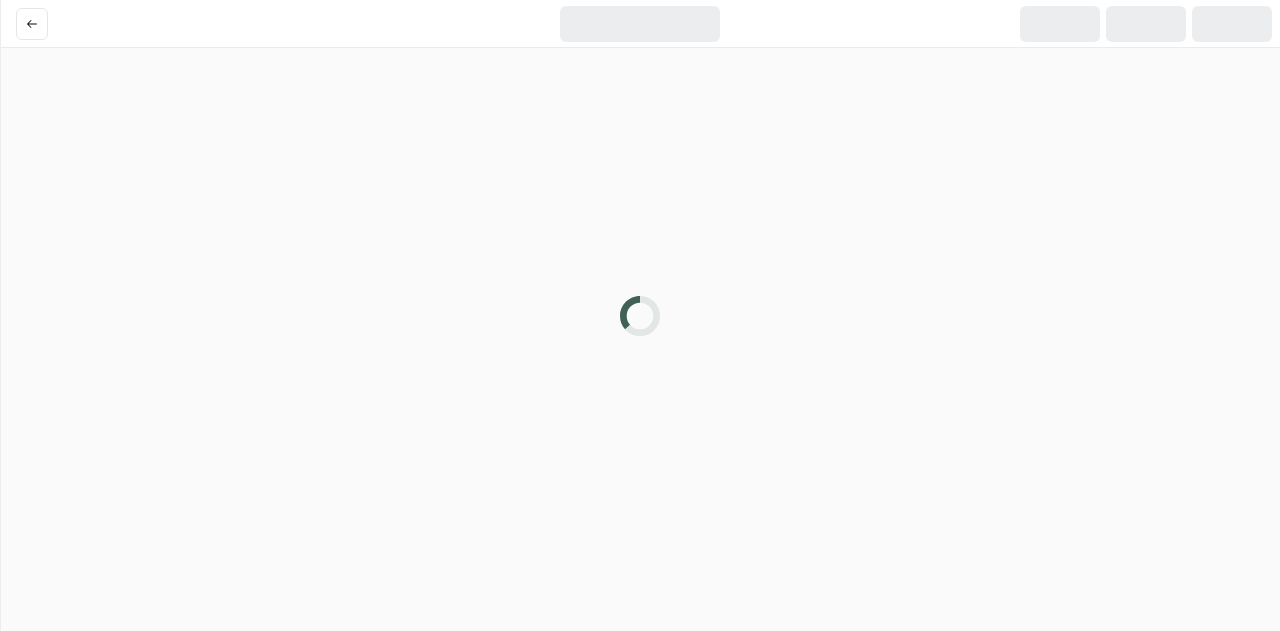 scroll, scrollTop: 0, scrollLeft: 0, axis: both 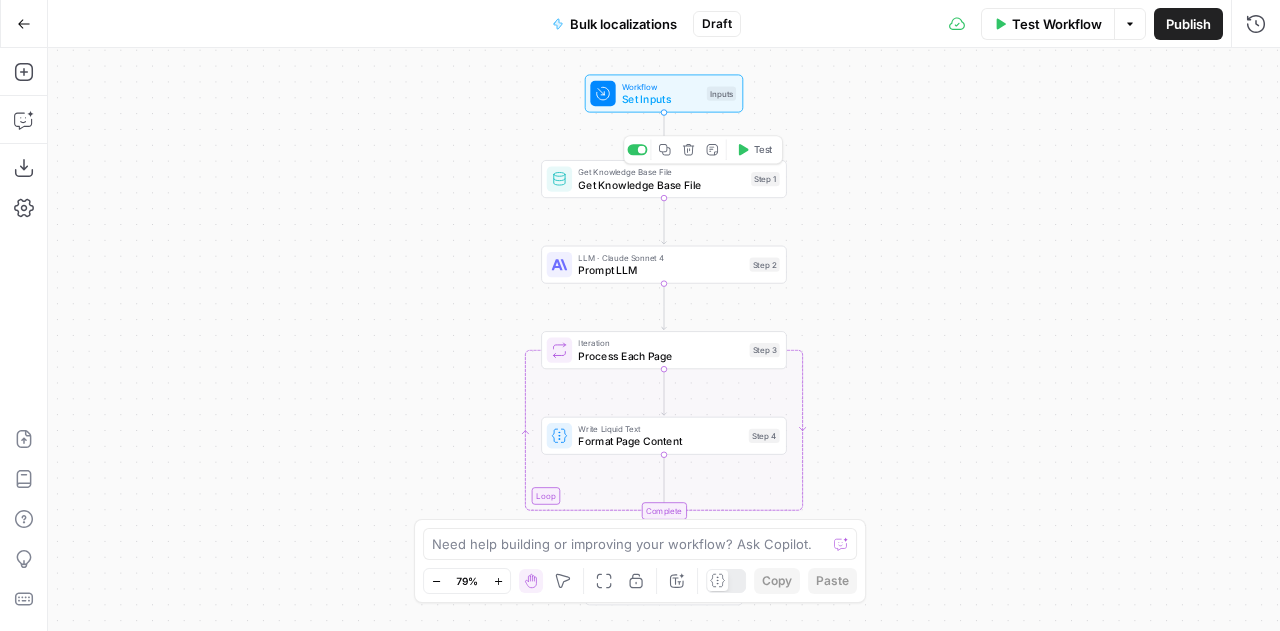 click on "Get Knowledge Base File Get Knowledge Base File Step 1 Copy step Delete step Add Note Test" at bounding box center (664, 179) 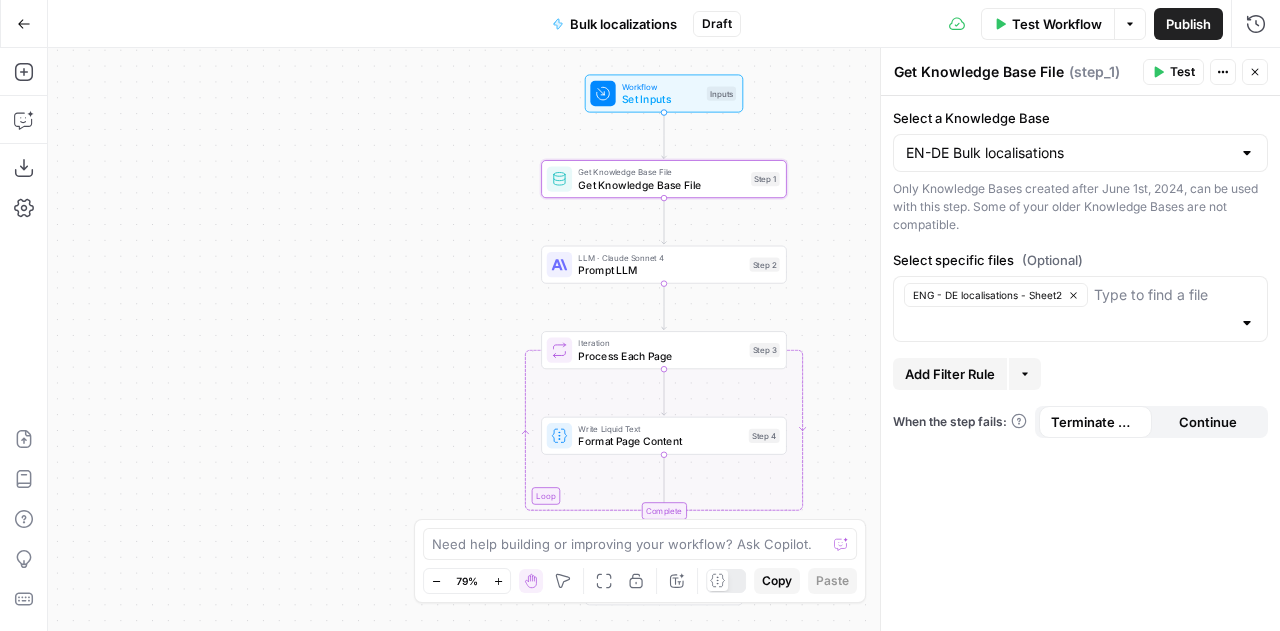 click 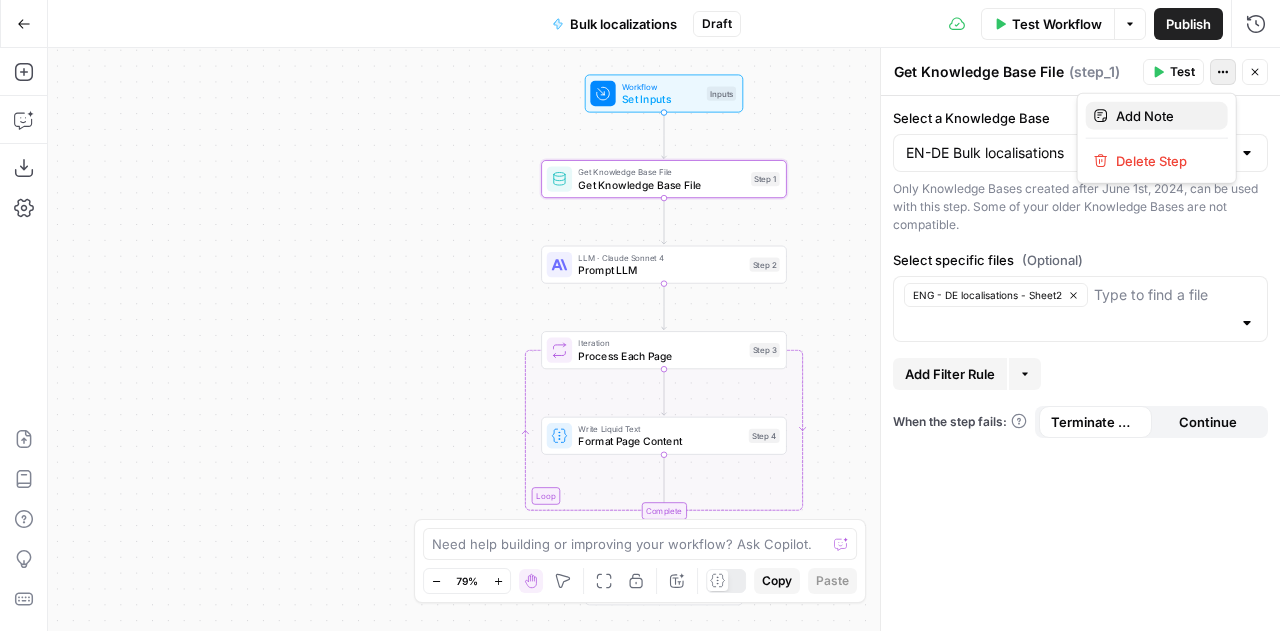 click on "Add Note" at bounding box center [1164, 116] 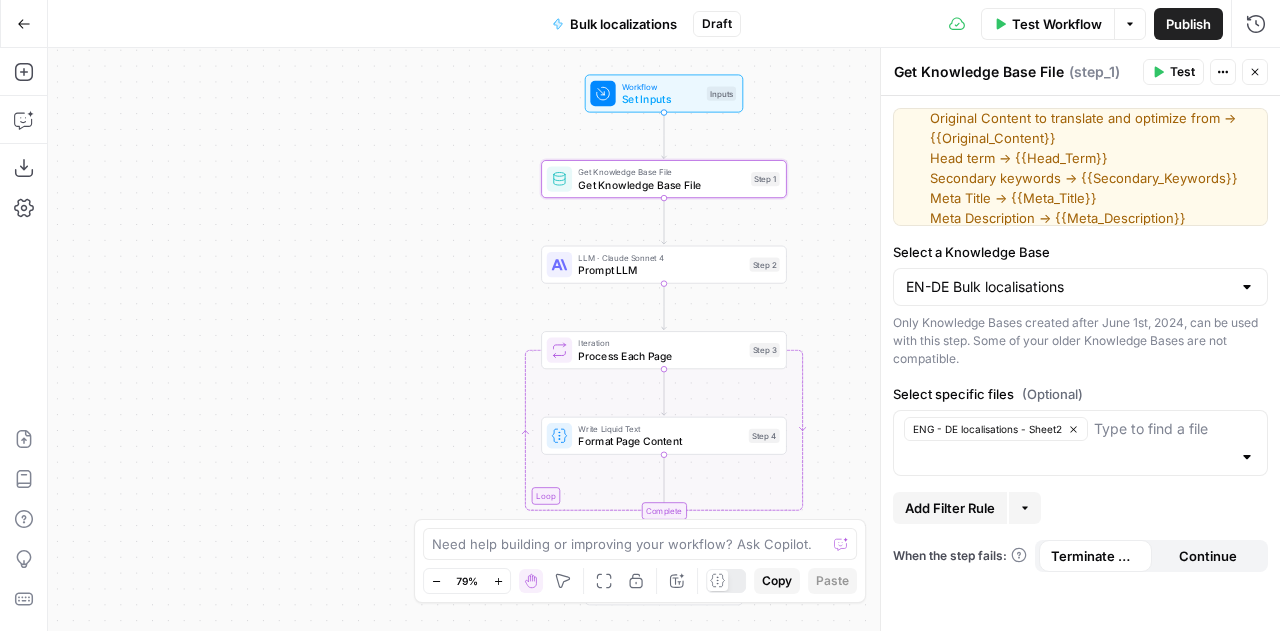 scroll, scrollTop: 0, scrollLeft: 0, axis: both 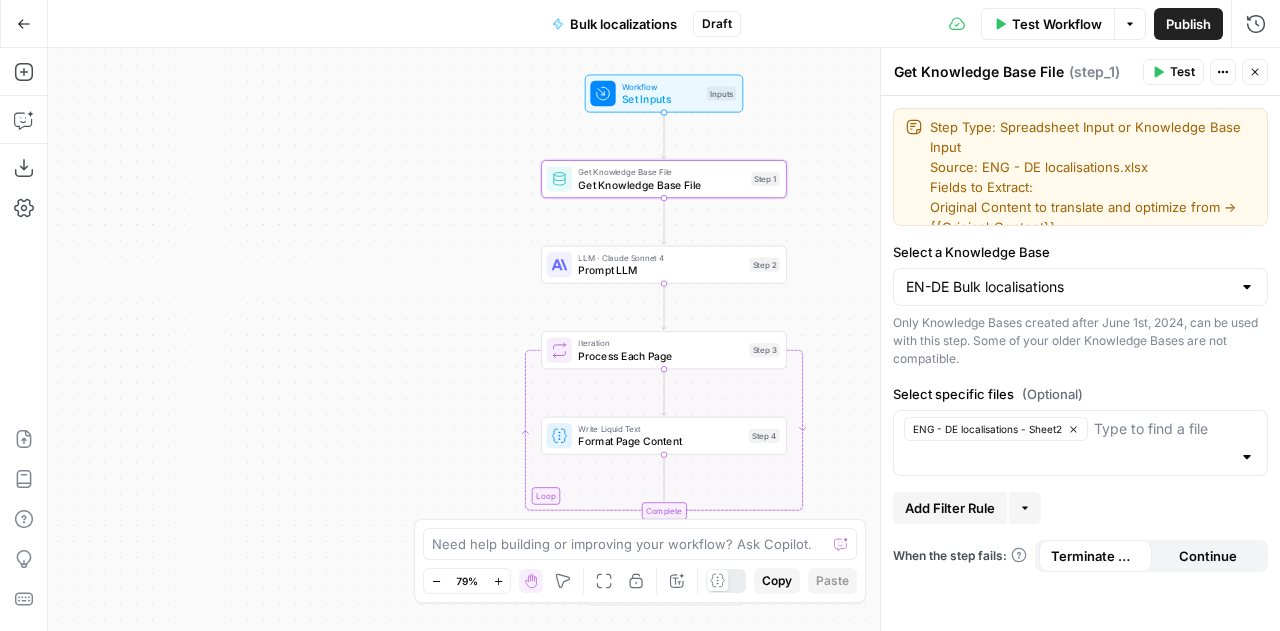 drag, startPoint x: 1161, startPoint y: 165, endPoint x: 918, endPoint y: 128, distance: 245.80074 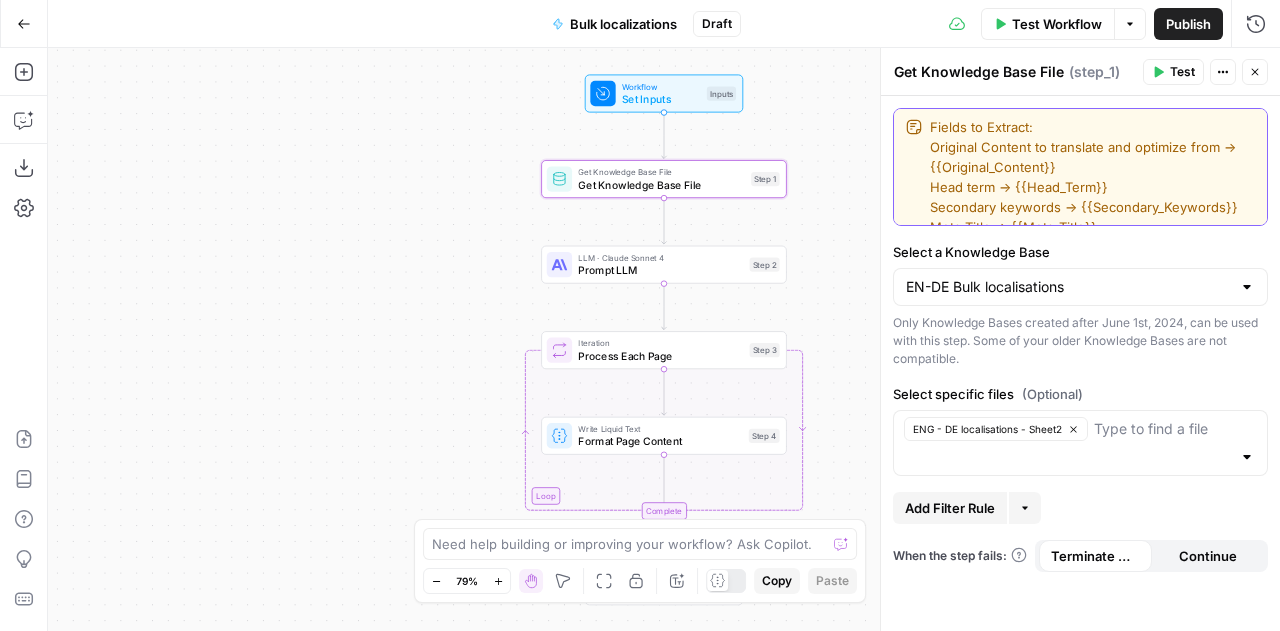 click on "Fields to Extract:
Original Content to translate and optimize from → {{Original_Content}}
Head term → {{Head_Term}}
Secondary keywords → {{Secondary_Keywords}}
Meta Title → {{Meta_Title}}
Meta Description → {{Meta_Description}}" at bounding box center (1092, 187) 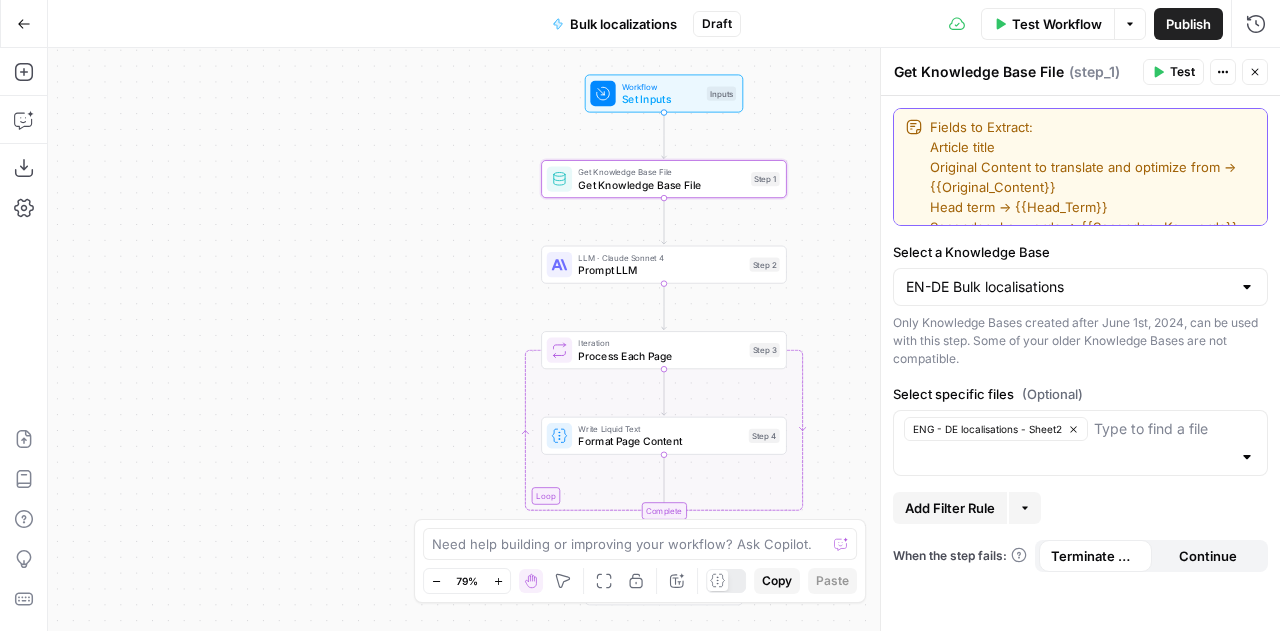 drag, startPoint x: 1218, startPoint y: 168, endPoint x: 1221, endPoint y: 185, distance: 17.262676 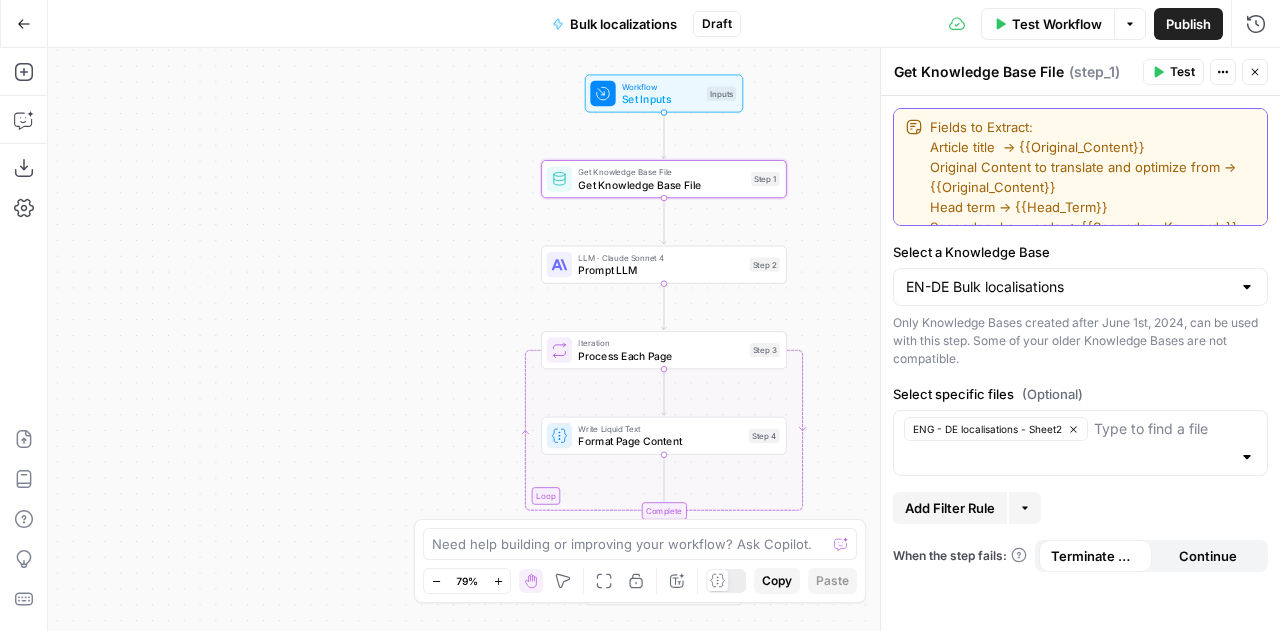 drag, startPoint x: 1031, startPoint y: 145, endPoint x: 1130, endPoint y: 148, distance: 99.04544 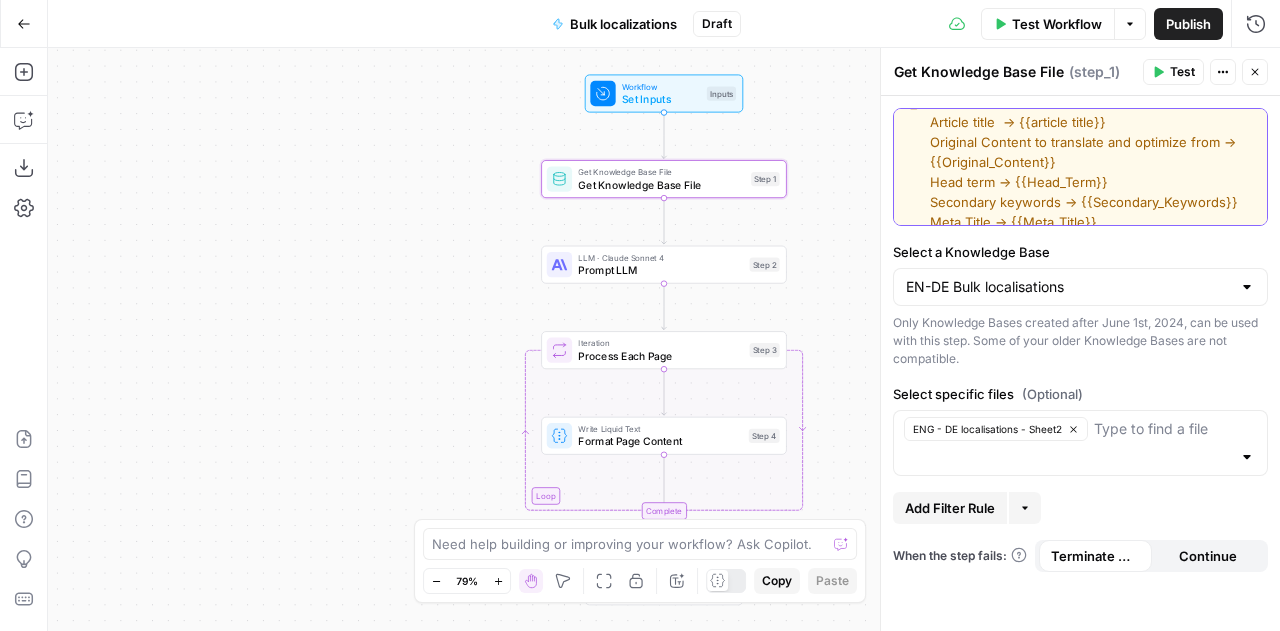 scroll, scrollTop: 26, scrollLeft: 0, axis: vertical 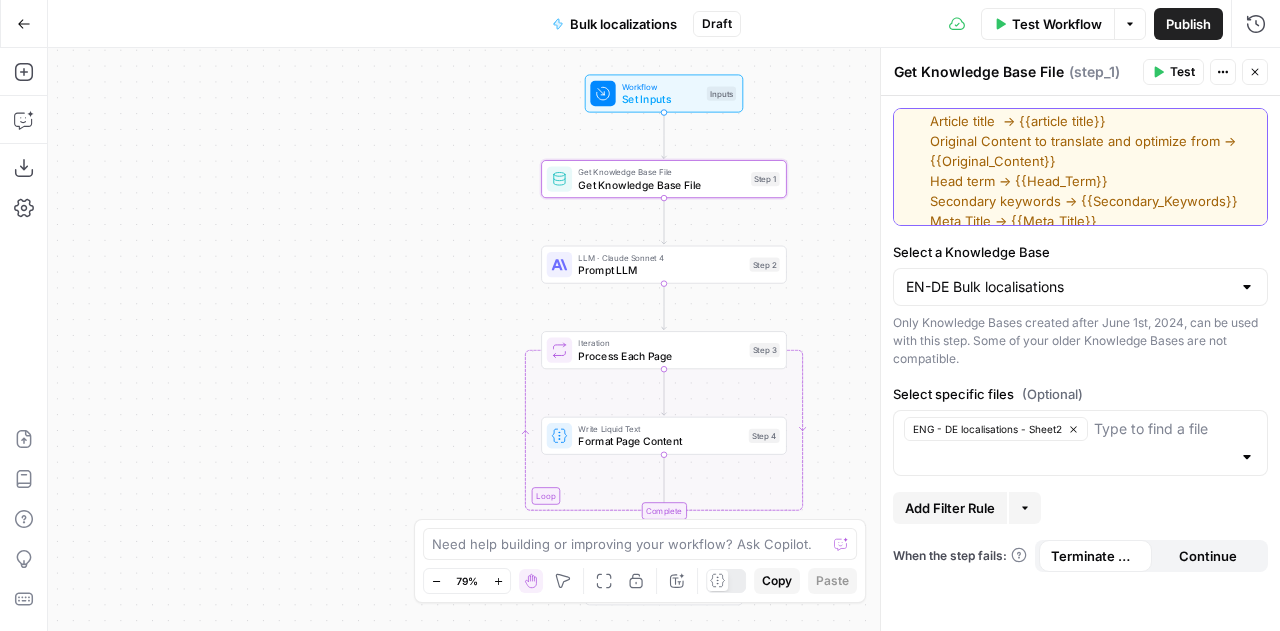 type on "Fields to Extract:
Article title  → {{article title}}
Original Content to translate and optimize from → {{Original_Content}}
Head term → {{Head_Term}}
Secondary keywords → {{Secondary_Keywords}}
Meta Title → {{Meta_Title}}
Meta Description → {{Meta_Description}}" 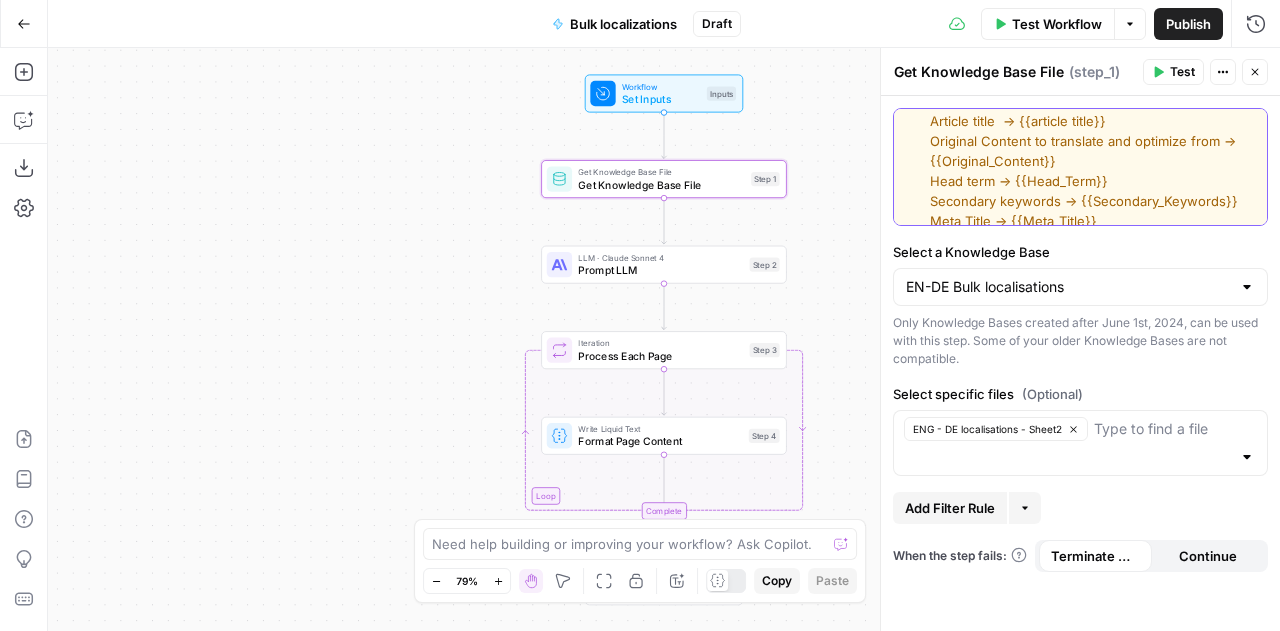scroll, scrollTop: 0, scrollLeft: 0, axis: both 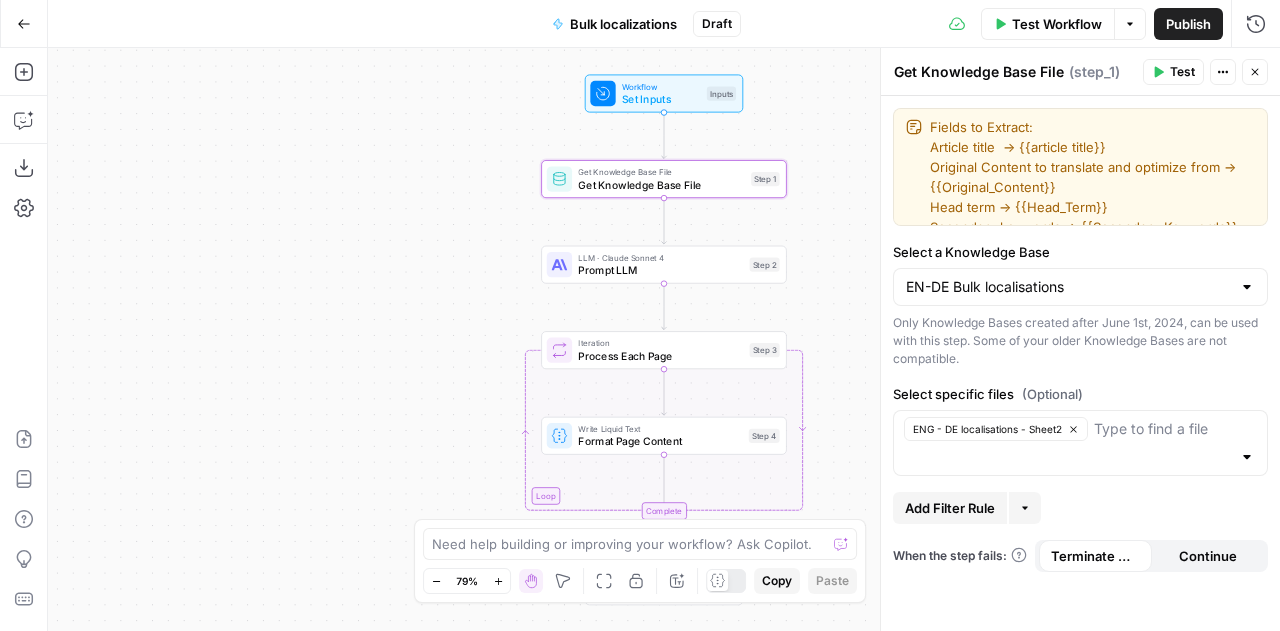click on "Only Knowledge Bases created after June 1st, 2024, can be used with this step. Some of your older Knowledge Bases are not compatible." at bounding box center [1080, 341] 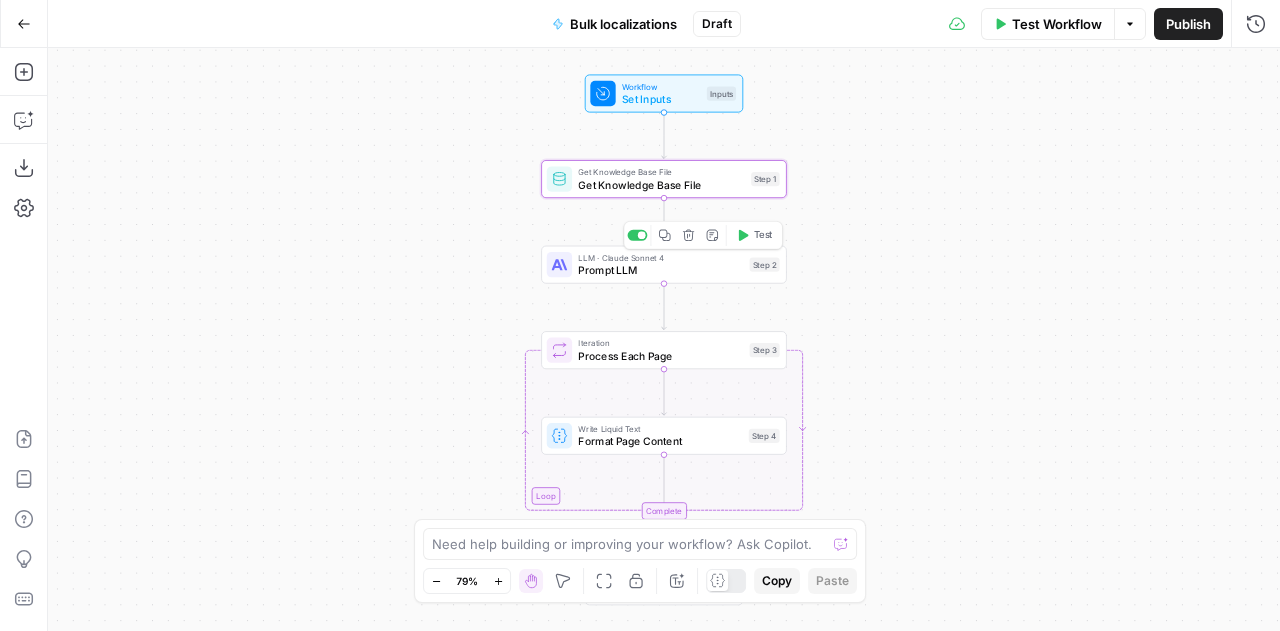 click on "Prompt LLM" at bounding box center (660, 270) 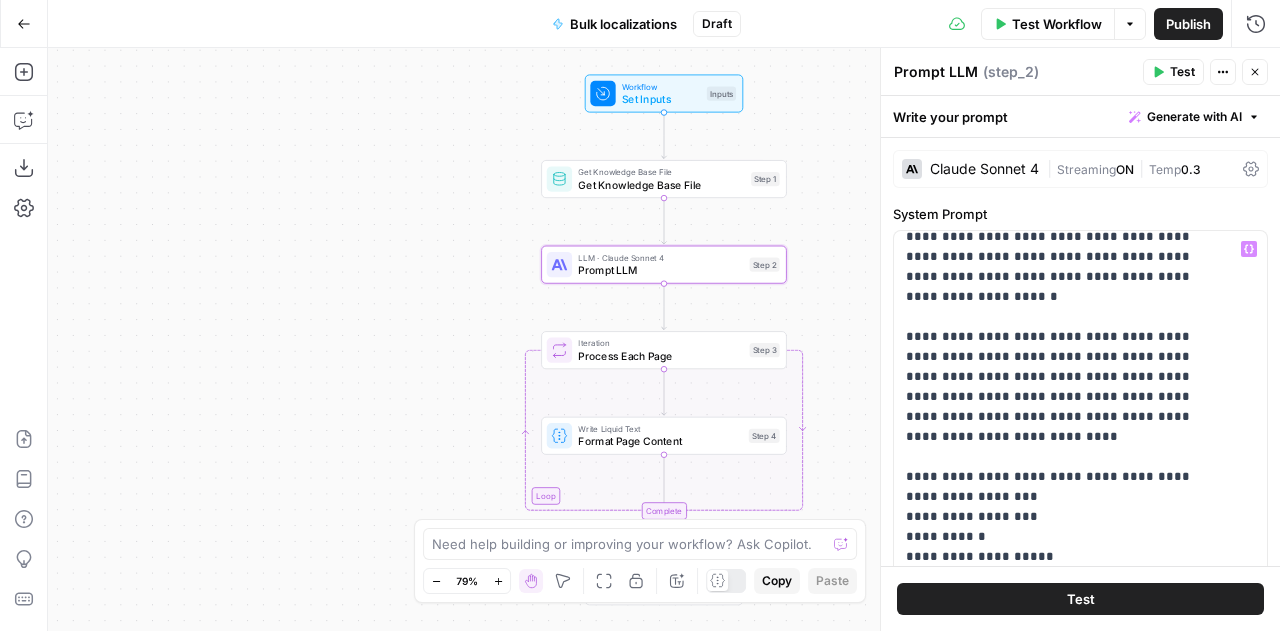 scroll, scrollTop: 174, scrollLeft: 0, axis: vertical 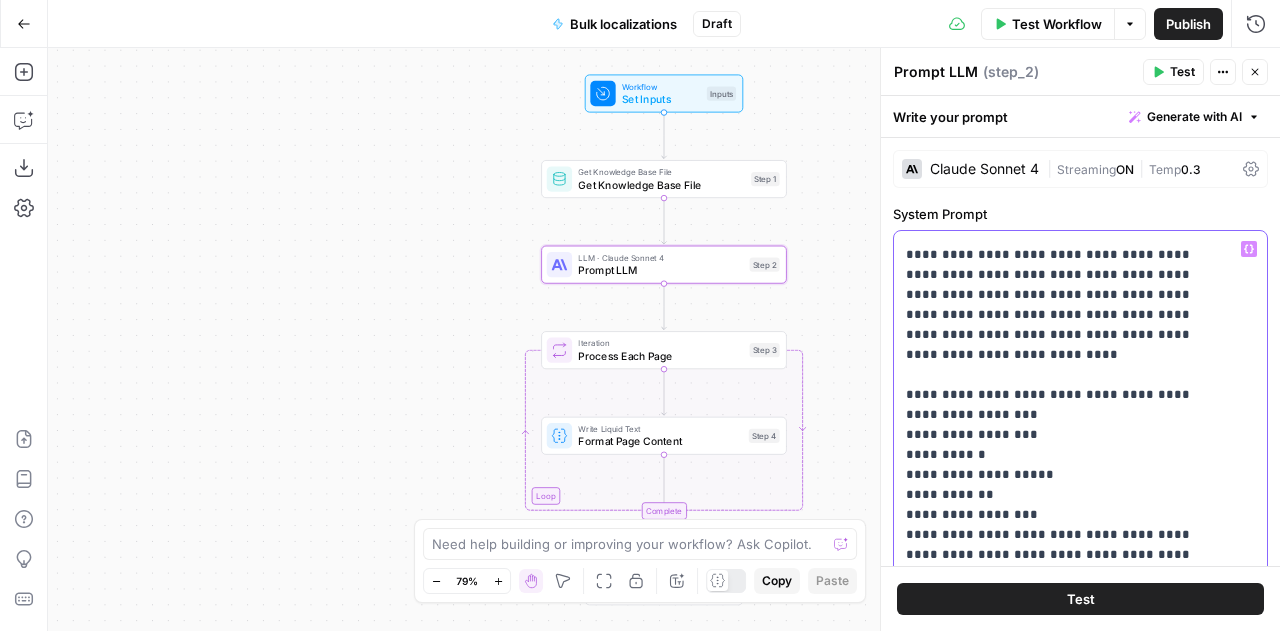 click on "**********" at bounding box center (1065, 1885) 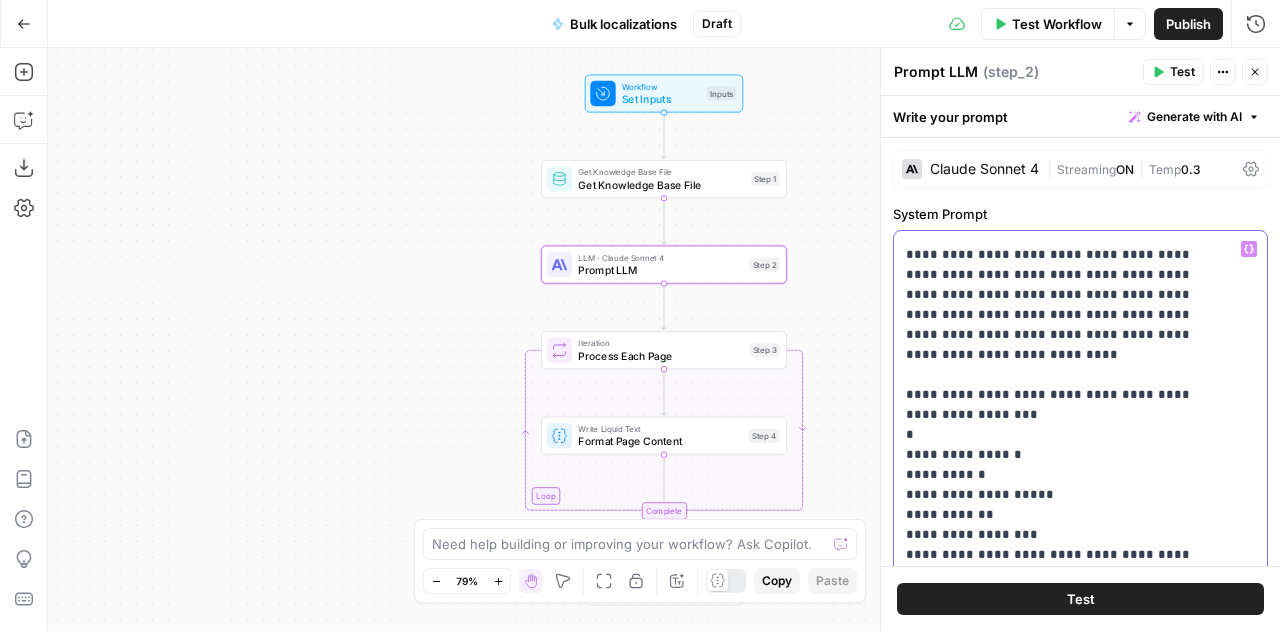 type 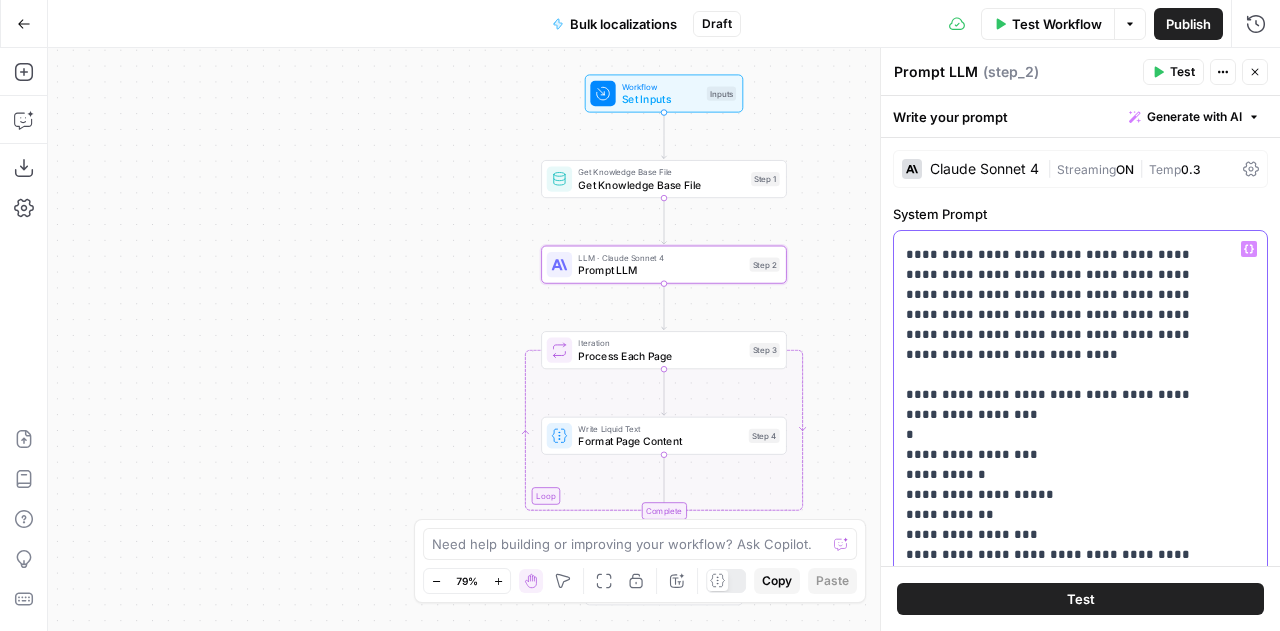 click on "**********" at bounding box center [1065, 1895] 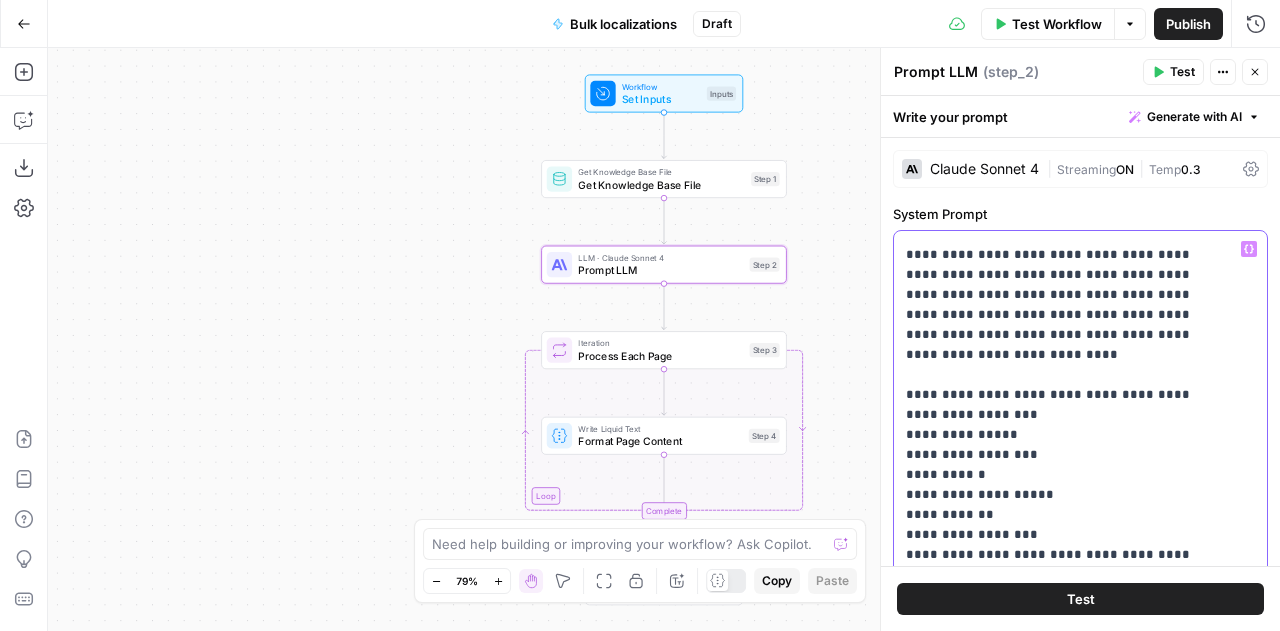 scroll, scrollTop: 191, scrollLeft: 0, axis: vertical 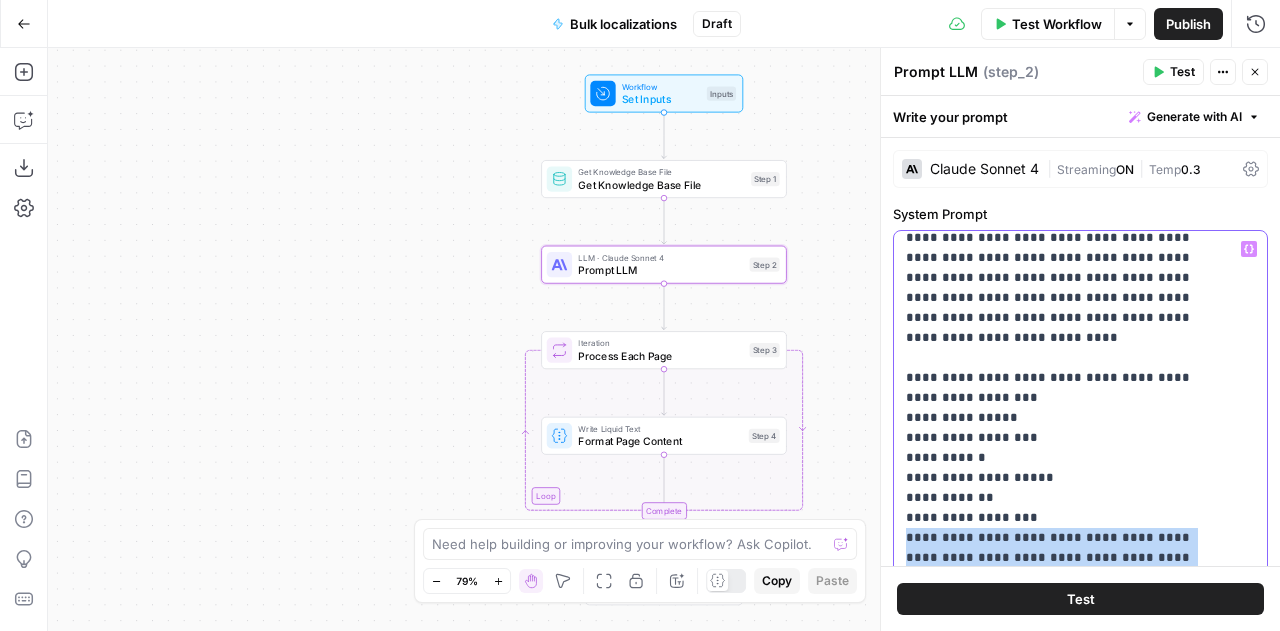 drag, startPoint x: 1135, startPoint y: 514, endPoint x: 902, endPoint y: 499, distance: 233.48233 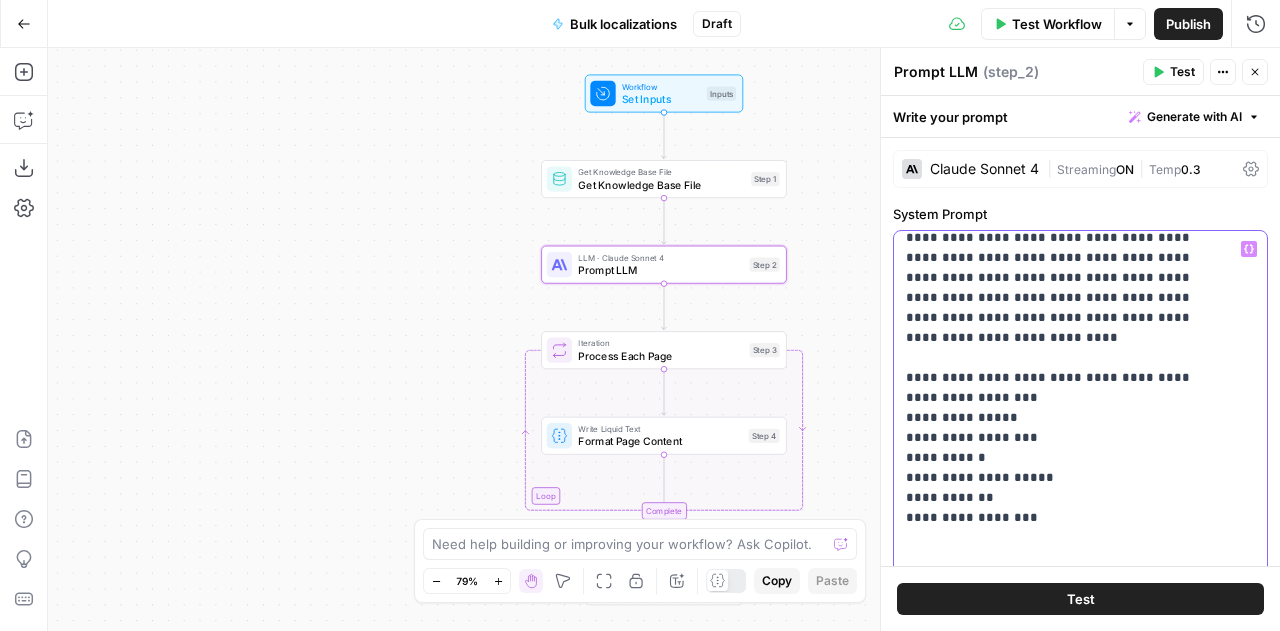 click on "**********" at bounding box center [1065, 1868] 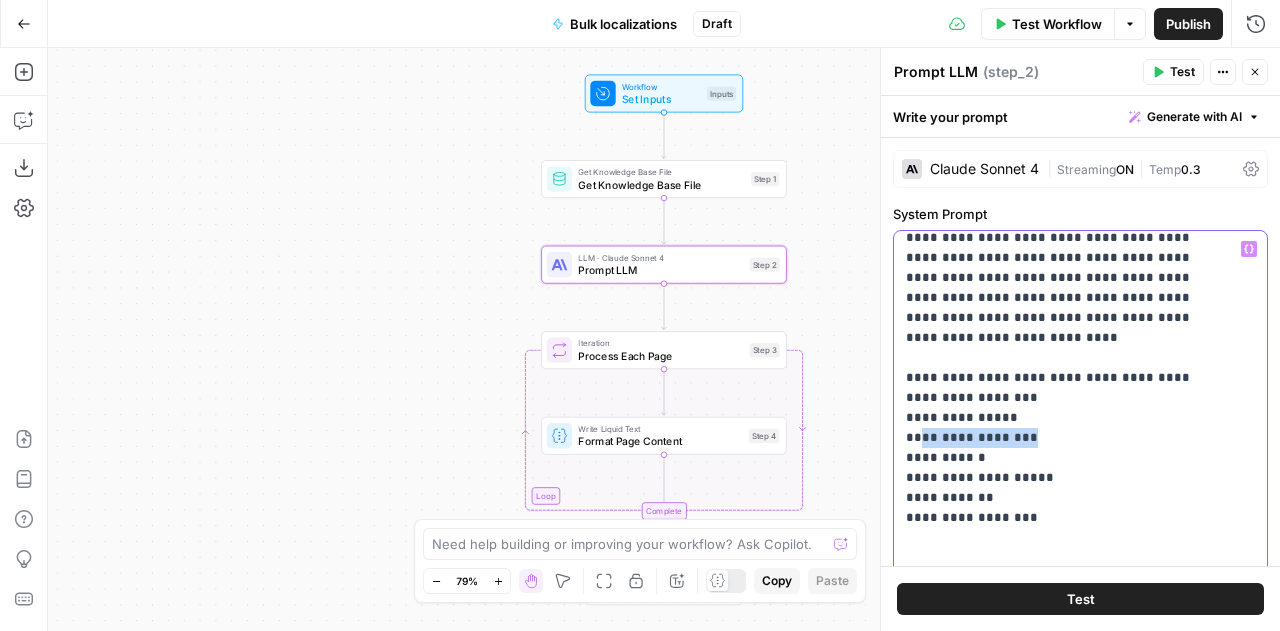 drag, startPoint x: 918, startPoint y: 395, endPoint x: 1017, endPoint y: 399, distance: 99.08077 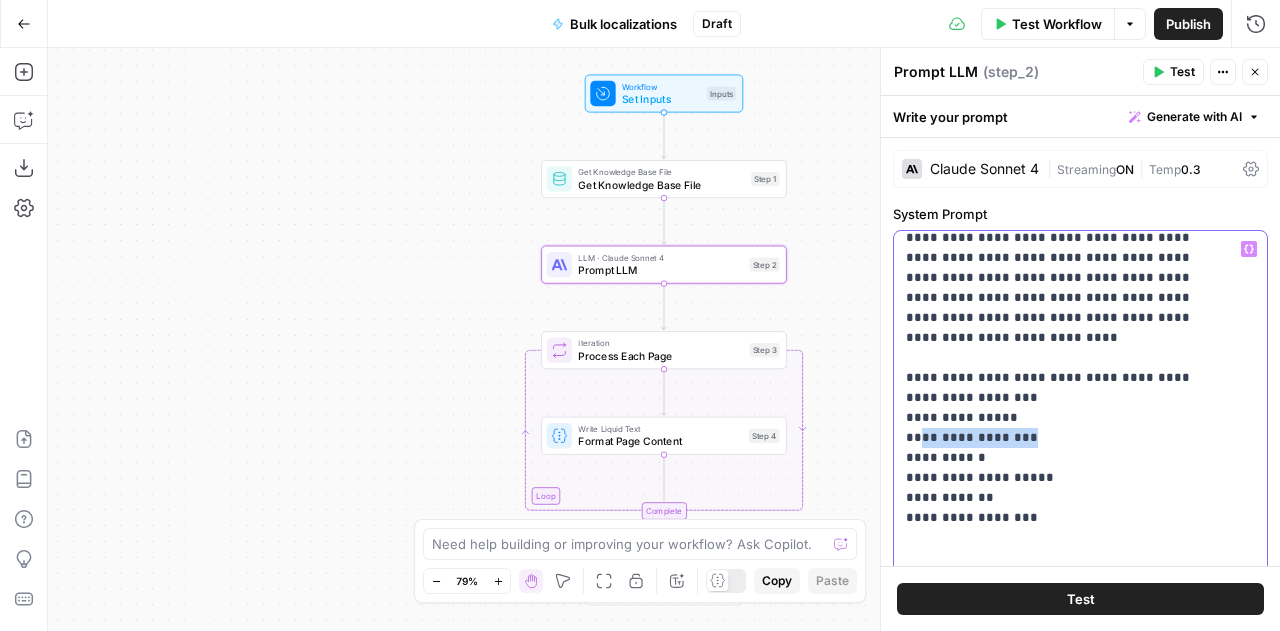 click on "**********" at bounding box center (1065, 1868) 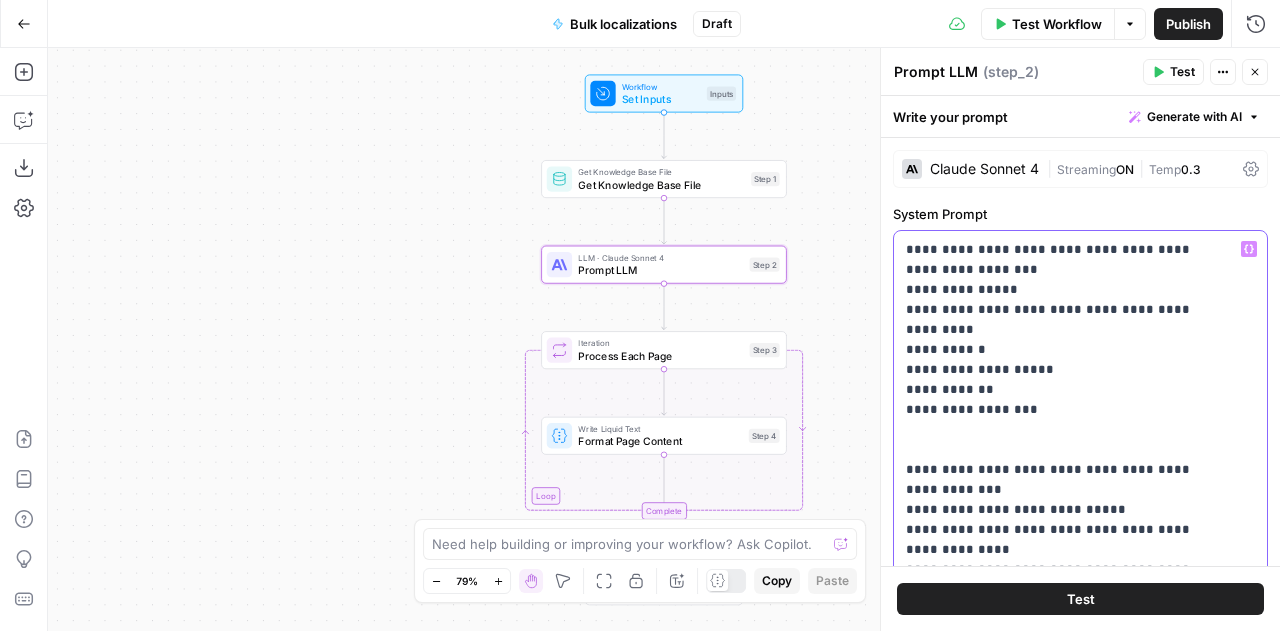 scroll, scrollTop: 320, scrollLeft: 0, axis: vertical 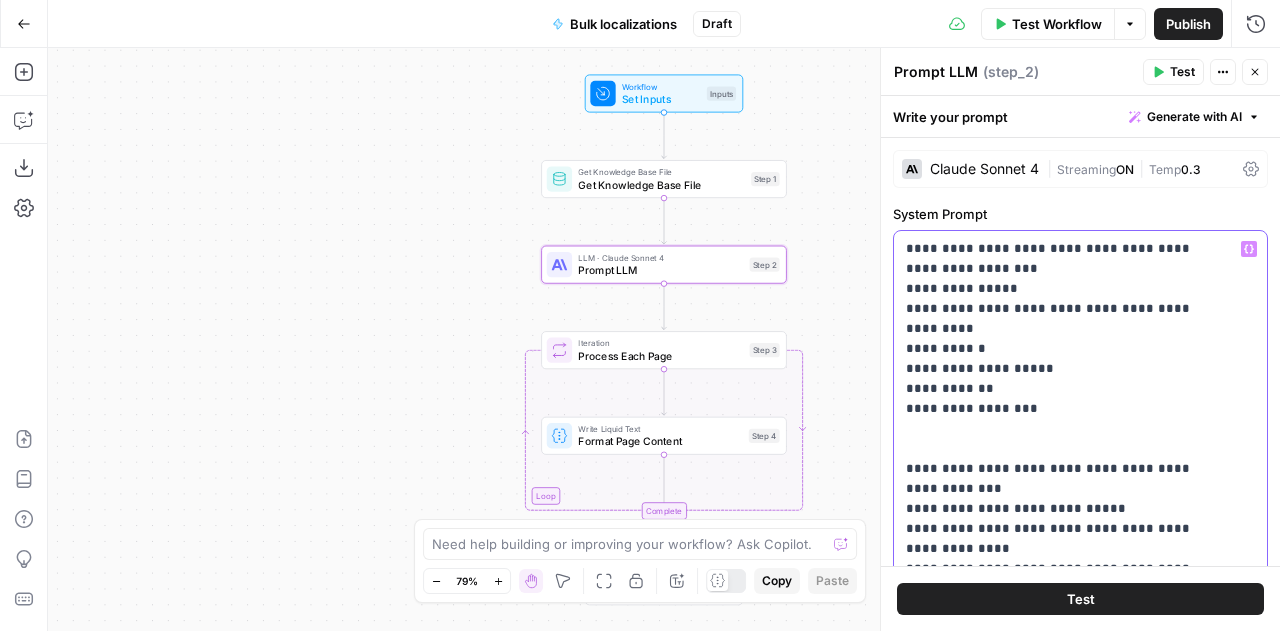 click on "**********" at bounding box center [1065, 1739] 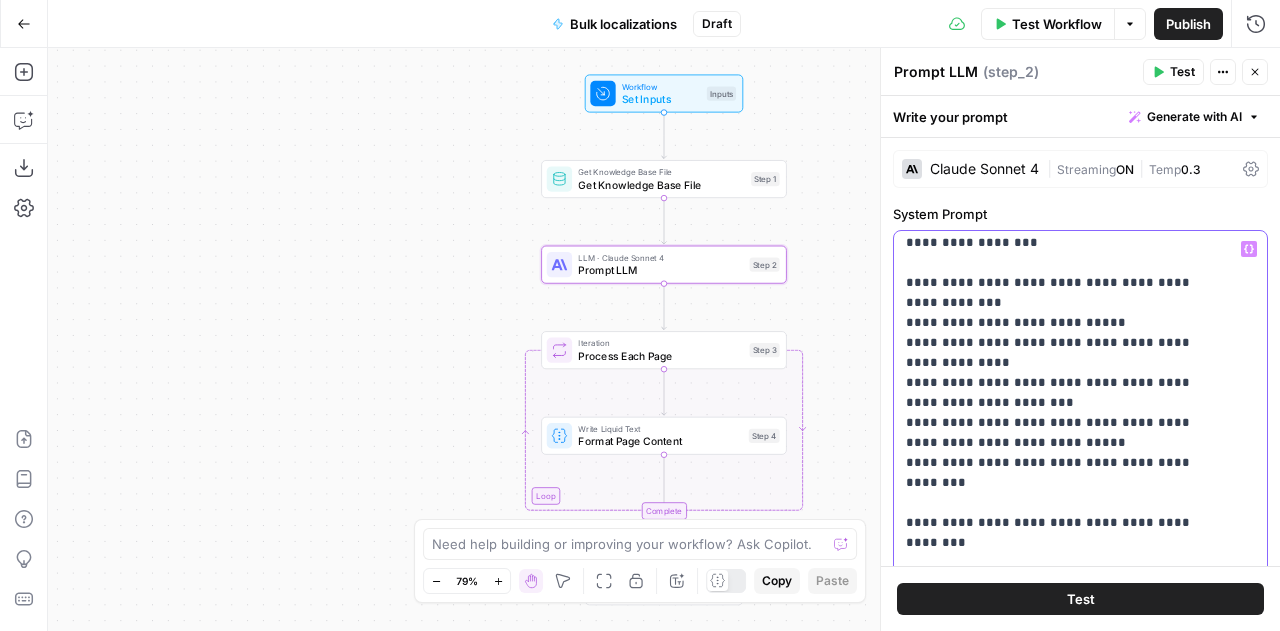 scroll, scrollTop: 612, scrollLeft: 0, axis: vertical 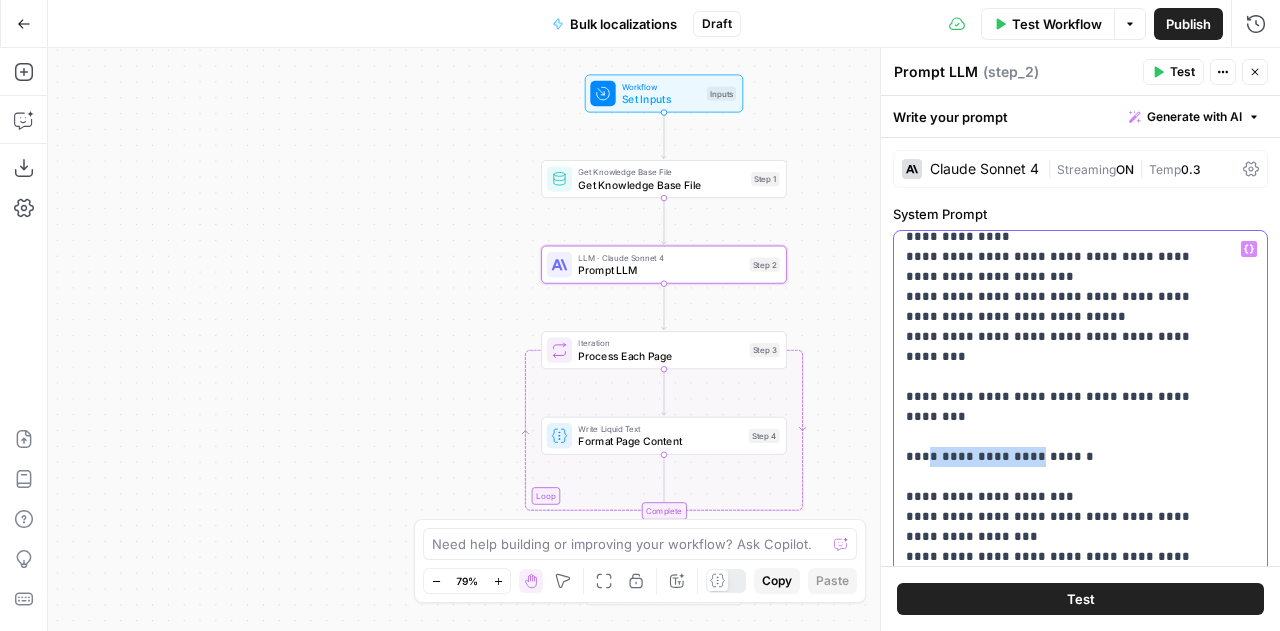 drag, startPoint x: 926, startPoint y: 356, endPoint x: 1033, endPoint y: 357, distance: 107.00467 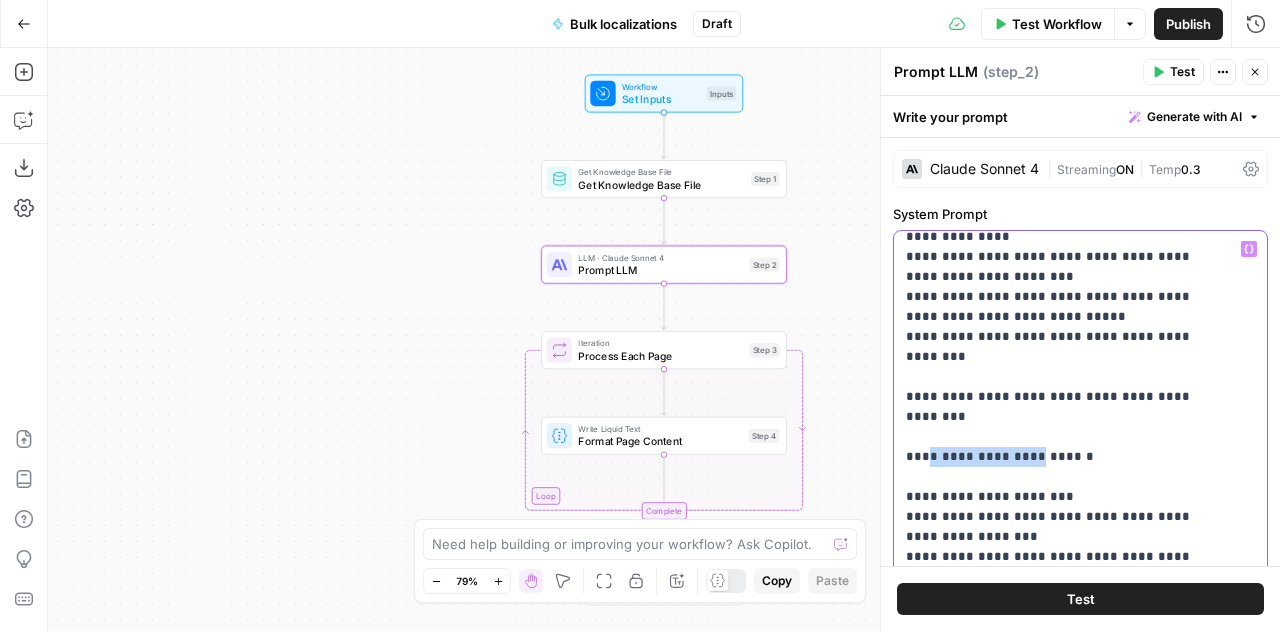 click on "**********" at bounding box center [1065, 1437] 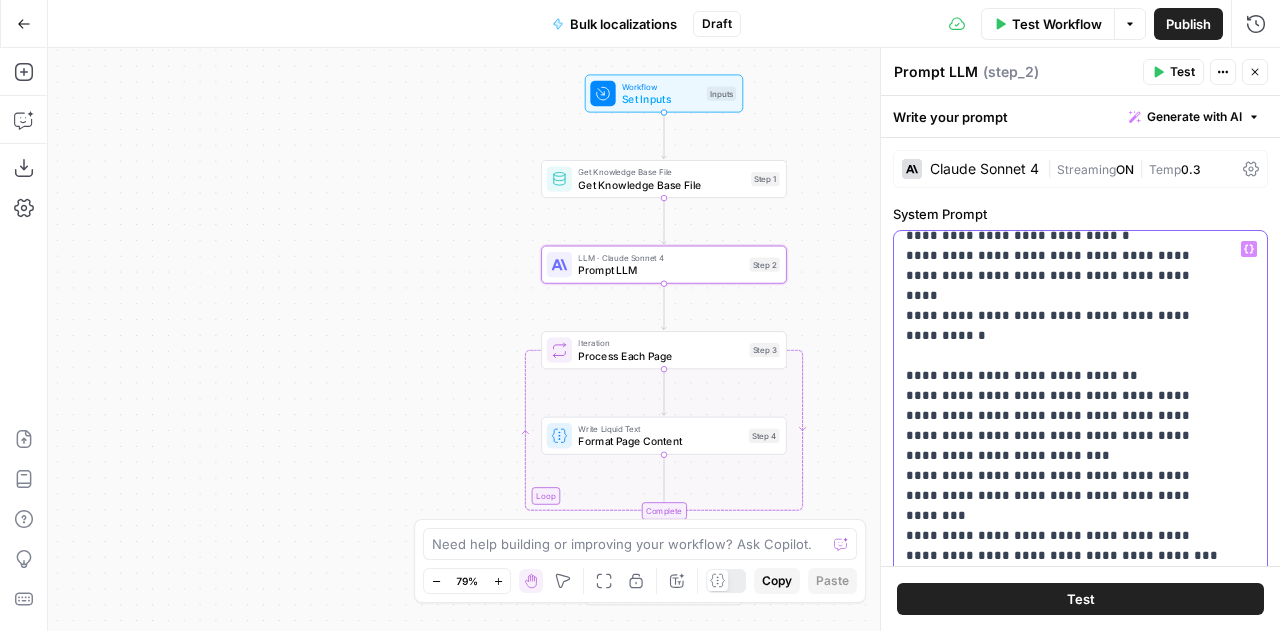 scroll, scrollTop: 1656, scrollLeft: 0, axis: vertical 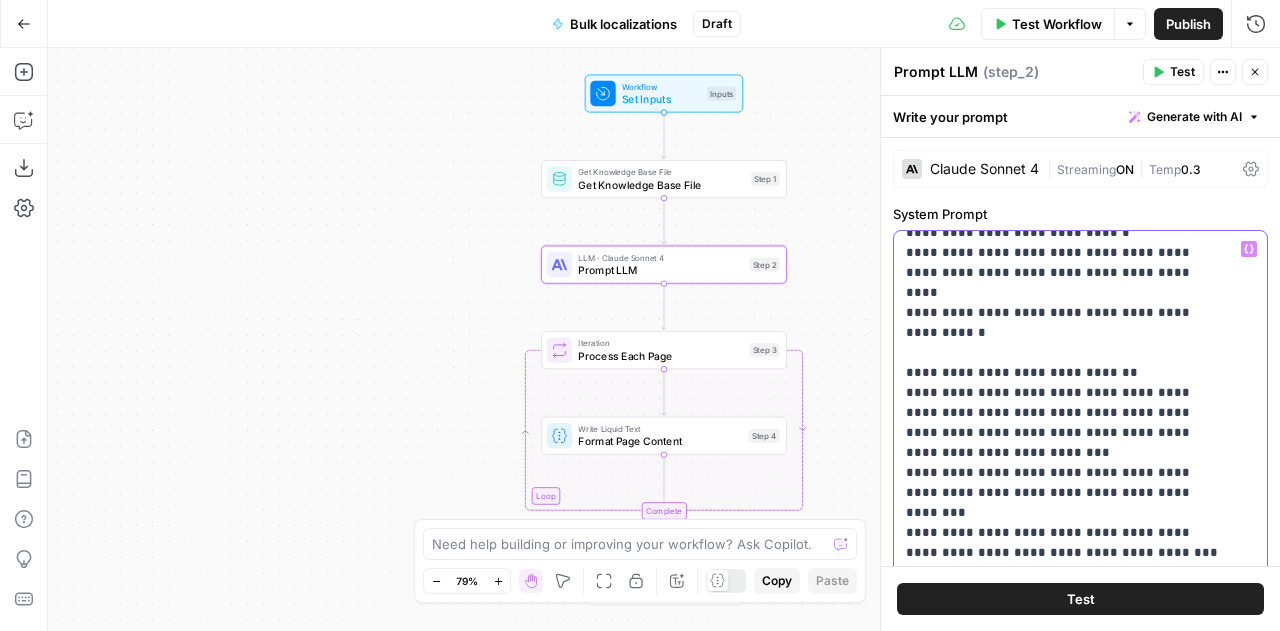 click on "**********" at bounding box center [1065, 393] 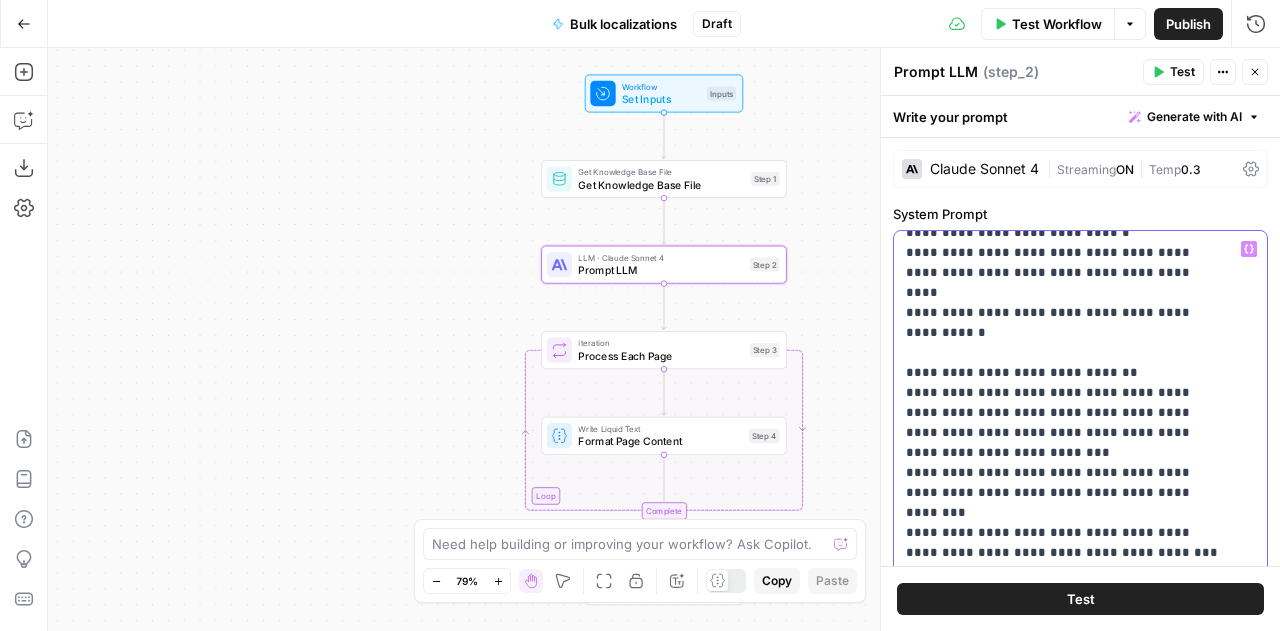 copy on "******" 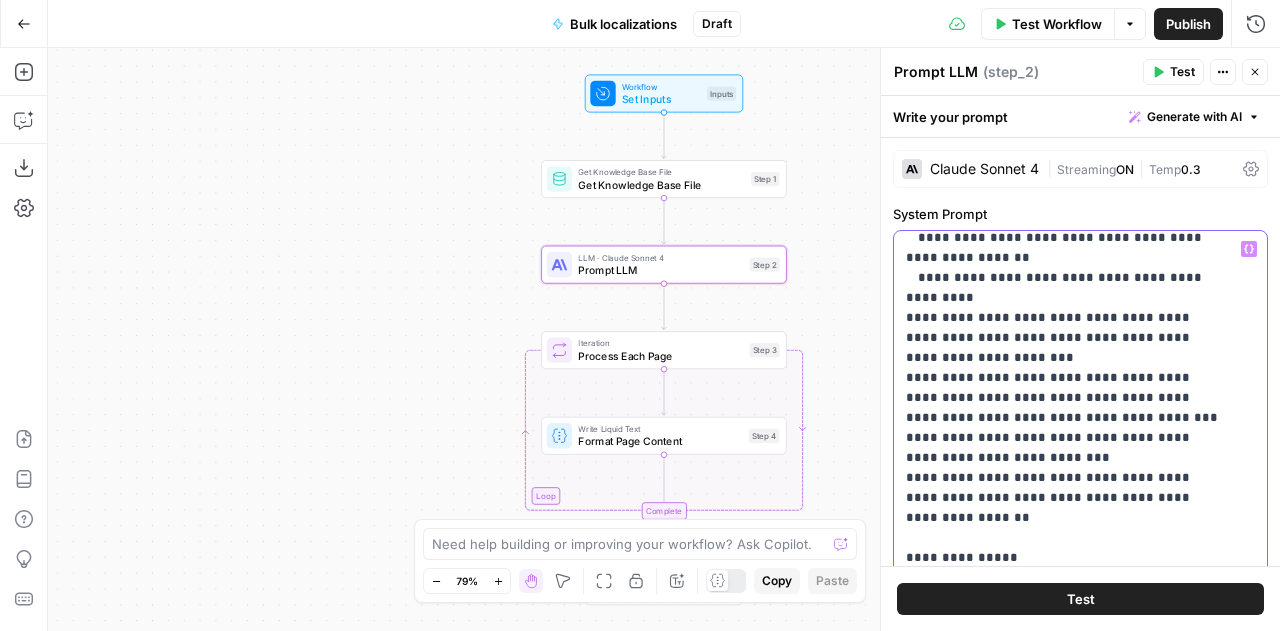 scroll, scrollTop: 2794, scrollLeft: 0, axis: vertical 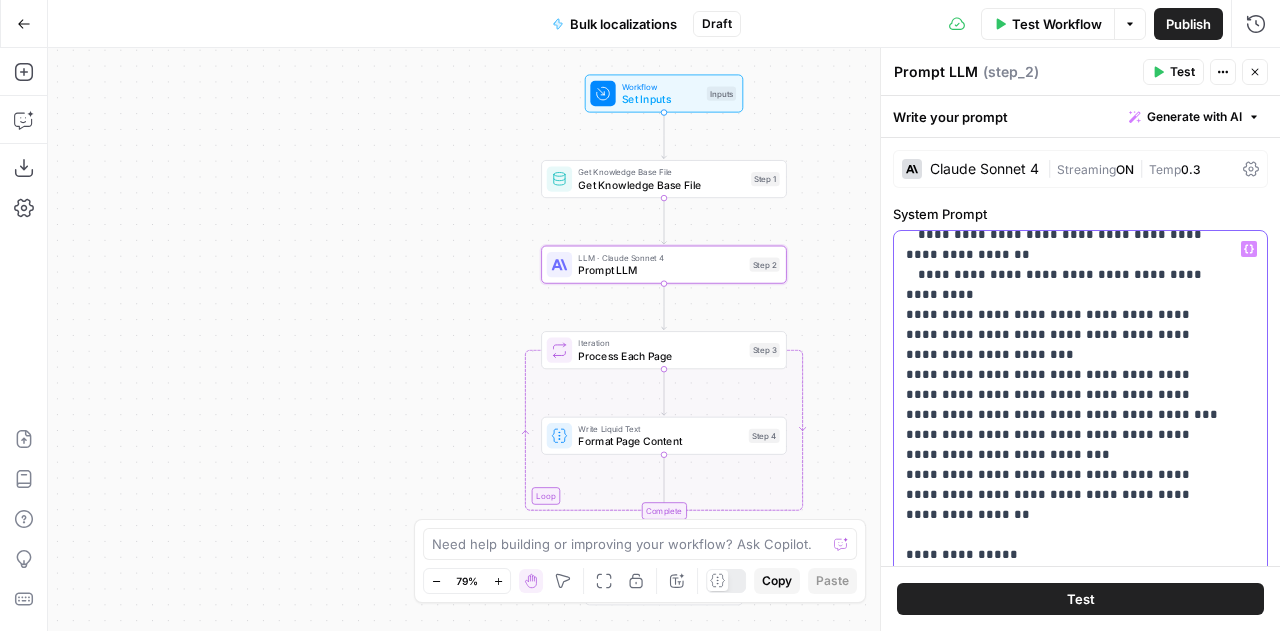 click on "**********" at bounding box center [1065, -745] 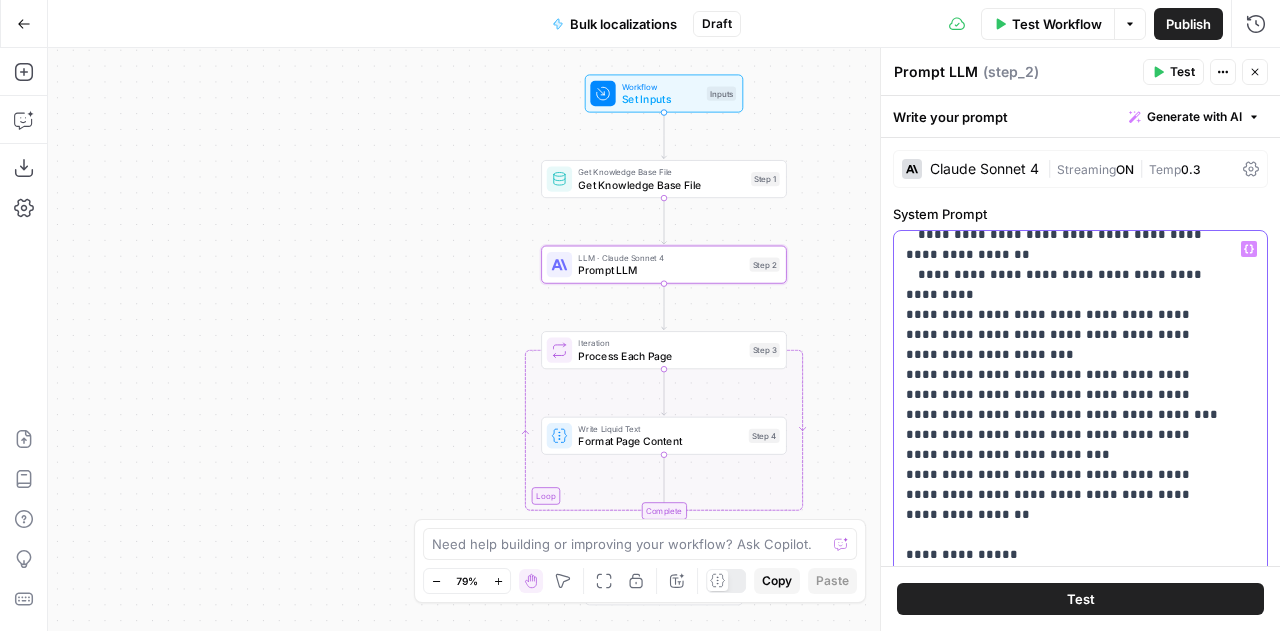 scroll, scrollTop: 2821, scrollLeft: 0, axis: vertical 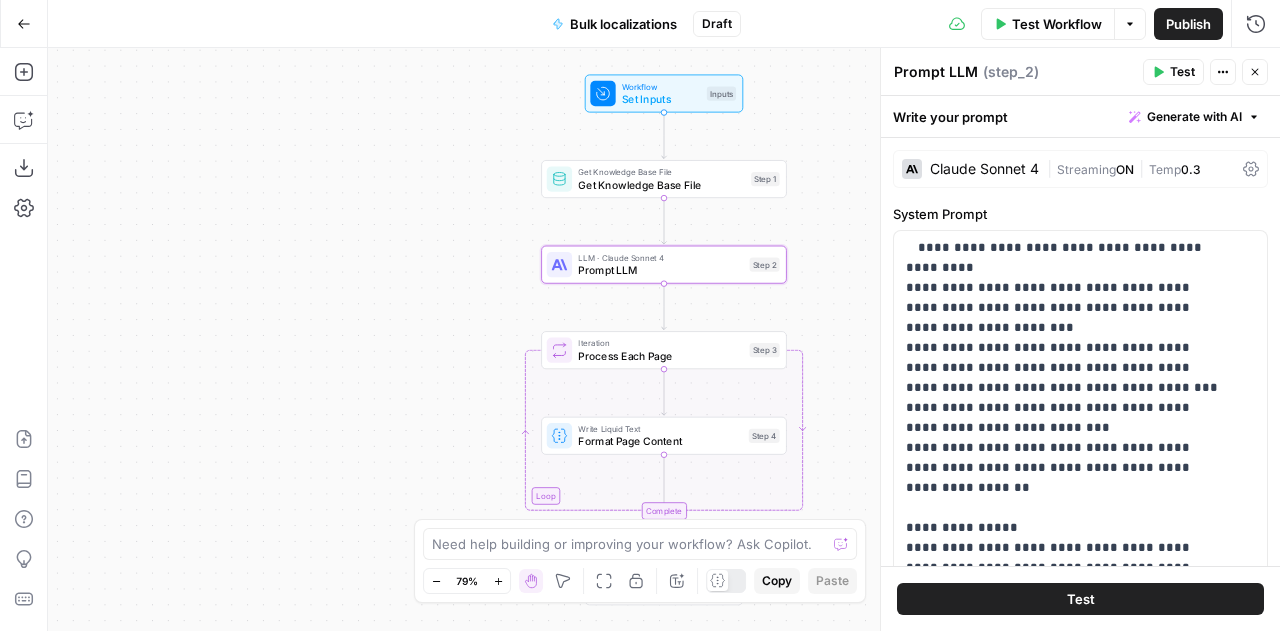 click on "Close" at bounding box center (1255, 72) 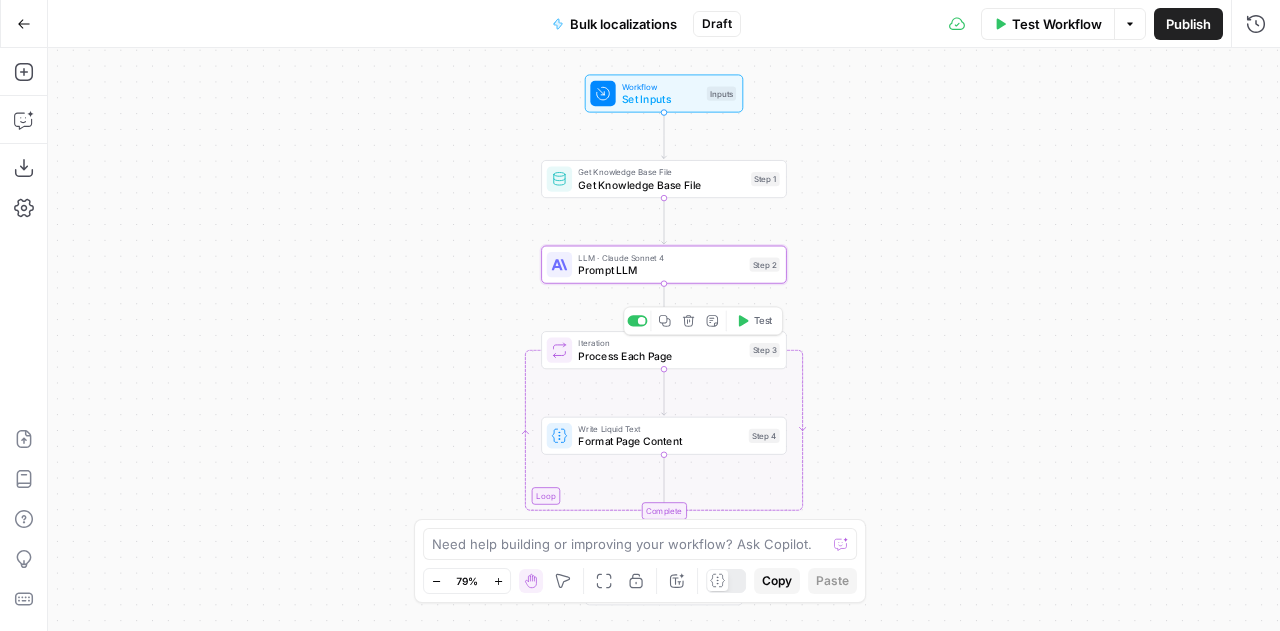 click on "Process Each Page" at bounding box center (660, 356) 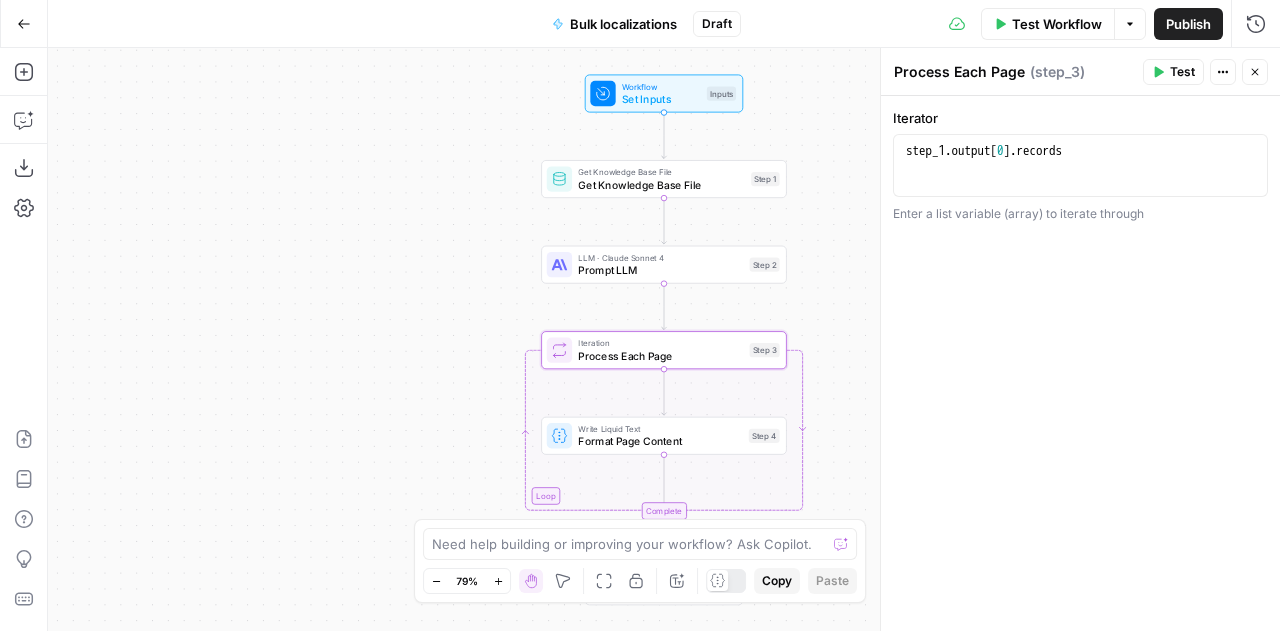 click on "Workflow Set Inputs Inputs Get Knowledge Base File Get Knowledge Base File Step 1 LLM · Claude Sonnet 4 Prompt LLM Step 2 Loop Iteration Process Each Page Step 3 Write Liquid Text Format Page Content Step 4 Complete End Output" at bounding box center (664, 339) 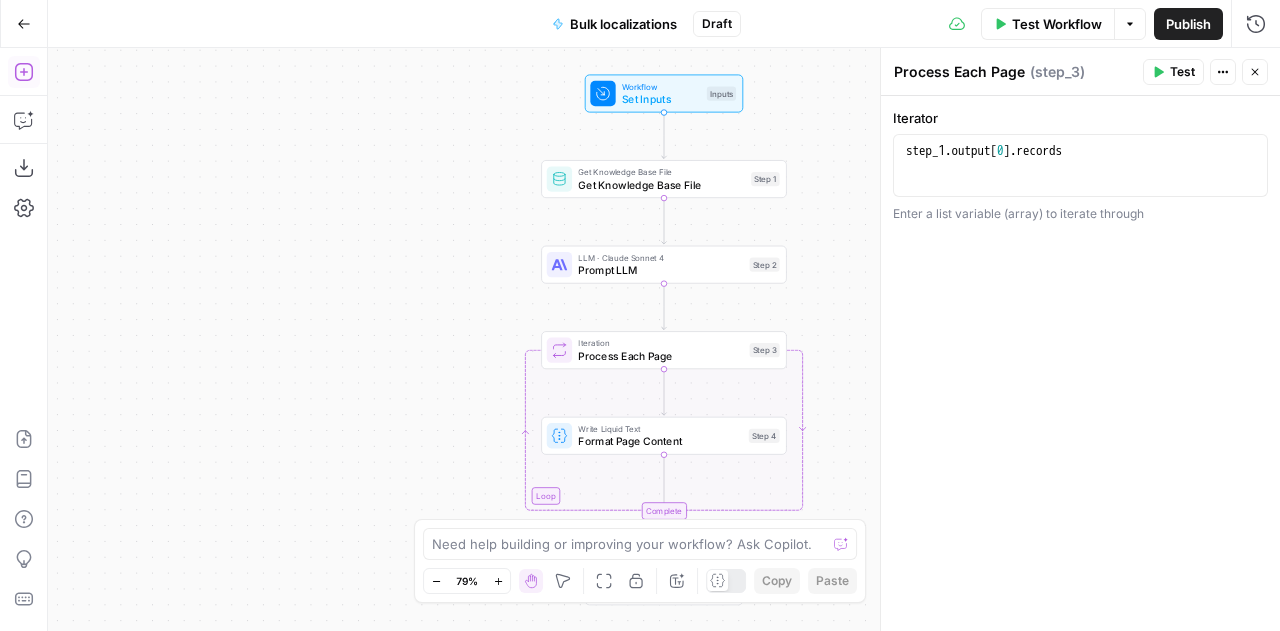click 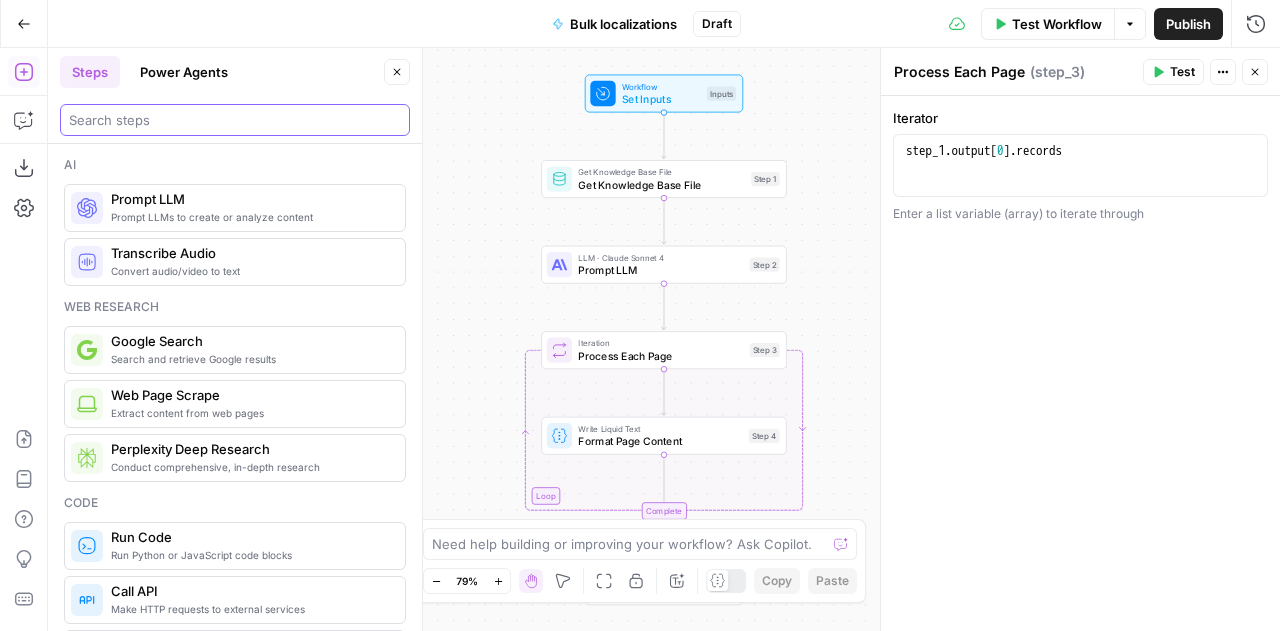 click at bounding box center (235, 120) 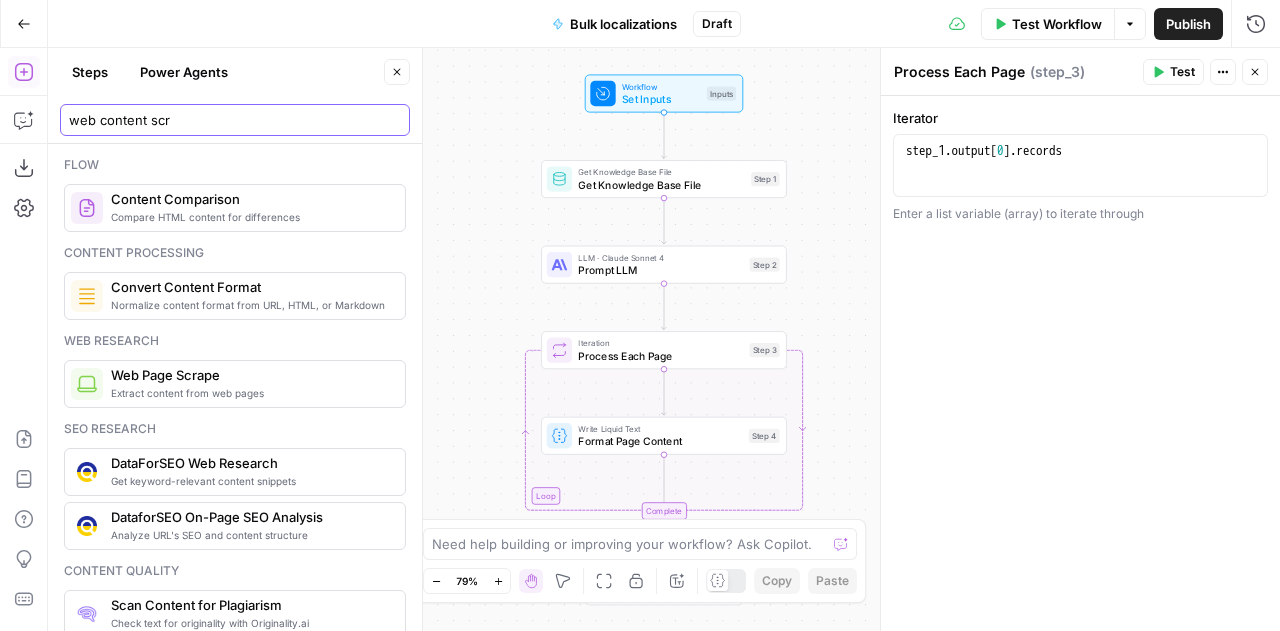 type on "web content scr" 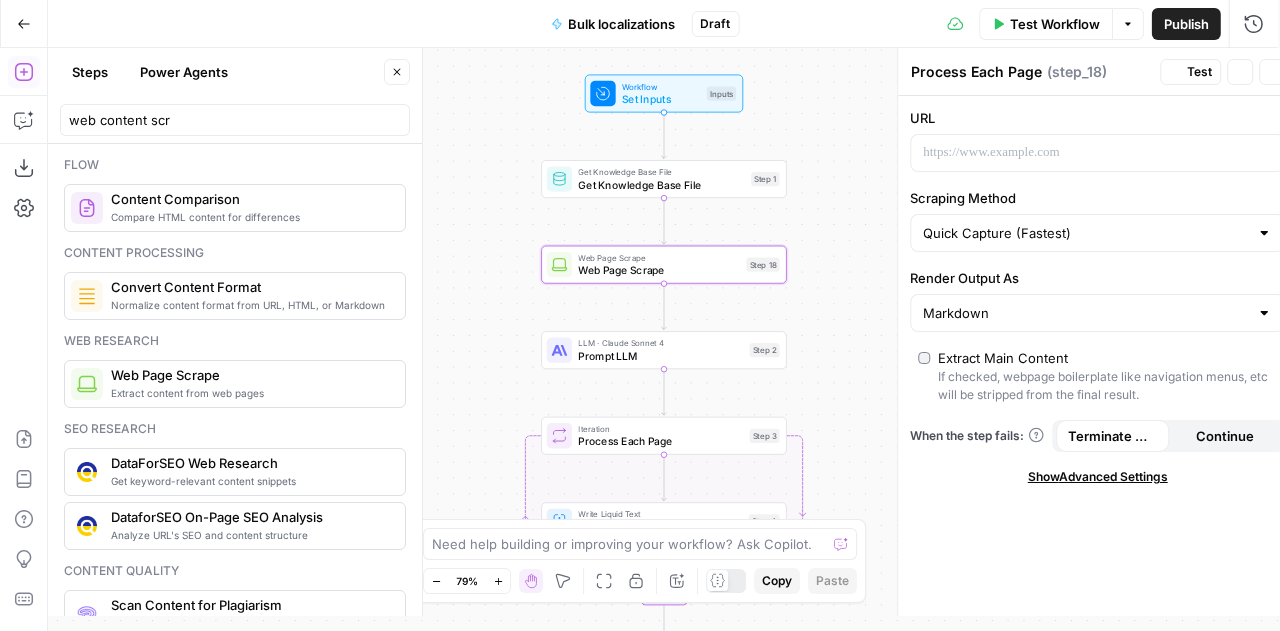 type on "Web Page Scrape" 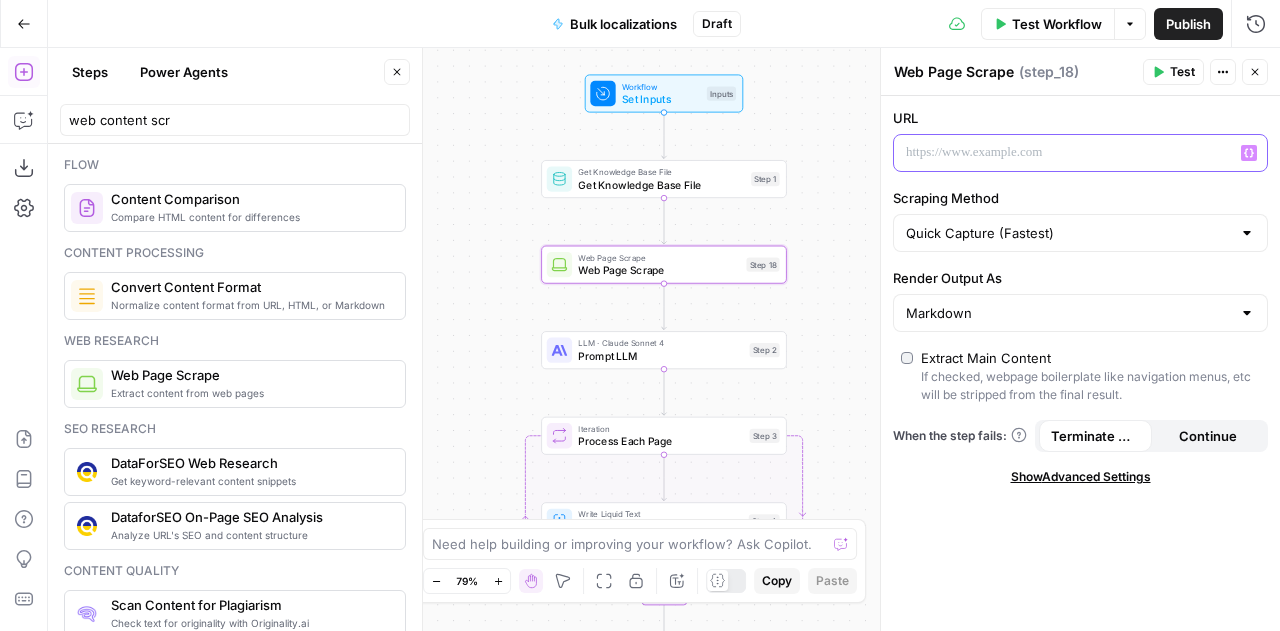 click at bounding box center [1064, 153] 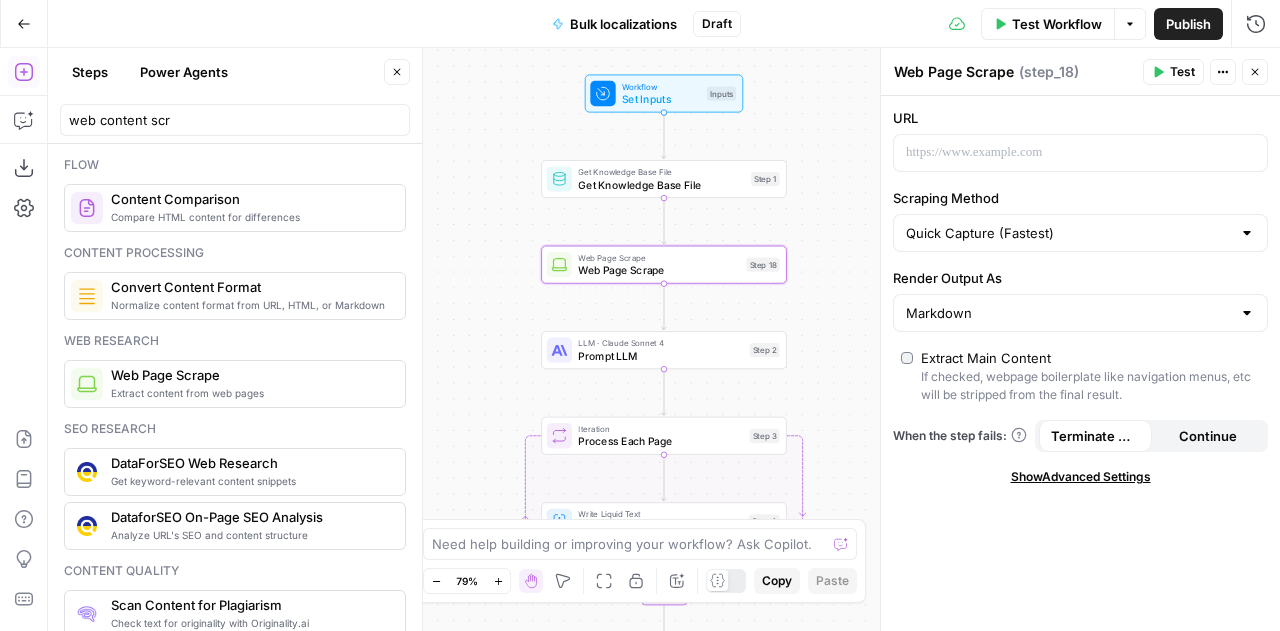 click 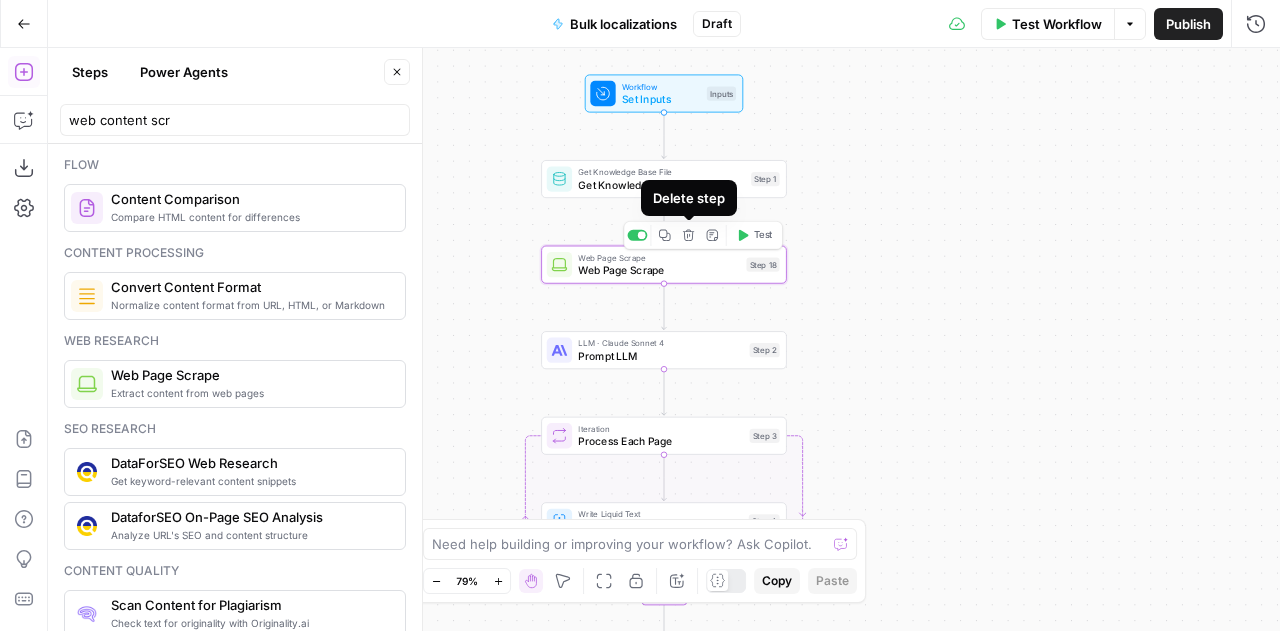 click 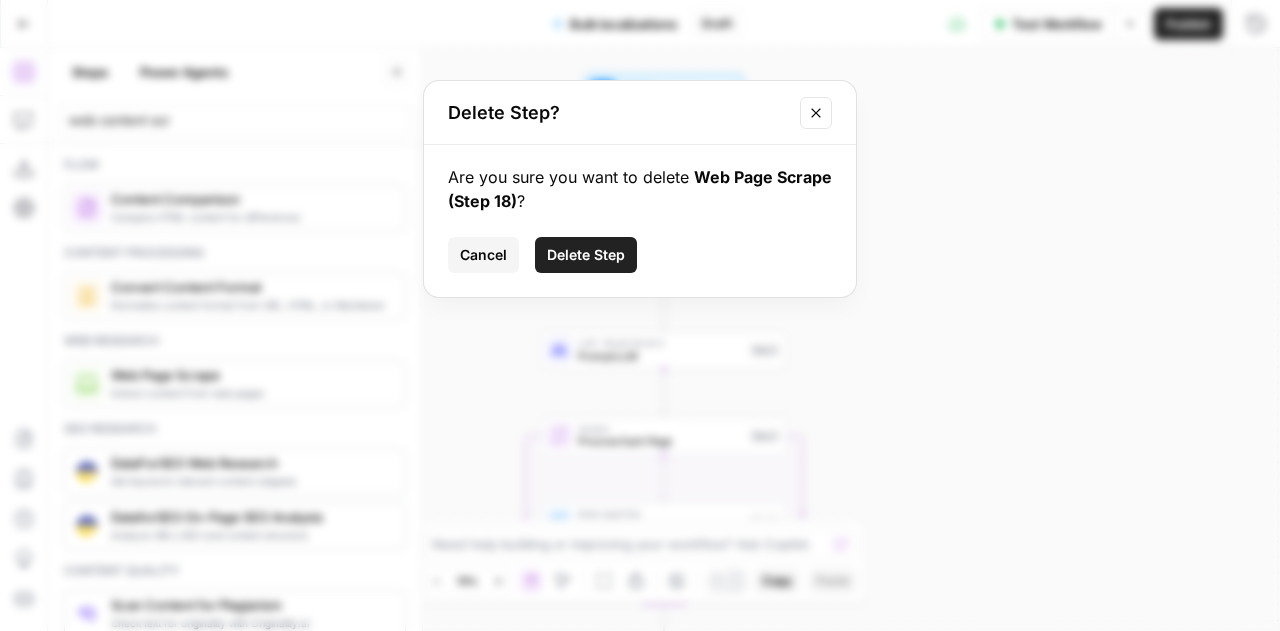 click on "Delete Step" at bounding box center (586, 255) 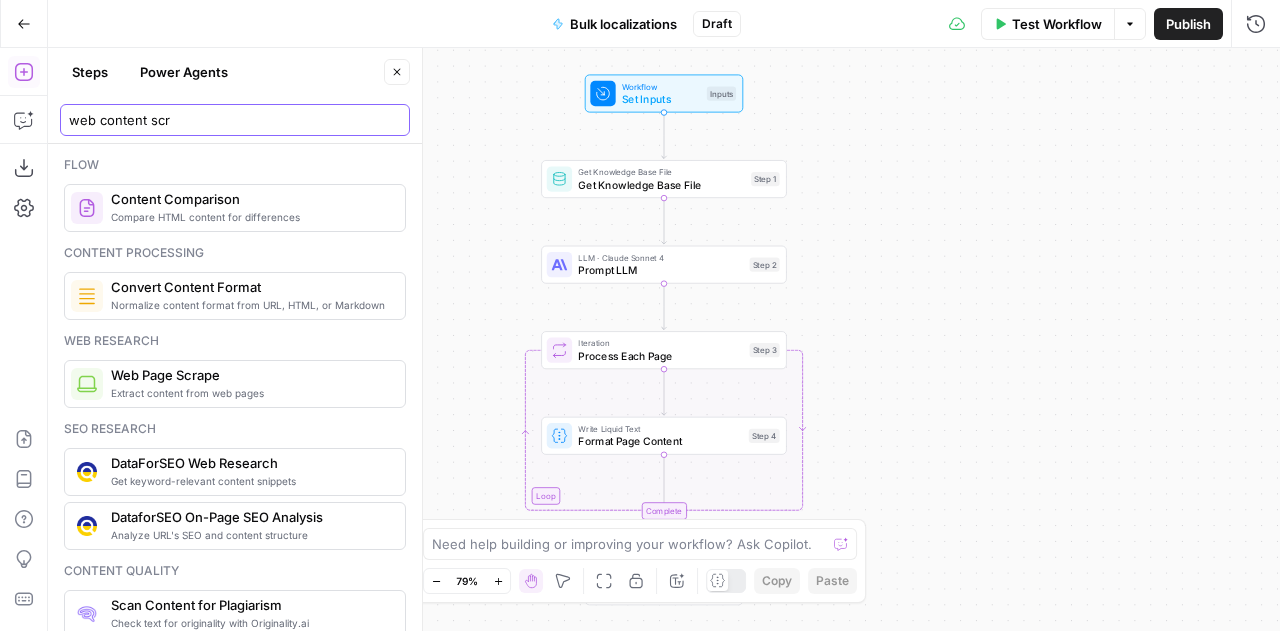 click on "web content scr" at bounding box center (235, 120) 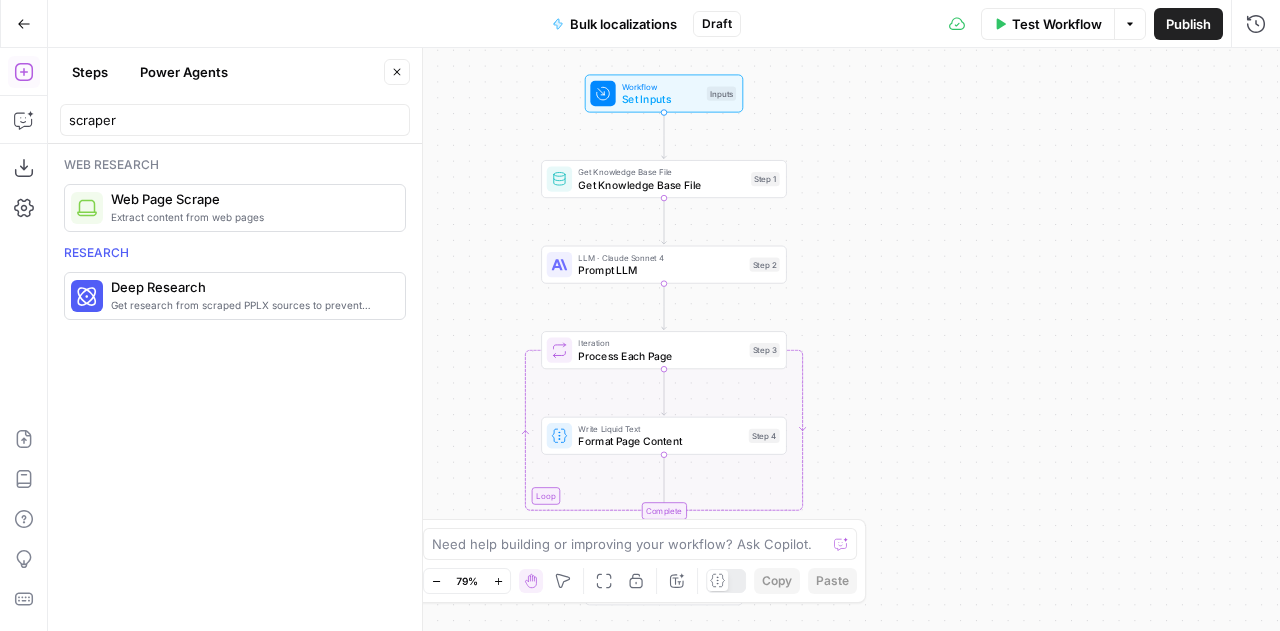 click on "Extract content from web pages" at bounding box center (250, 217) 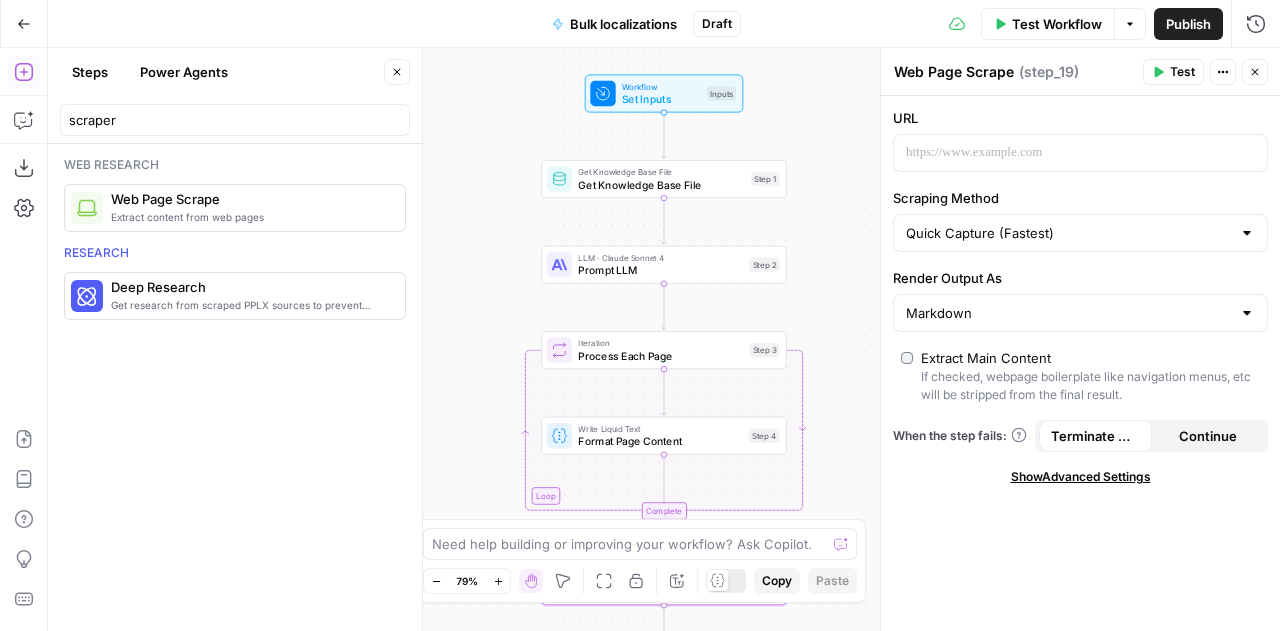 click on "Close" at bounding box center [1255, 72] 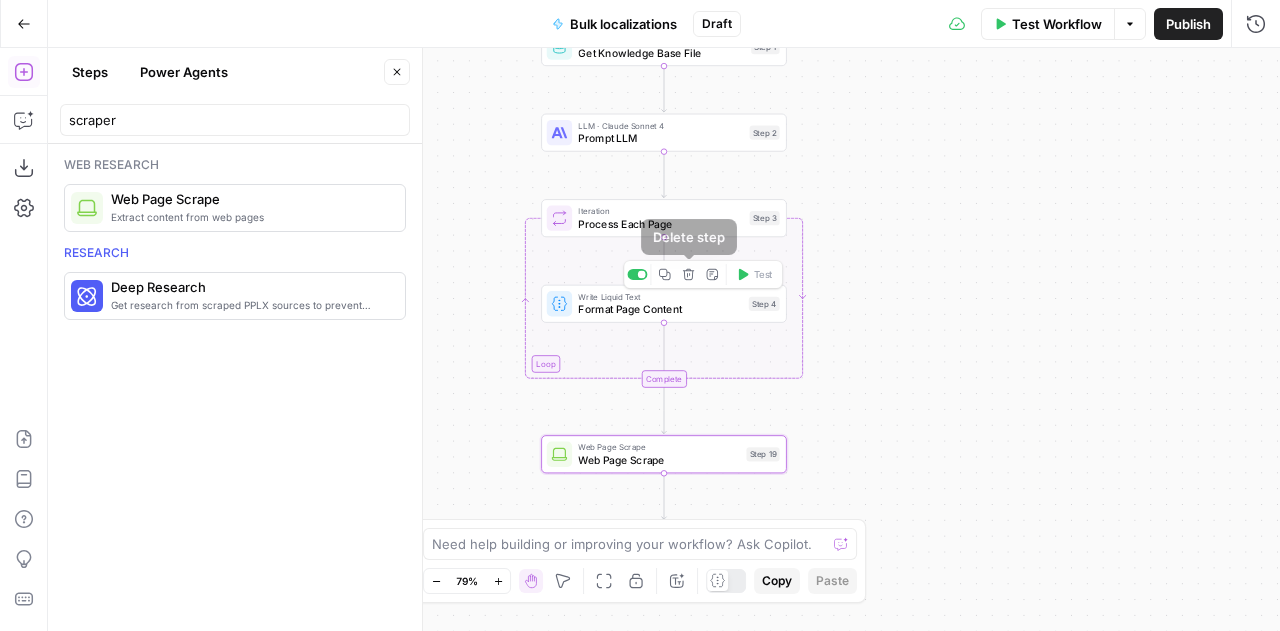 click on "Delete step" at bounding box center [688, 274] 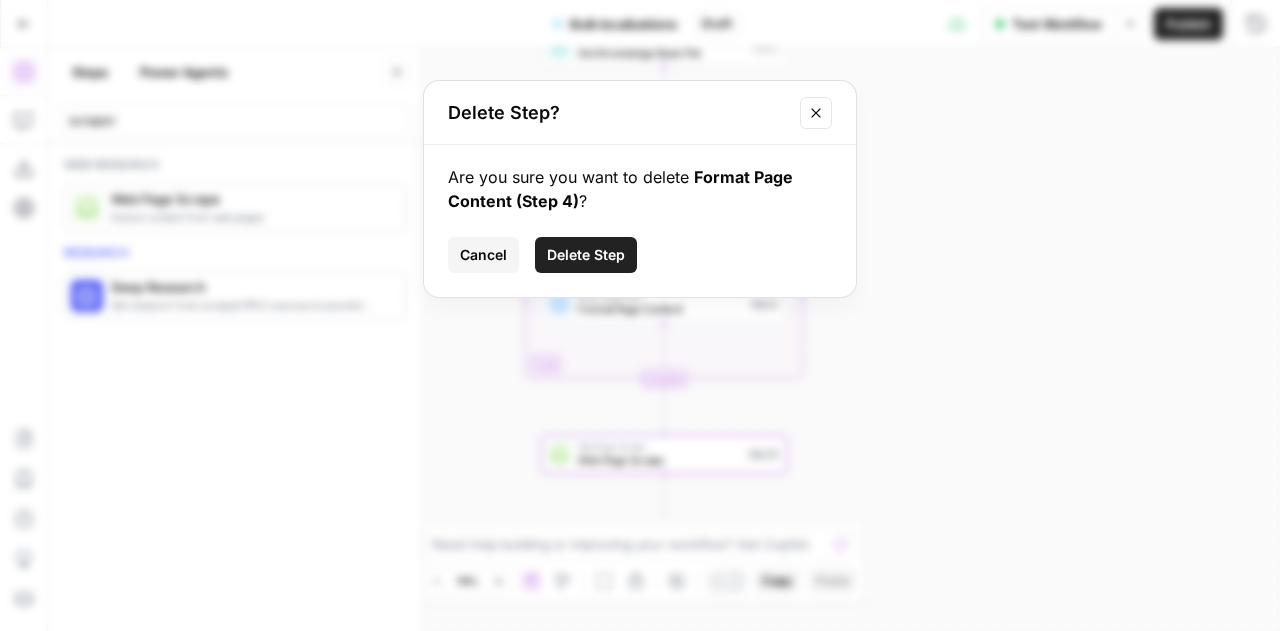 click on "Delete Step" at bounding box center (586, 255) 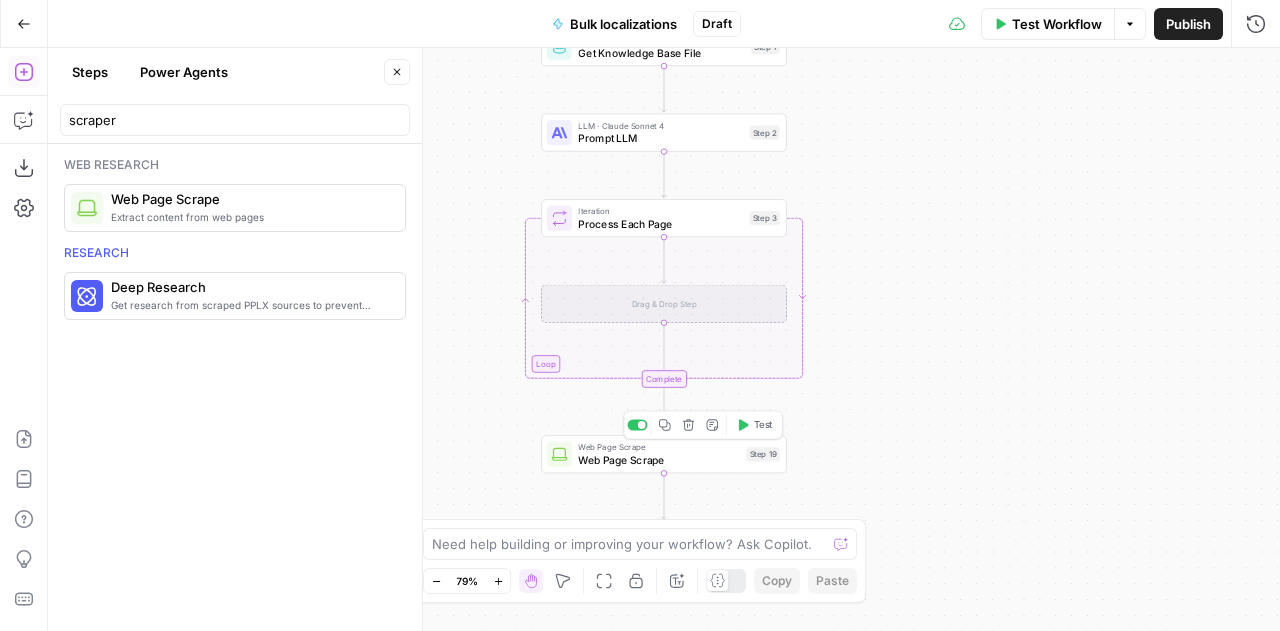 click on "Delete step" at bounding box center (688, 425) 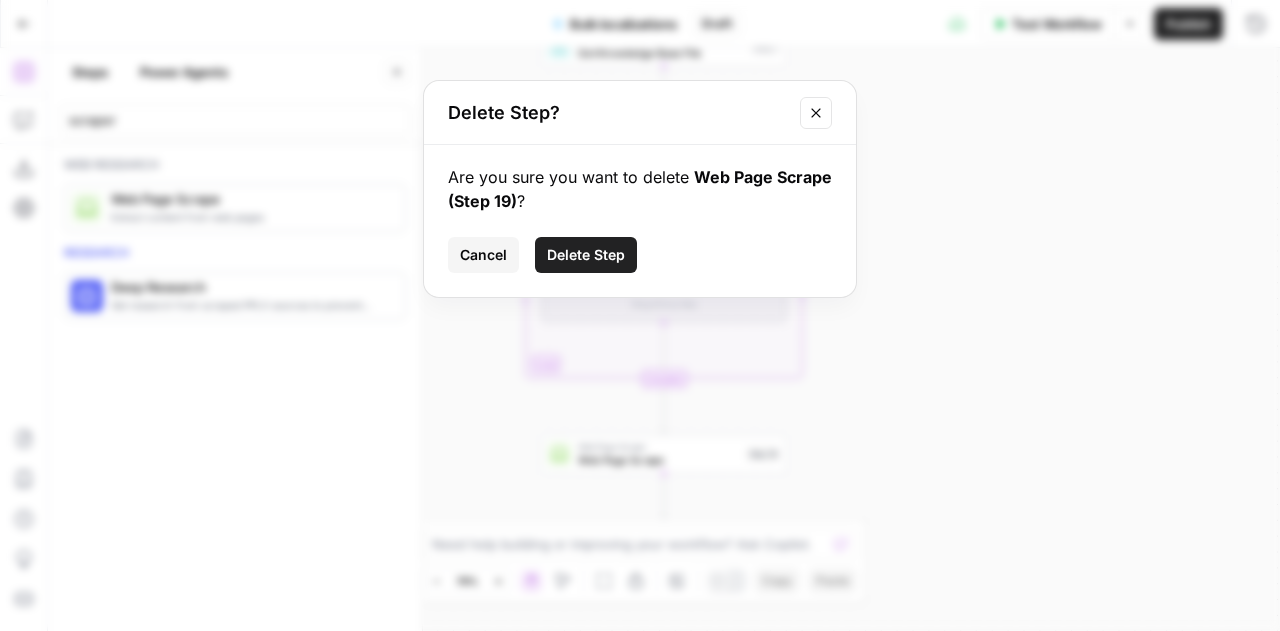 click on "Delete Step" at bounding box center (586, 255) 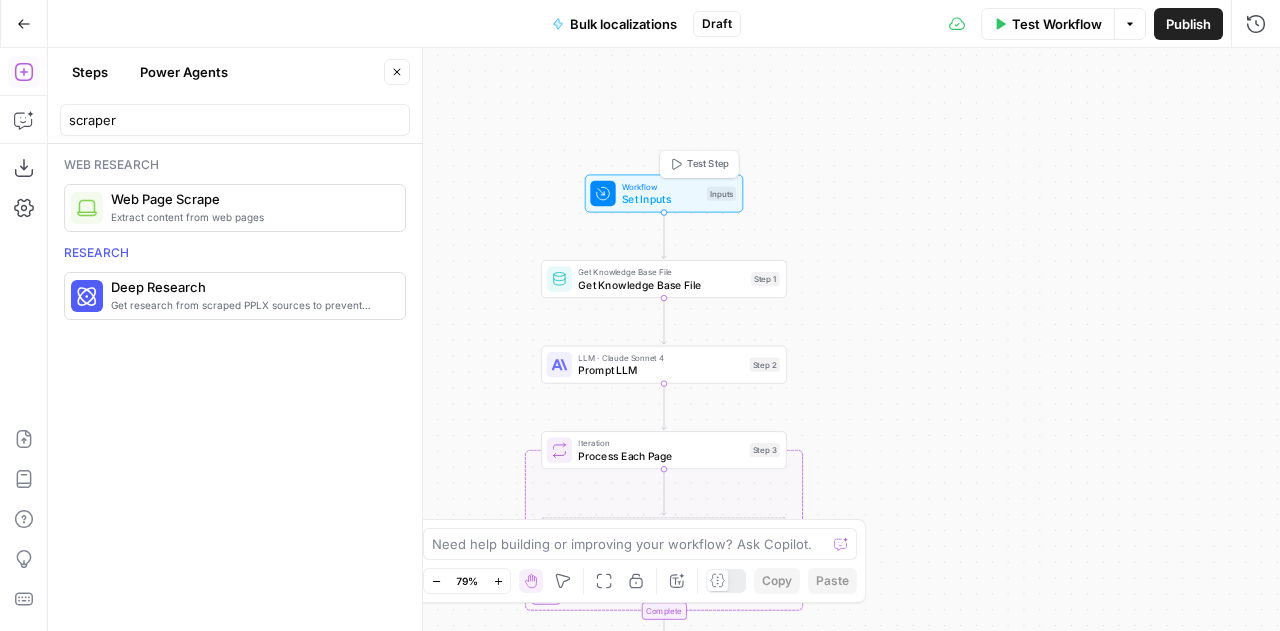 click on "Set Inputs" at bounding box center [661, 199] 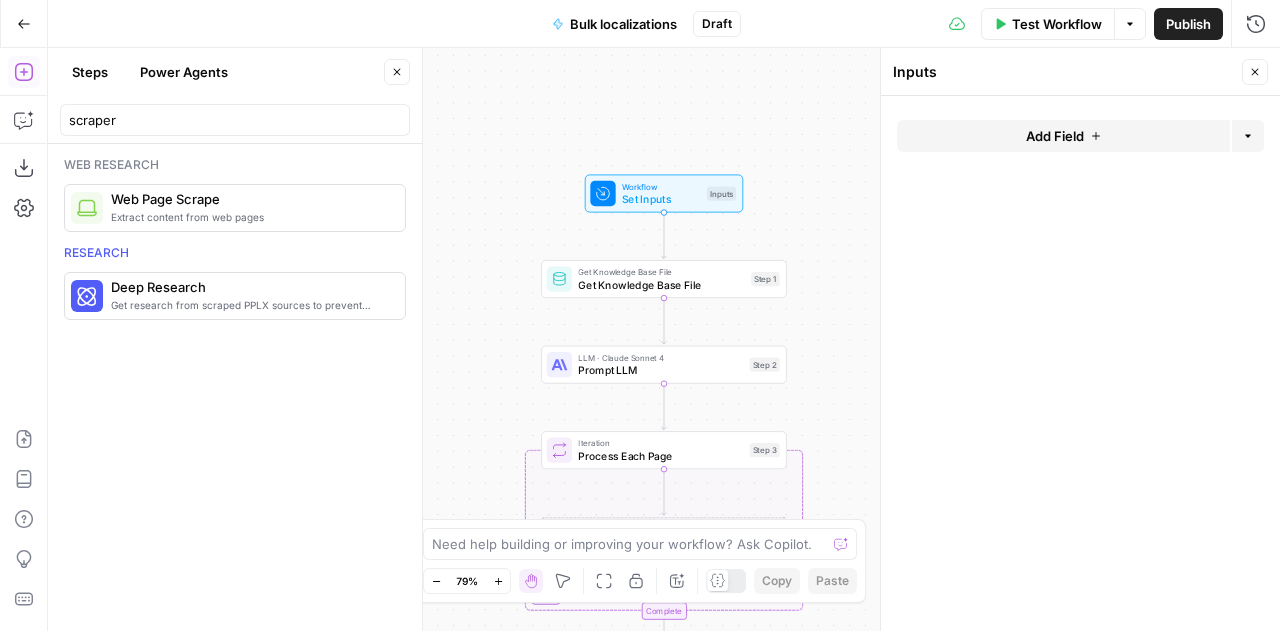 click on "Add Field" at bounding box center [1055, 136] 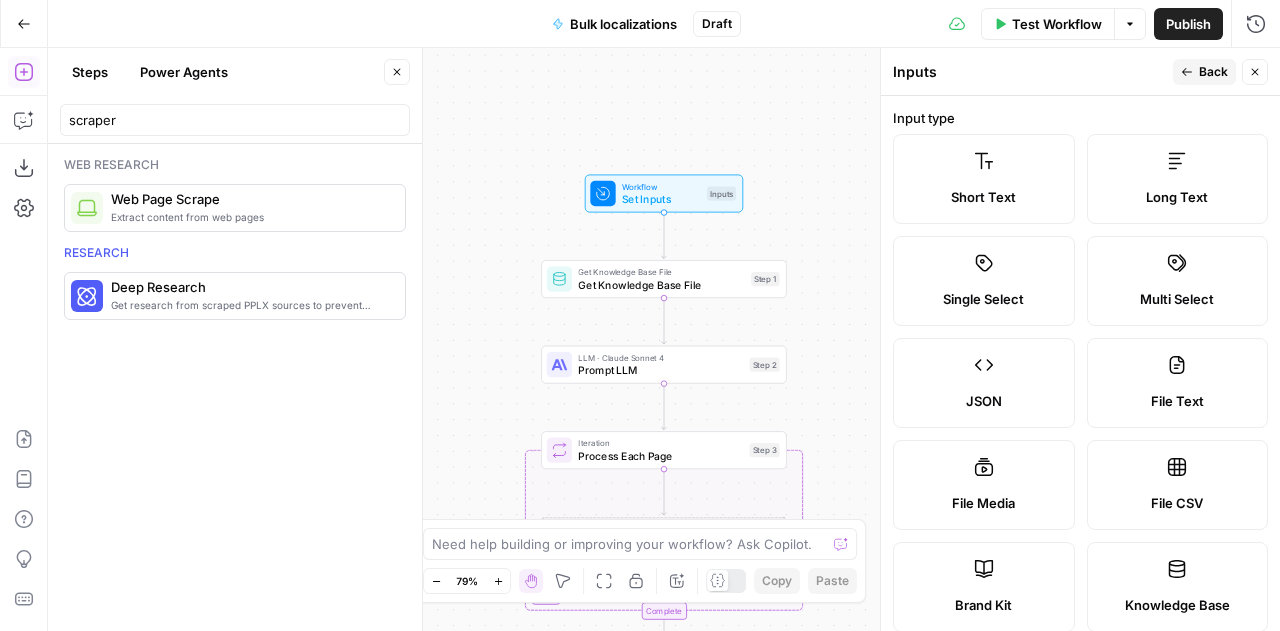 click 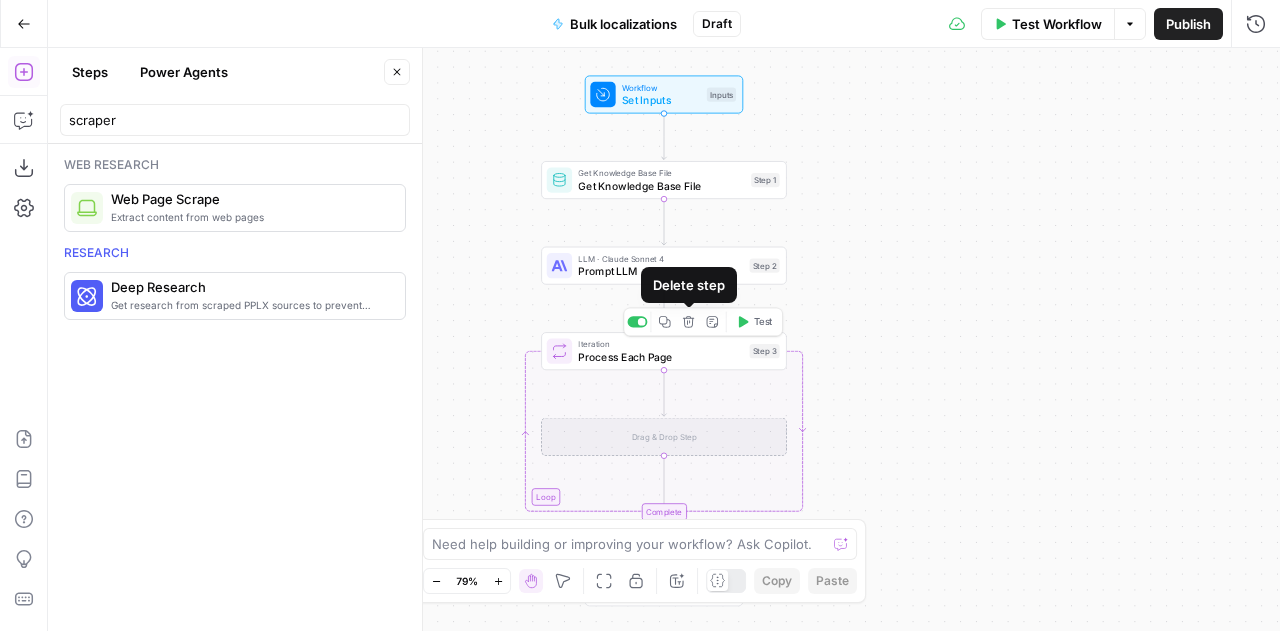 click 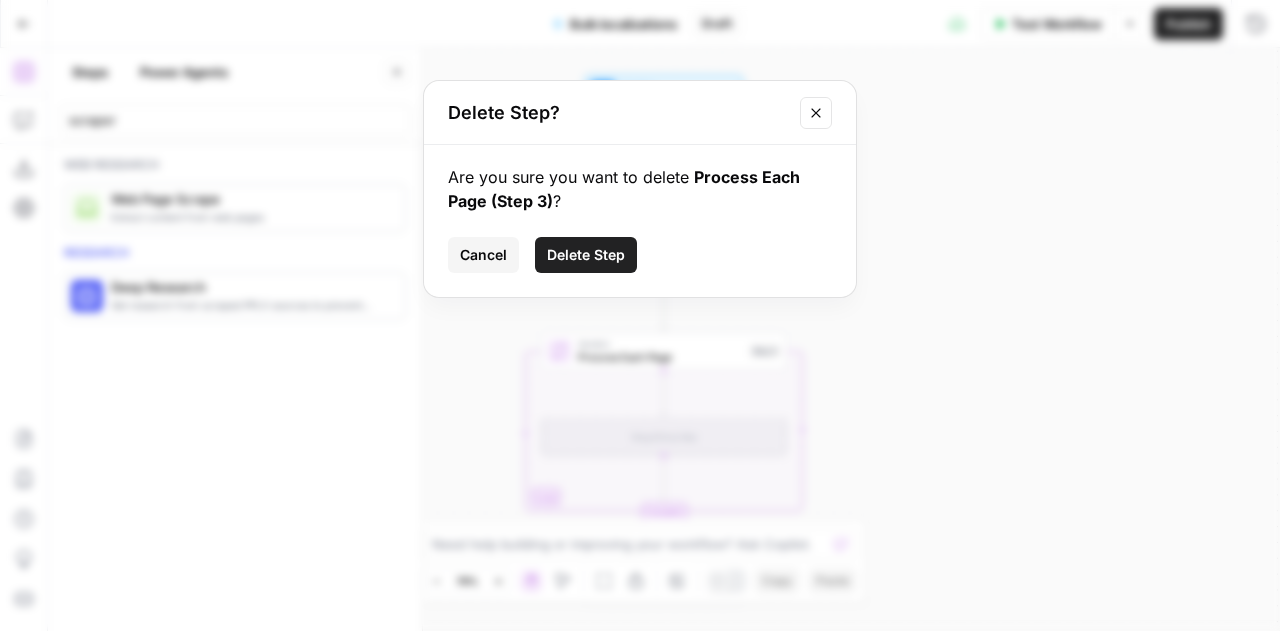 click on "Delete Step" at bounding box center [586, 255] 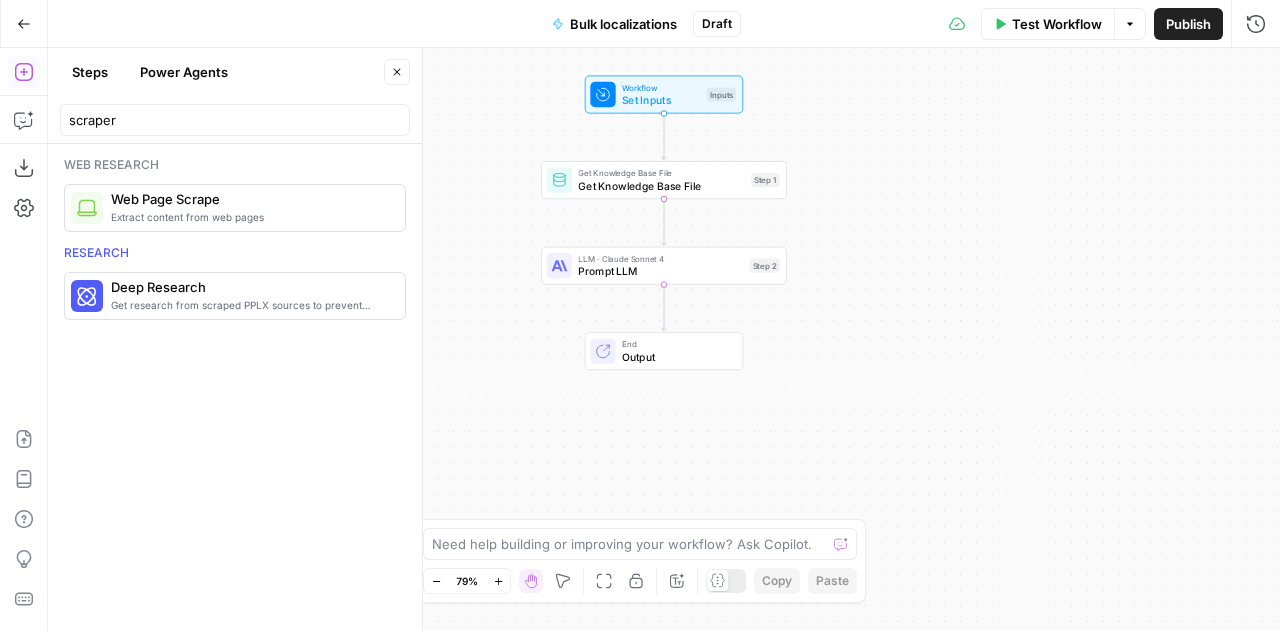 click on "Web research Extract content from web pages Web Page Scrape  Research Get research from scraped PPLX sources to prevent source hallucination Deep Research" at bounding box center (235, 387) 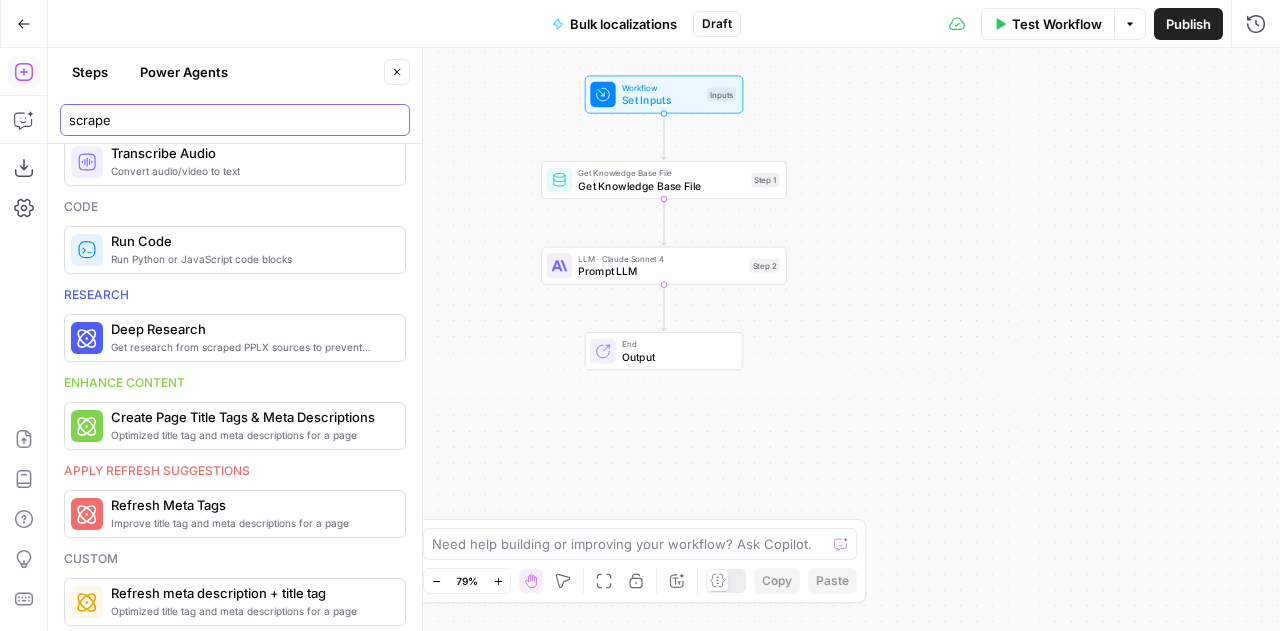 scroll, scrollTop: 0, scrollLeft: 0, axis: both 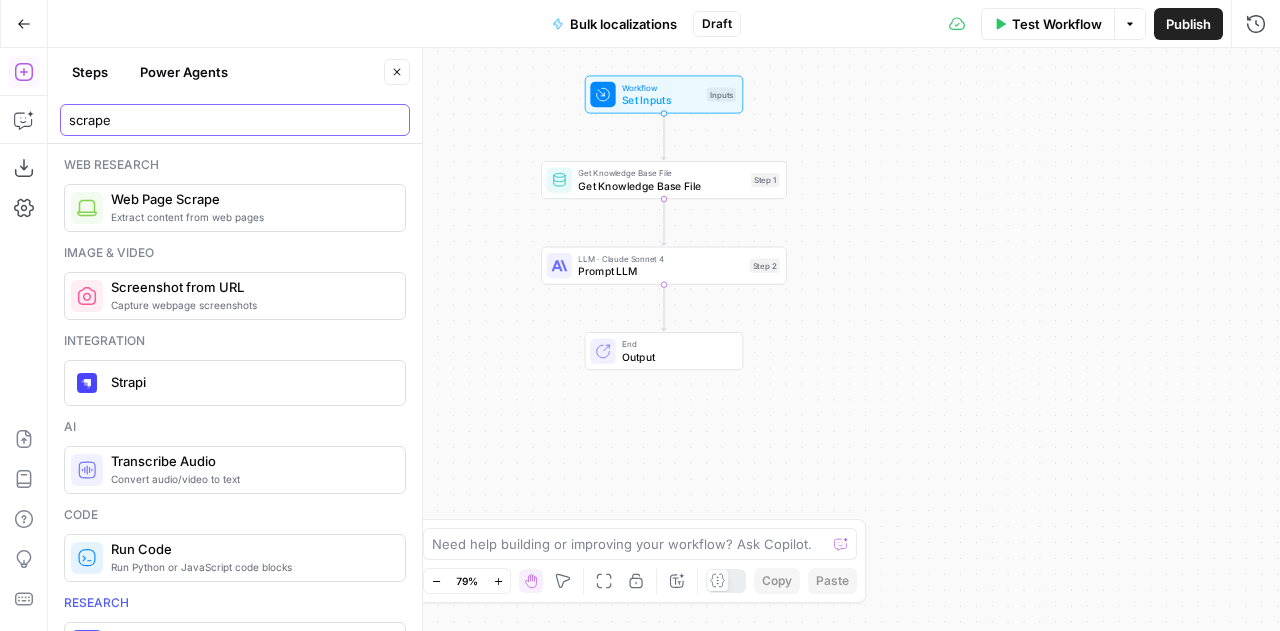 type on "scrape" 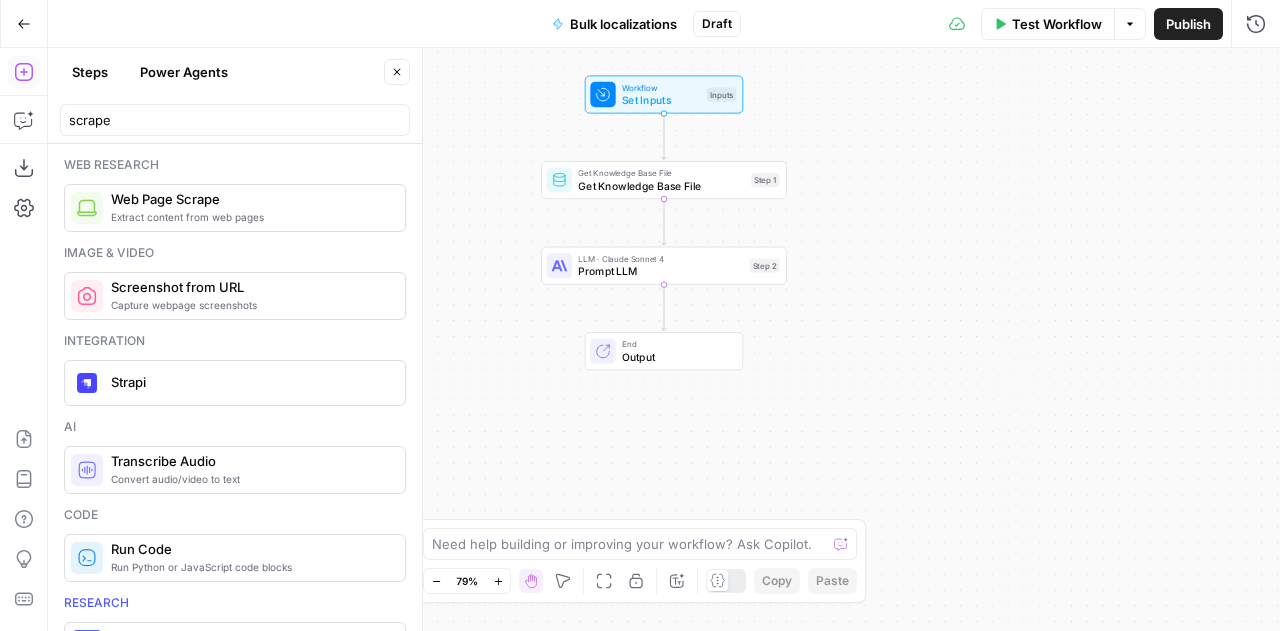 click on "Web Page Scrape" at bounding box center [250, 199] 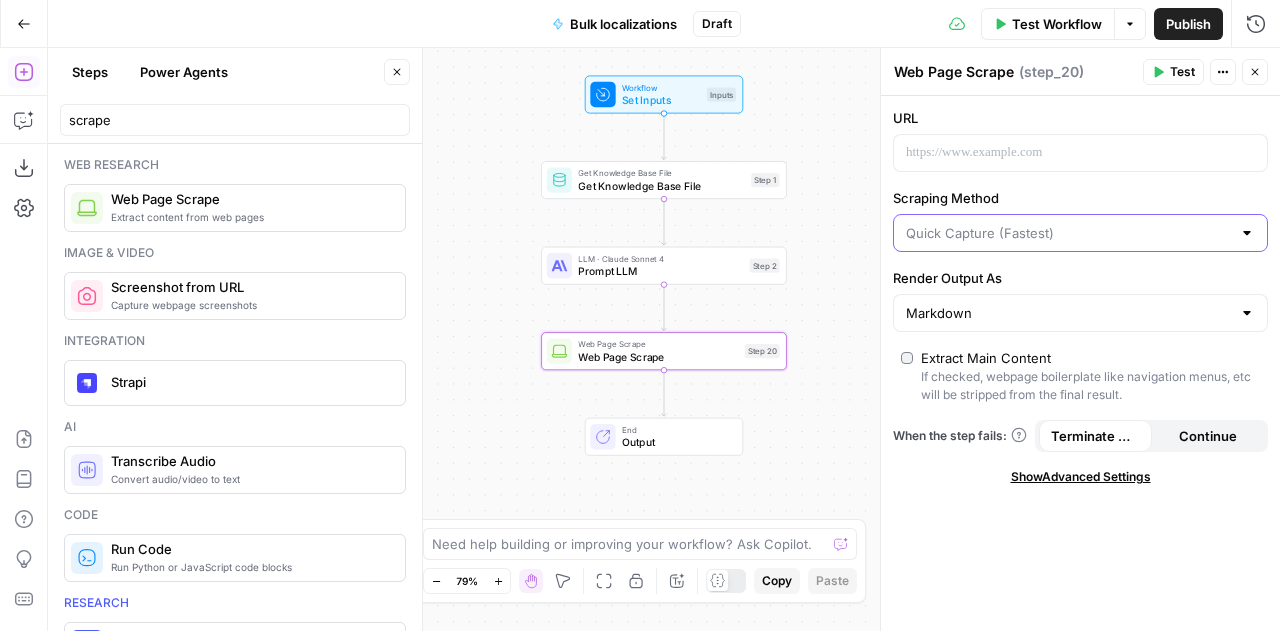 click on "Scraping Method" at bounding box center [1068, 233] 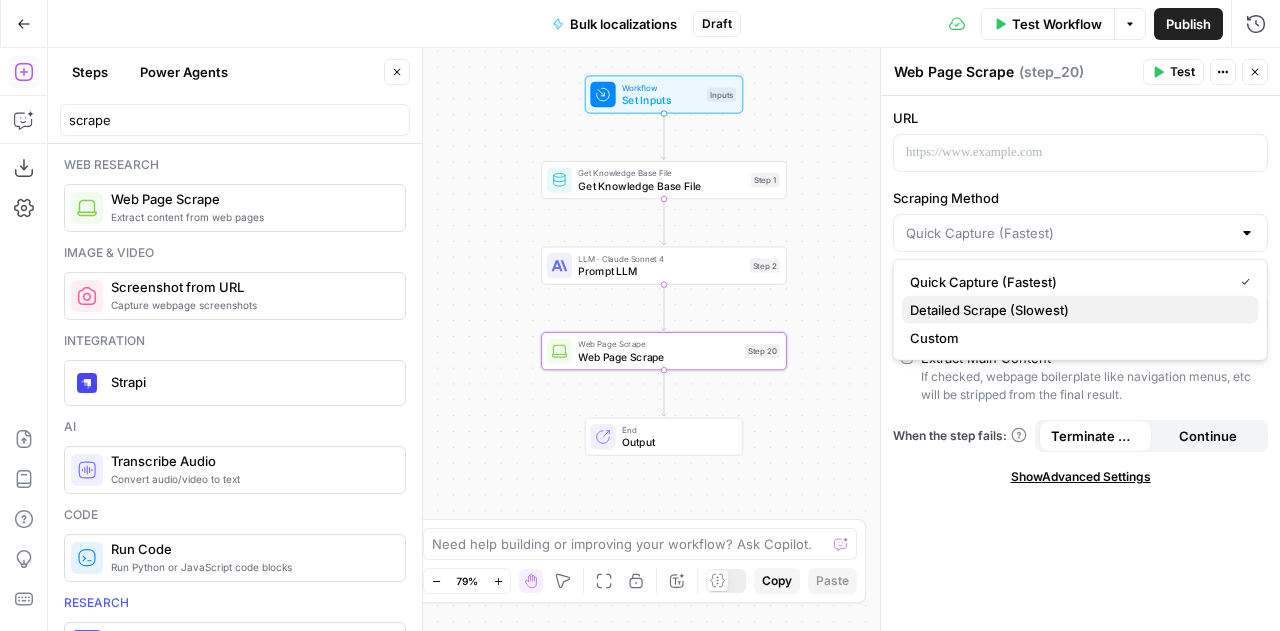 click on "Detailed Scrape (Slowest)" at bounding box center (1076, 310) 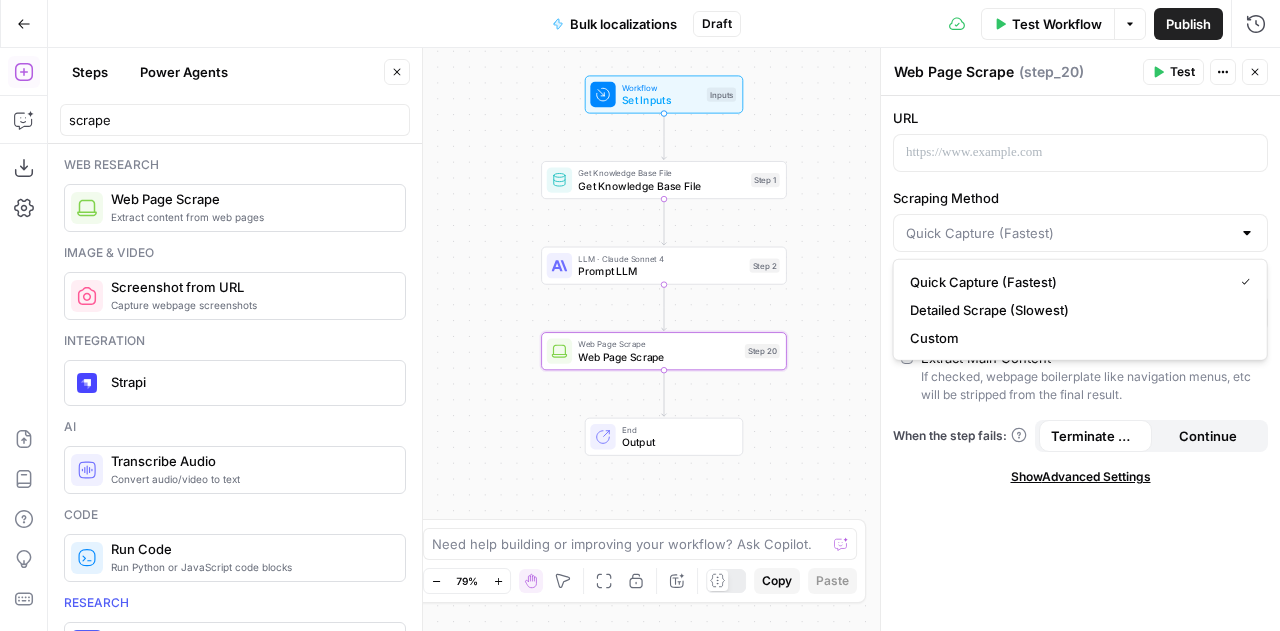 type on "Detailed Scrape (Slowest)" 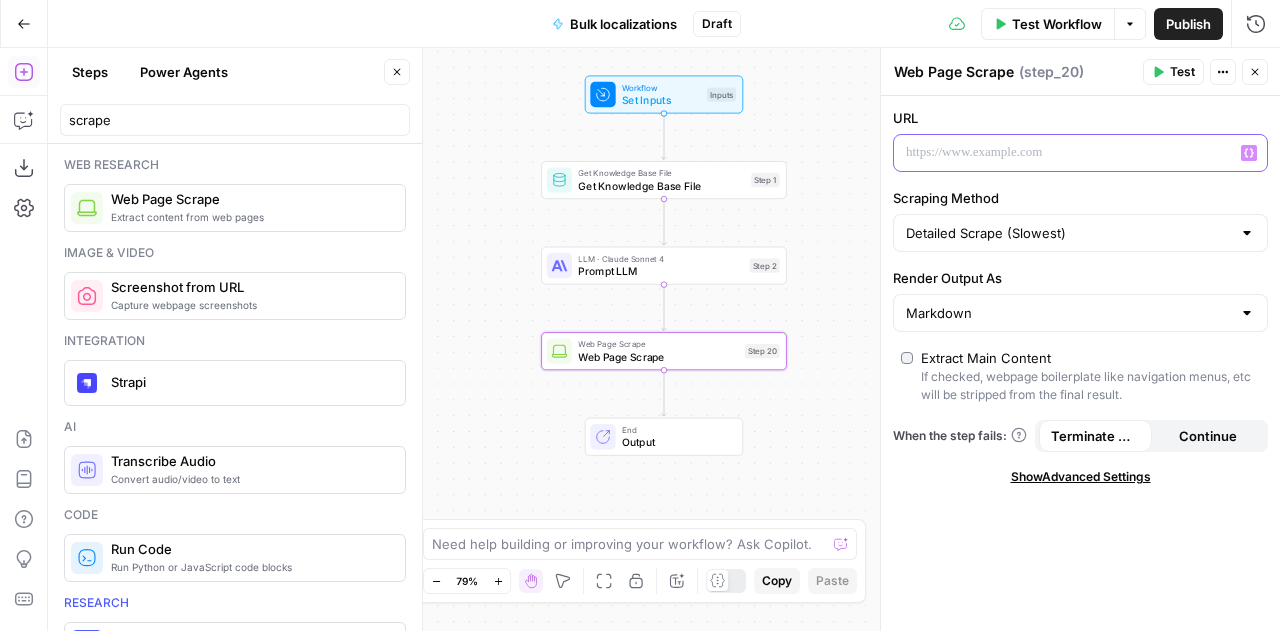 click at bounding box center [1064, 153] 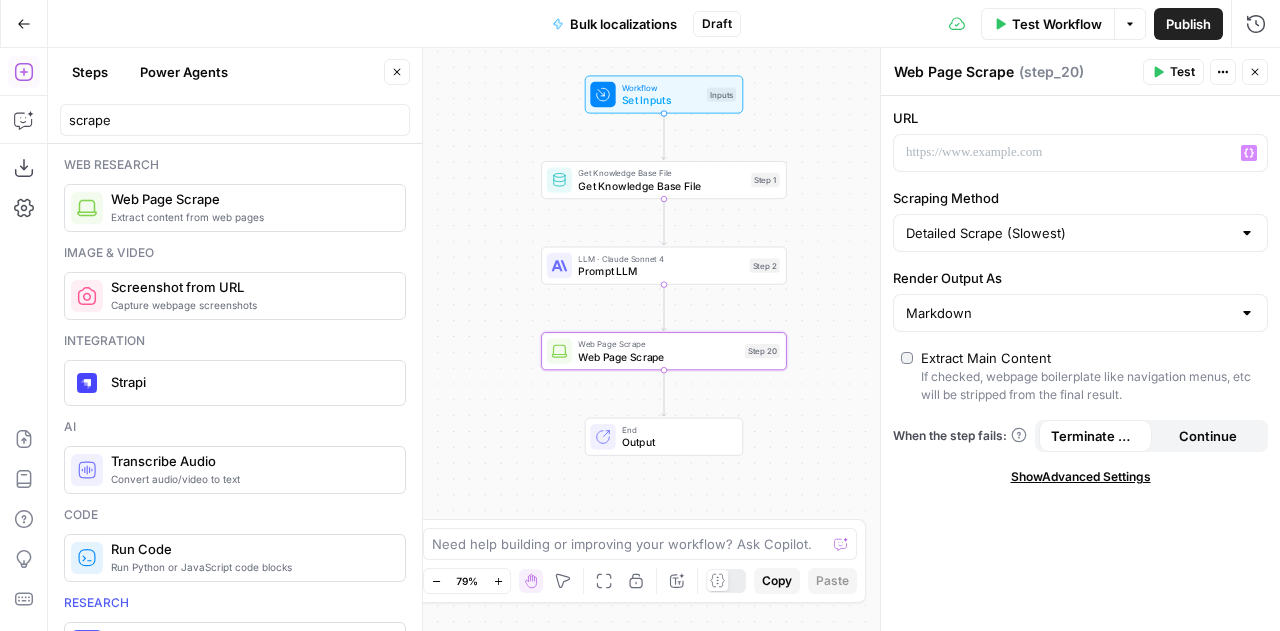 click on "Show  Advanced Settings" at bounding box center (1081, 477) 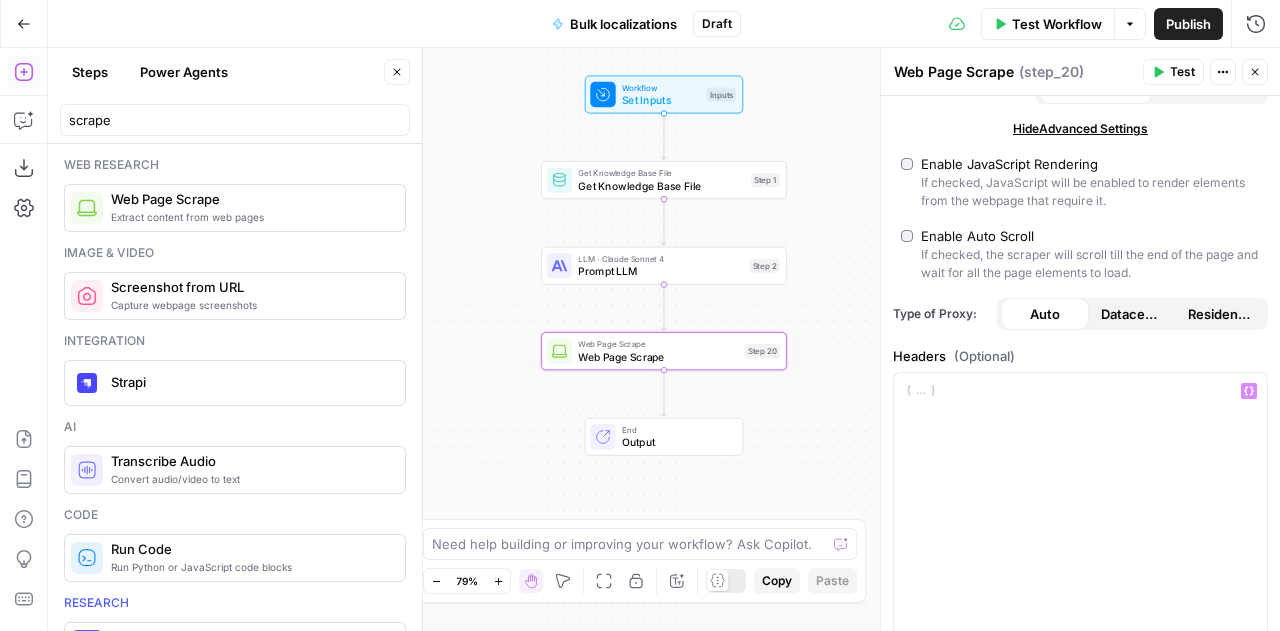 scroll, scrollTop: 634, scrollLeft: 0, axis: vertical 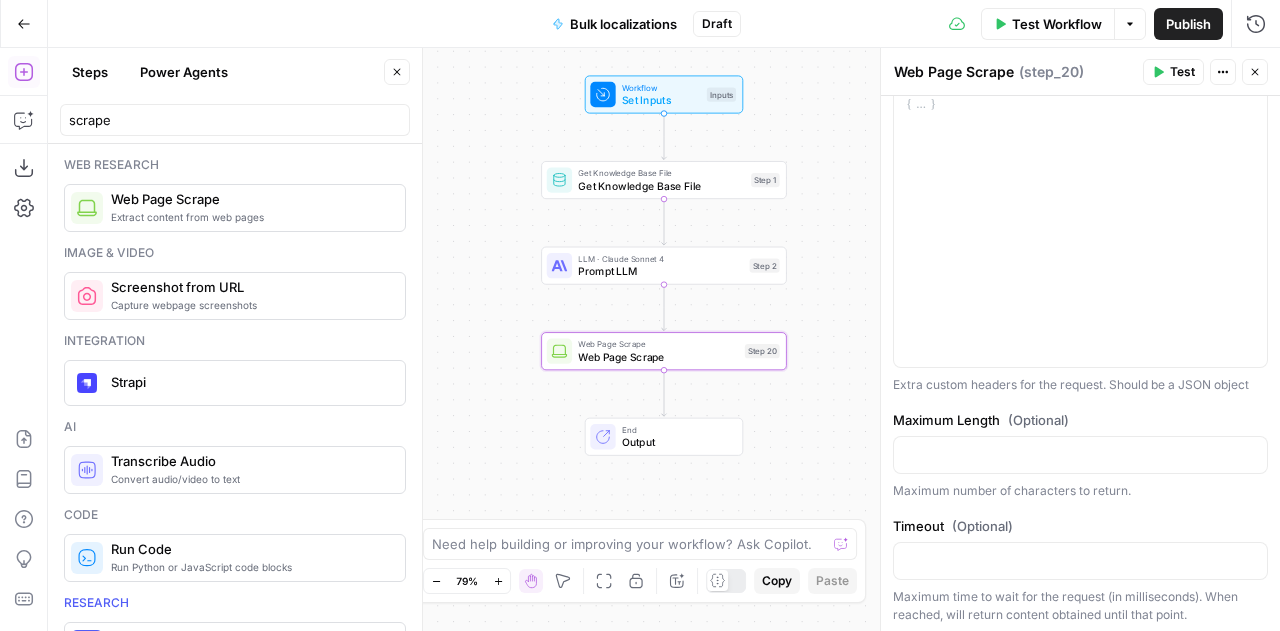 click 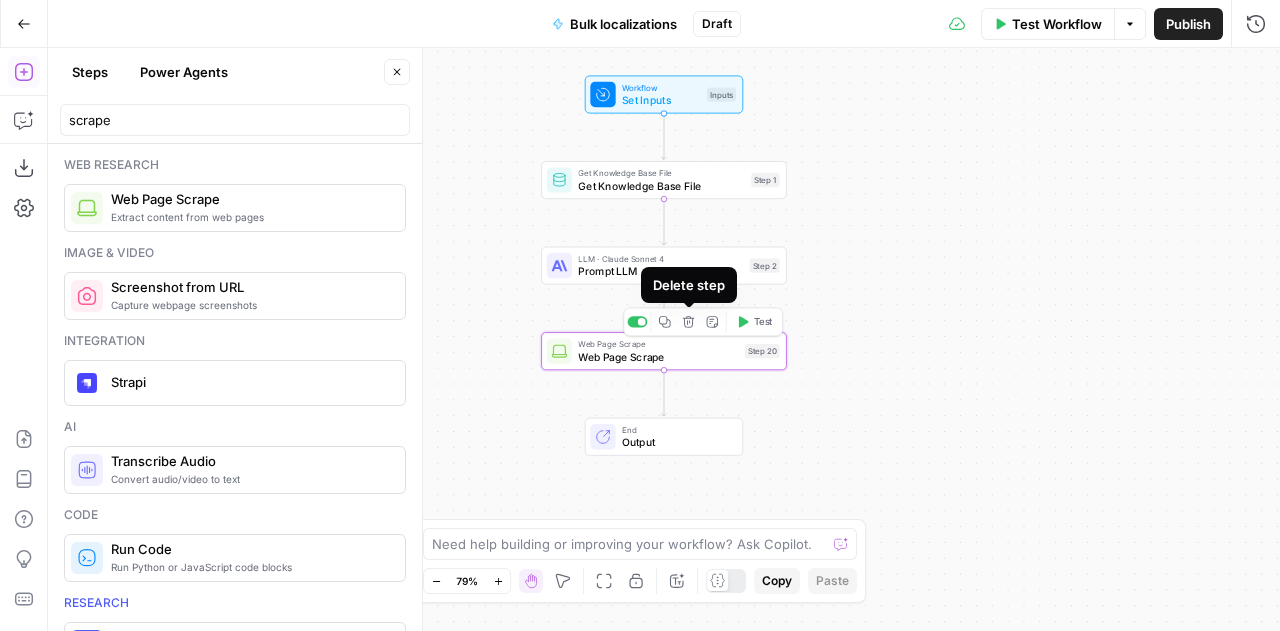 click 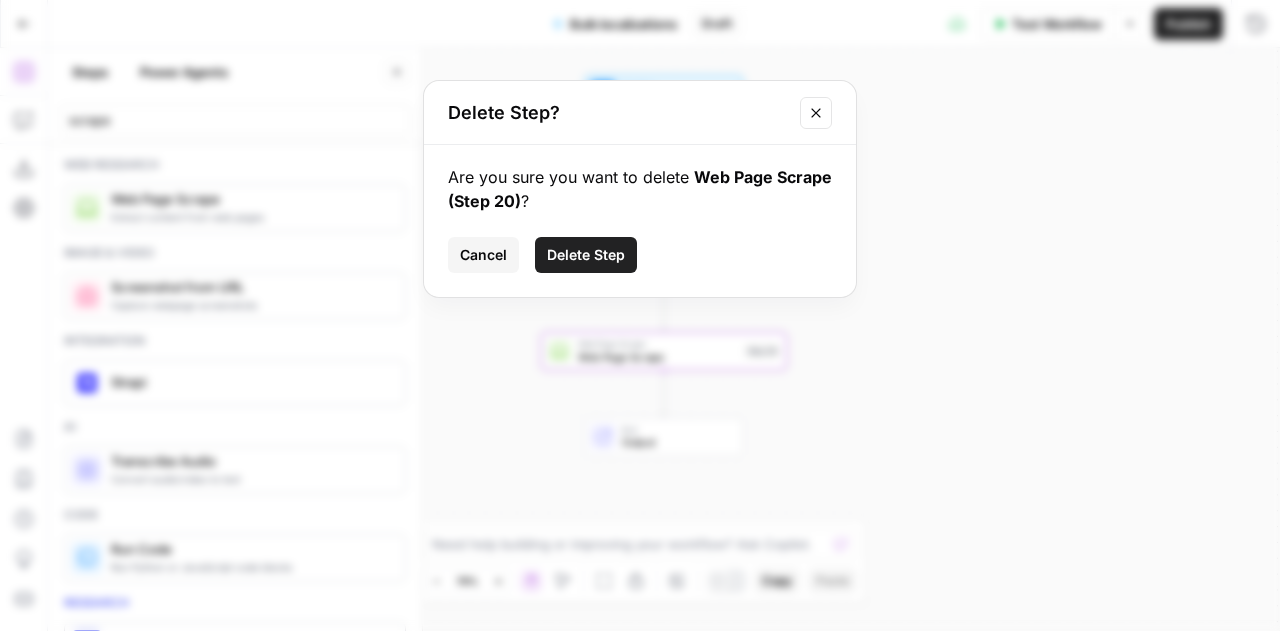 click on "Delete Step" at bounding box center [586, 255] 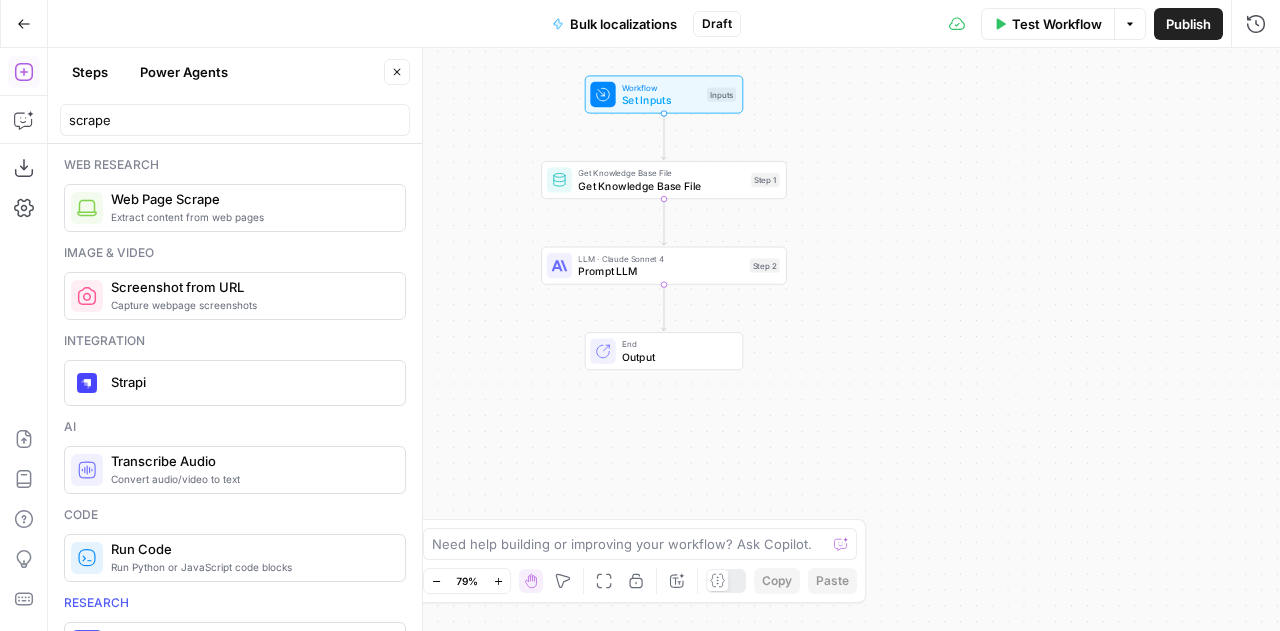 click on "Steps" at bounding box center [90, 72] 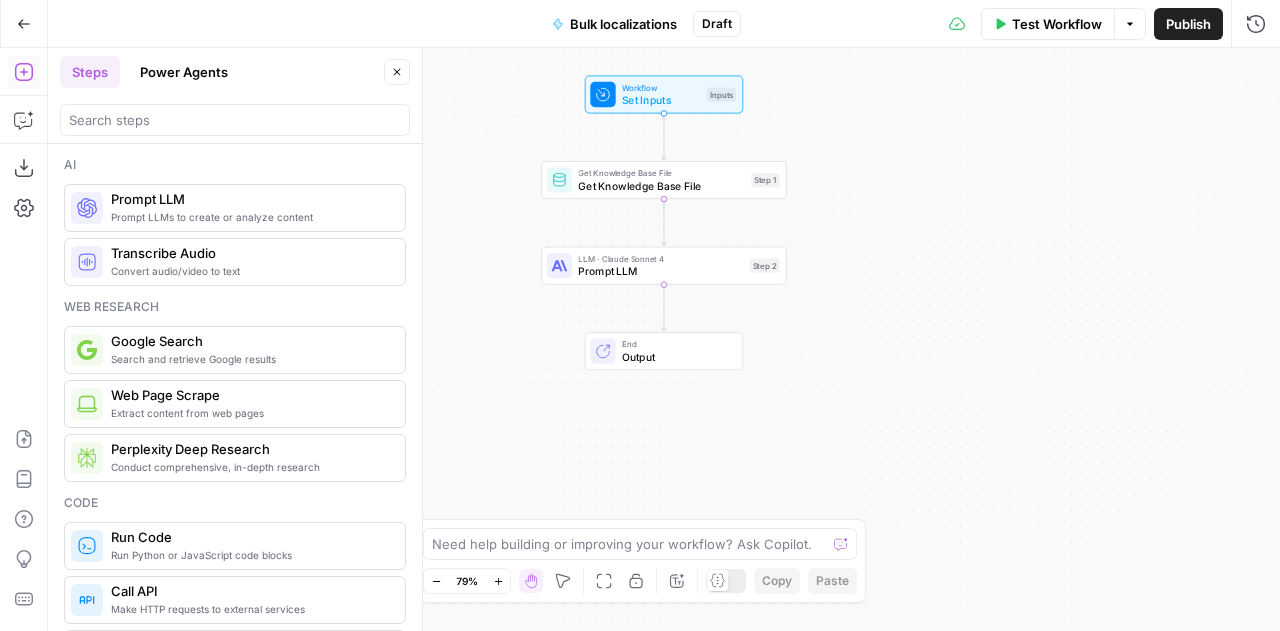 click on "Workflow Set Inputs Inputs Get Knowledge Base File Get Knowledge Base File Step 1 LLM · Claude Sonnet 4 Prompt LLM Step 2 End Output" at bounding box center (664, 339) 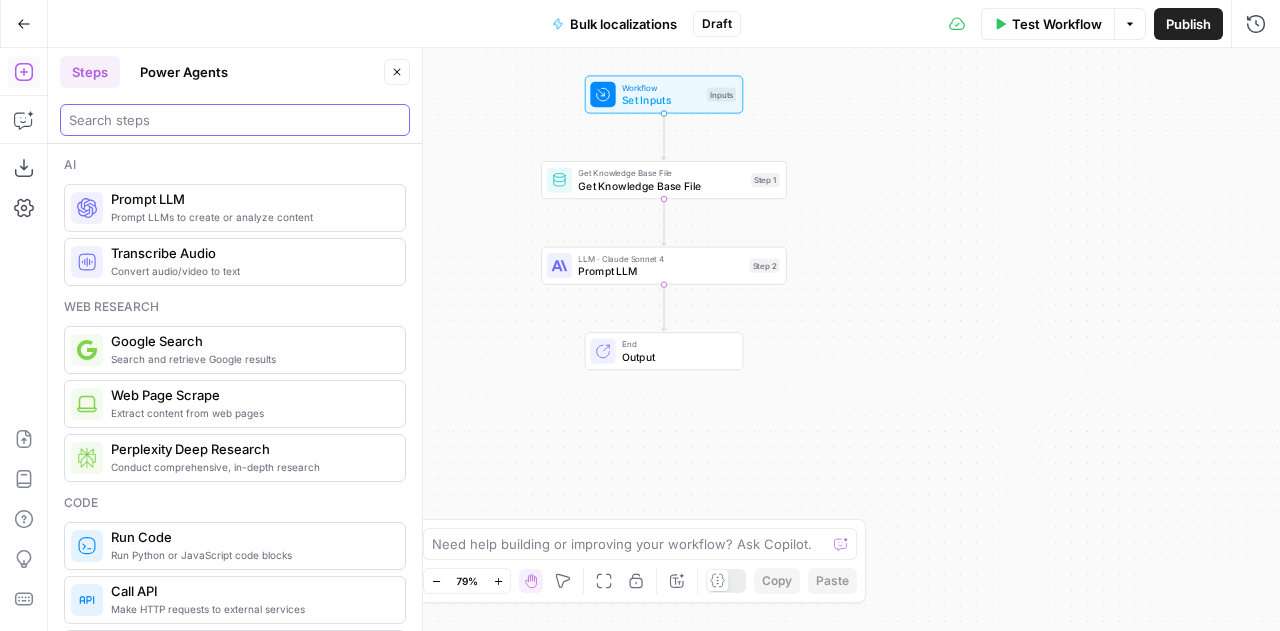 click at bounding box center [235, 120] 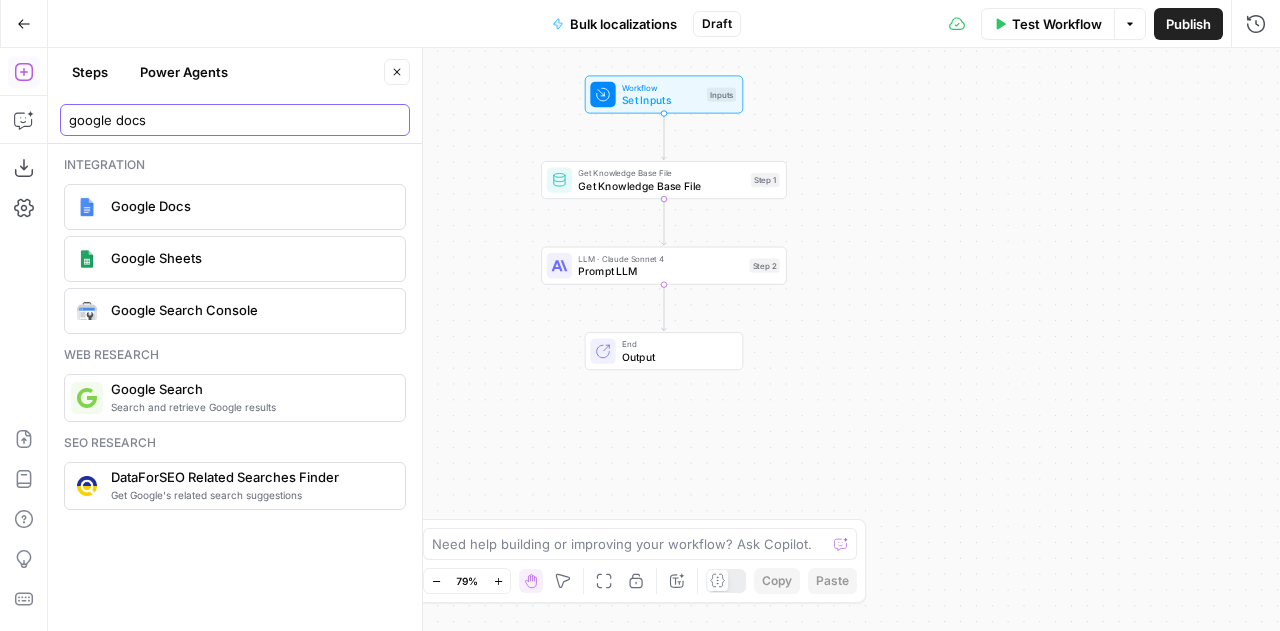 type on "google docs" 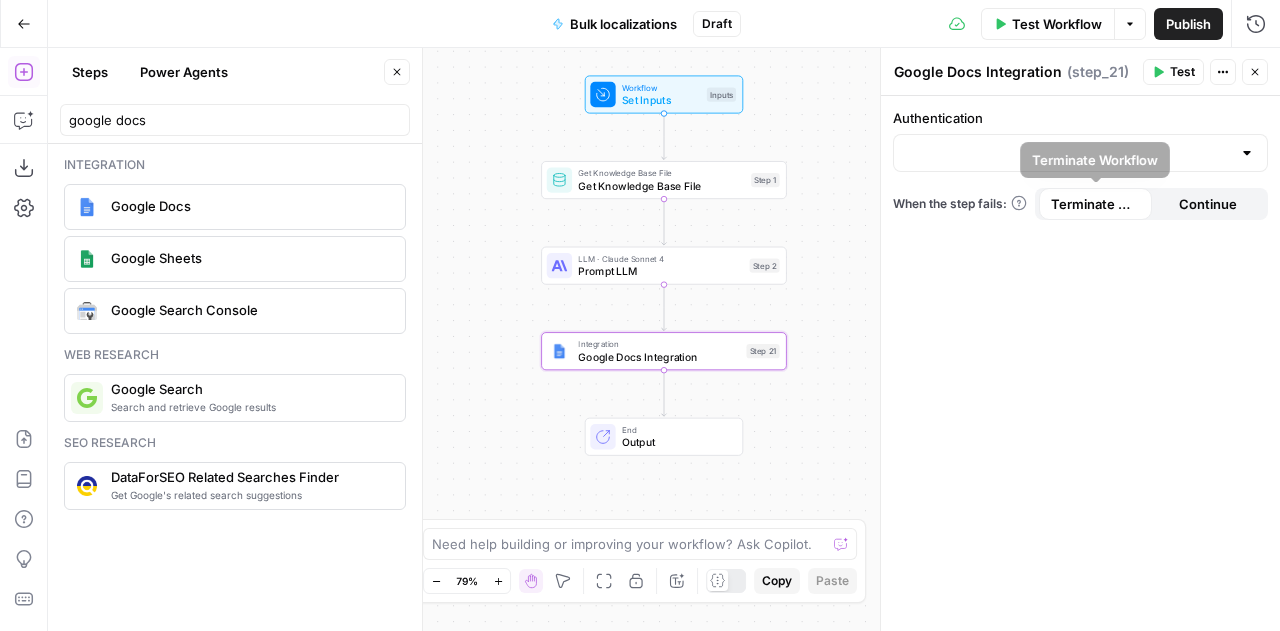 click at bounding box center (1080, 153) 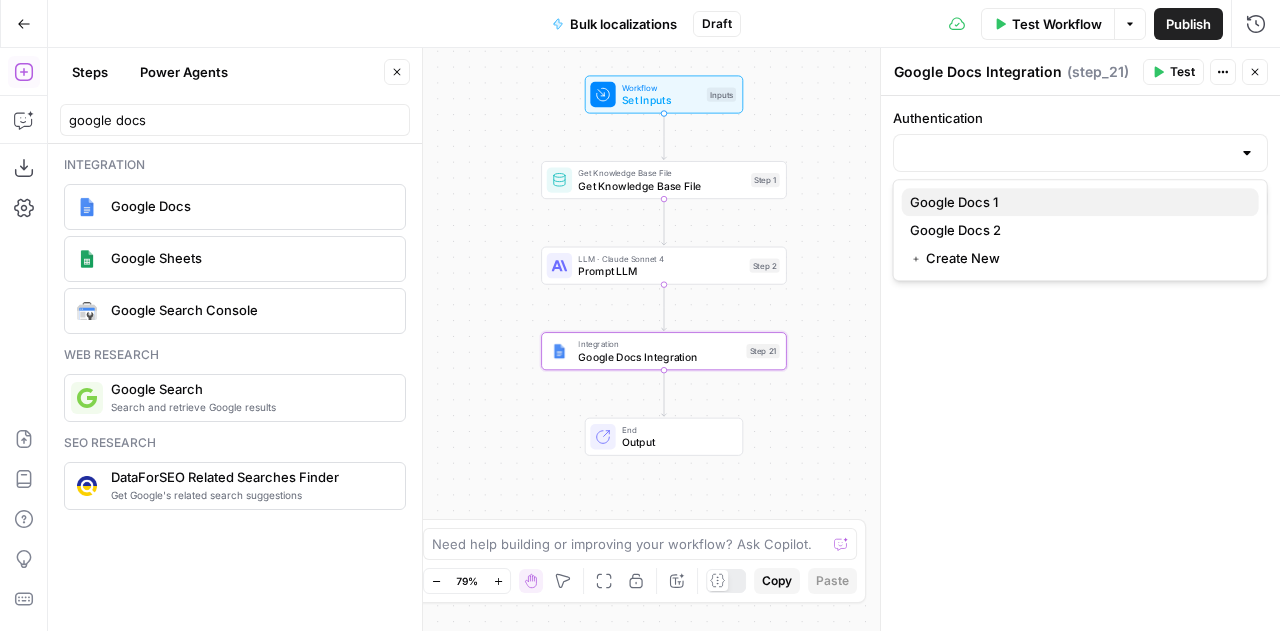 click on "Google Docs 1" at bounding box center [1076, 202] 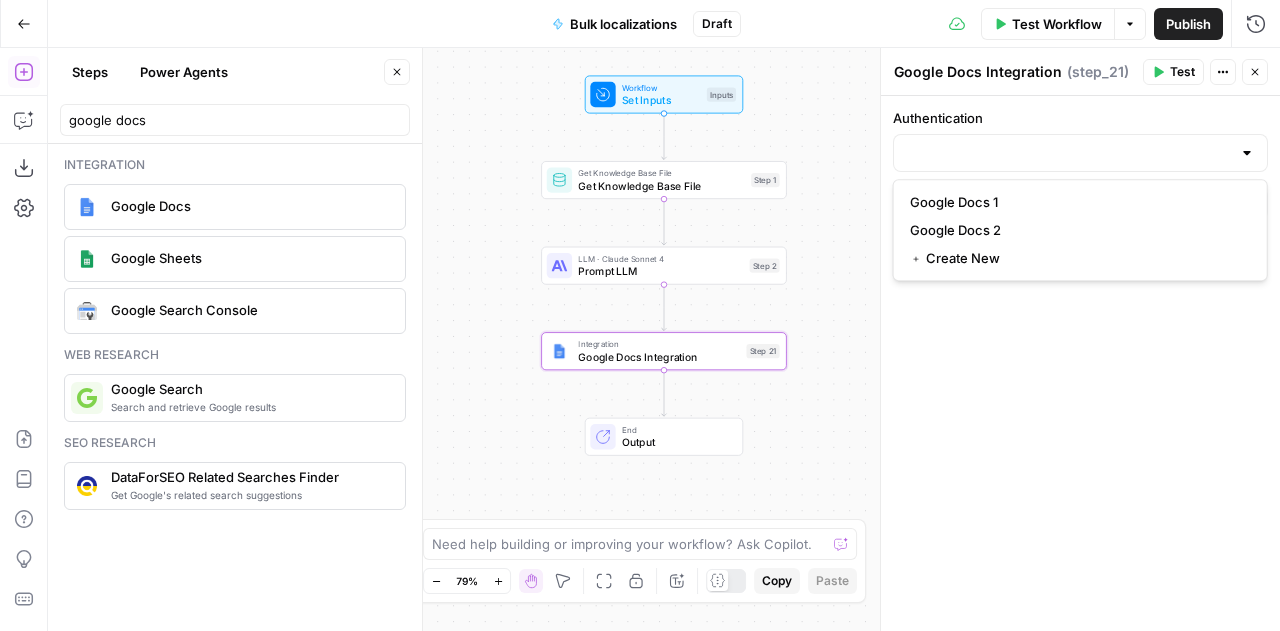 type on "Google Docs 1" 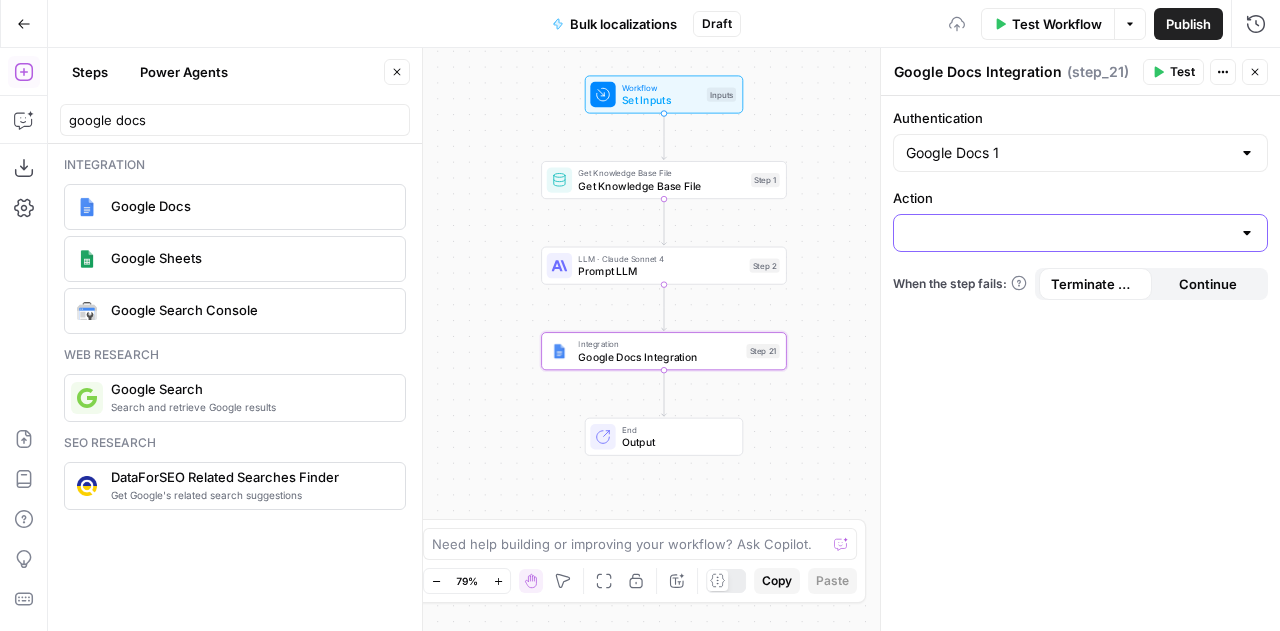 click on "Action" at bounding box center (1068, 233) 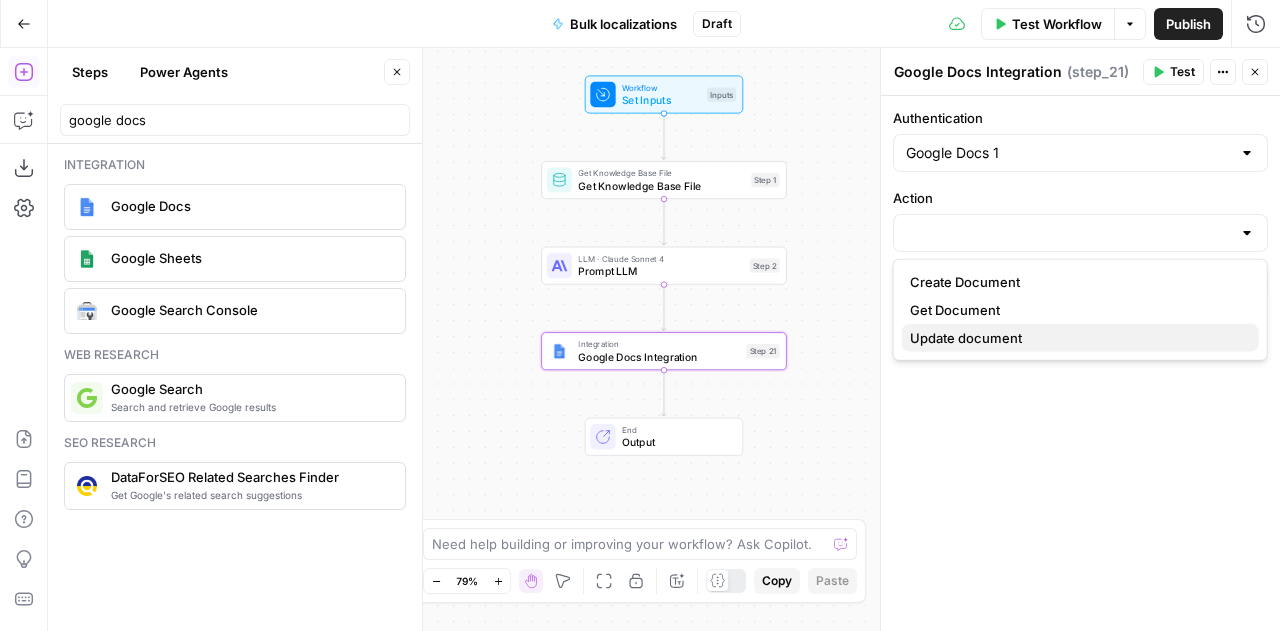 drag, startPoint x: 967, startPoint y: 221, endPoint x: 972, endPoint y: 337, distance: 116.10771 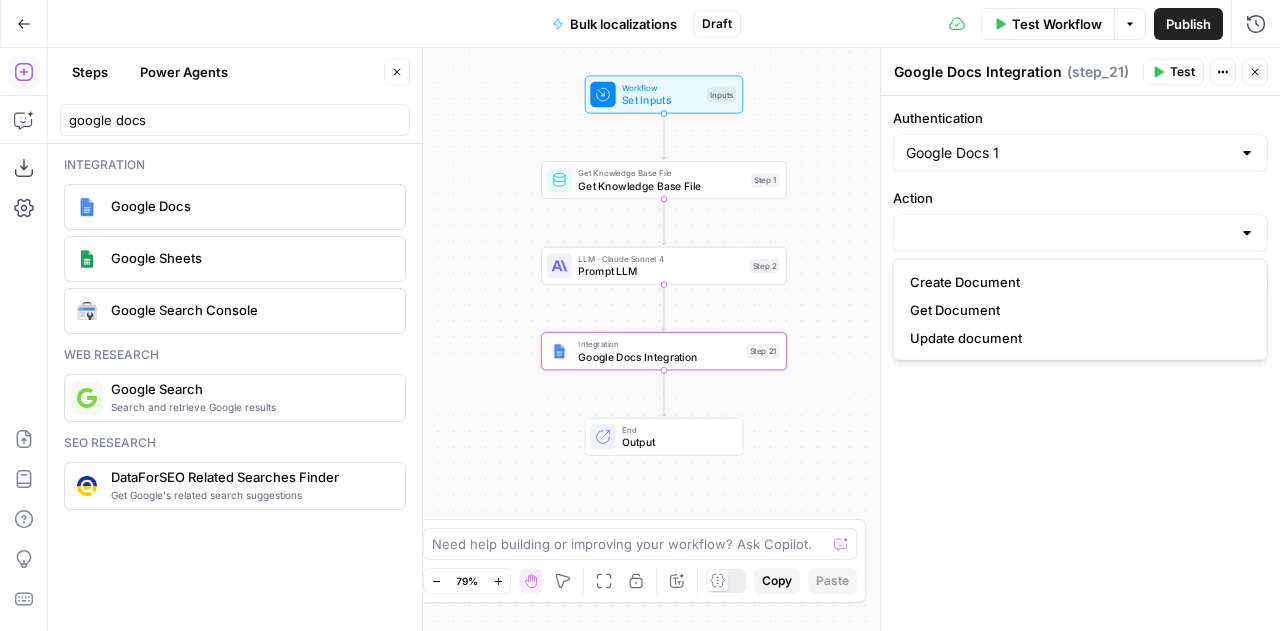 type on "Update document" 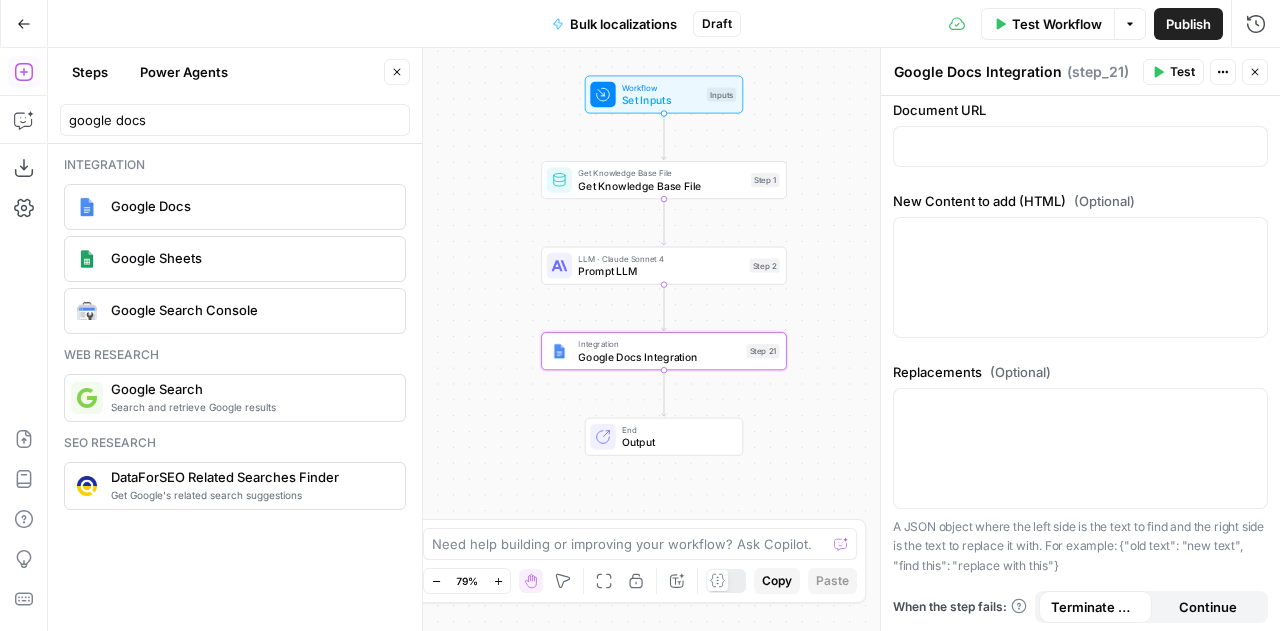 scroll, scrollTop: 0, scrollLeft: 0, axis: both 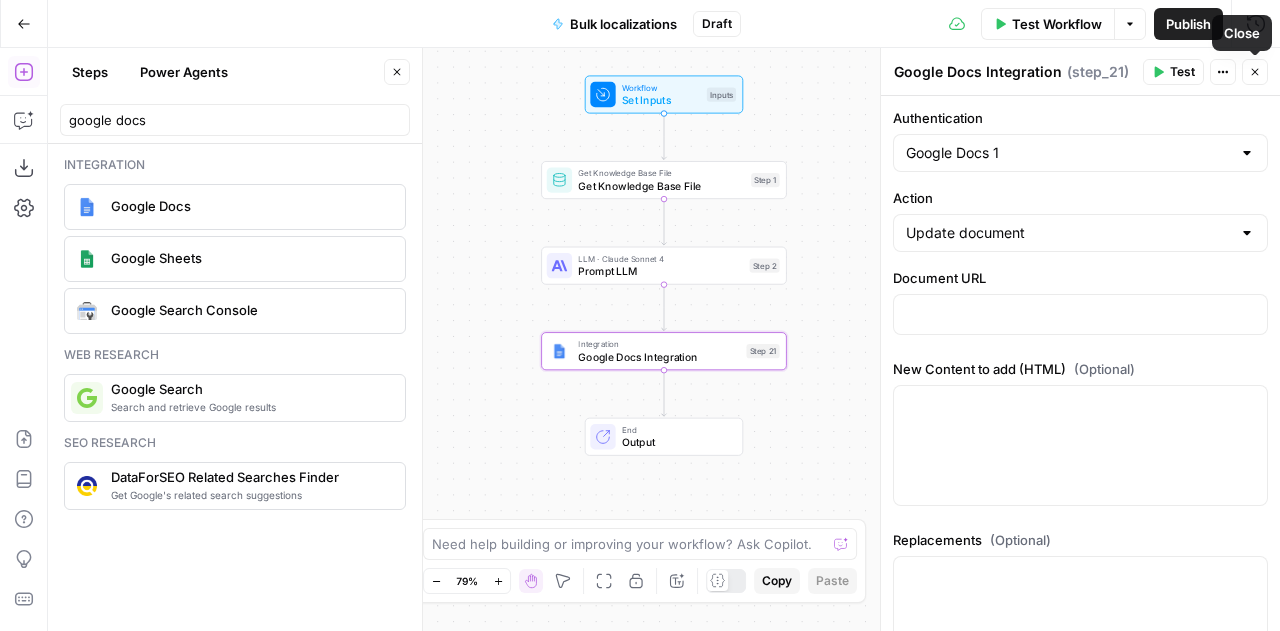 click 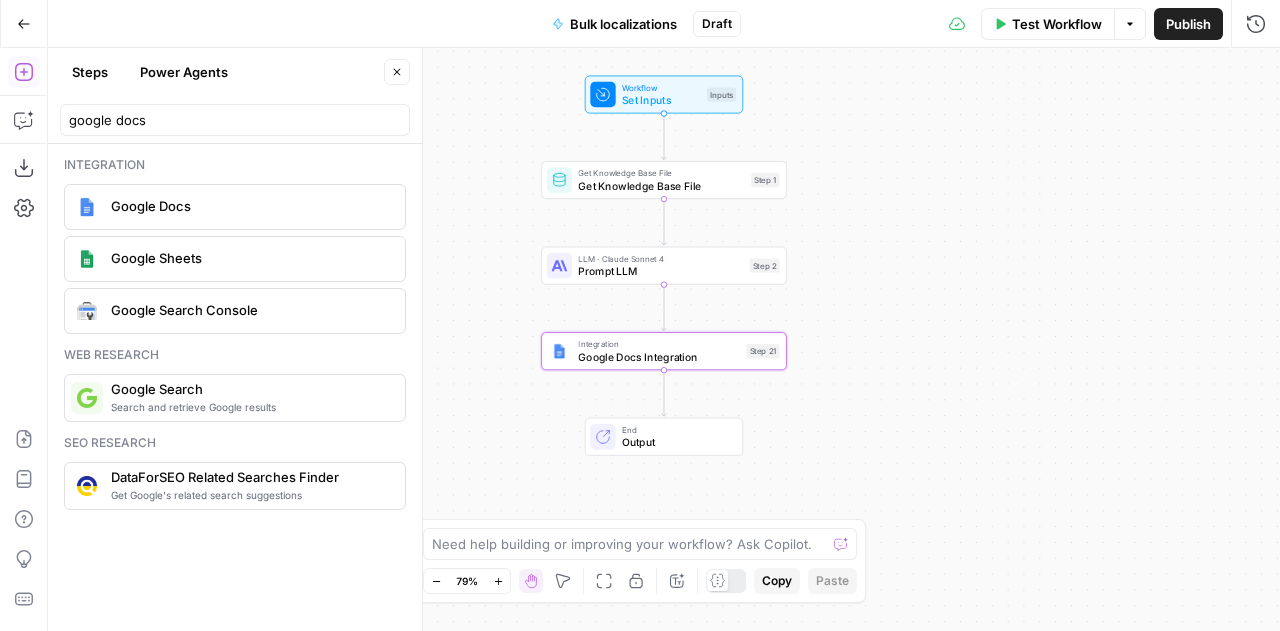 click on "Output" at bounding box center (676, 442) 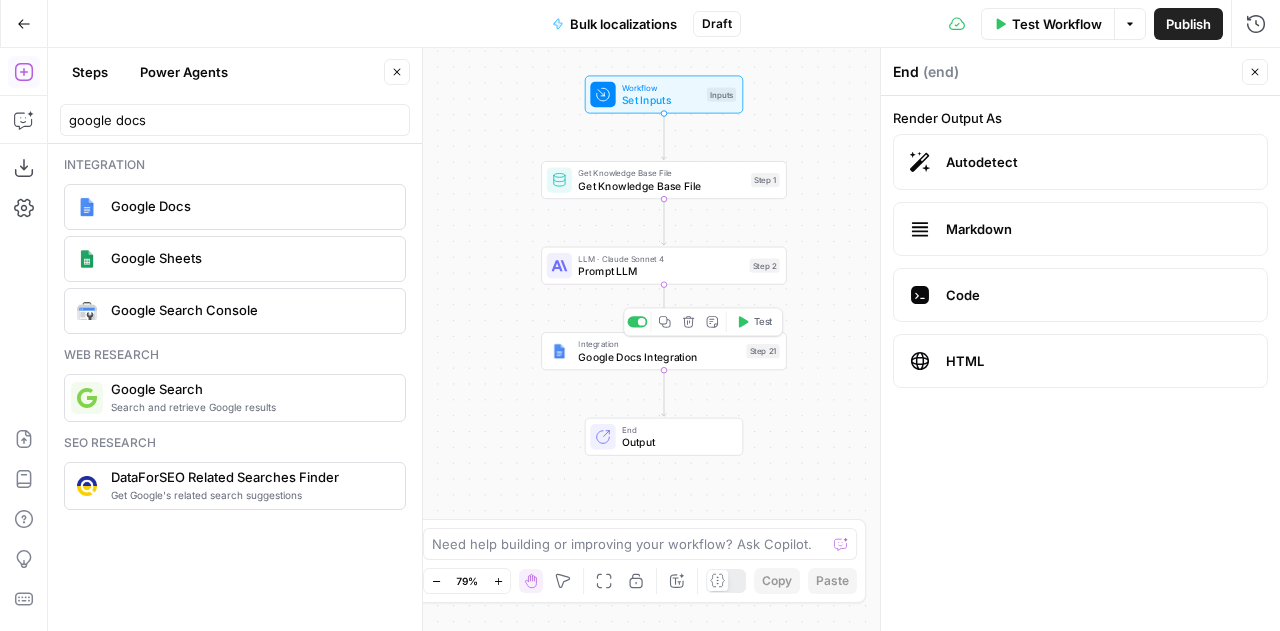 click on "Google Docs Integration" at bounding box center (659, 357) 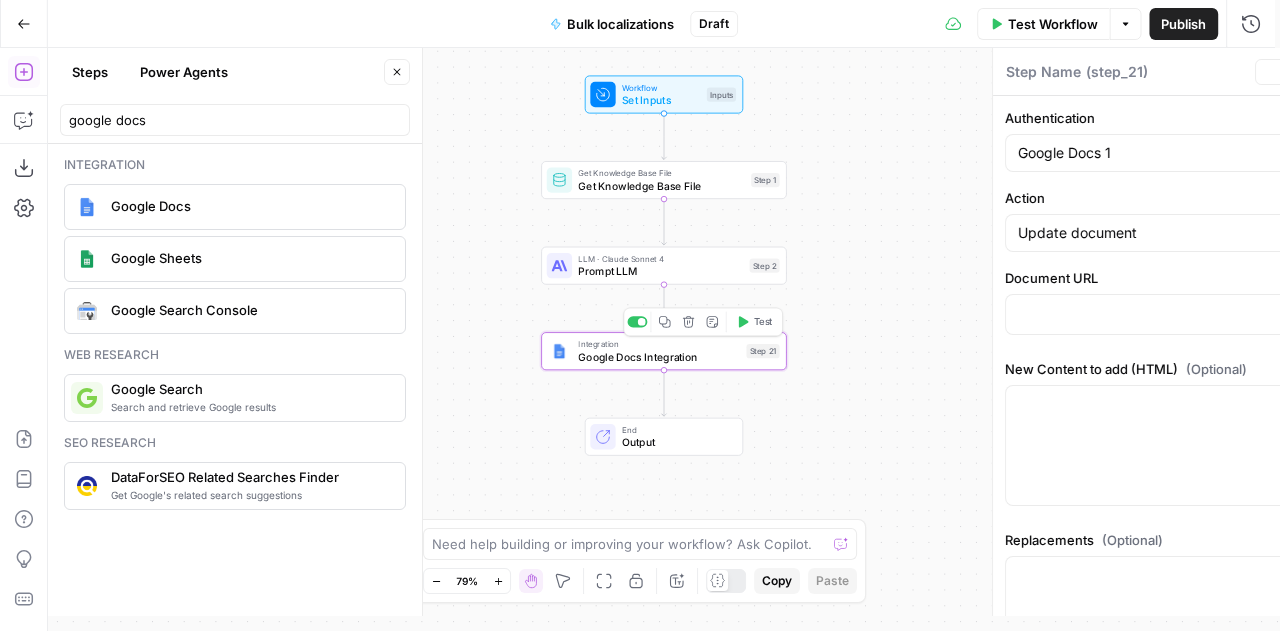 type on "Google Docs Integration" 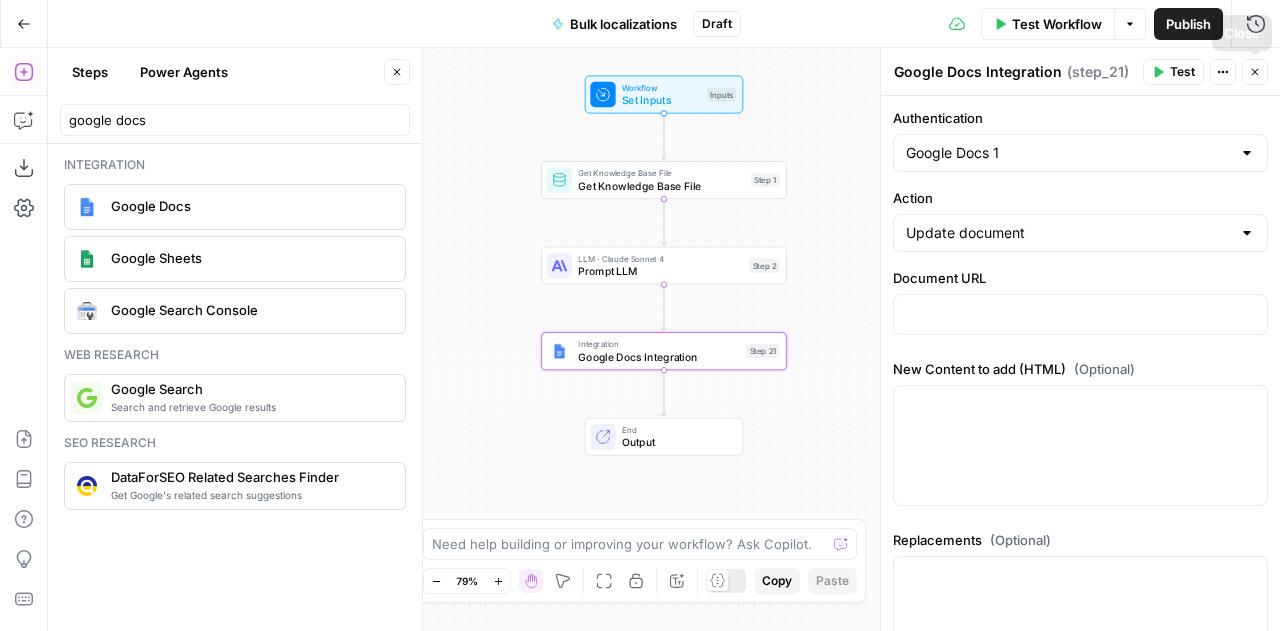 click 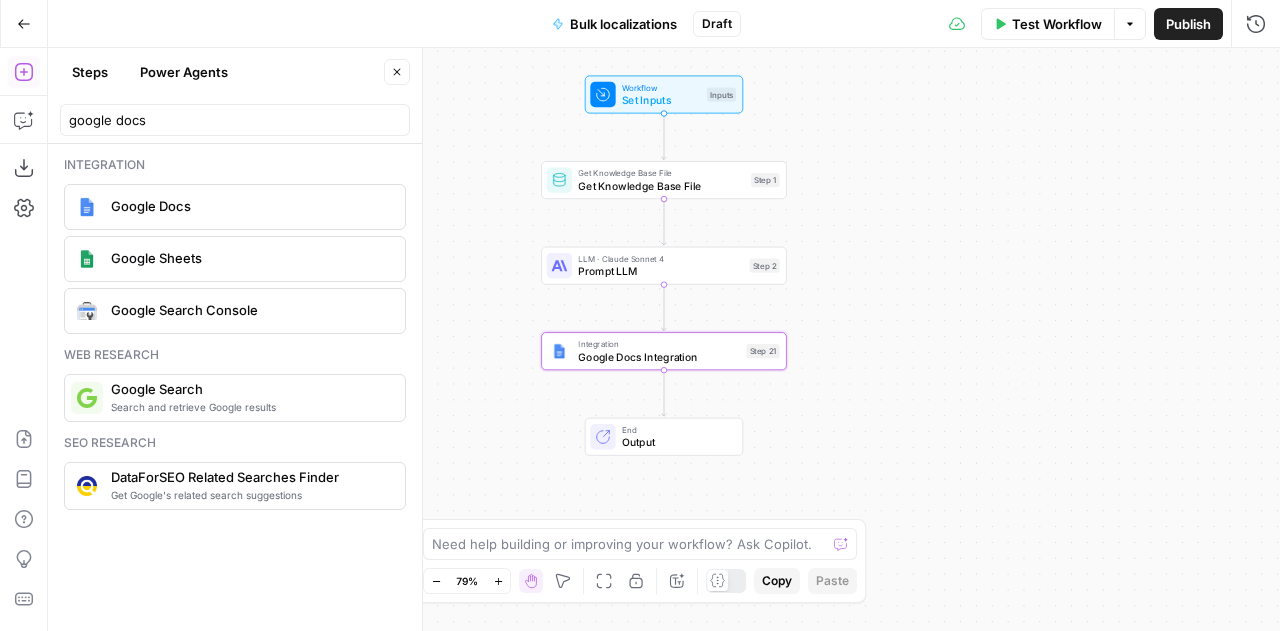 click on "Steps" at bounding box center (90, 72) 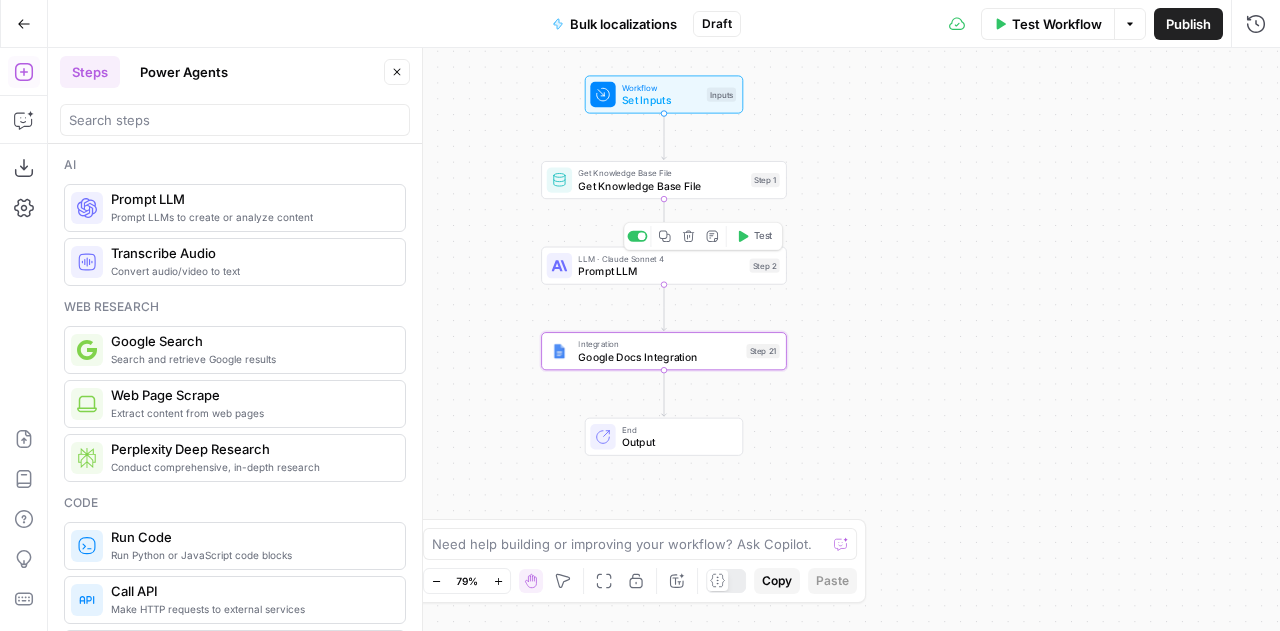 click on "Prompt LLM" at bounding box center [660, 271] 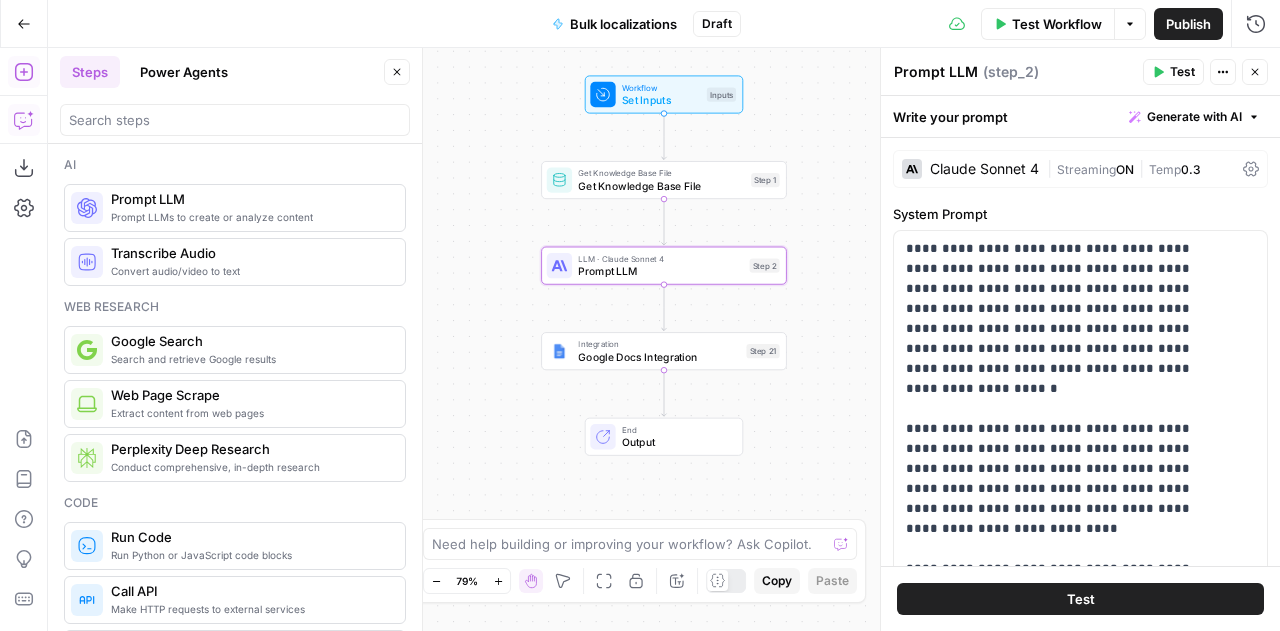 click 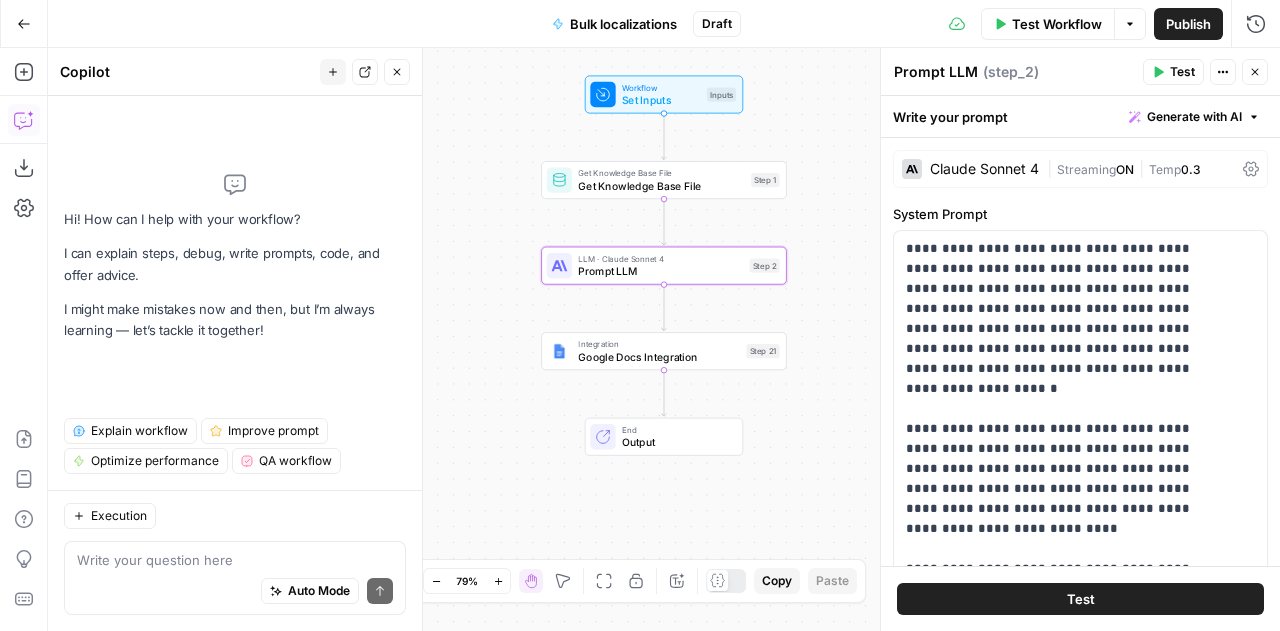 click at bounding box center [235, 560] 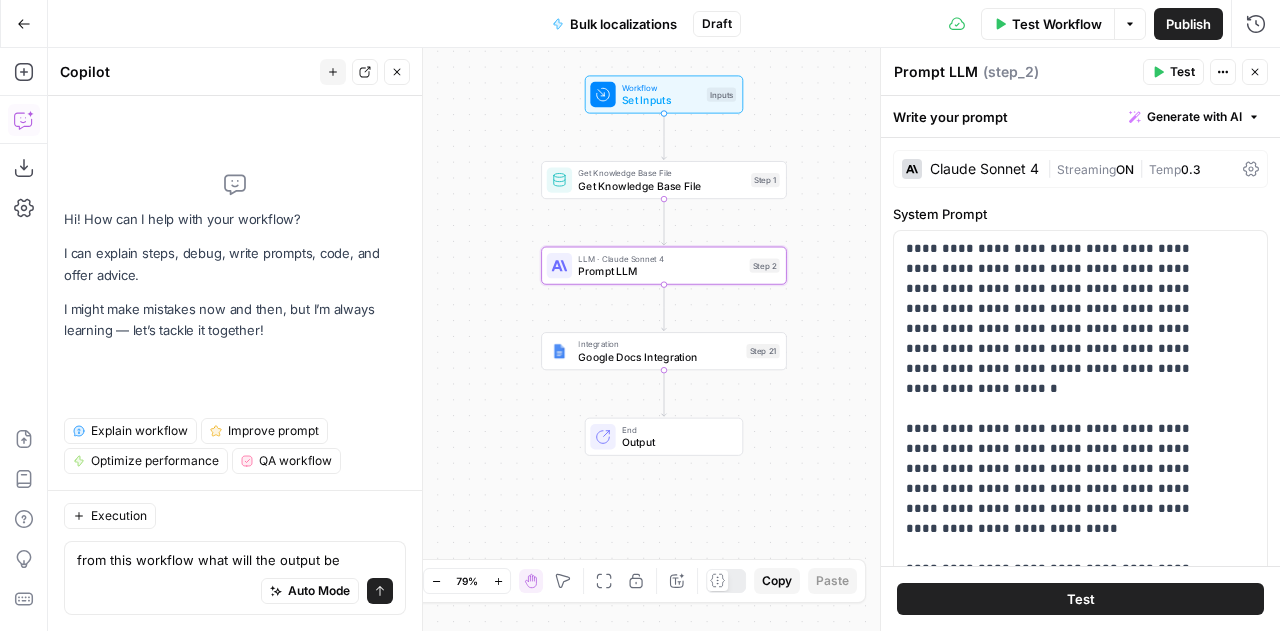 type on "from this workflow what will the output be?" 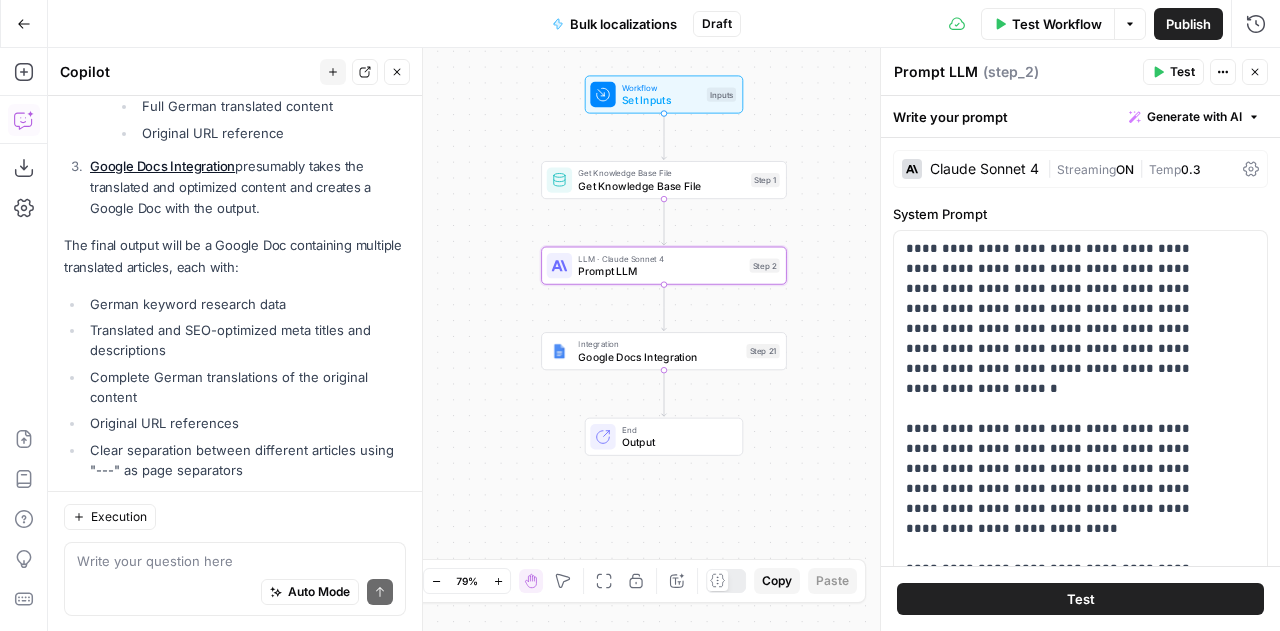scroll, scrollTop: 1006, scrollLeft: 0, axis: vertical 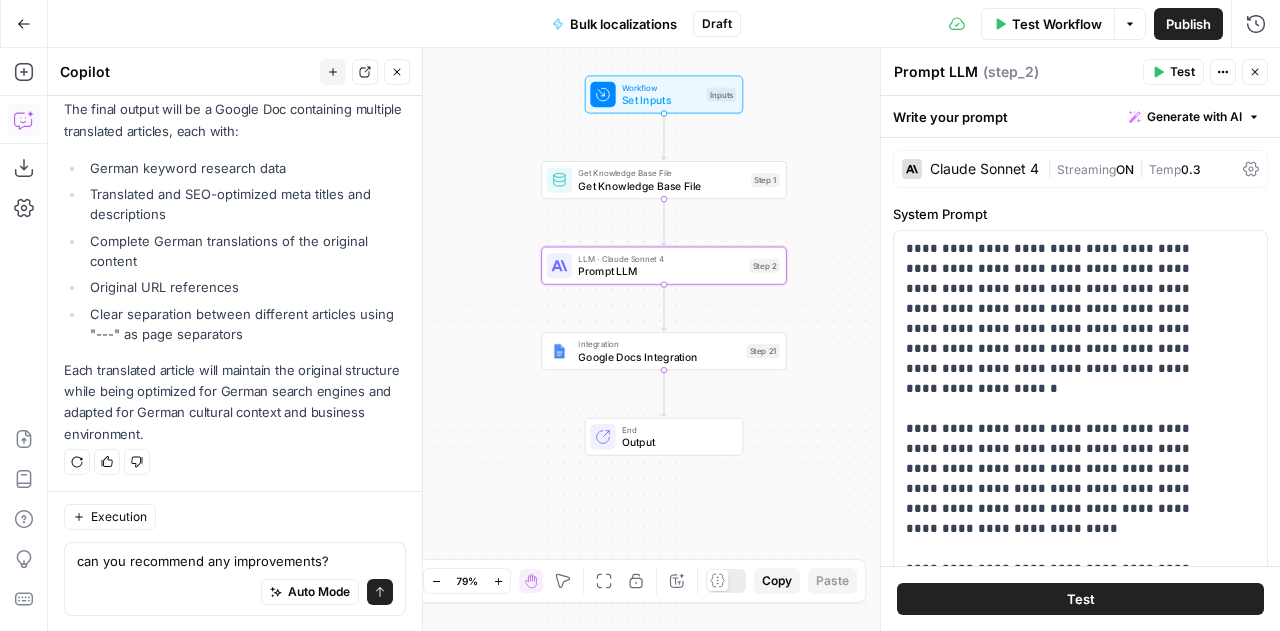 type on "can you recommend any improvements?" 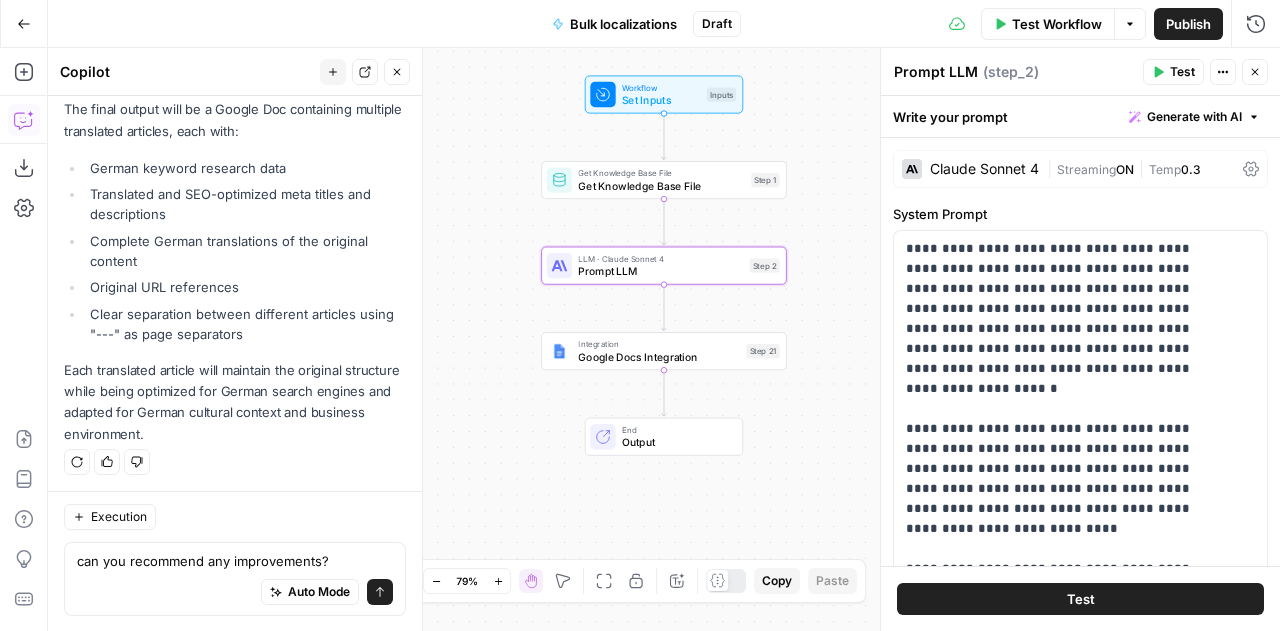 type 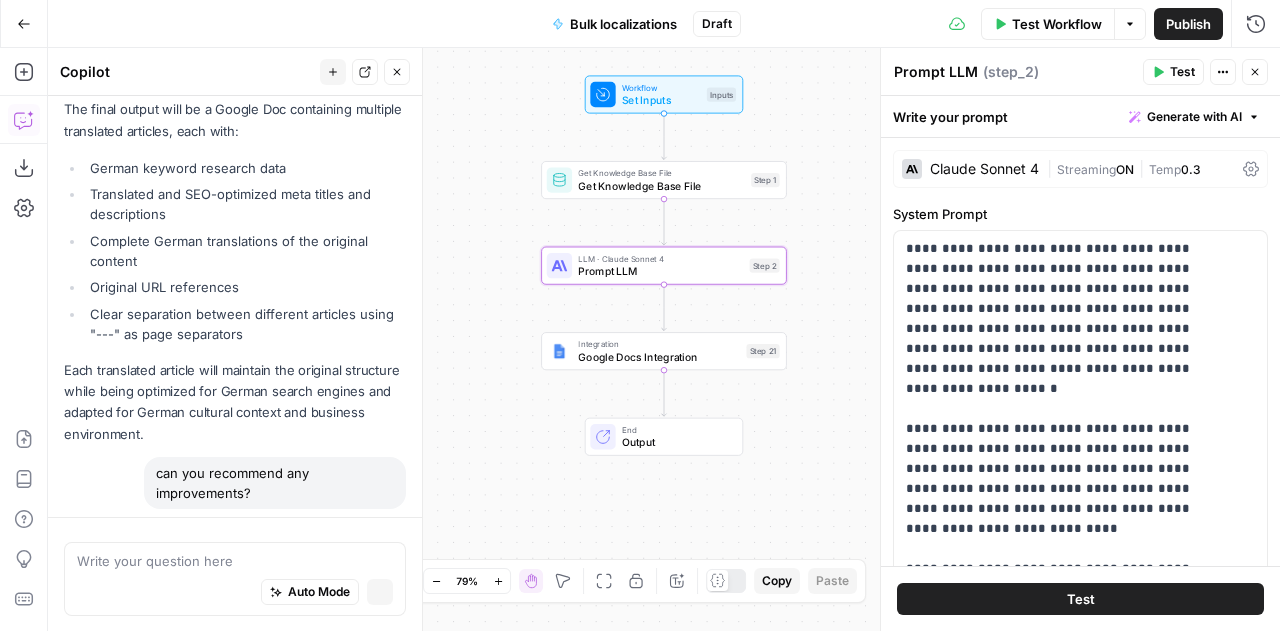 scroll, scrollTop: 1045, scrollLeft: 0, axis: vertical 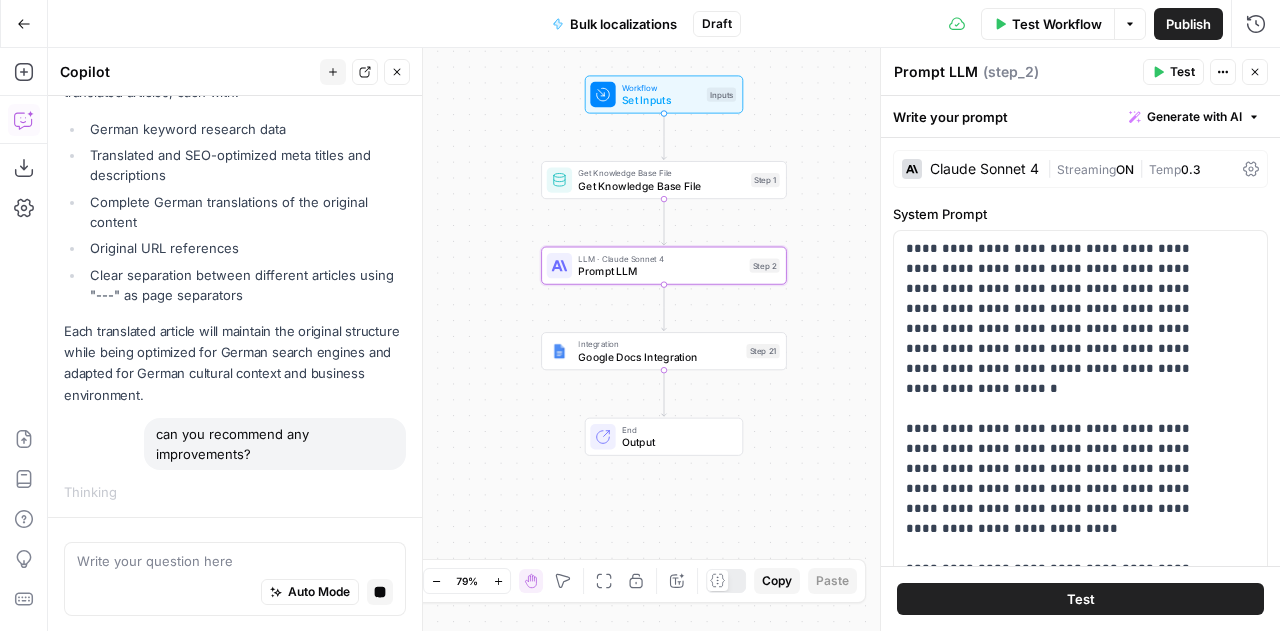 click 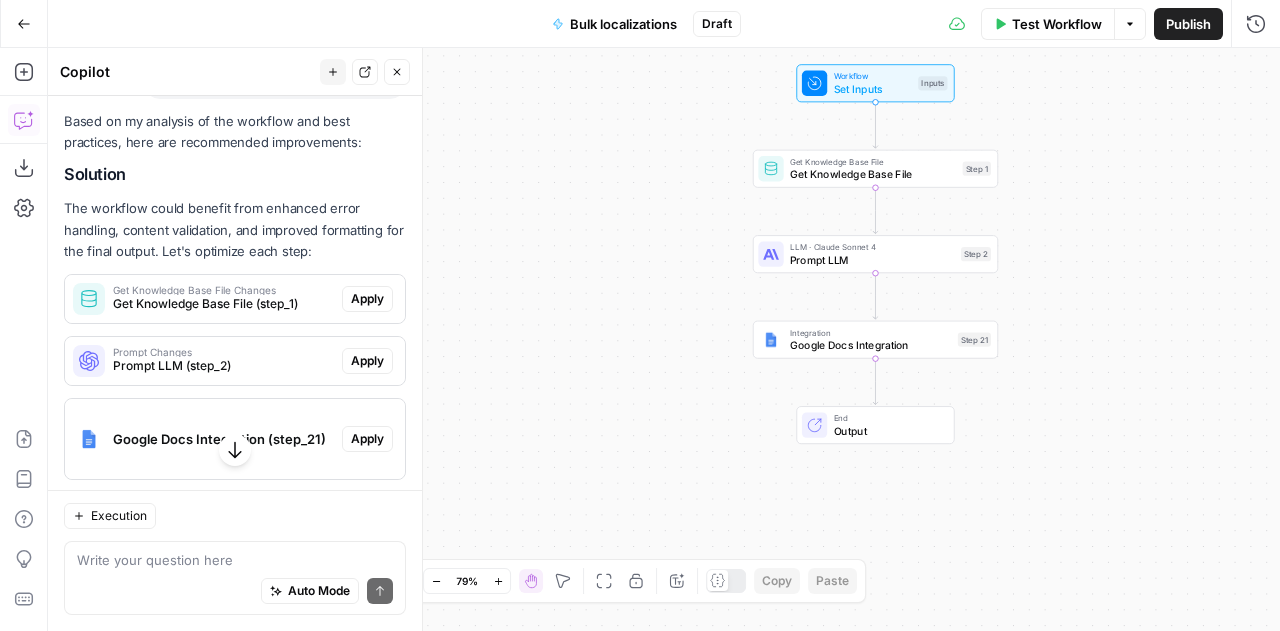 scroll, scrollTop: 1416, scrollLeft: 0, axis: vertical 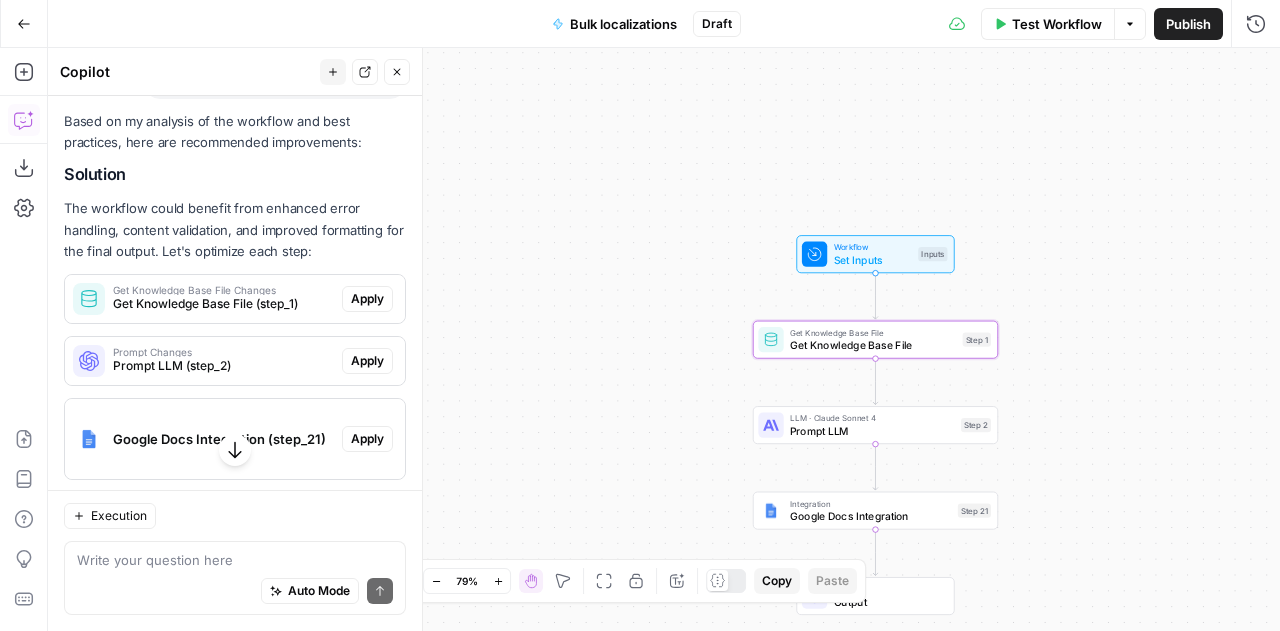 click on "Apply" at bounding box center [367, 299] 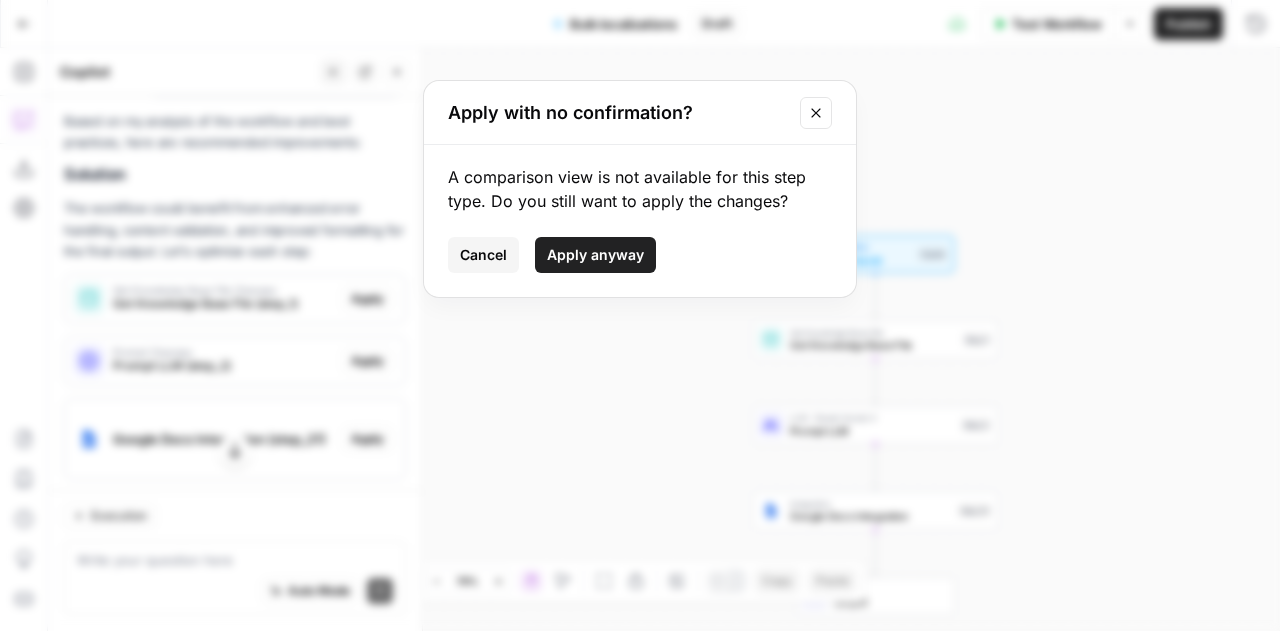 click on "Apply anyway" at bounding box center (595, 255) 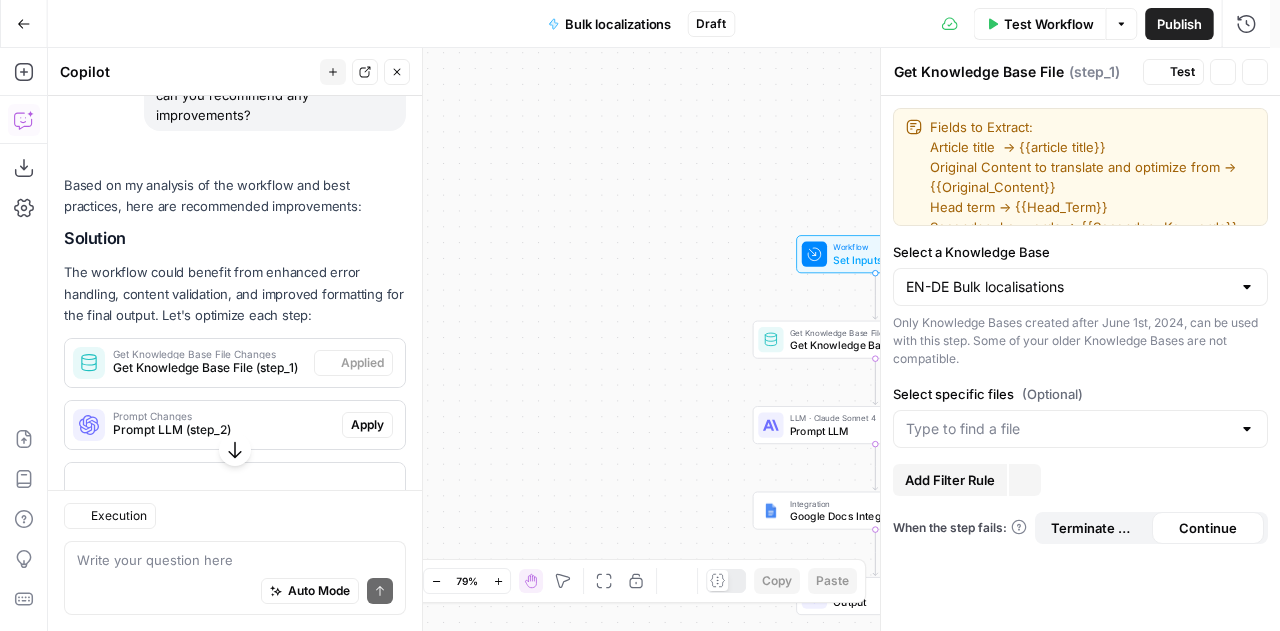 scroll, scrollTop: 1448, scrollLeft: 0, axis: vertical 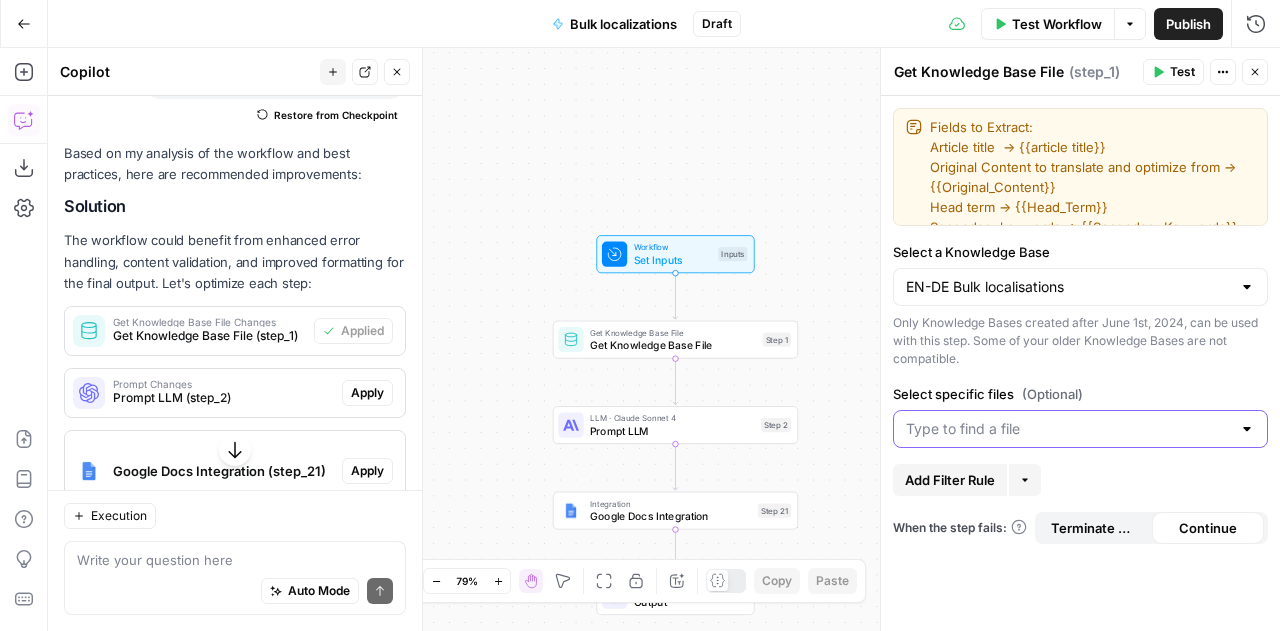 click on "Select specific files   (Optional)" at bounding box center [1068, 429] 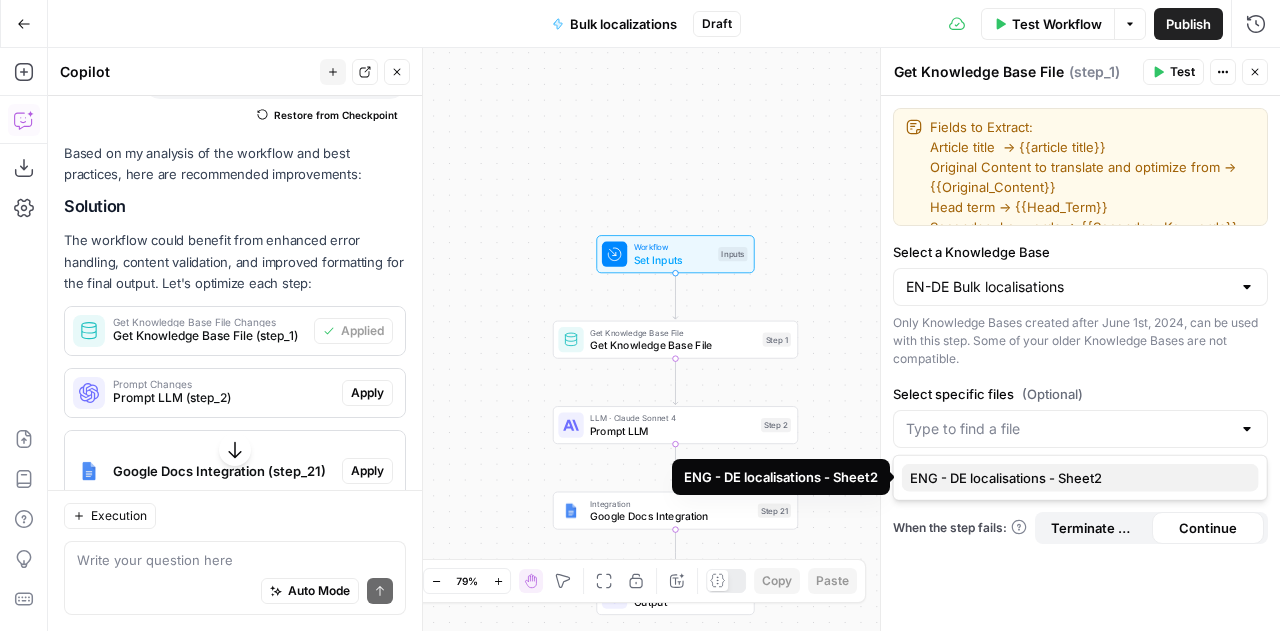 click on "ENG - DE localisations - Sheet2" at bounding box center (1076, 478) 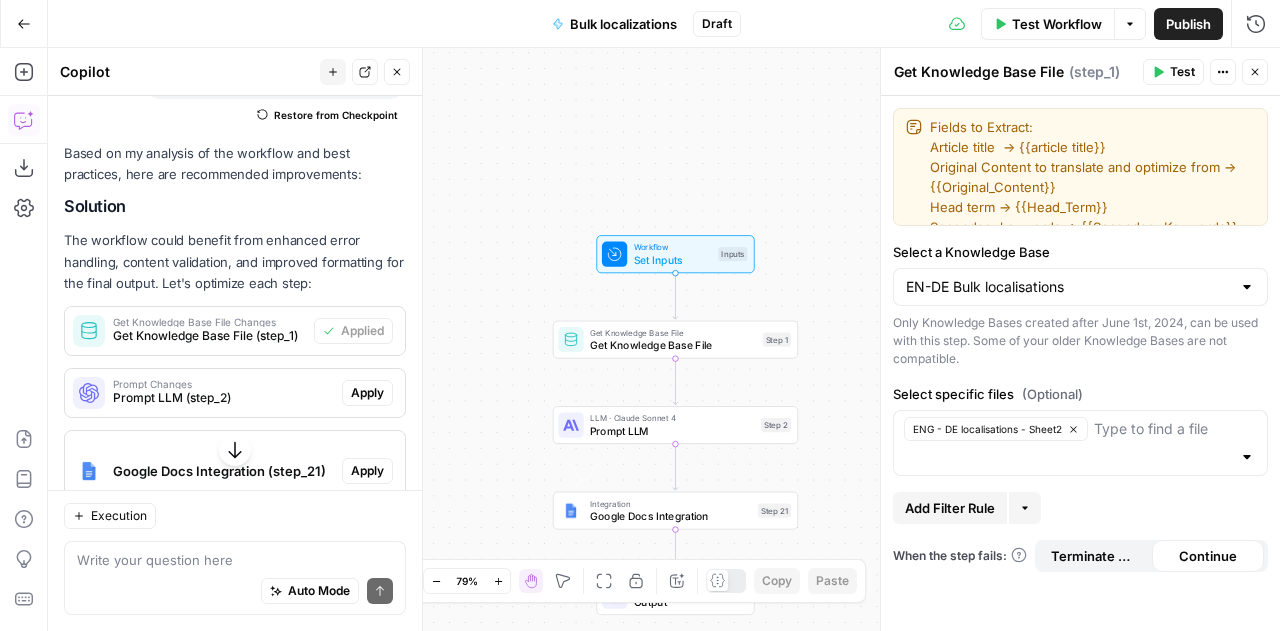 click on "Fields to Extract:
Article title  → {{article title}}
Original Content to translate and optimize from → {{Original_Content}}
Head term → {{Head_Term}}
Secondary keywords → {{Secondary_Keywords}}
Meta Title → {{Meta_Title}}
Meta Description → {{Meta_Description}} Fields to Extract:
Article title  → {{article title}}
Original Content to translate and optimize from → {{Original_Content}}
Head term → {{Head_Term}}
Secondary keywords → {{Secondary_Keywords}}
Meta Title → {{Meta_Title}}
Meta Description → {{Meta_Description}} Select a Knowledge Base EN-DE Bulk localisations Only Knowledge Bases created after June 1st, 2024, can be used with this step. Some of your older Knowledge Bases are not compatible. Select specific files   (Optional) ENG - DE localisations - Sheet2 Add Filter Rule More When the step fails: Terminate Workflow Continue" at bounding box center [1080, 363] 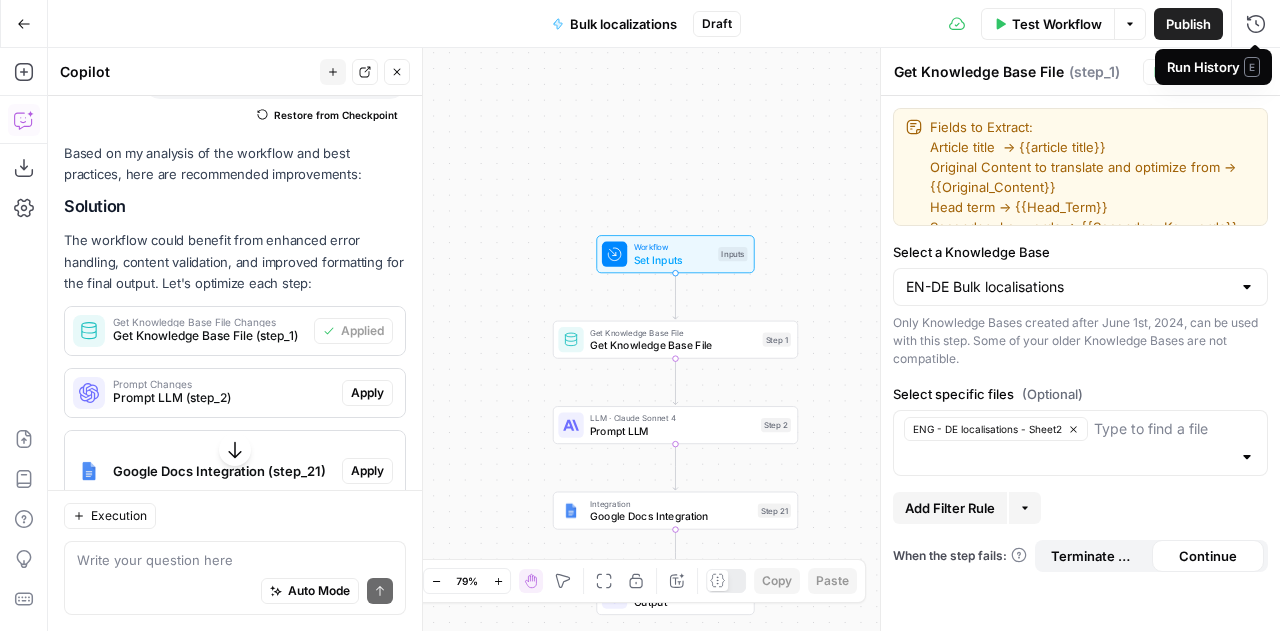 click on "E" at bounding box center [1252, 67] 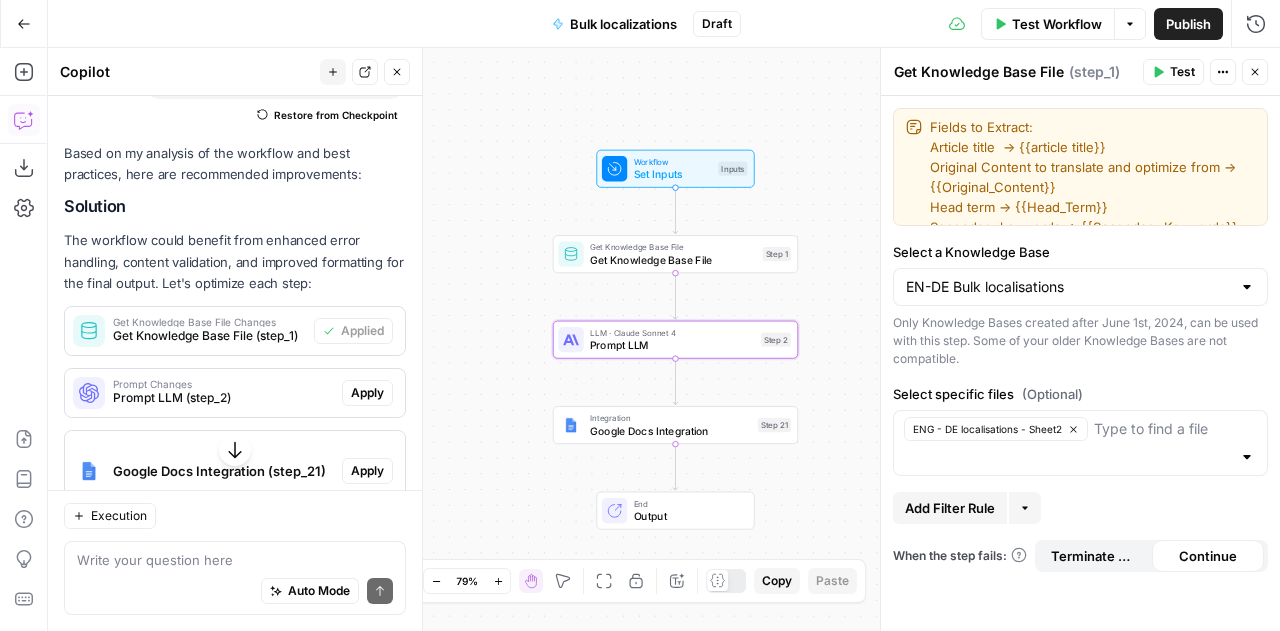click on "Prompt LLM (step_2)" at bounding box center [223, 398] 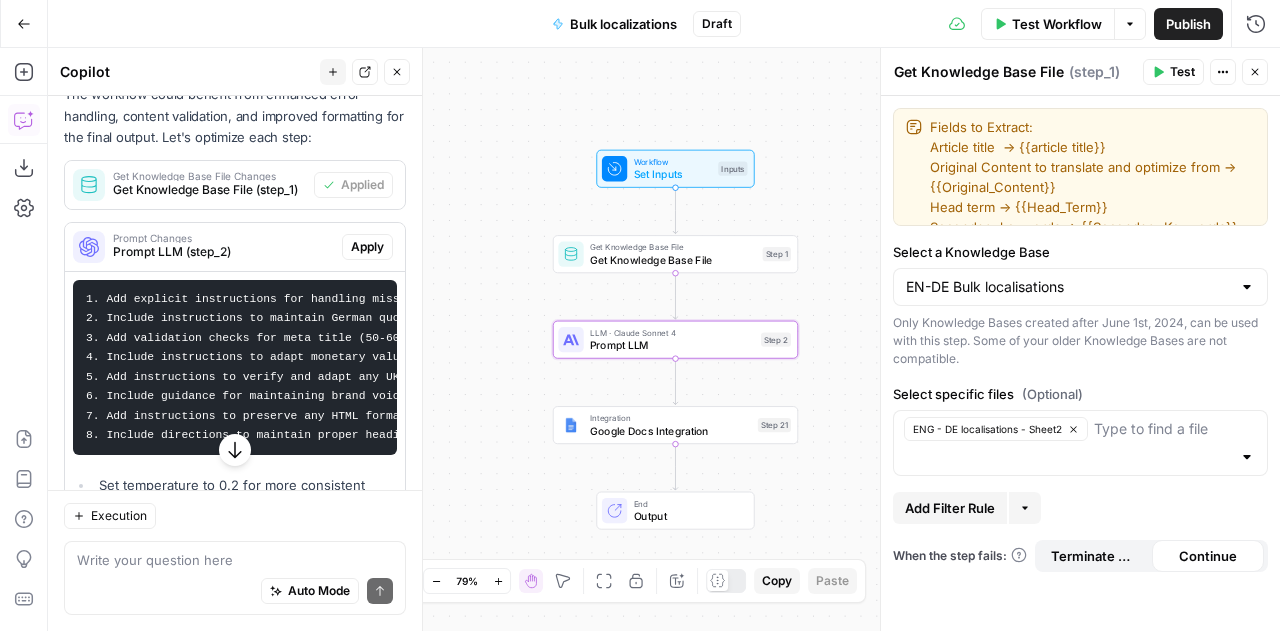 scroll, scrollTop: 1596, scrollLeft: 0, axis: vertical 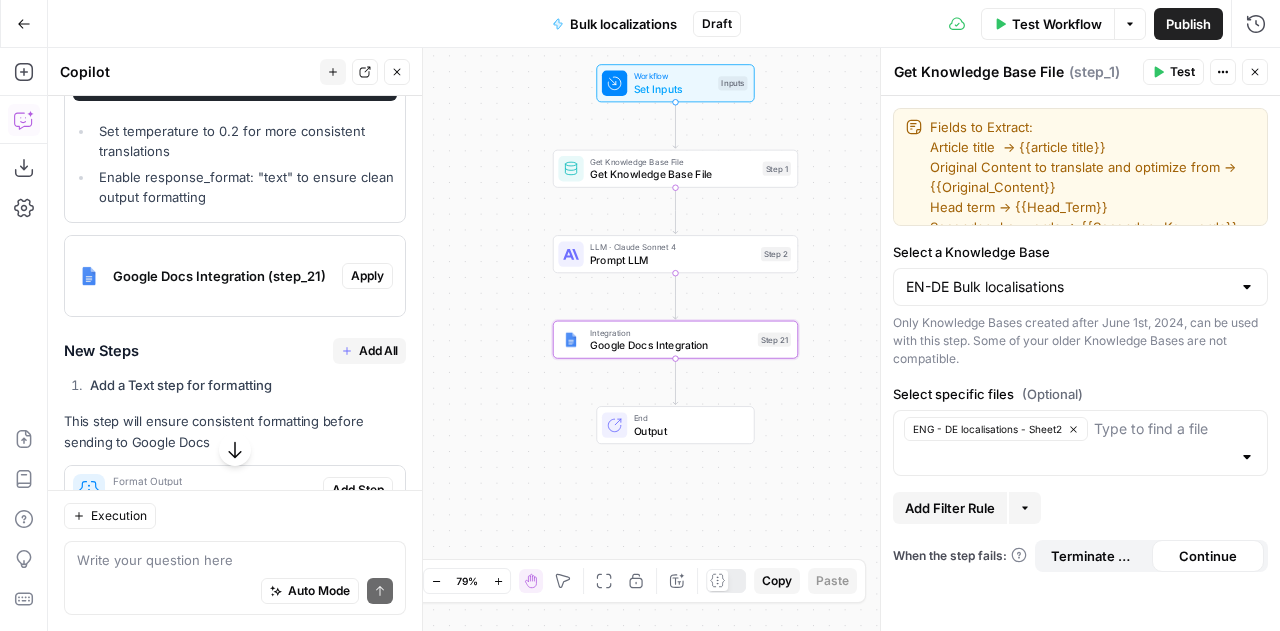 click on "Google Docs Integration (step_21)" at bounding box center [223, 276] 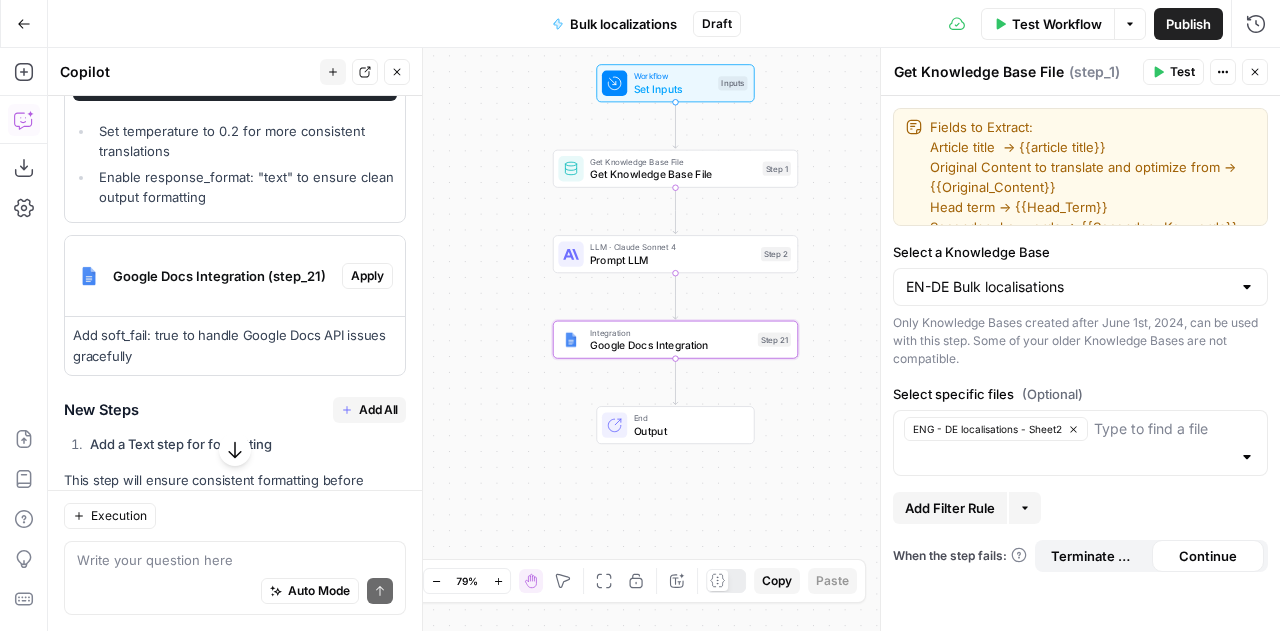 click on "Apply" at bounding box center (367, 276) 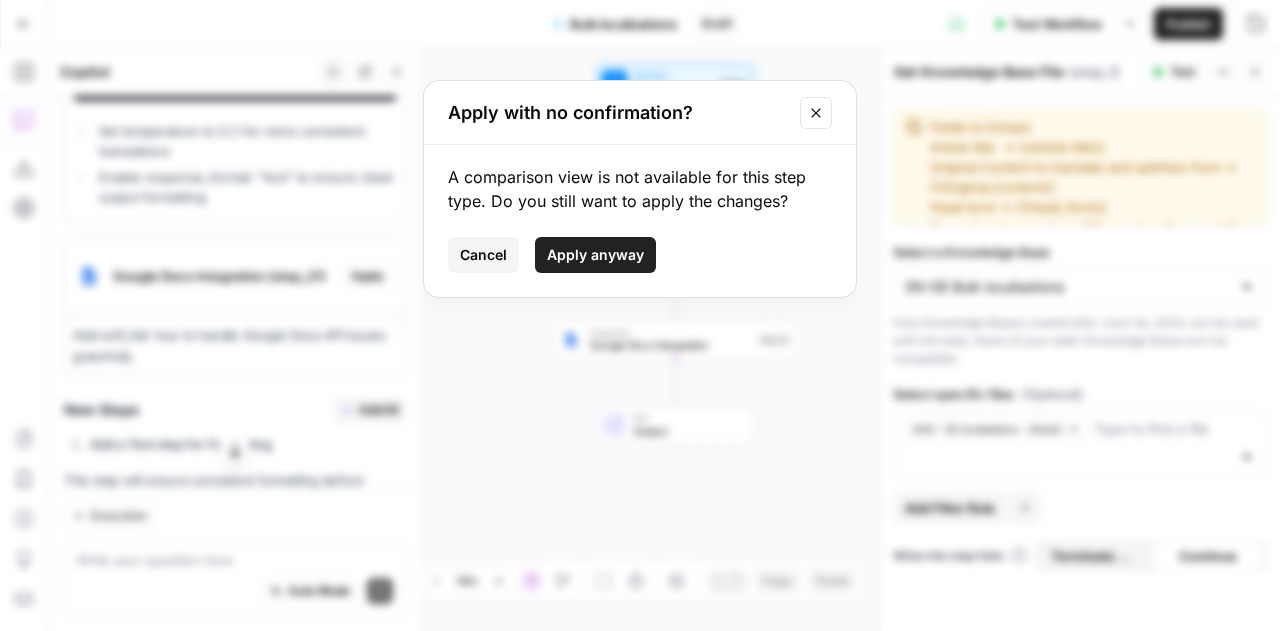 click on "Apply anyway" at bounding box center (595, 255) 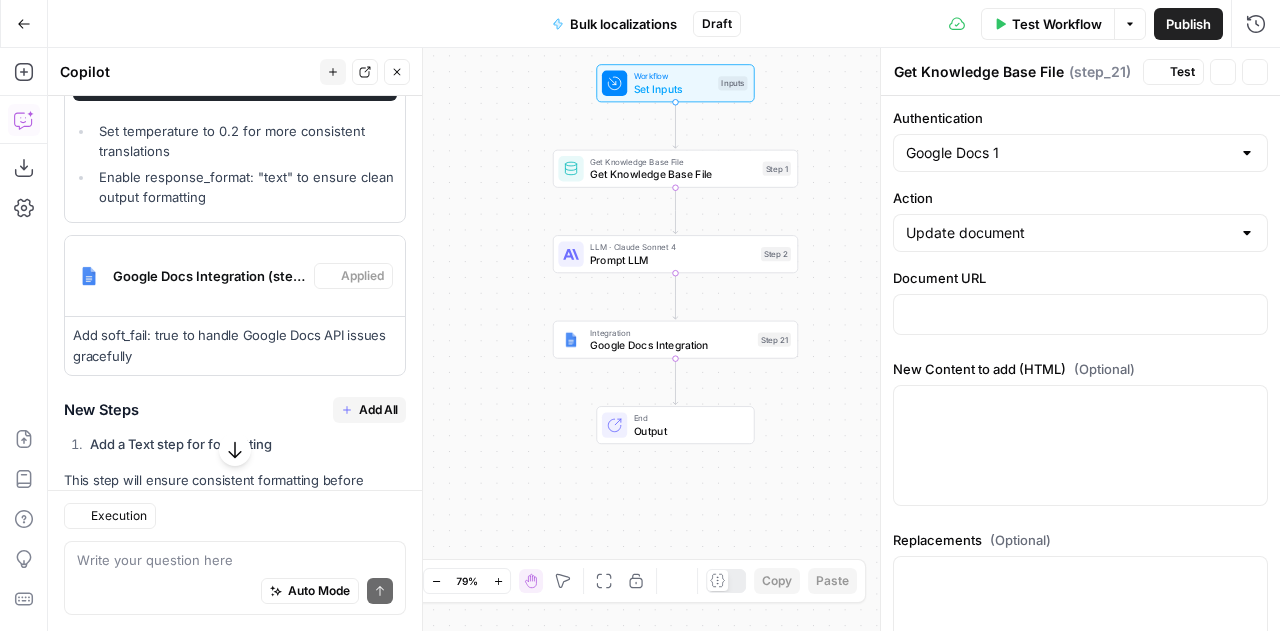 type on "Google Docs Integration" 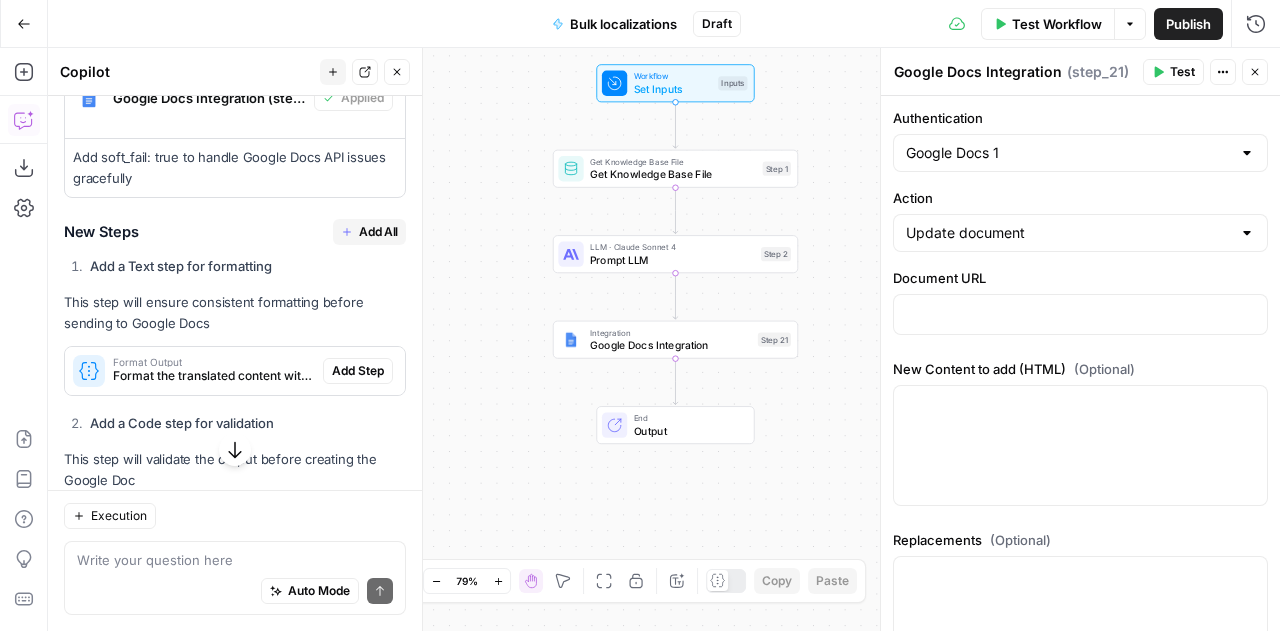 scroll, scrollTop: 2128, scrollLeft: 0, axis: vertical 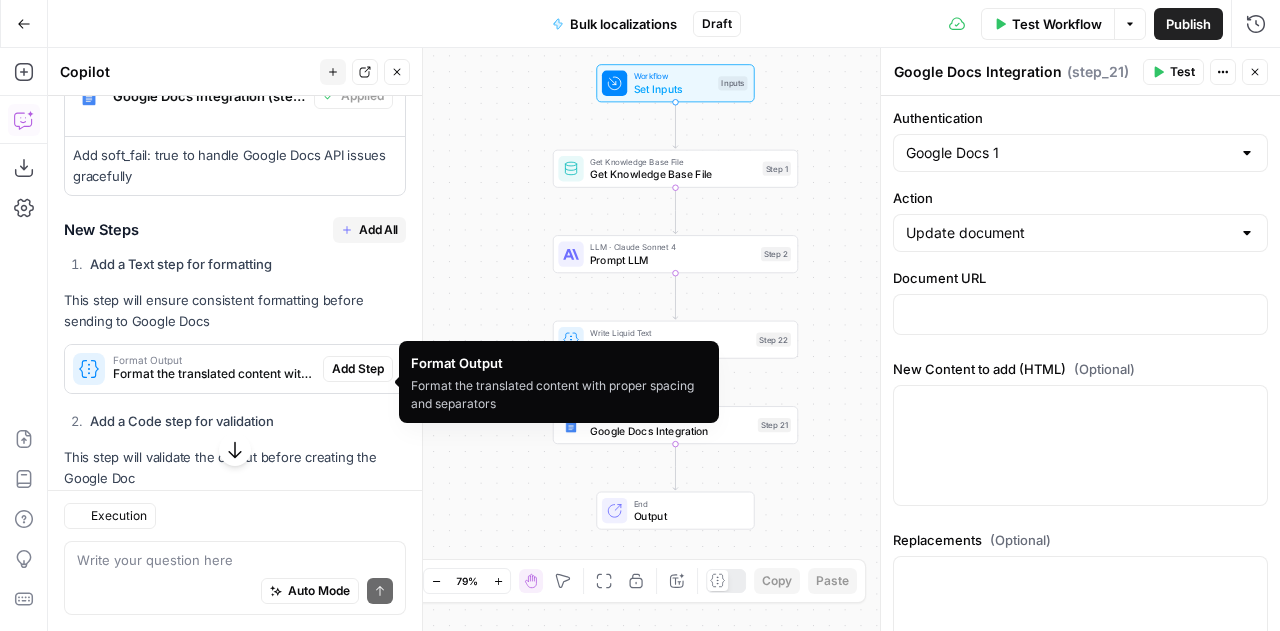click on "Add Step" at bounding box center [358, 369] 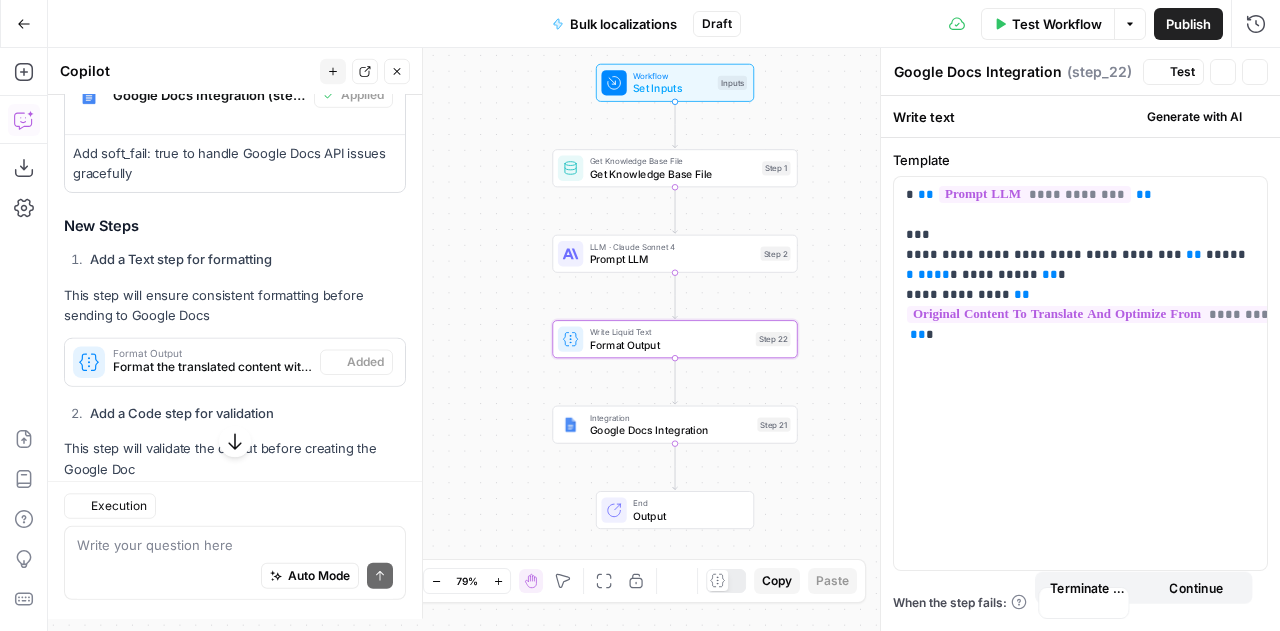 type on "Format Output" 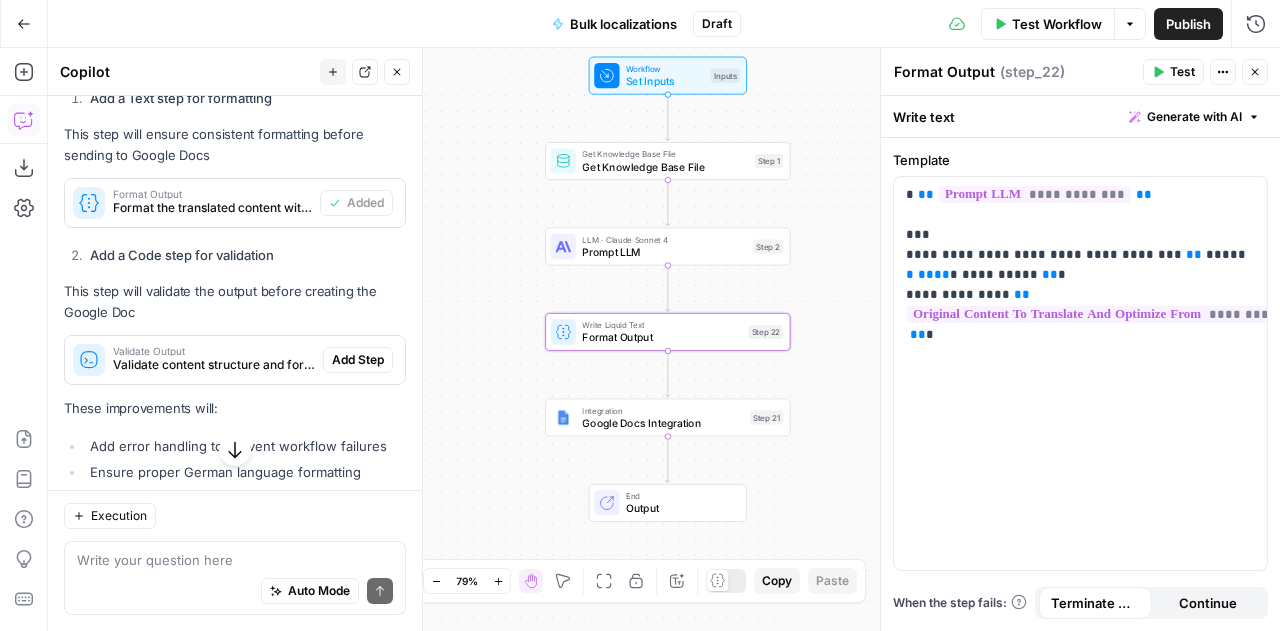 scroll, scrollTop: 2296, scrollLeft: 0, axis: vertical 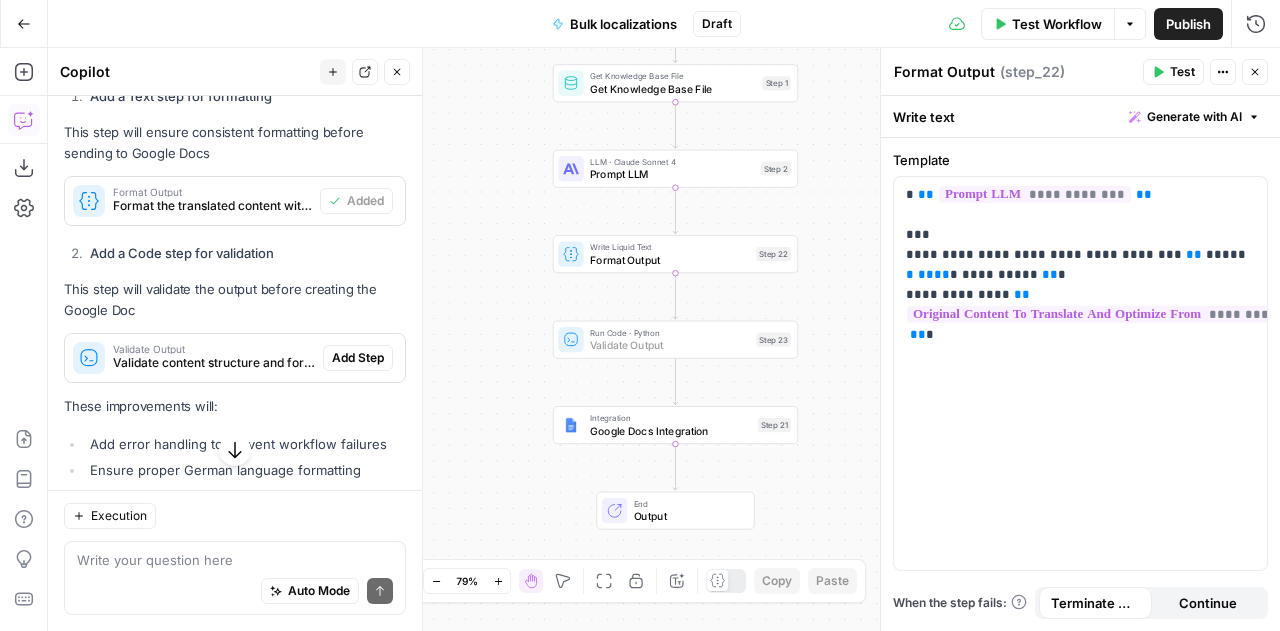click on "Add Step" at bounding box center [358, 358] 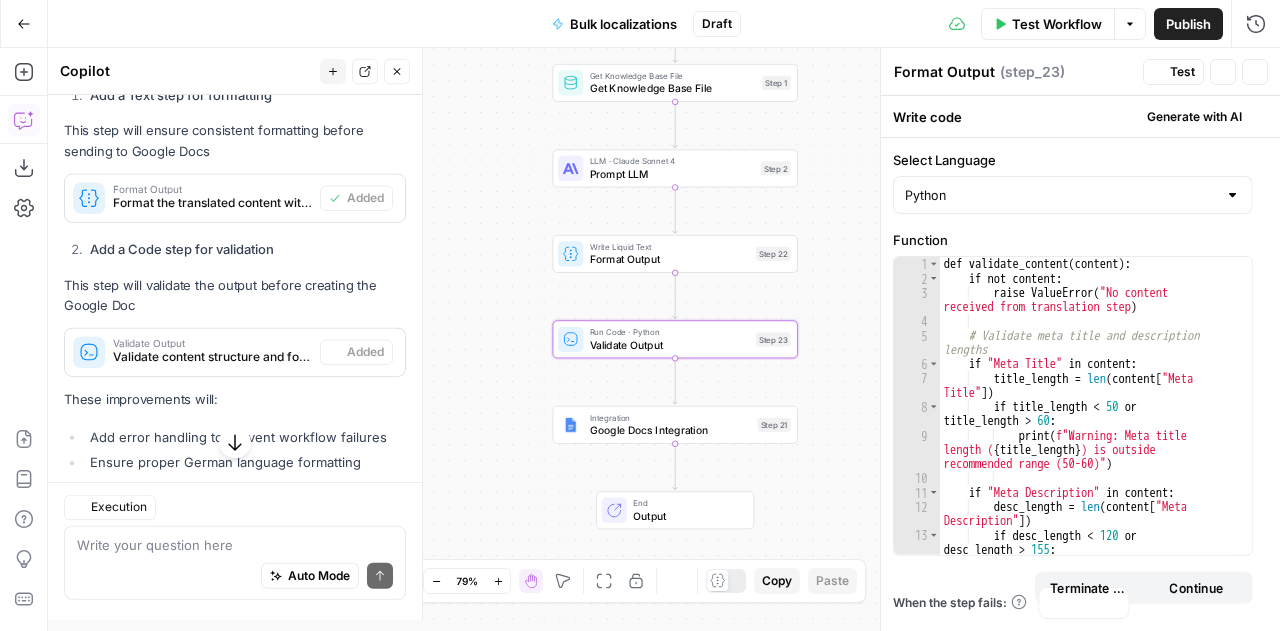 type on "Validate Output" 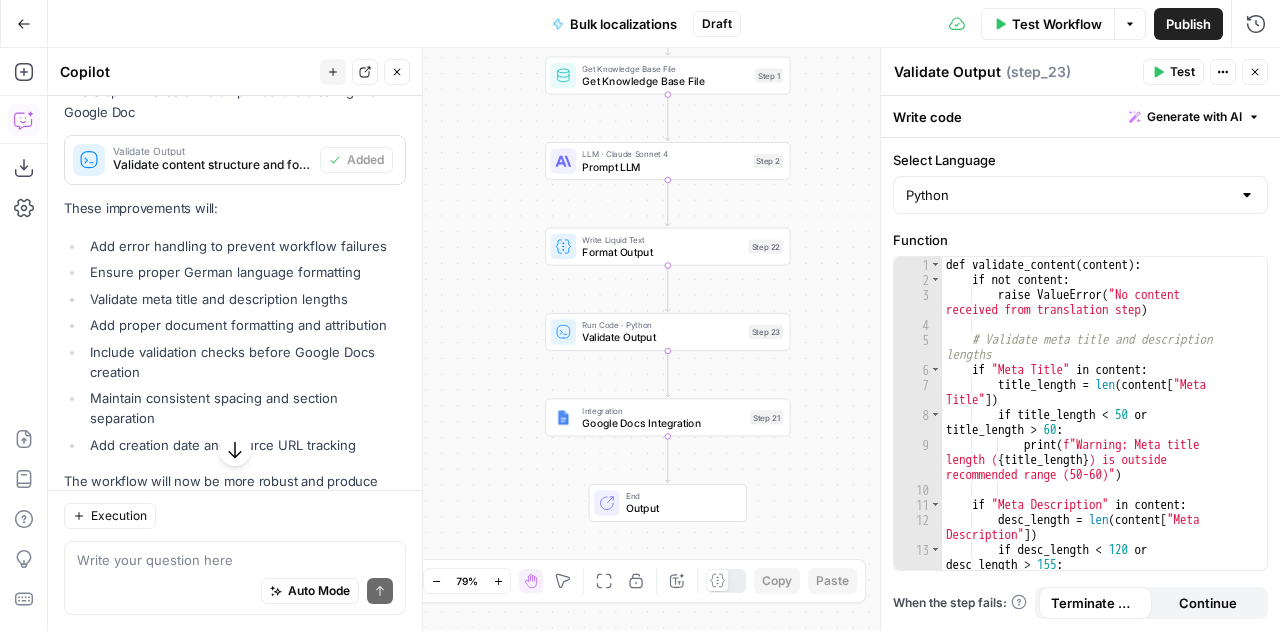 scroll, scrollTop: 2595, scrollLeft: 0, axis: vertical 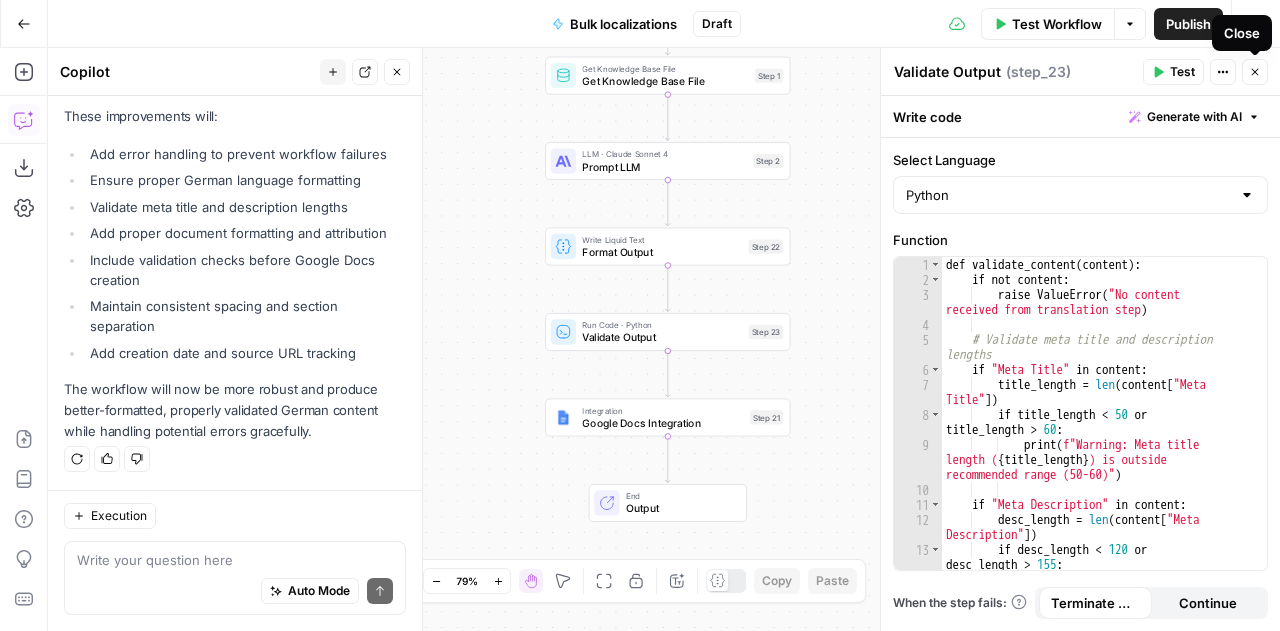 click on "Close" at bounding box center [1260, 72] 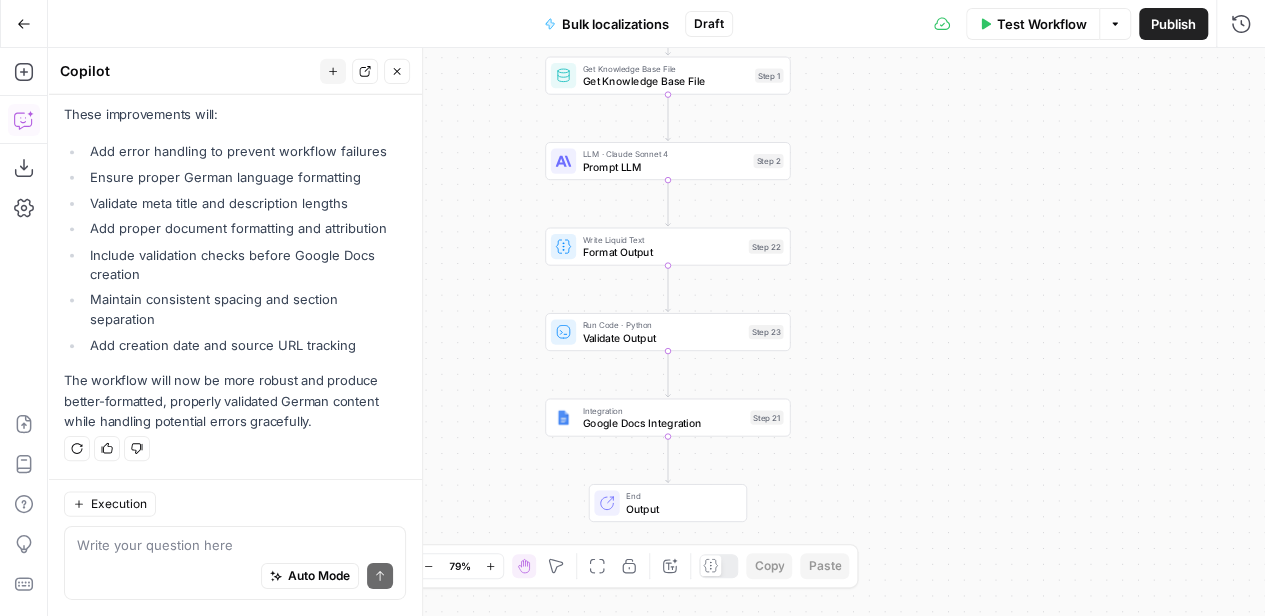 scroll, scrollTop: 2595, scrollLeft: 0, axis: vertical 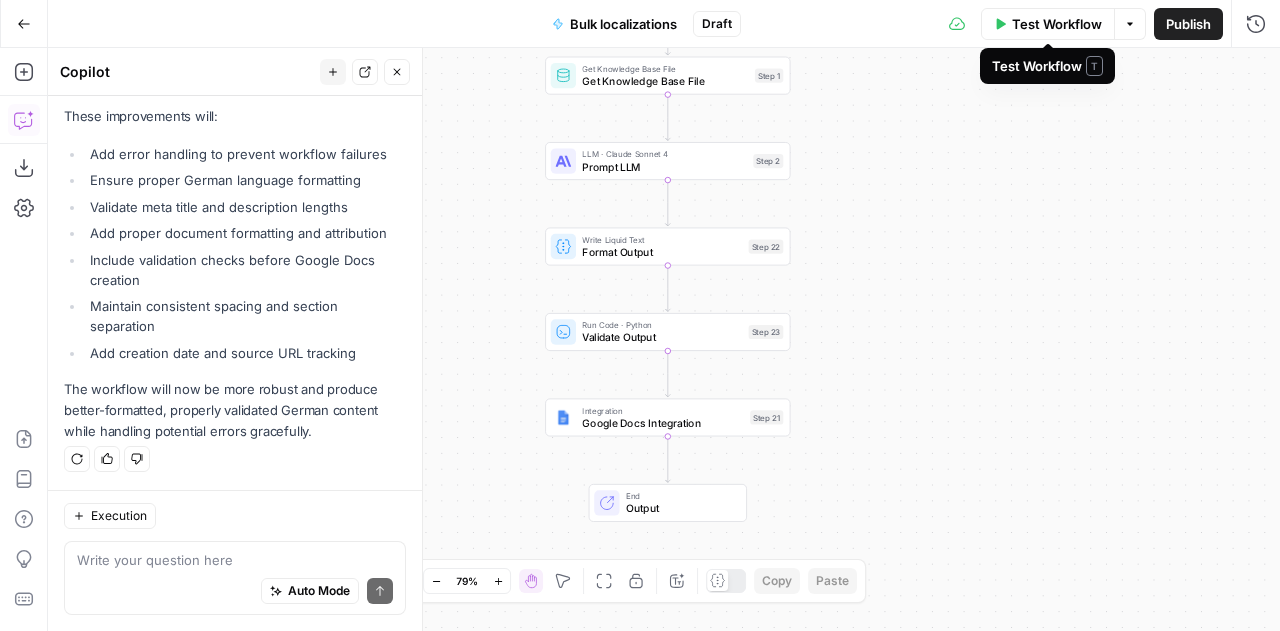 click on "Test Workflow" at bounding box center [1057, 24] 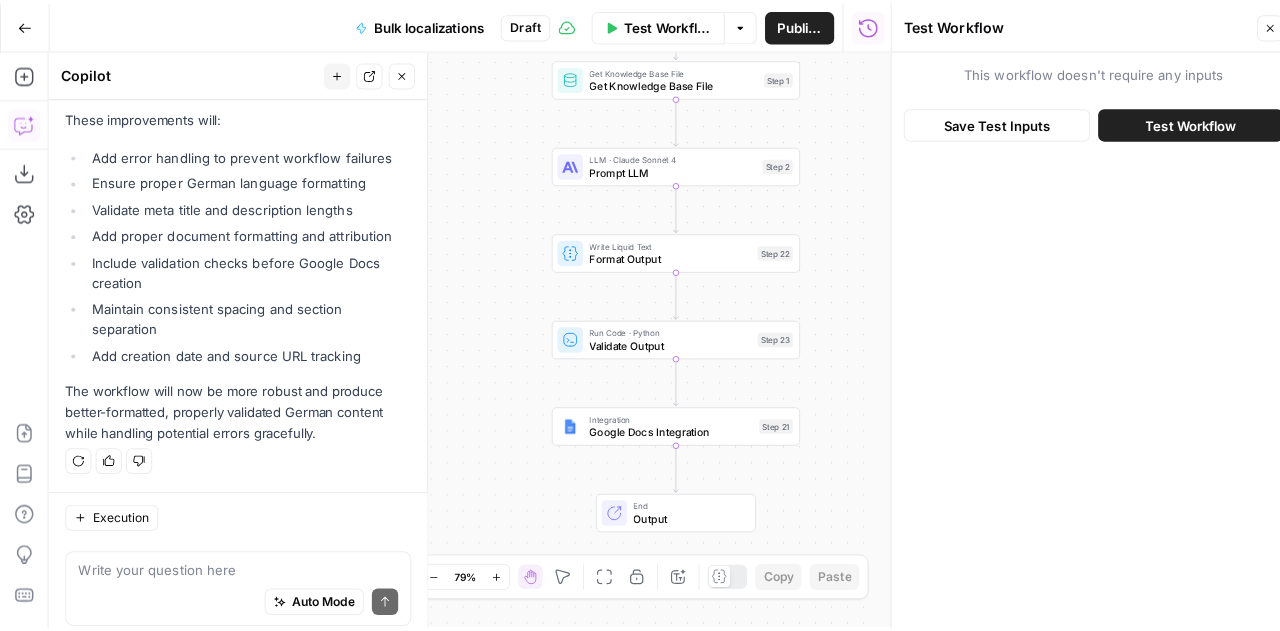 scroll, scrollTop: 2595, scrollLeft: 0, axis: vertical 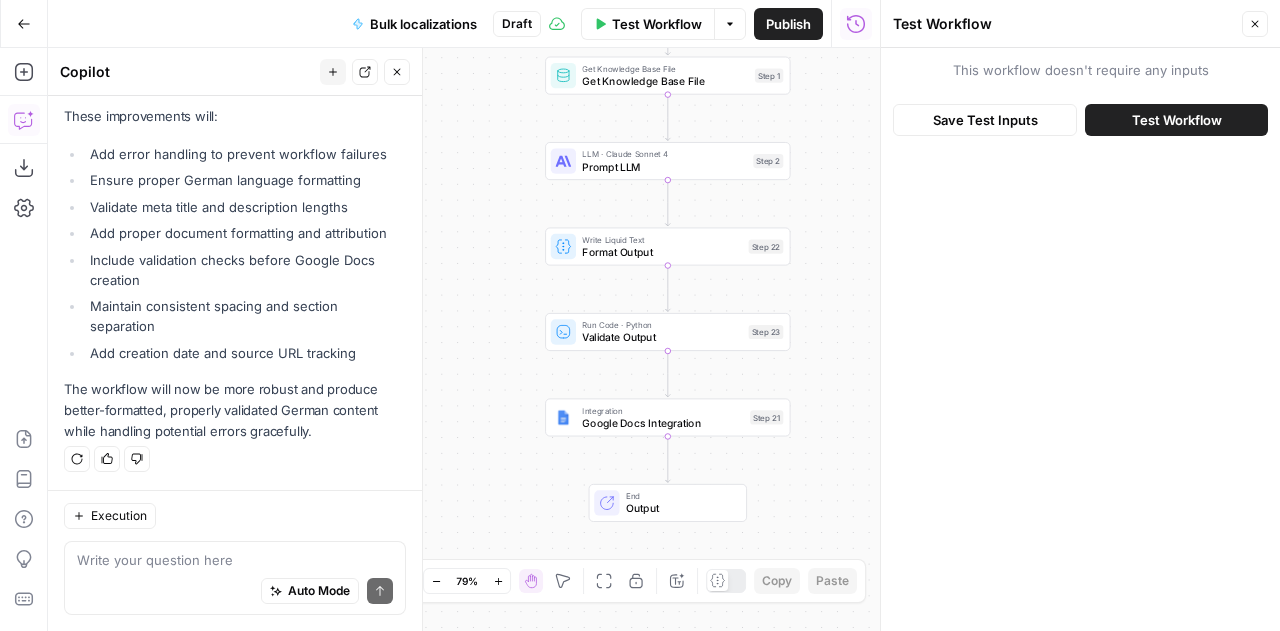 click on "Test Workflow" at bounding box center (1176, 120) 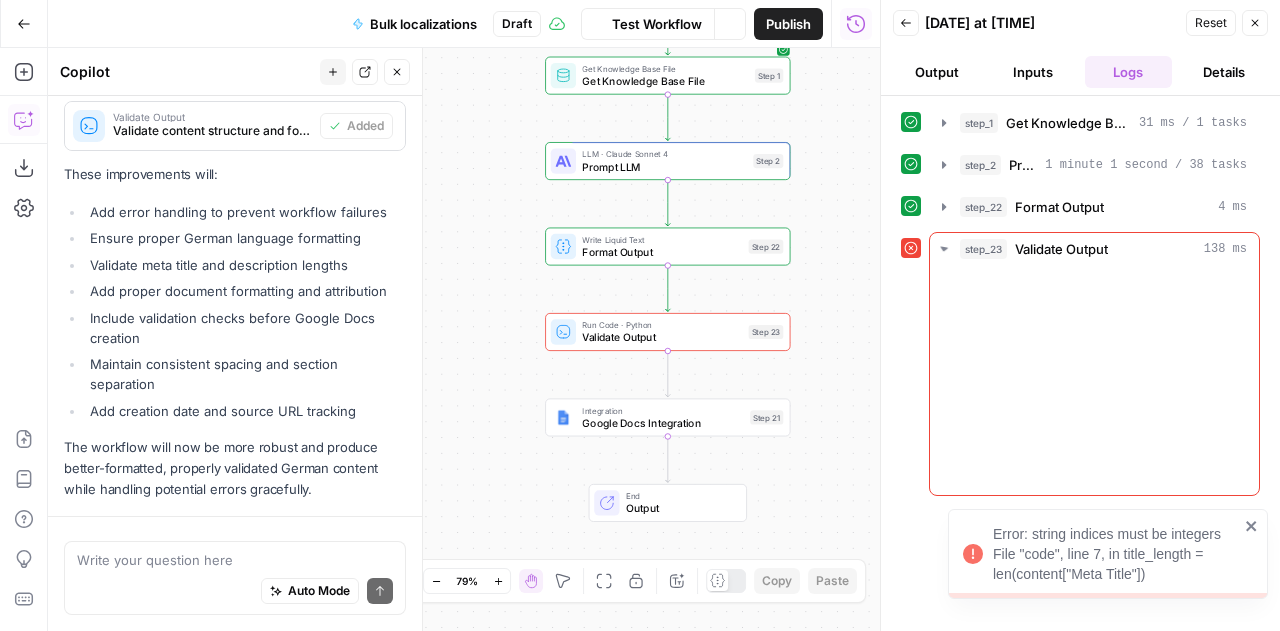 scroll, scrollTop: 2216, scrollLeft: 0, axis: vertical 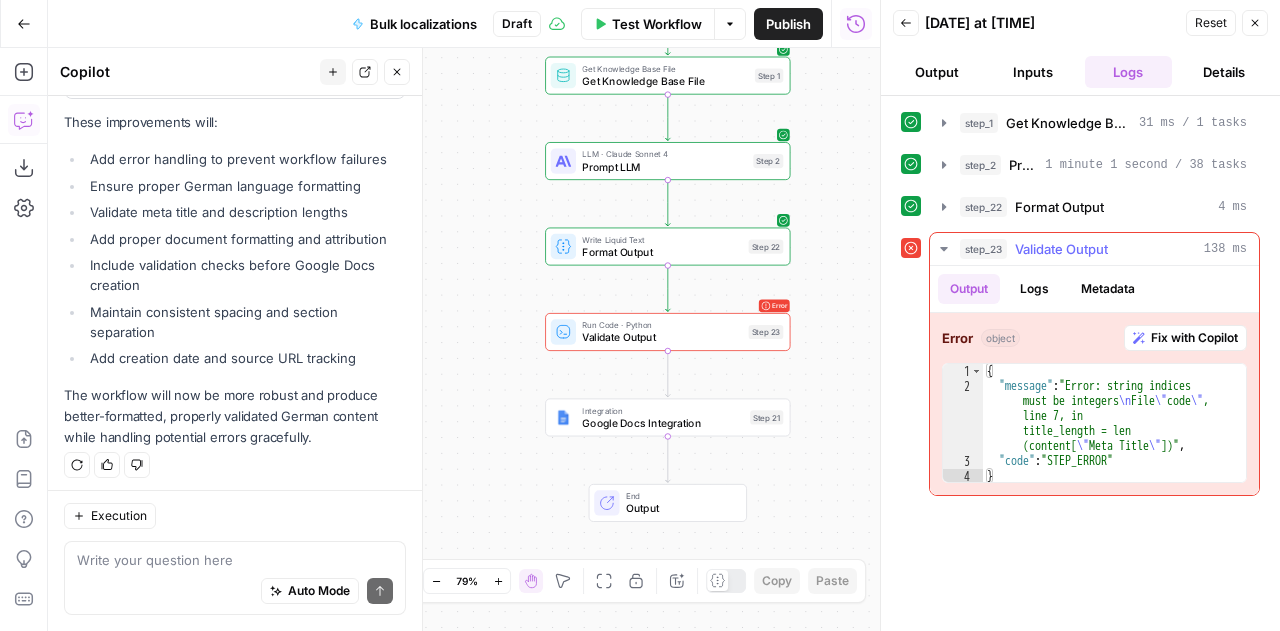 click on "Fix with Copilot" at bounding box center (1194, 338) 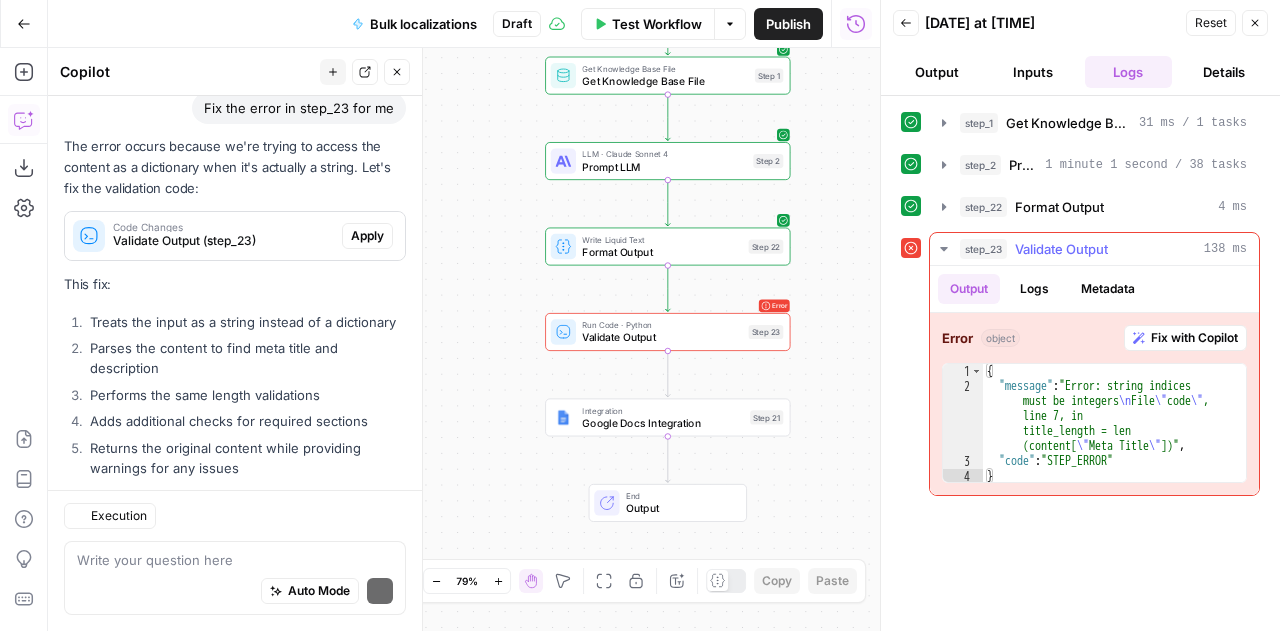 scroll, scrollTop: 2713, scrollLeft: 0, axis: vertical 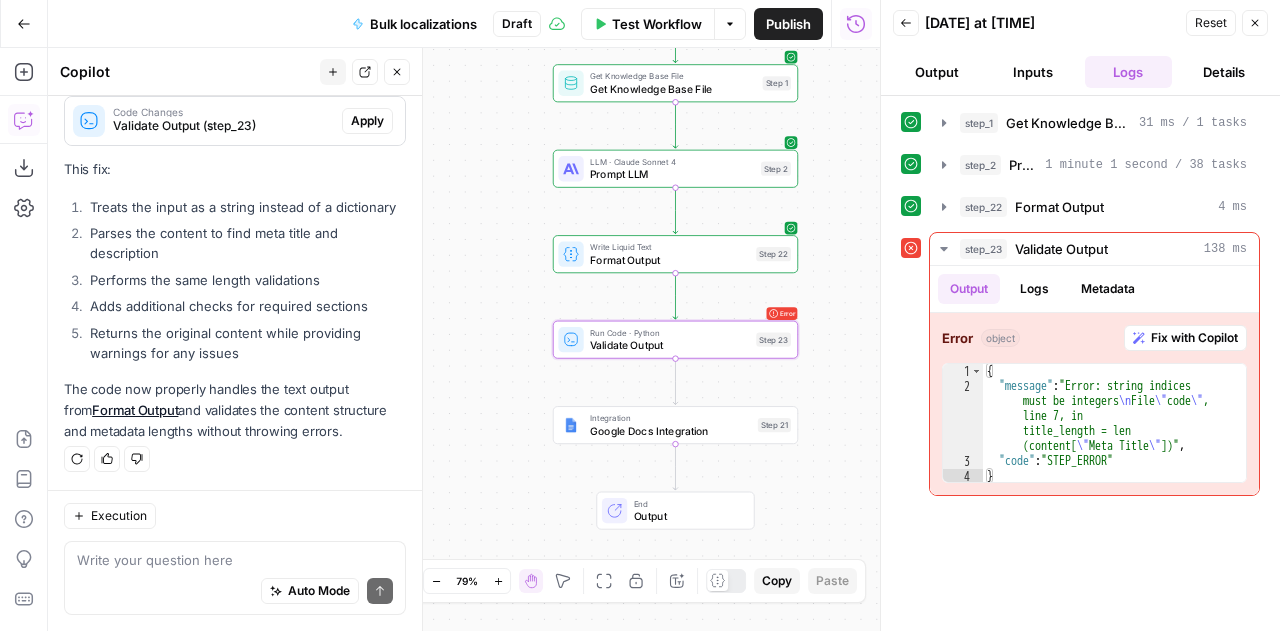 click on "Apply" at bounding box center [367, 121] 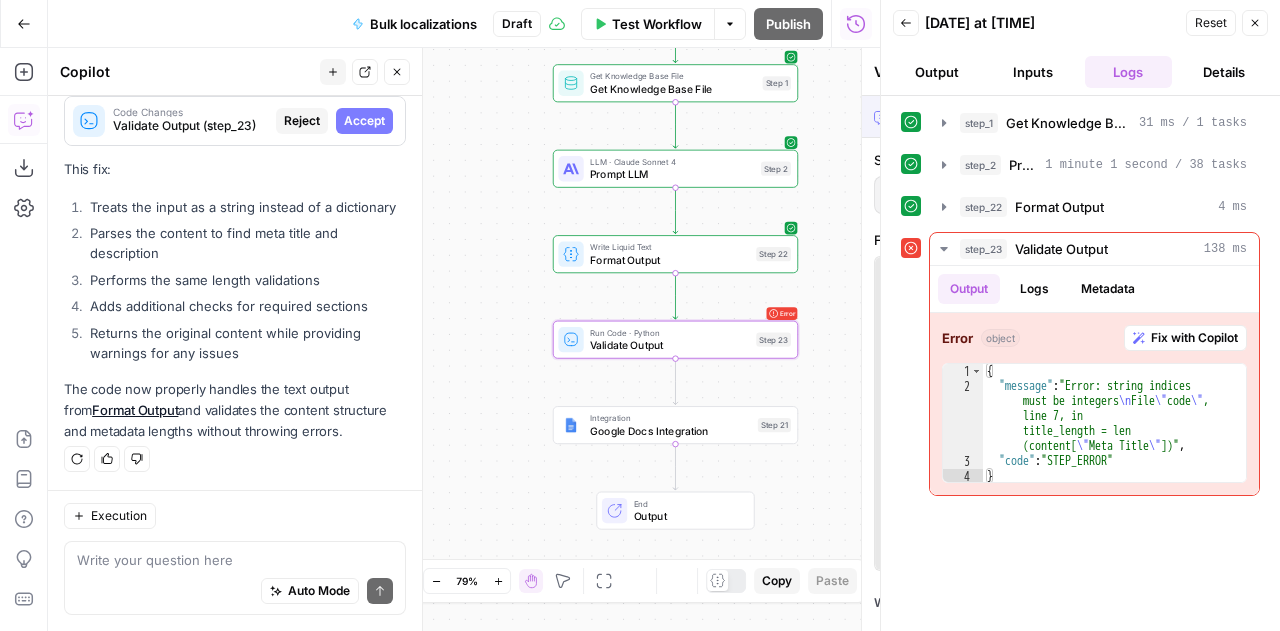 scroll, scrollTop: 2649, scrollLeft: 0, axis: vertical 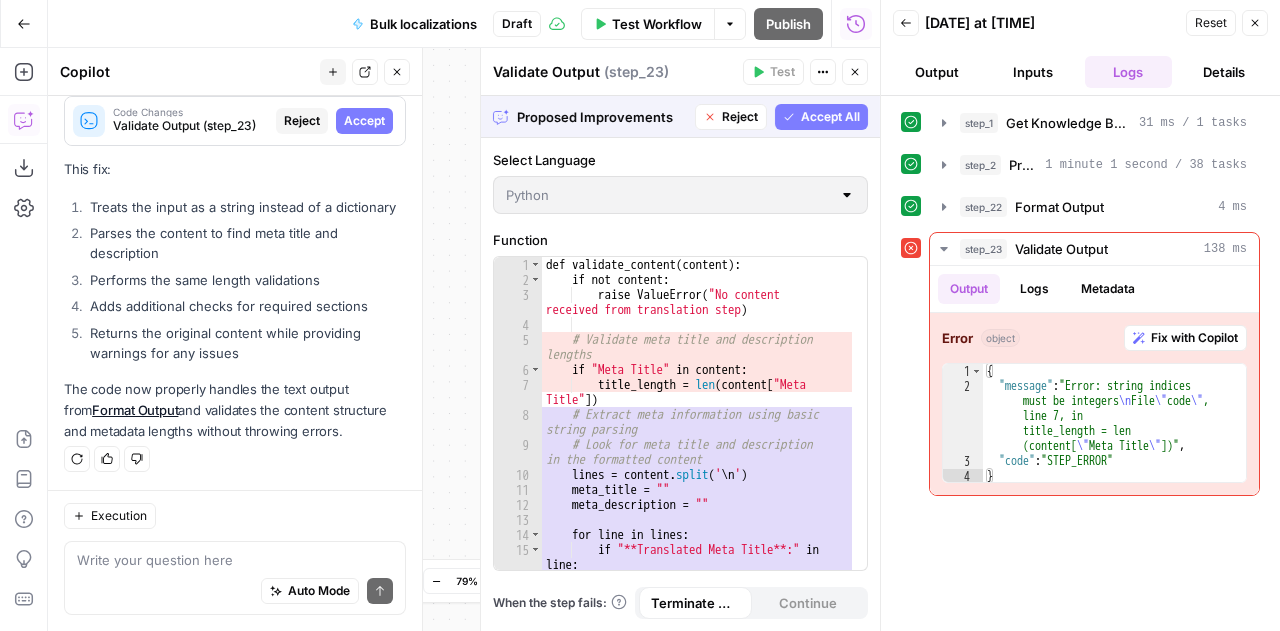 click on "Accept" at bounding box center (364, 121) 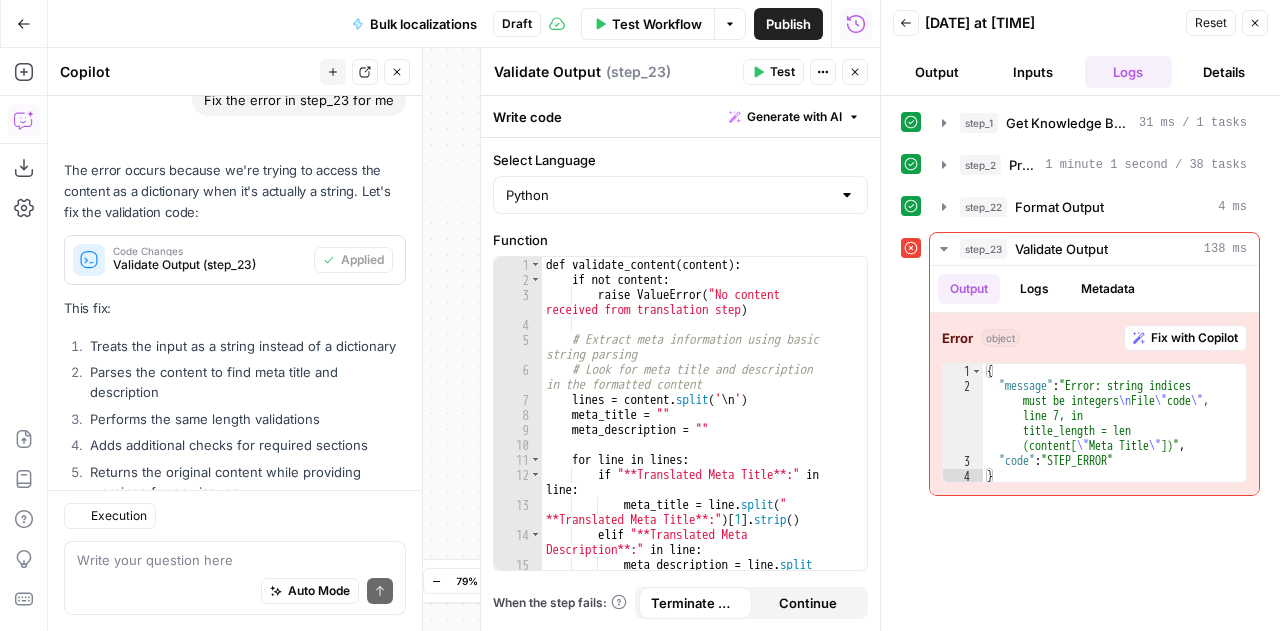 scroll, scrollTop: 2745, scrollLeft: 0, axis: vertical 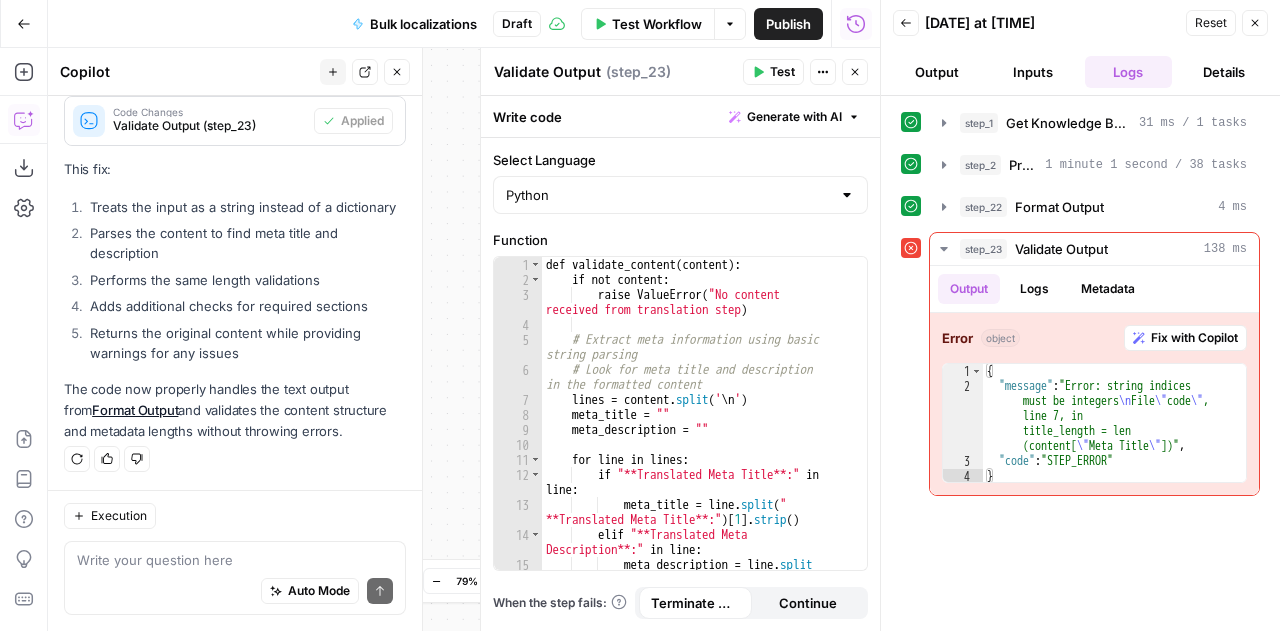 click on "Reset" at bounding box center (1211, 23) 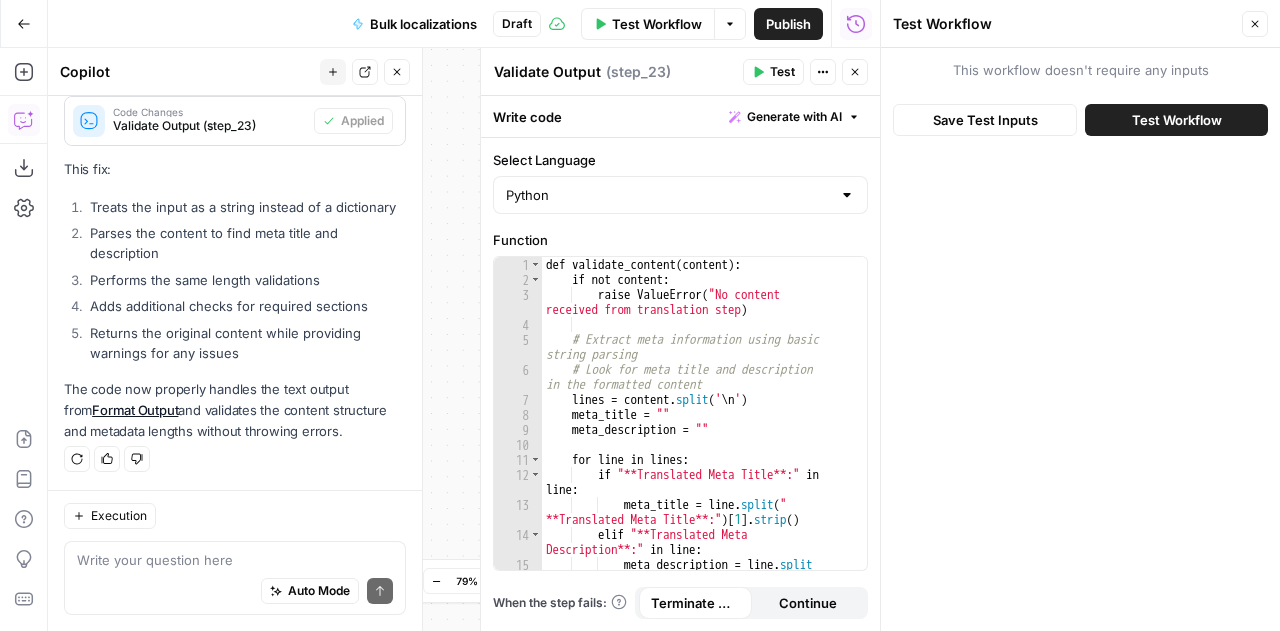 click on "Test Workflow" at bounding box center (1177, 120) 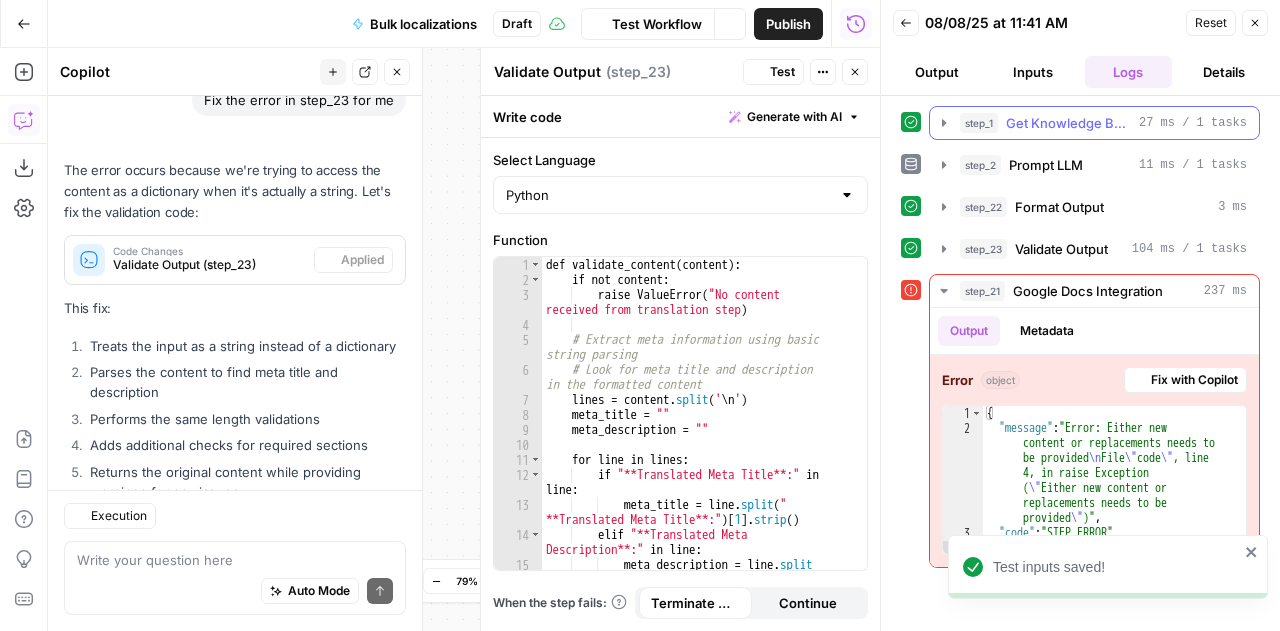 scroll, scrollTop: 2745, scrollLeft: 0, axis: vertical 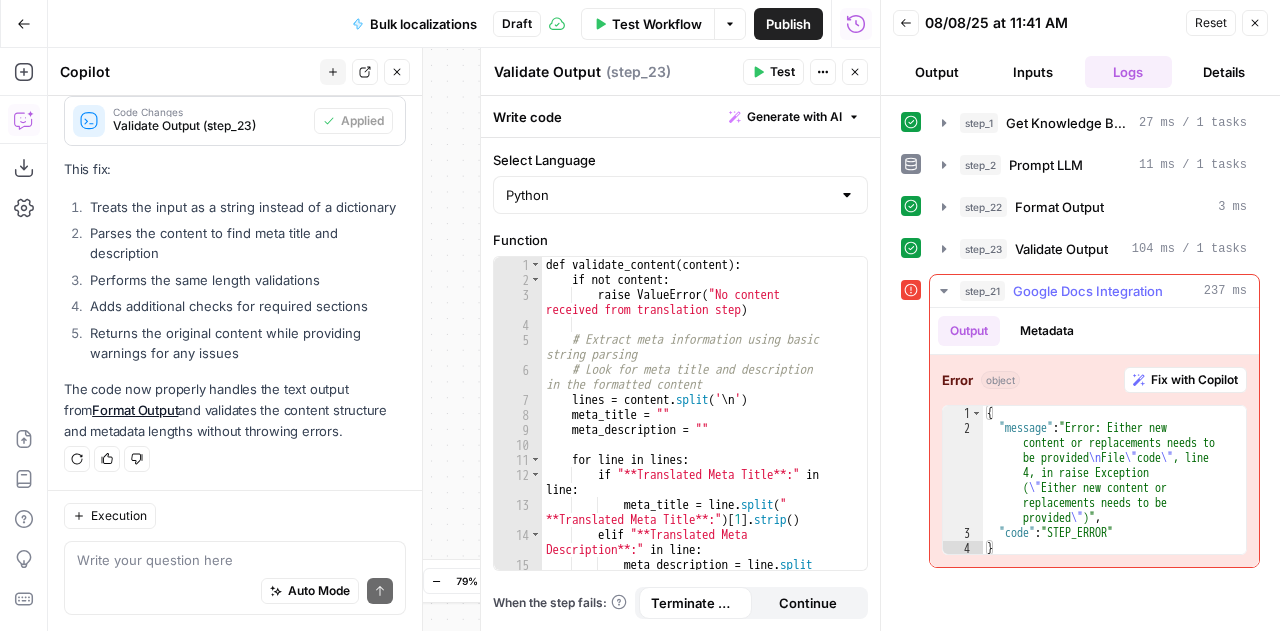 click on "Fix with Copilot" at bounding box center (1185, 380) 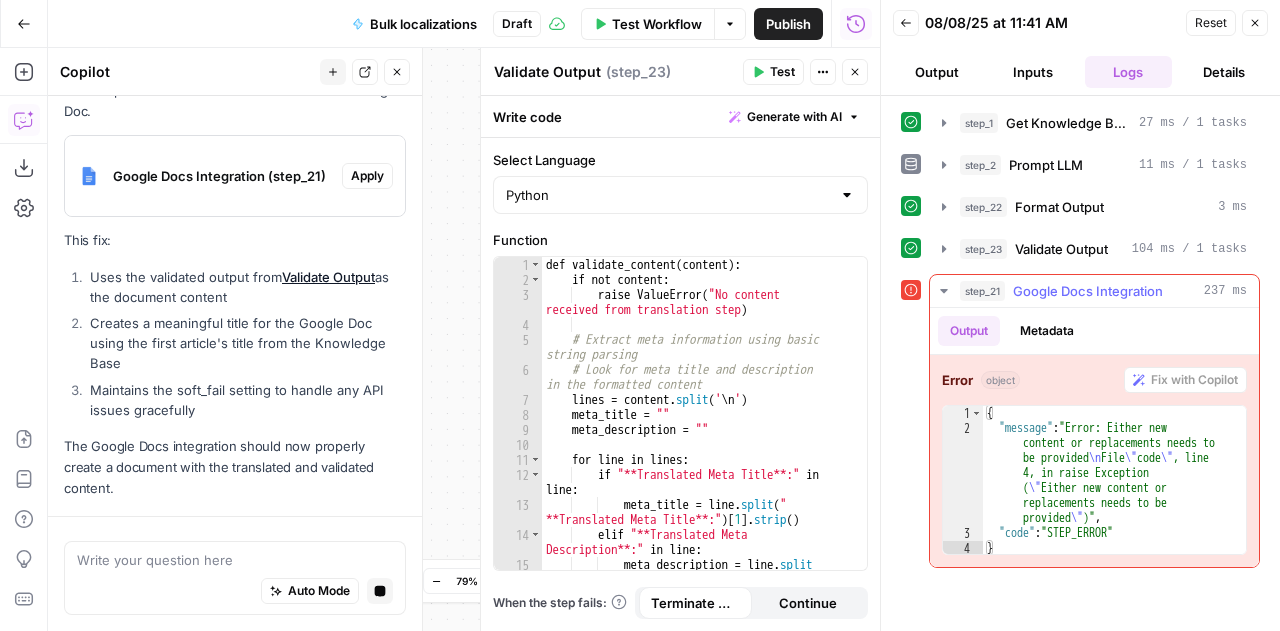 scroll, scrollTop: 3283, scrollLeft: 0, axis: vertical 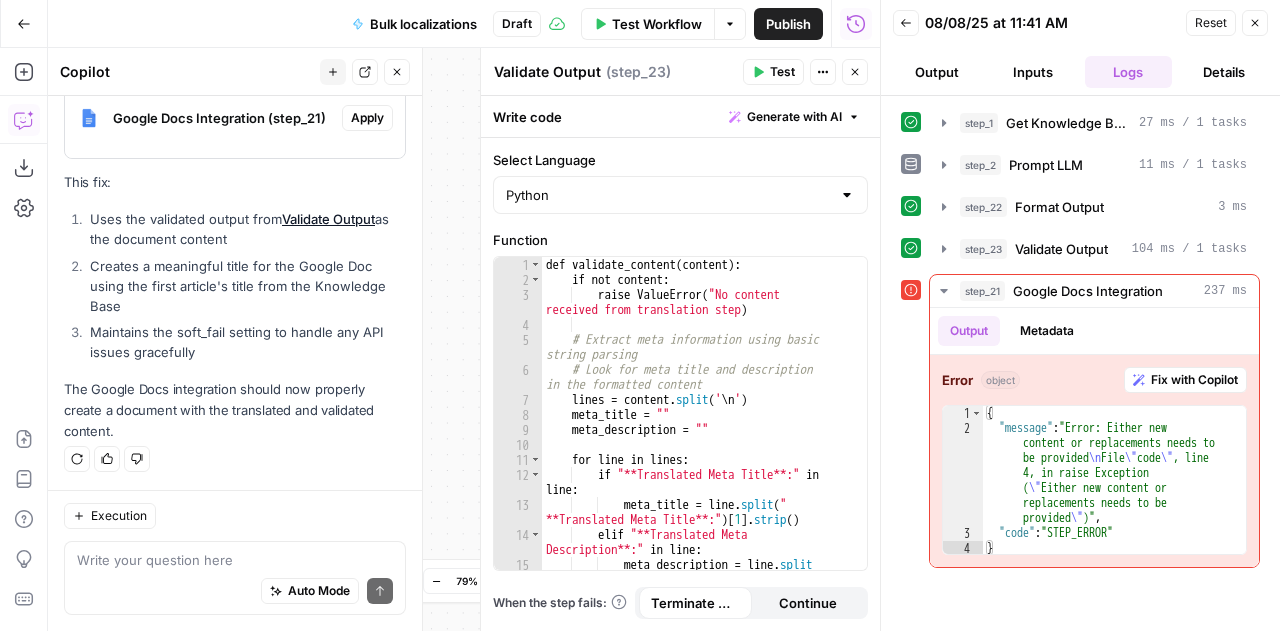 click on "Apply" at bounding box center (367, 118) 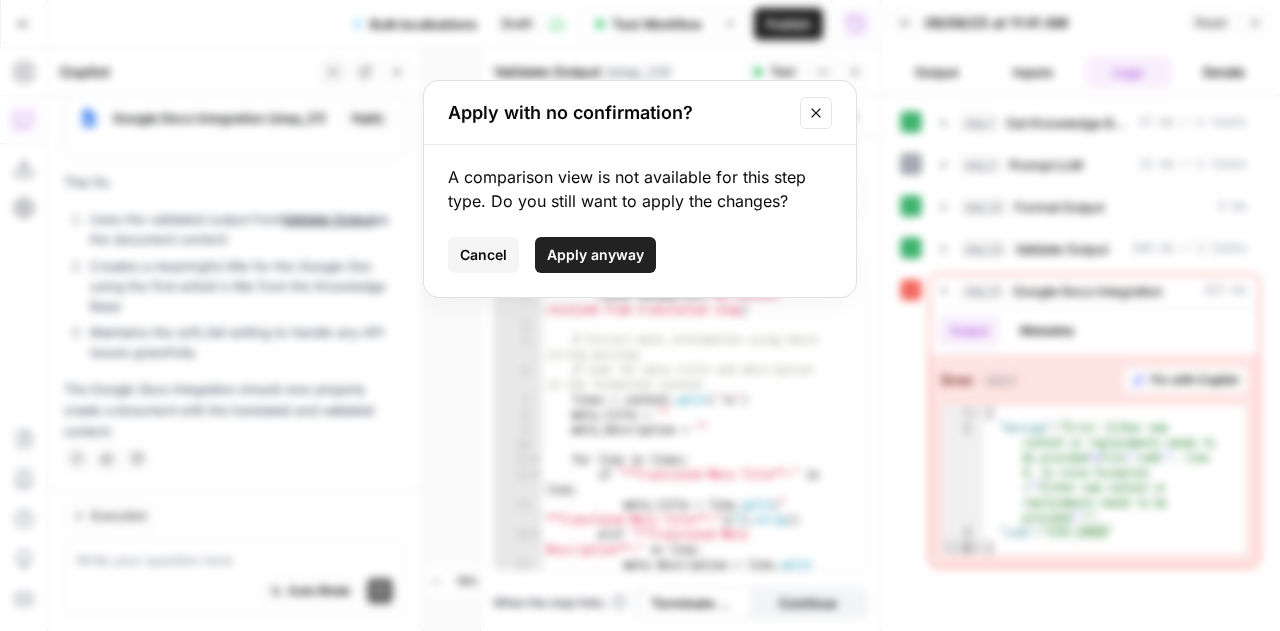 click on "Apply anyway" at bounding box center [595, 255] 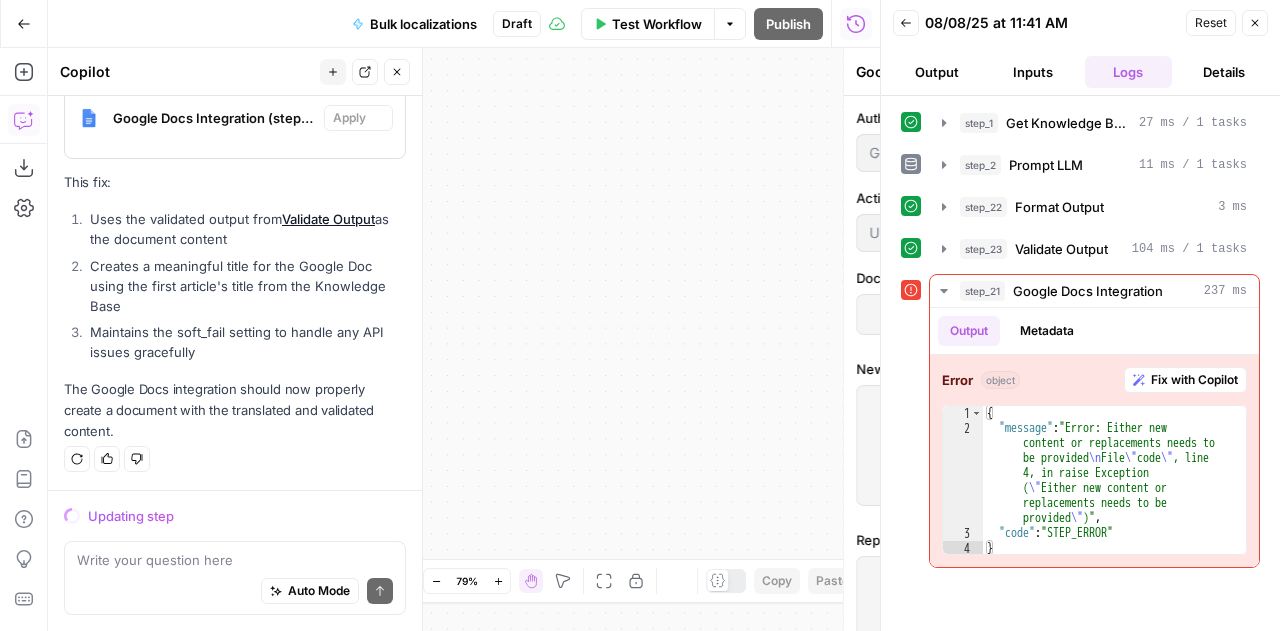 scroll, scrollTop: 3188, scrollLeft: 0, axis: vertical 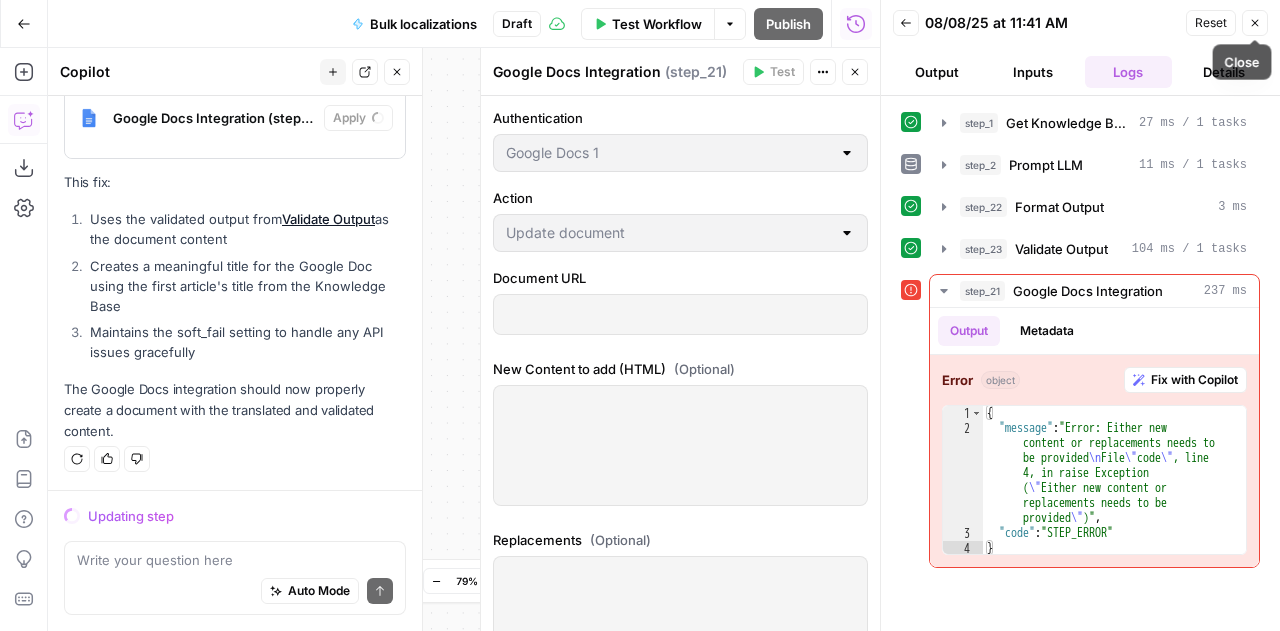click 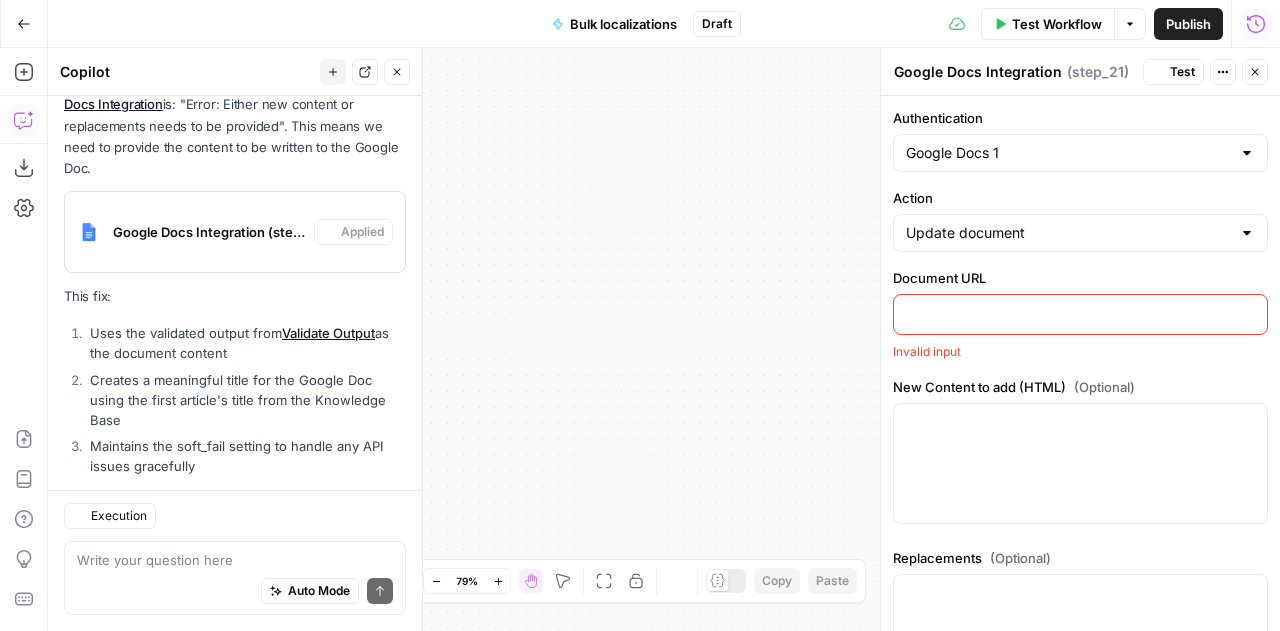 scroll, scrollTop: 3315, scrollLeft: 0, axis: vertical 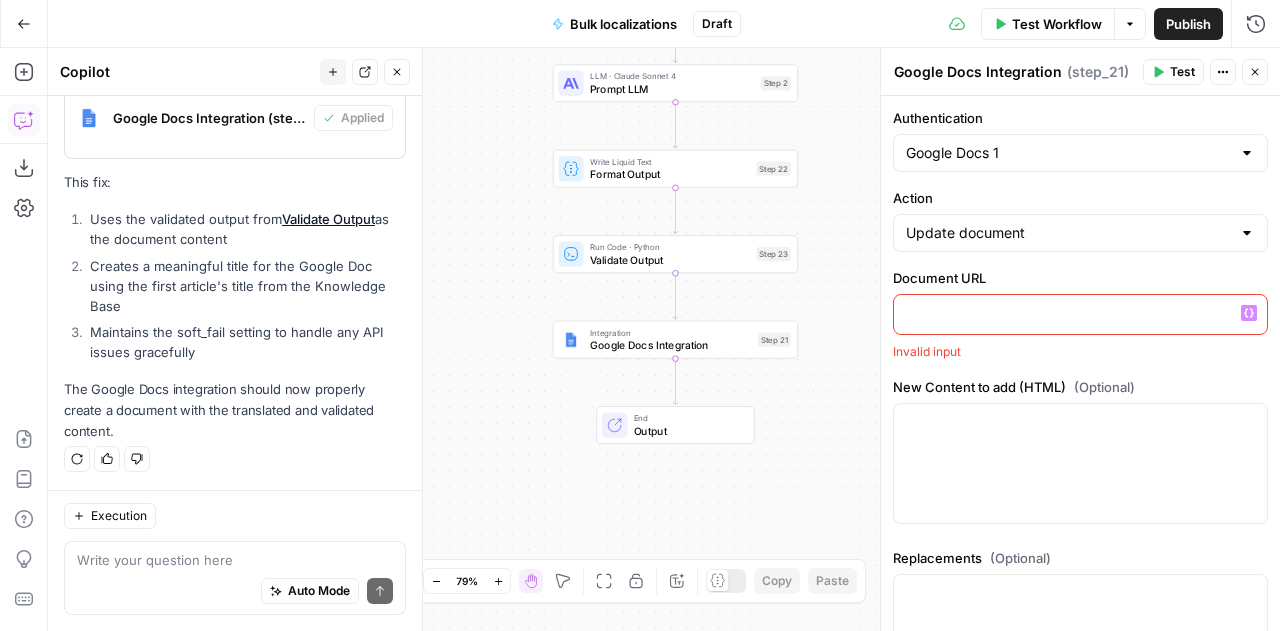click at bounding box center (1080, 314) 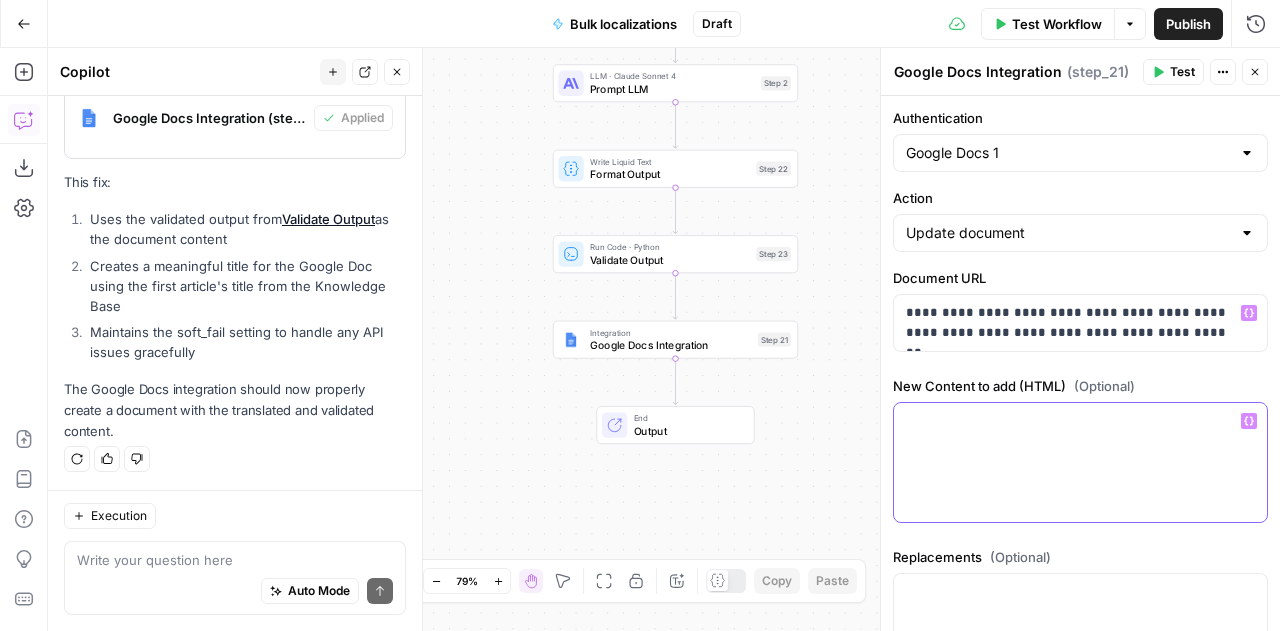 click at bounding box center (1080, 421) 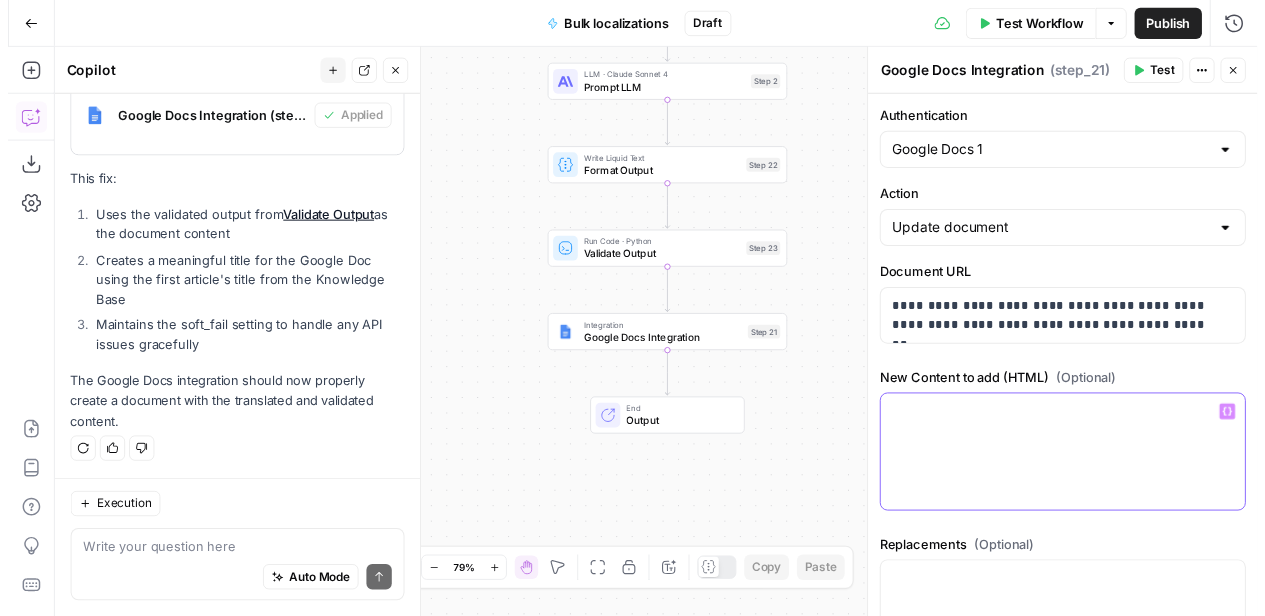 scroll, scrollTop: 186, scrollLeft: 0, axis: vertical 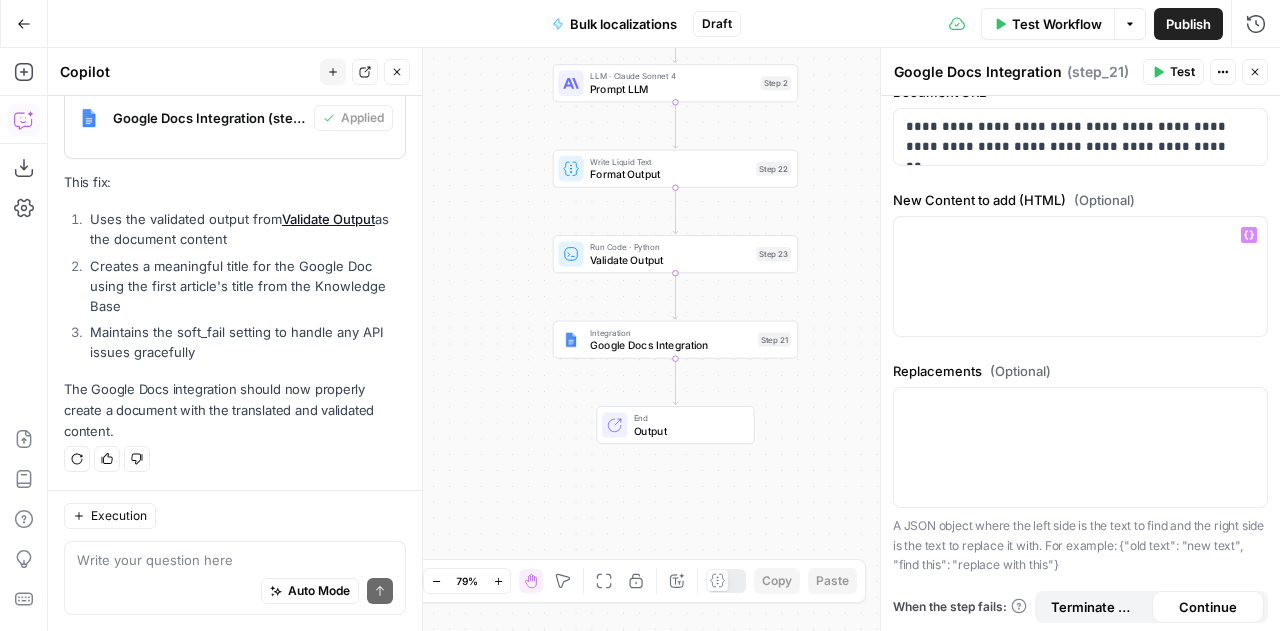 click on "Terminate Workflow" at bounding box center (1095, 607) 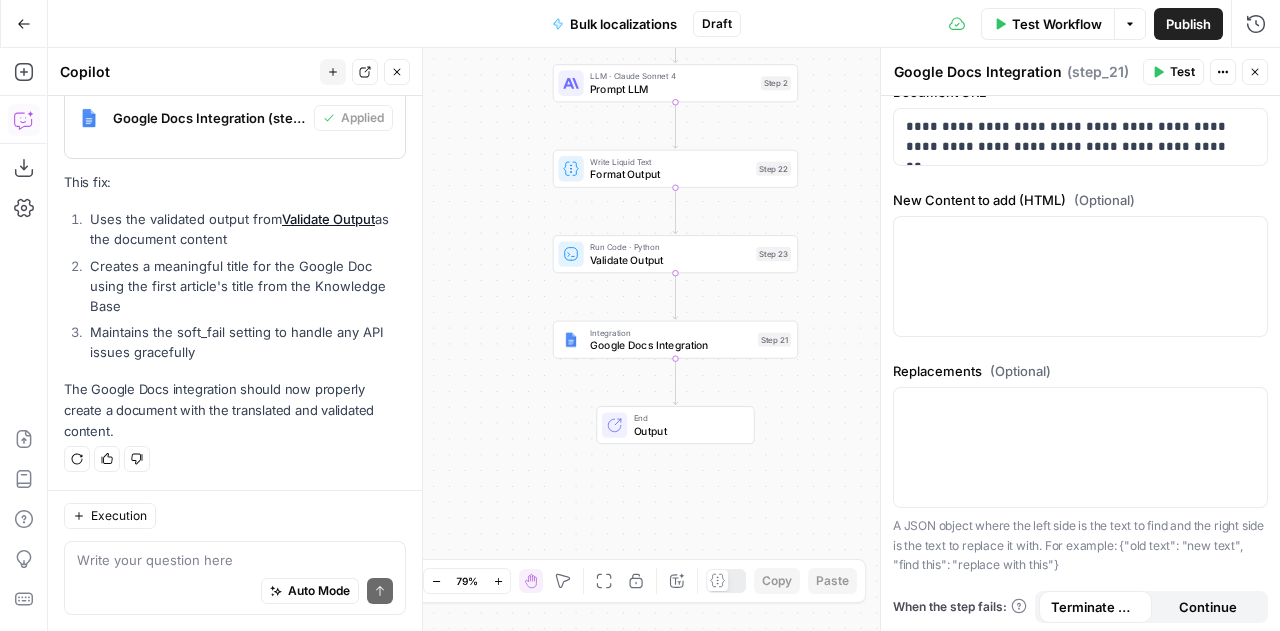 click on "Continue" at bounding box center [1208, 607] 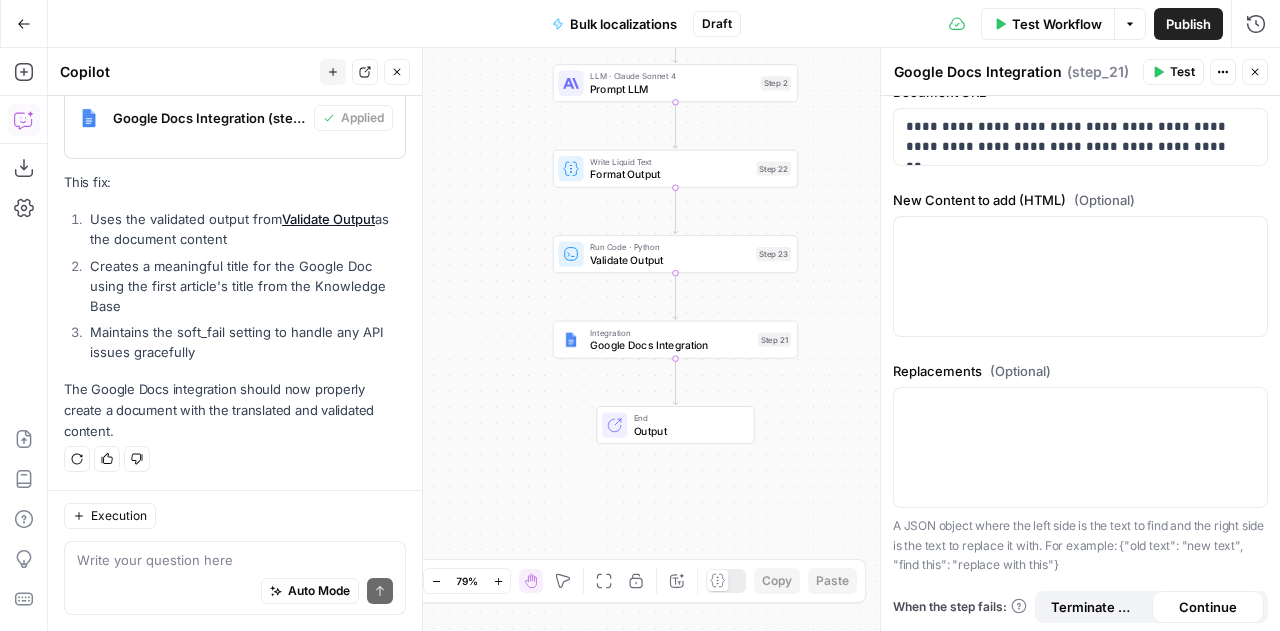 click on "Test" at bounding box center (1182, 72) 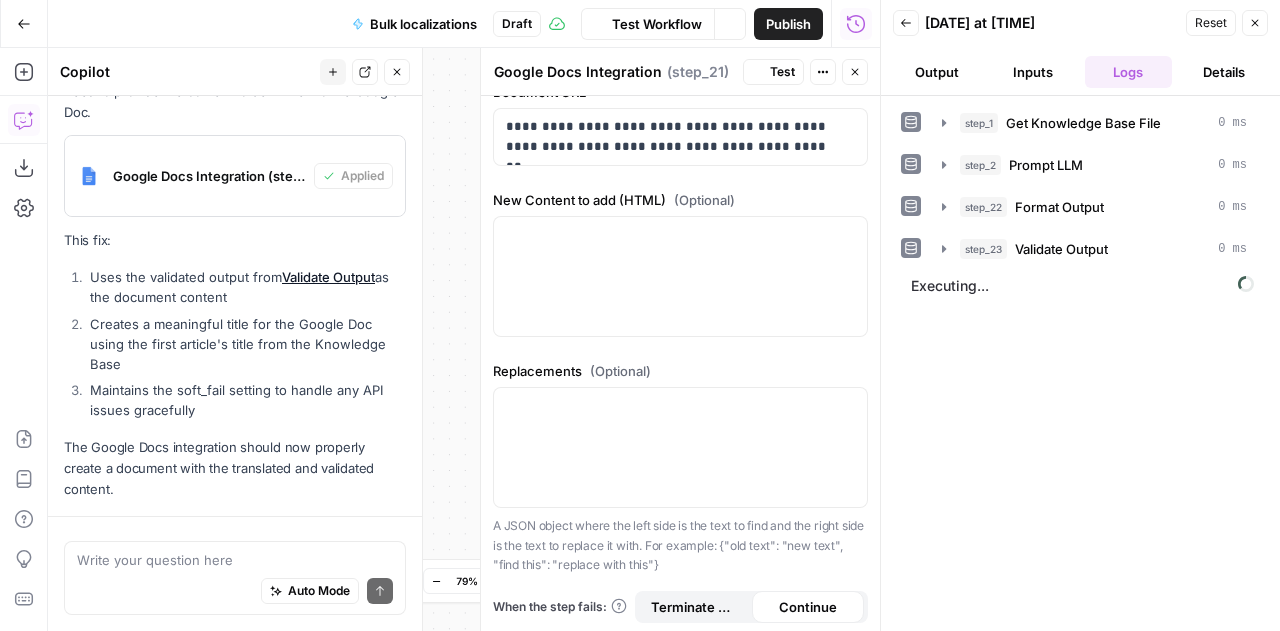 scroll, scrollTop: 3315, scrollLeft: 0, axis: vertical 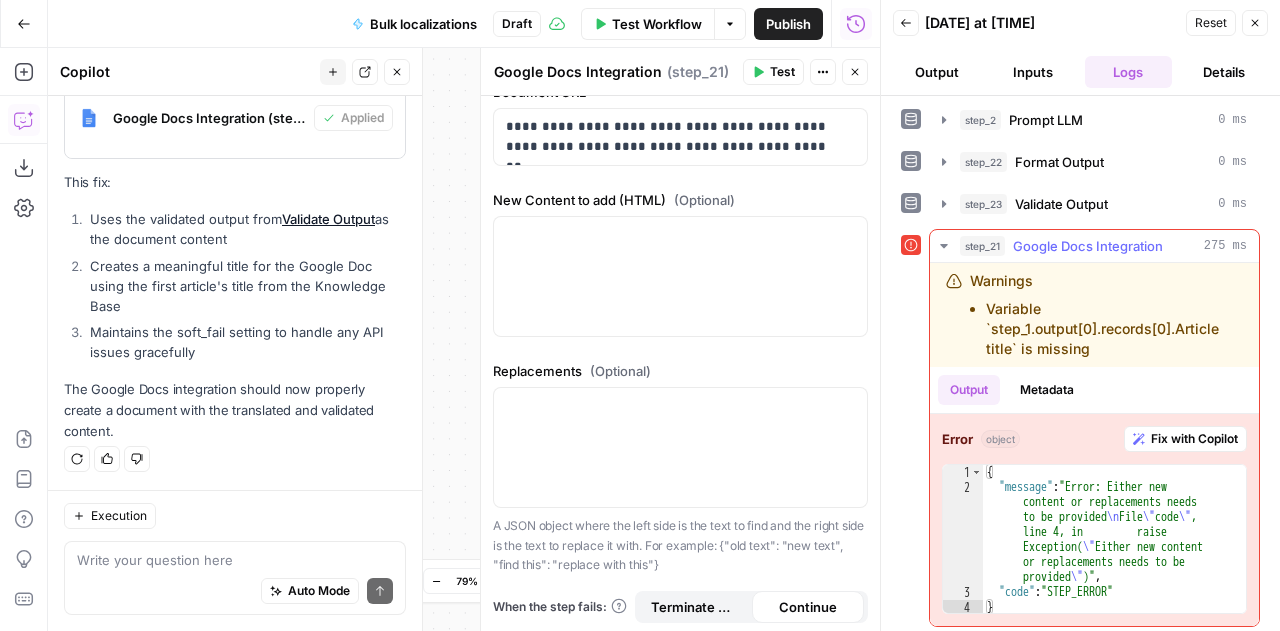 click on "Fix with Copilot" at bounding box center [1194, 439] 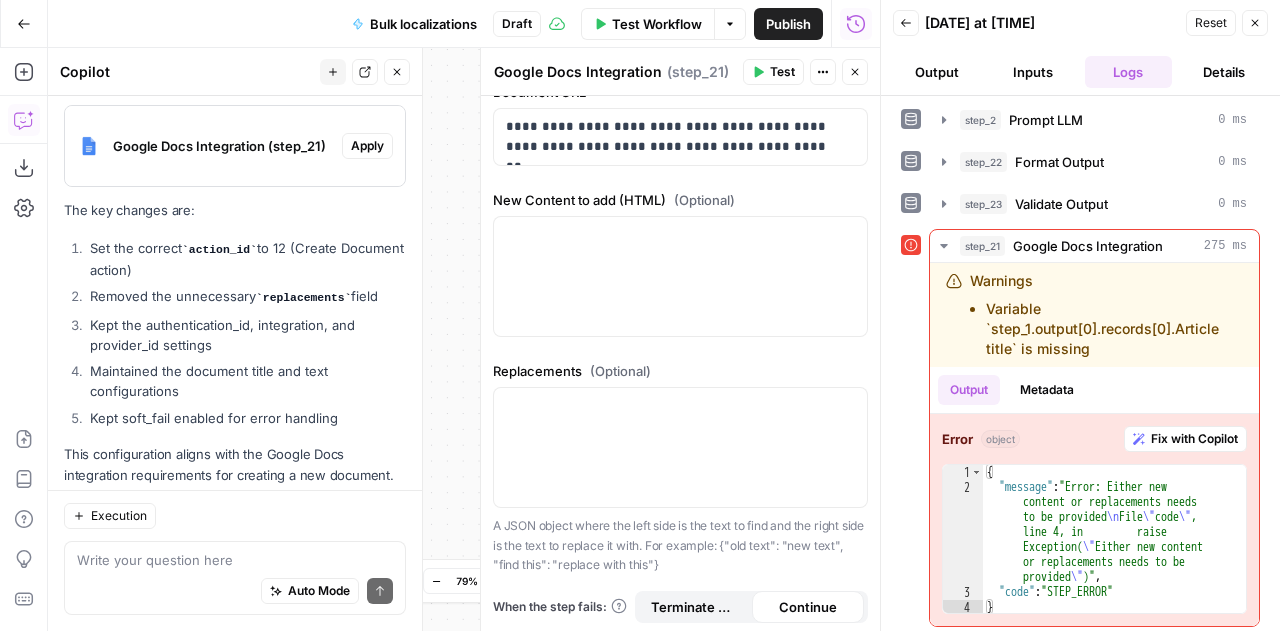 scroll, scrollTop: 3768, scrollLeft: 0, axis: vertical 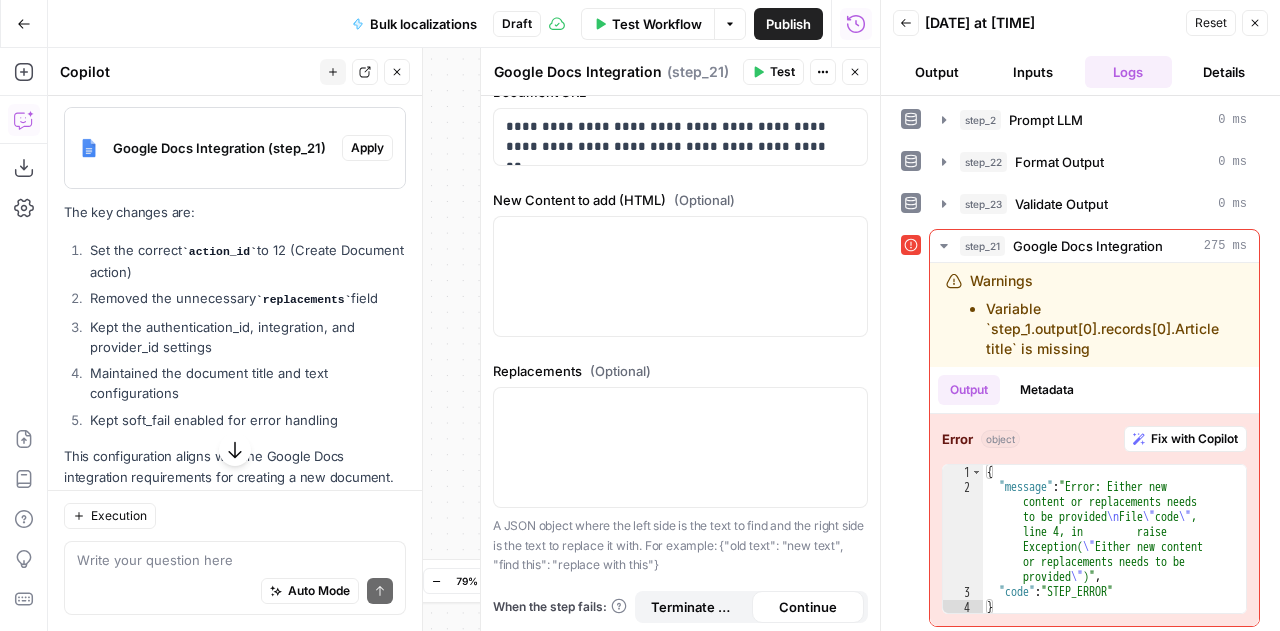 click on "Apply" at bounding box center [367, 148] 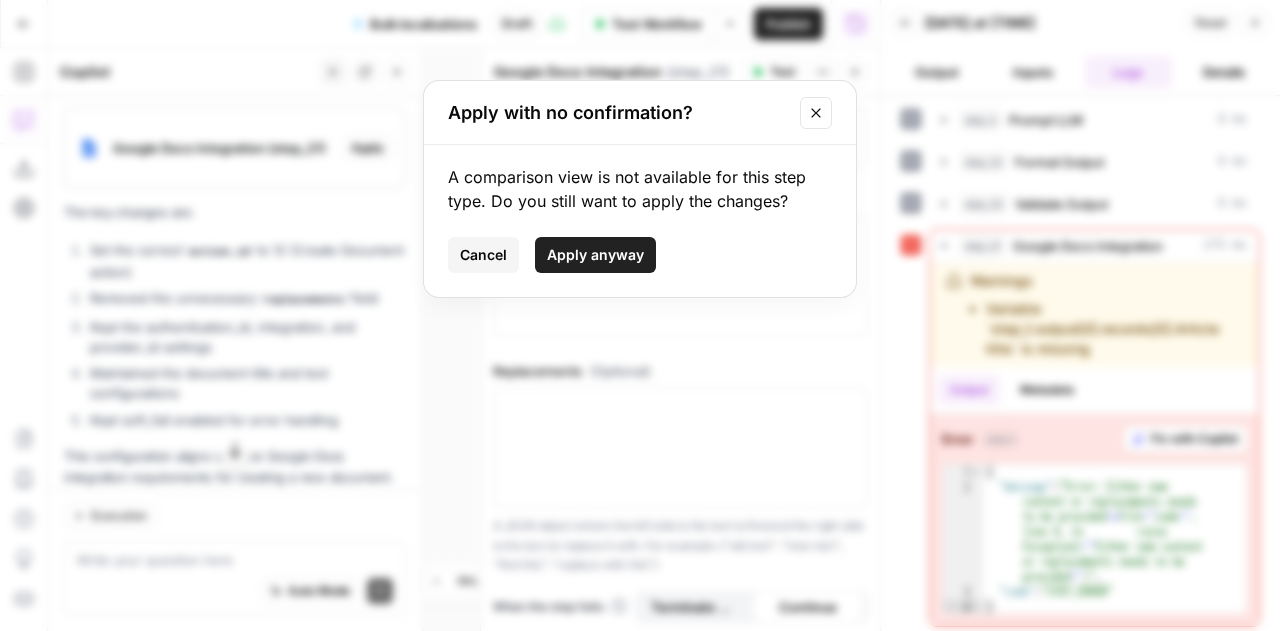 click on "Apply anyway" at bounding box center (595, 255) 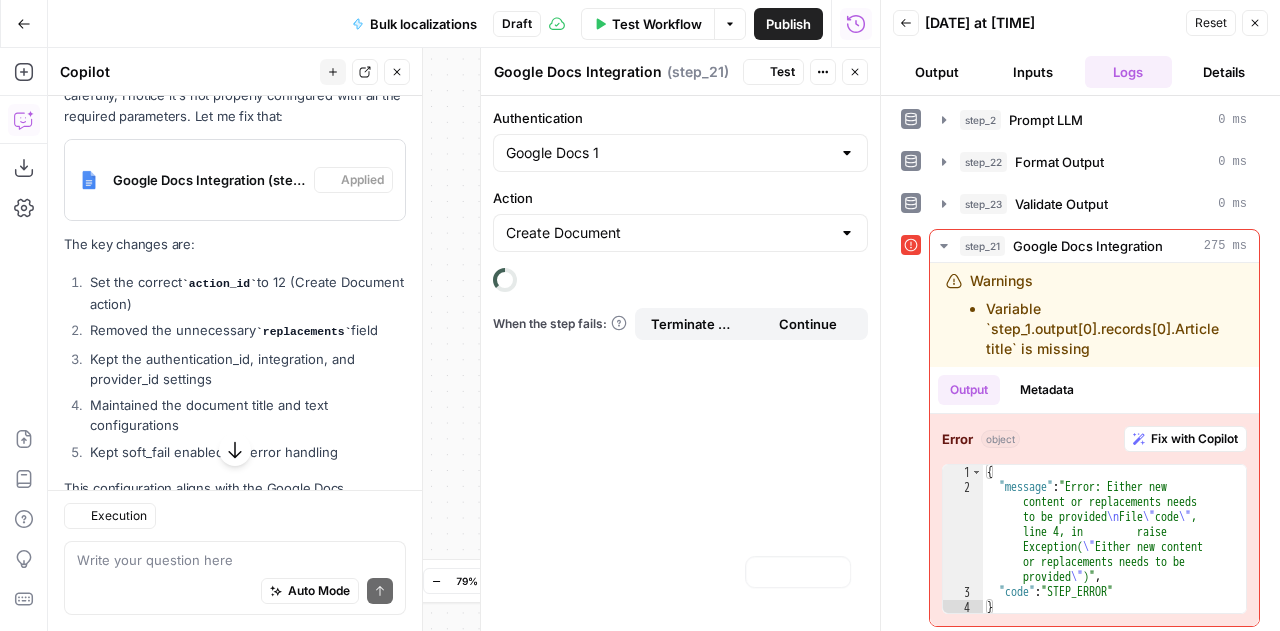 scroll, scrollTop: 3800, scrollLeft: 0, axis: vertical 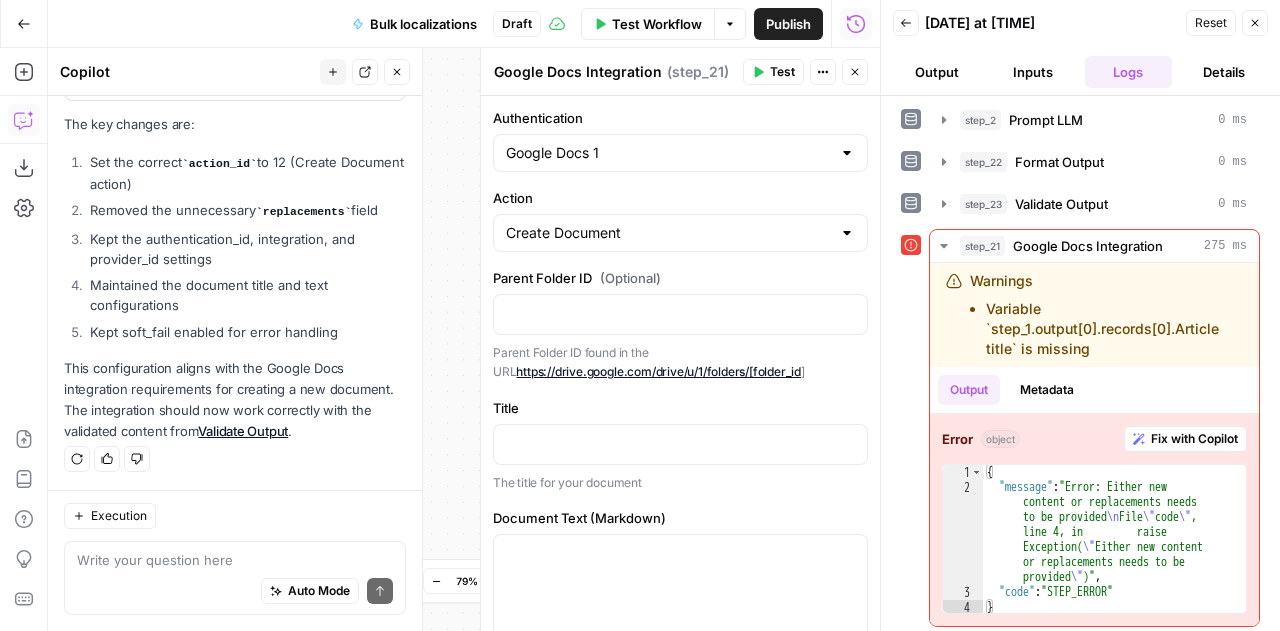 click 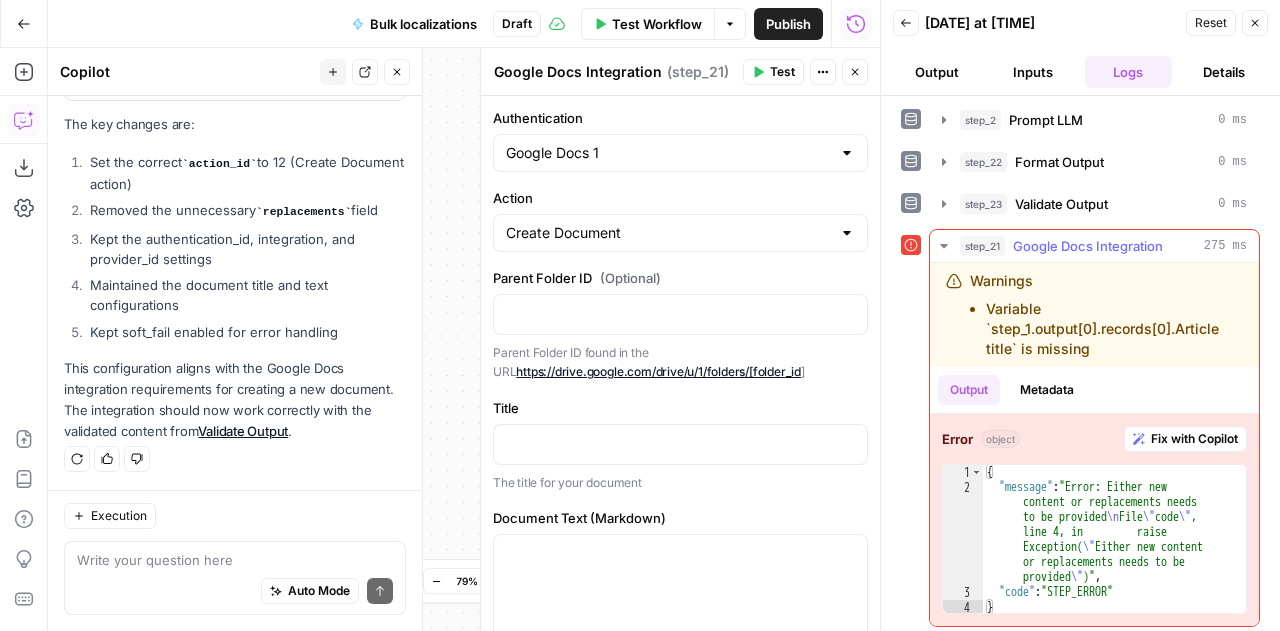click on "Metadata" at bounding box center (1047, 390) 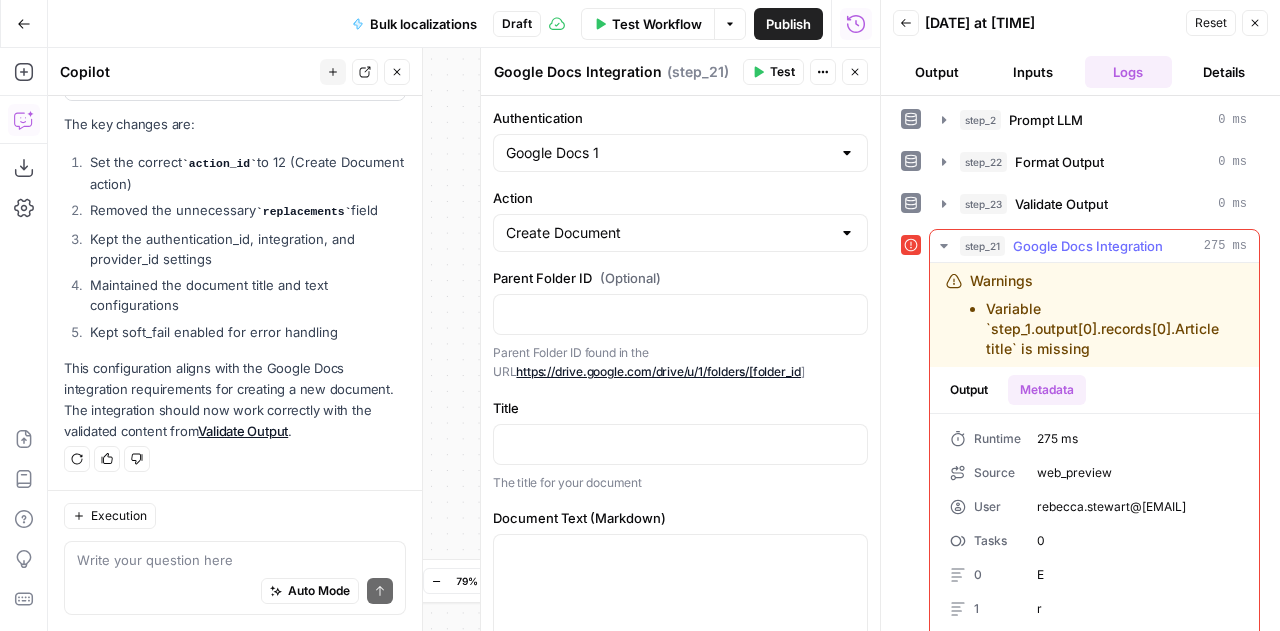 click on "Output Metadata" at bounding box center [1012, 390] 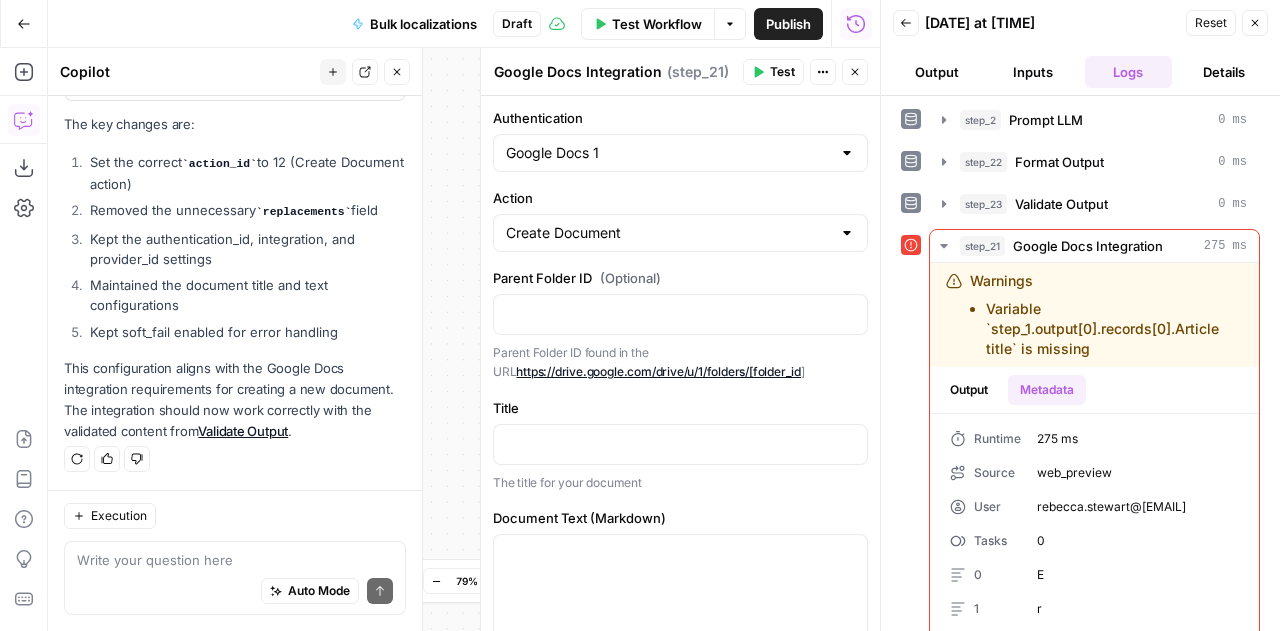 click 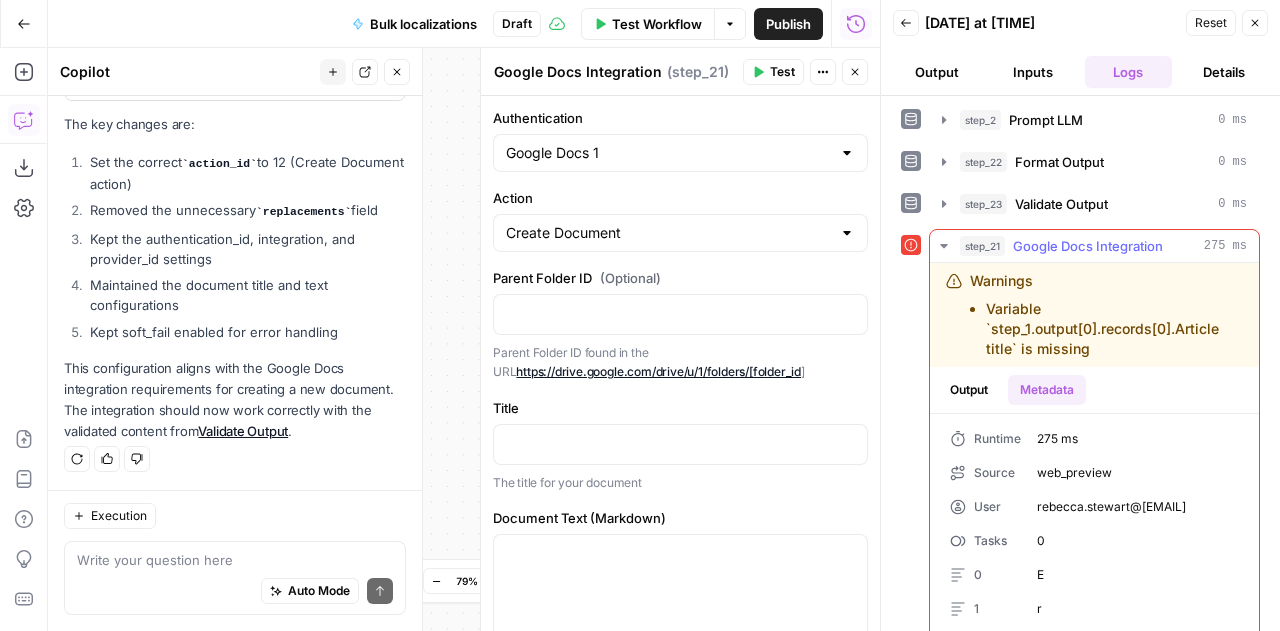 drag, startPoint x: 908, startPoint y: 230, endPoint x: 963, endPoint y: 382, distance: 161.64467 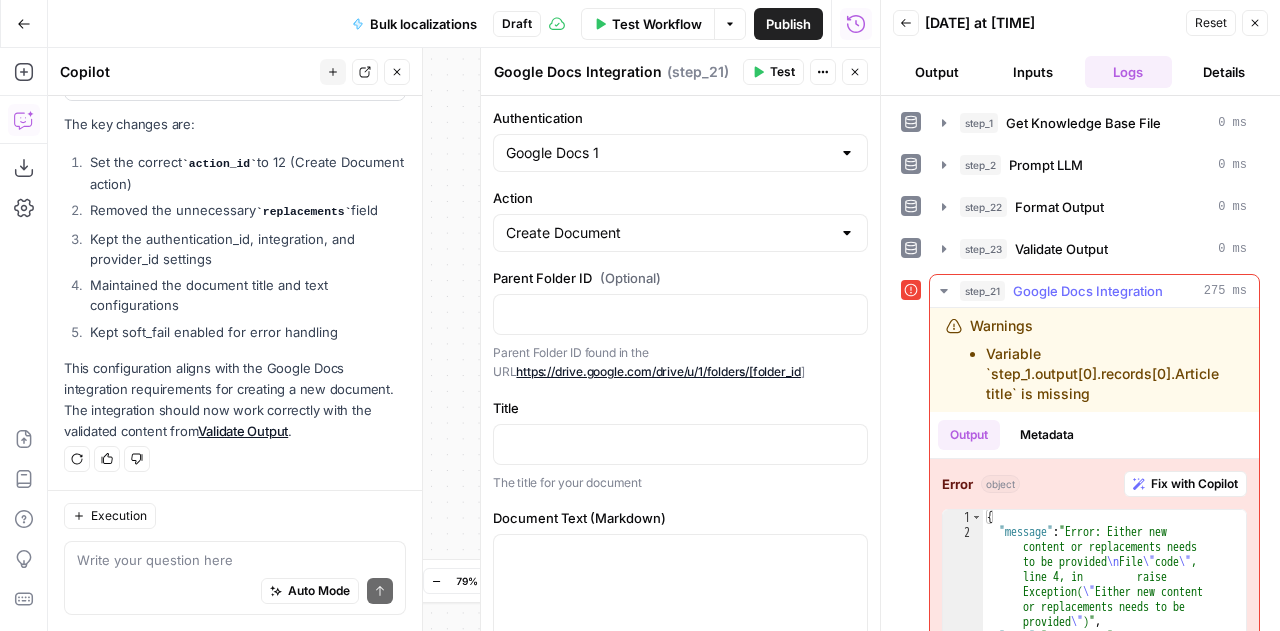 click on "{    "message" :  "Error: Either new         content or replacements needs         to be provided \n File  \" code \" ,         line 4, in         raise         Exception( \" Either new content         or replacements needs to be         provided \" )" ,    "code" :  "STEP_ERROR" }" at bounding box center [1114, 600] 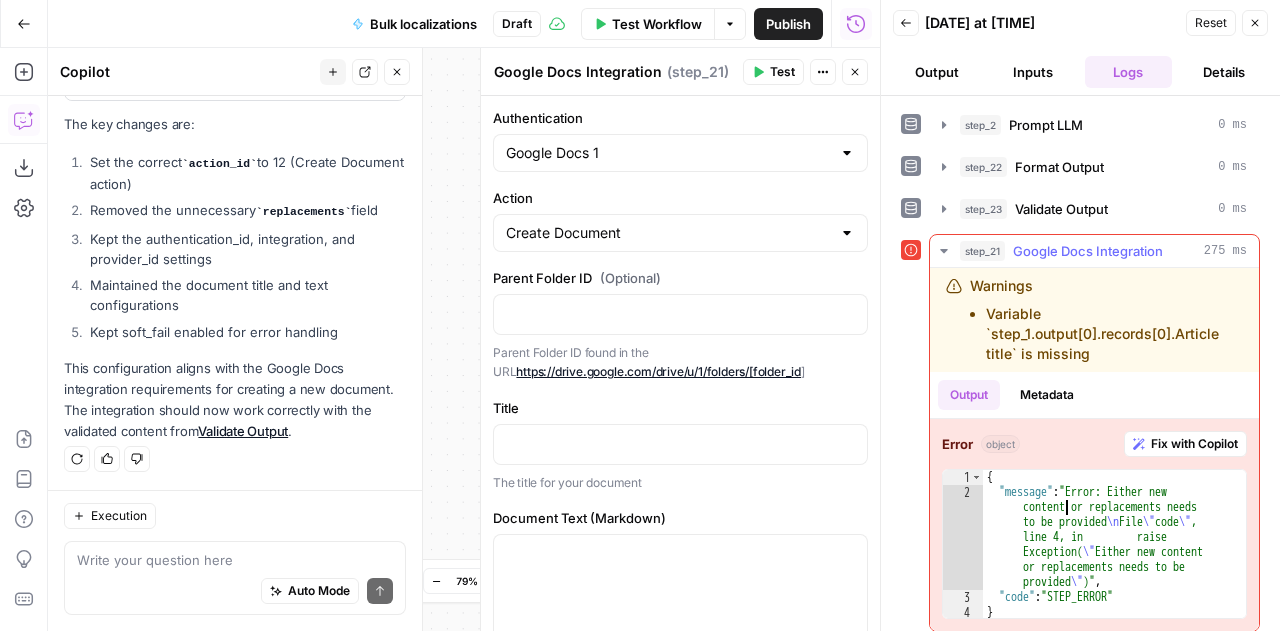 scroll, scrollTop: 45, scrollLeft: 0, axis: vertical 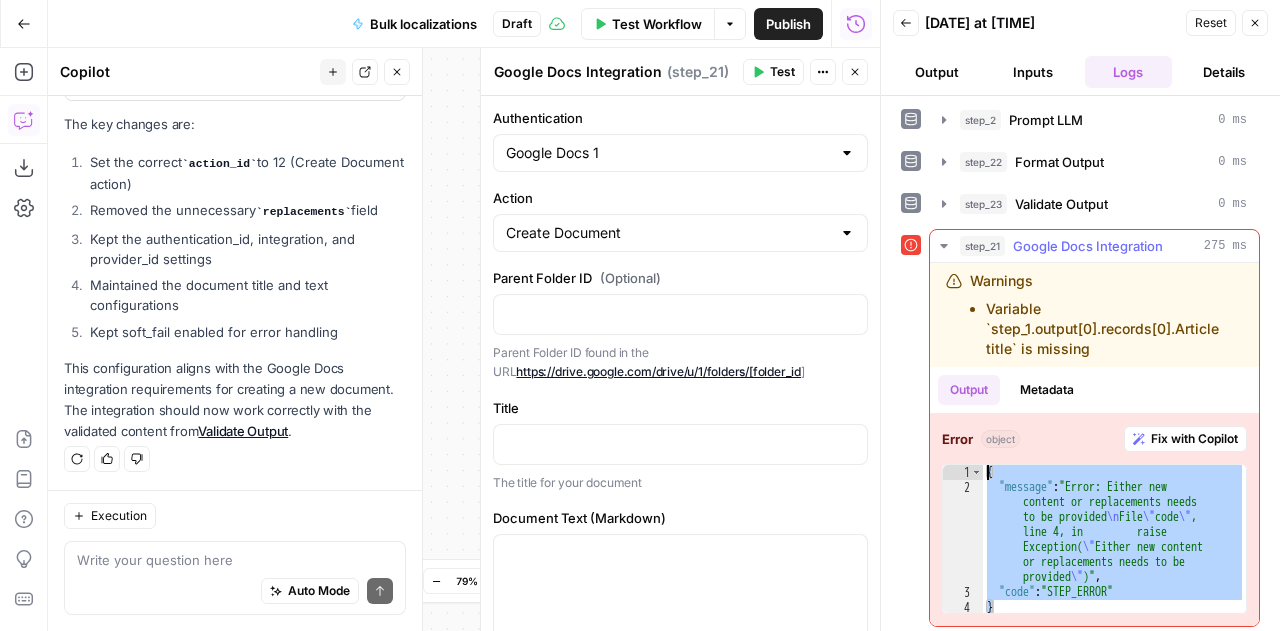 drag, startPoint x: 1140, startPoint y: 595, endPoint x: 975, endPoint y: 431, distance: 232.6392 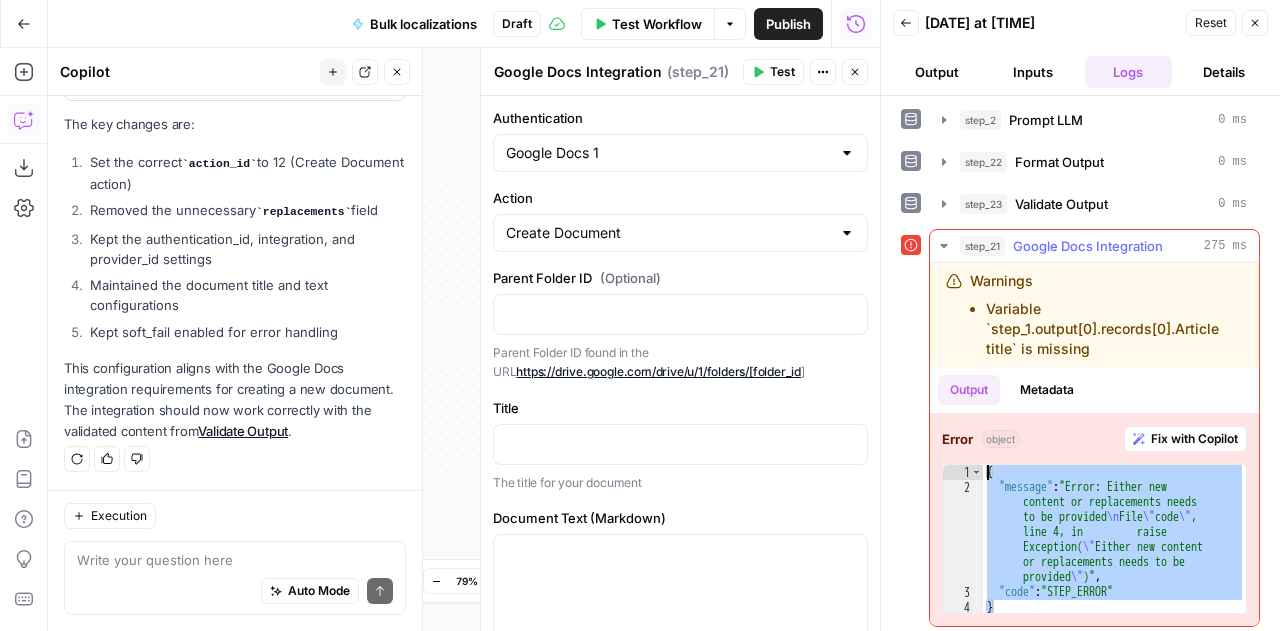 click on "**********" at bounding box center [1094, 520] 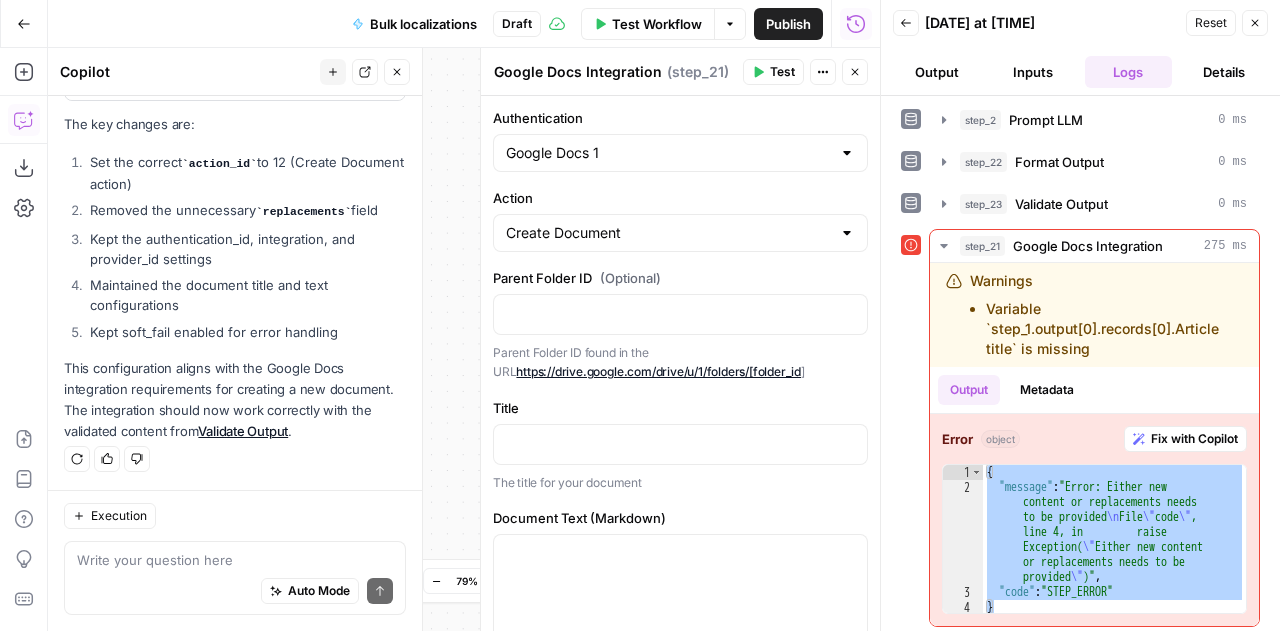 click on "Logs" at bounding box center [1129, 72] 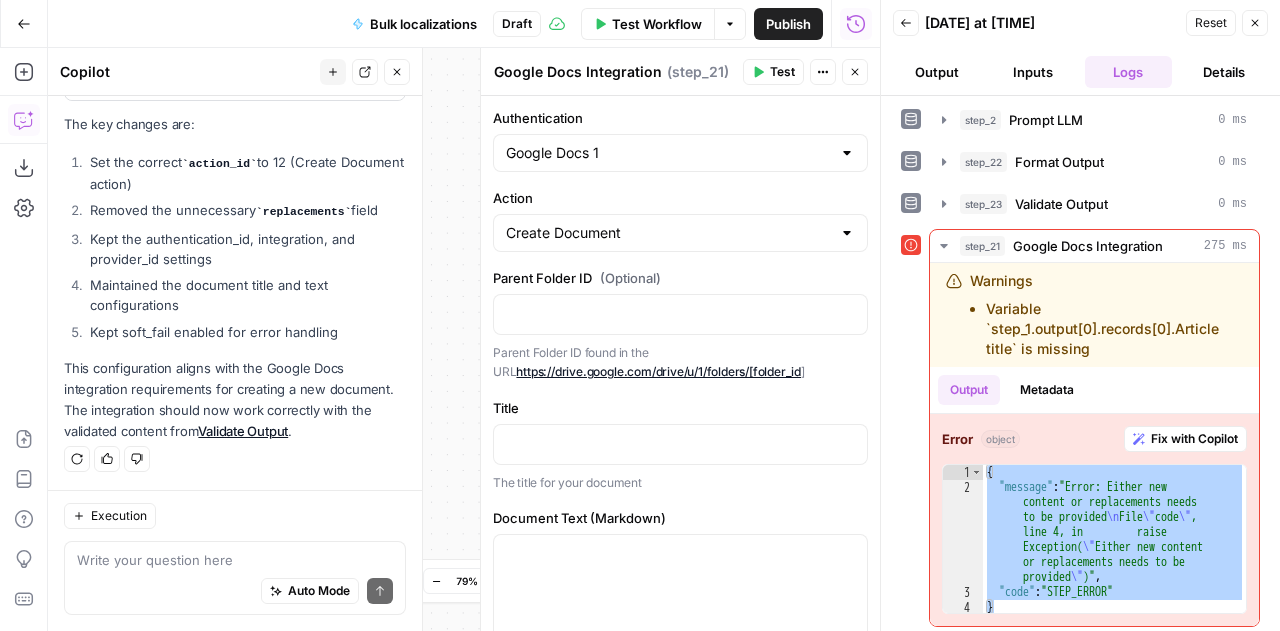 click on "Output" at bounding box center (937, 72) 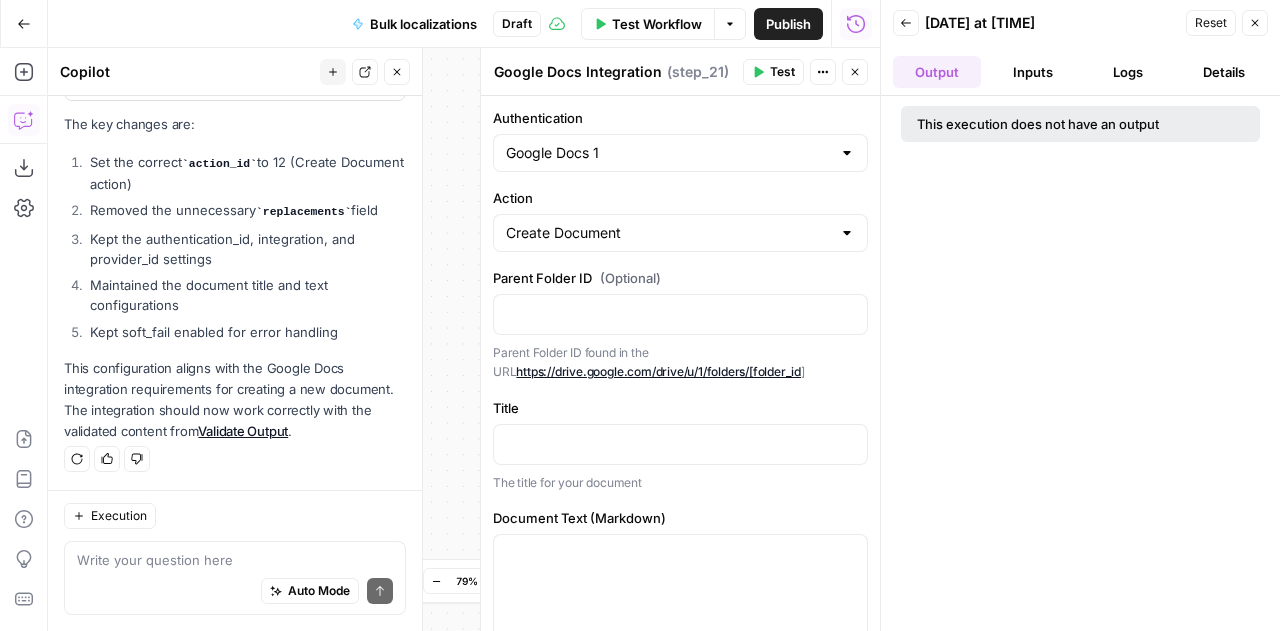 scroll, scrollTop: 0, scrollLeft: 0, axis: both 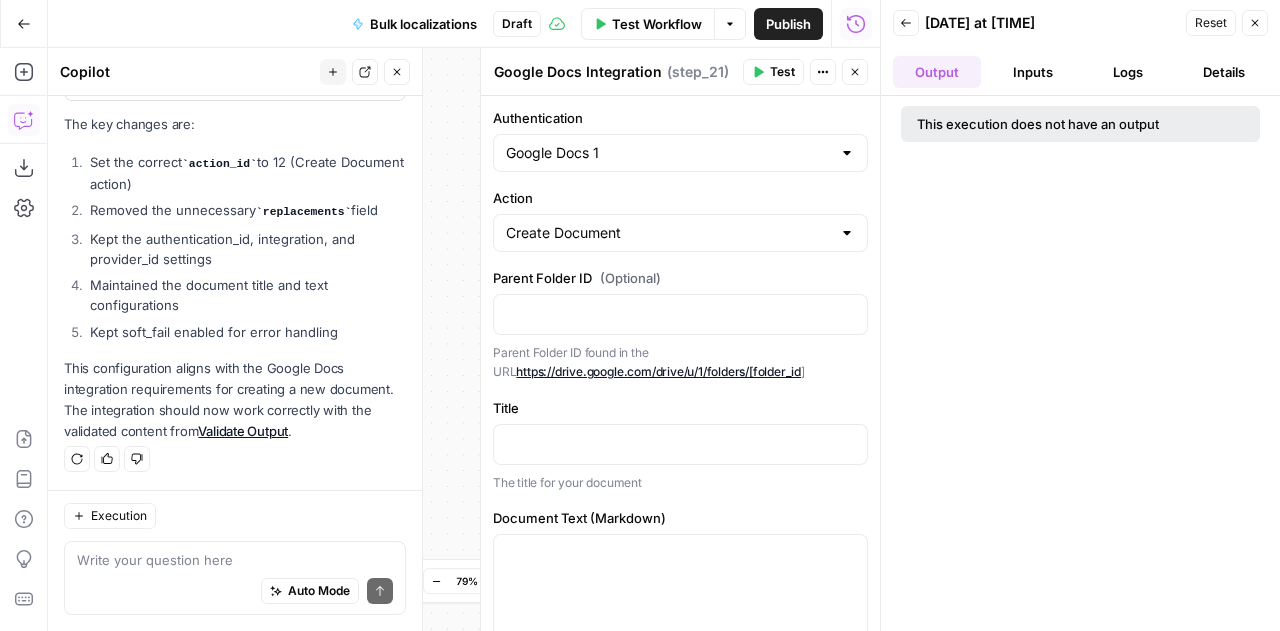 click on "Inputs" at bounding box center (1033, 72) 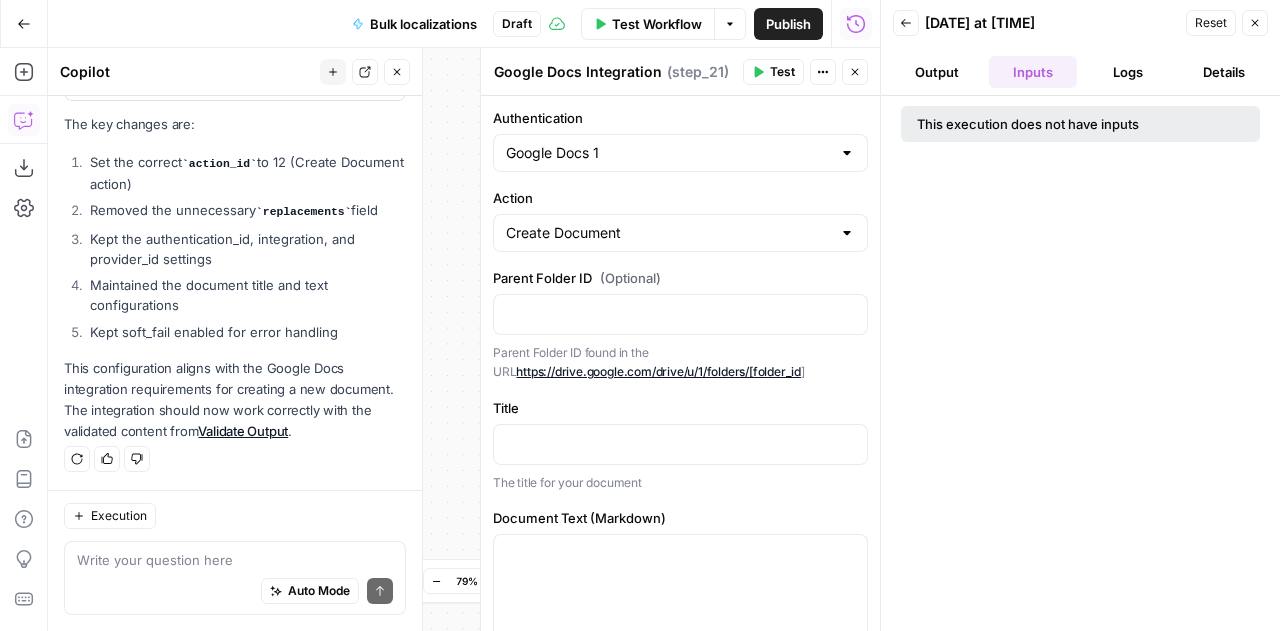 click on "Logs" at bounding box center [1129, 72] 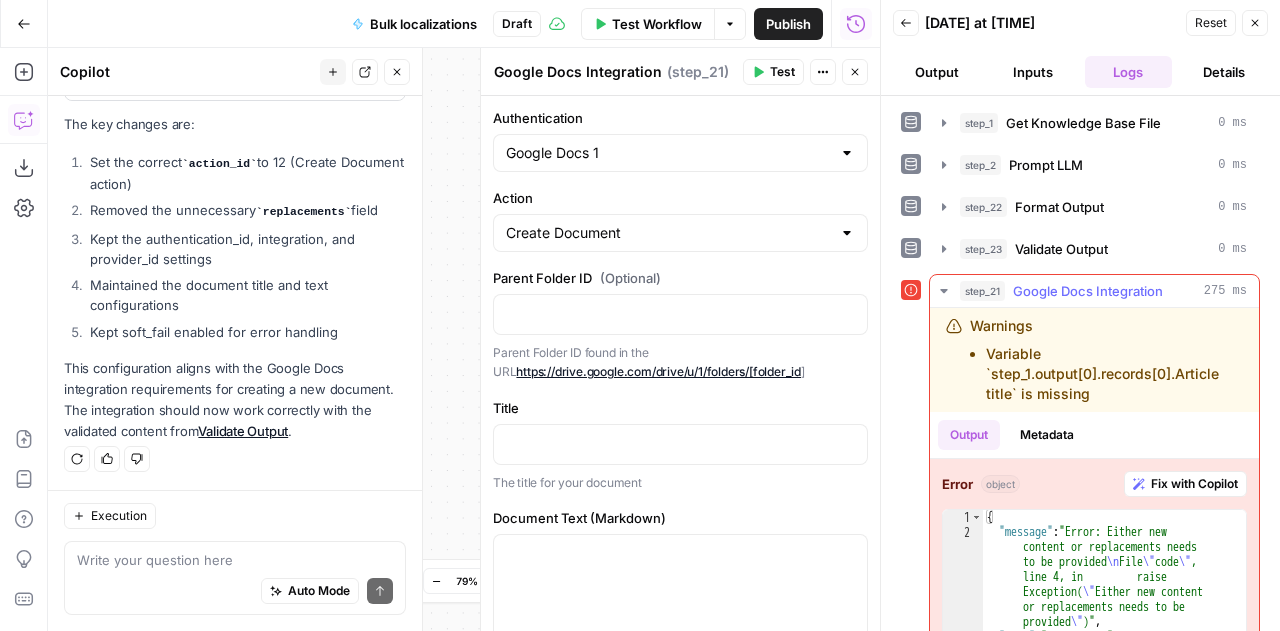 click 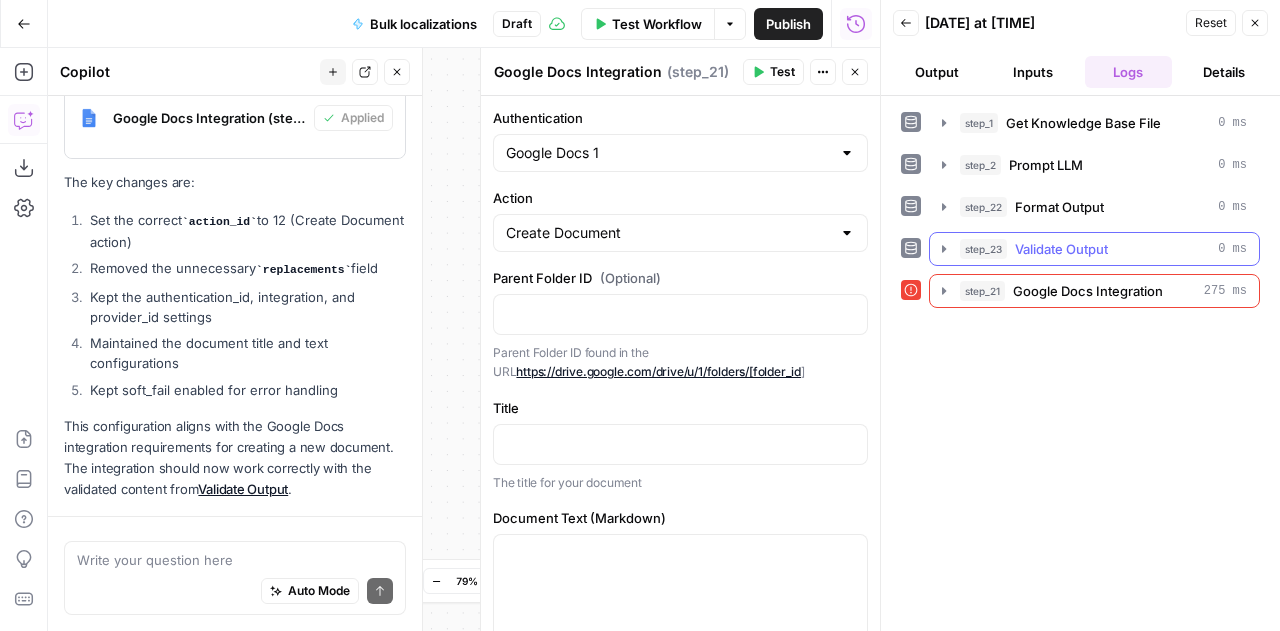scroll, scrollTop: 3898, scrollLeft: 0, axis: vertical 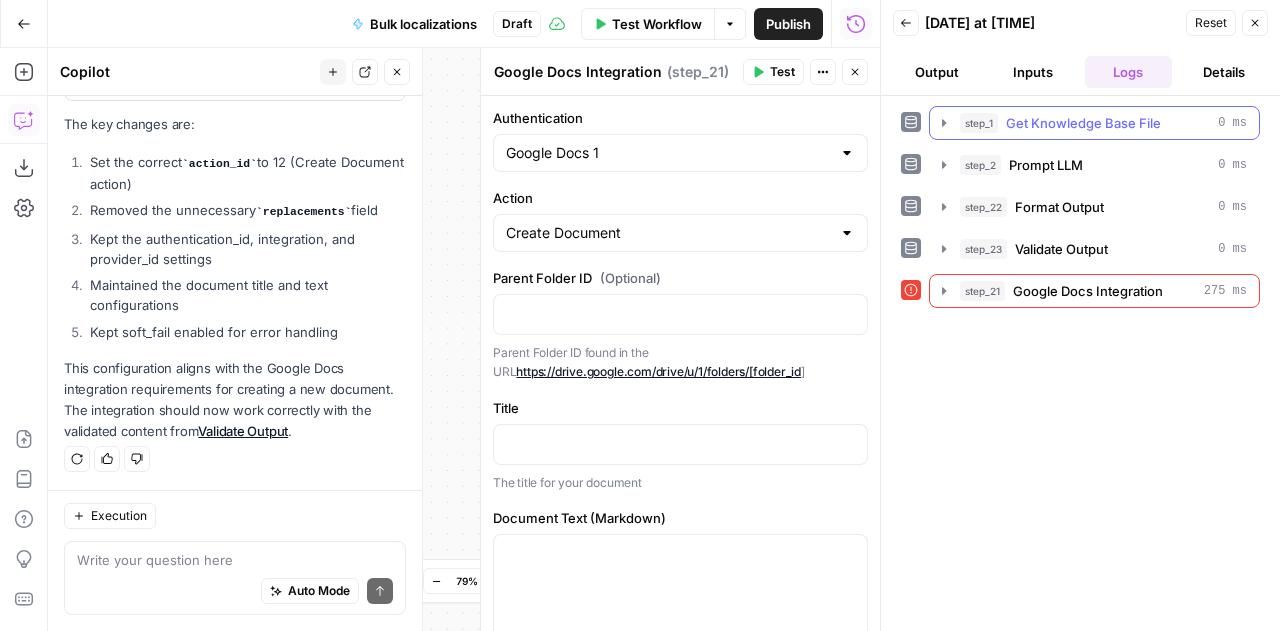 click 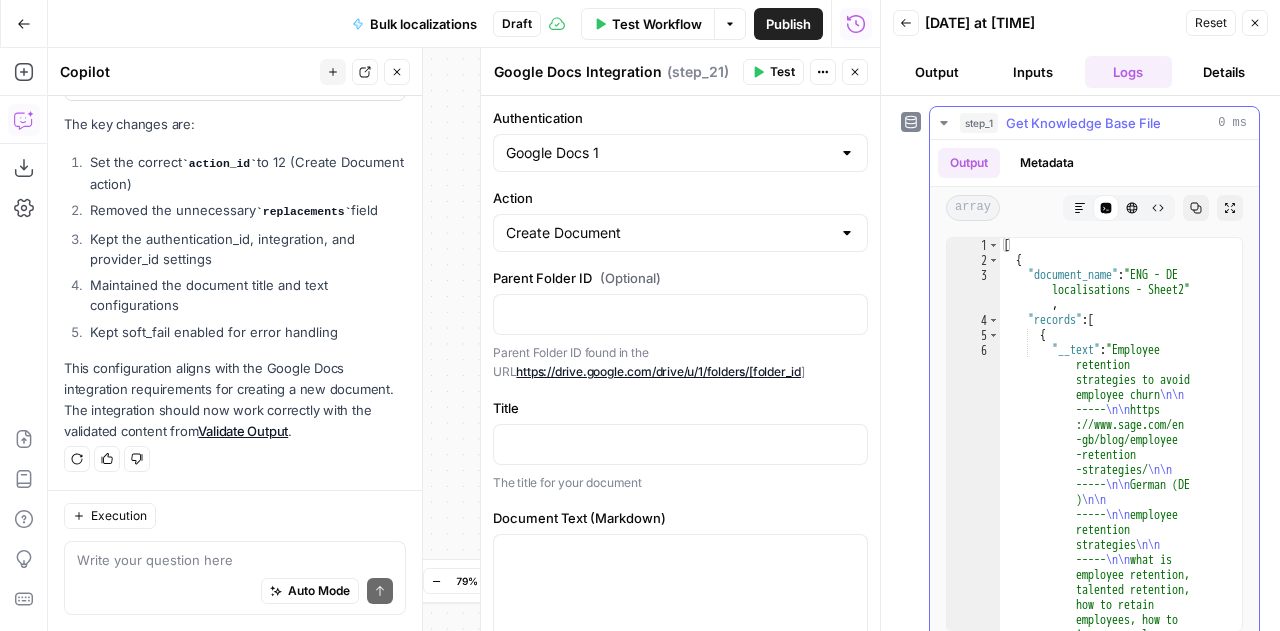 click 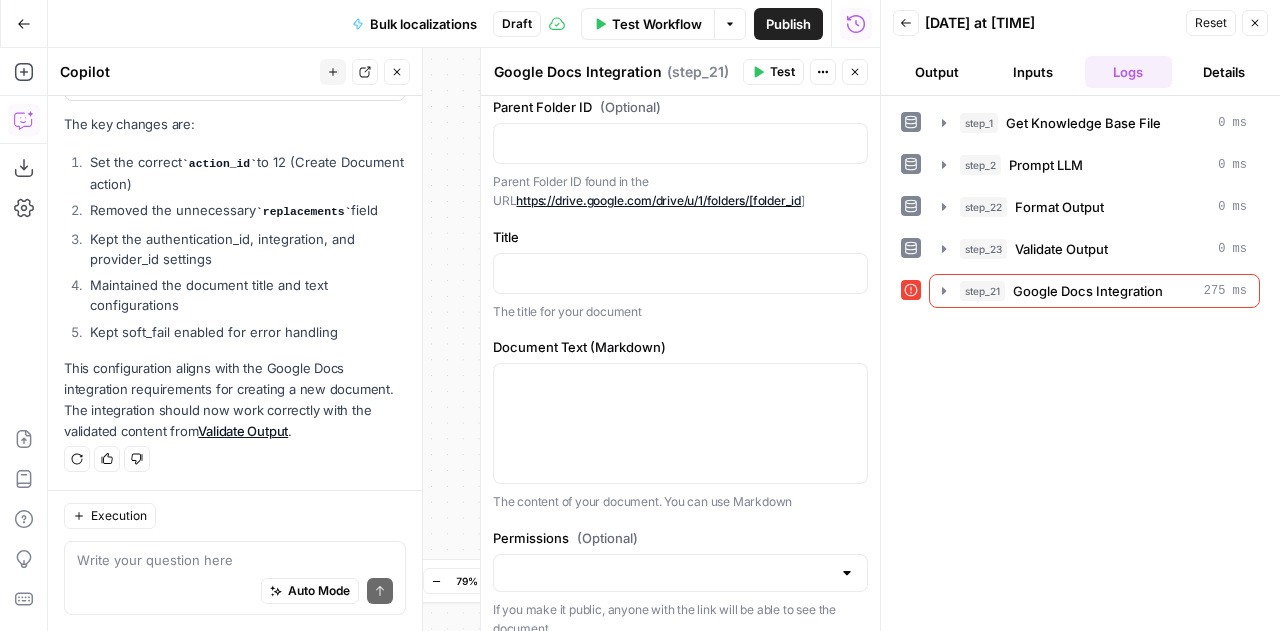 scroll, scrollTop: 0, scrollLeft: 0, axis: both 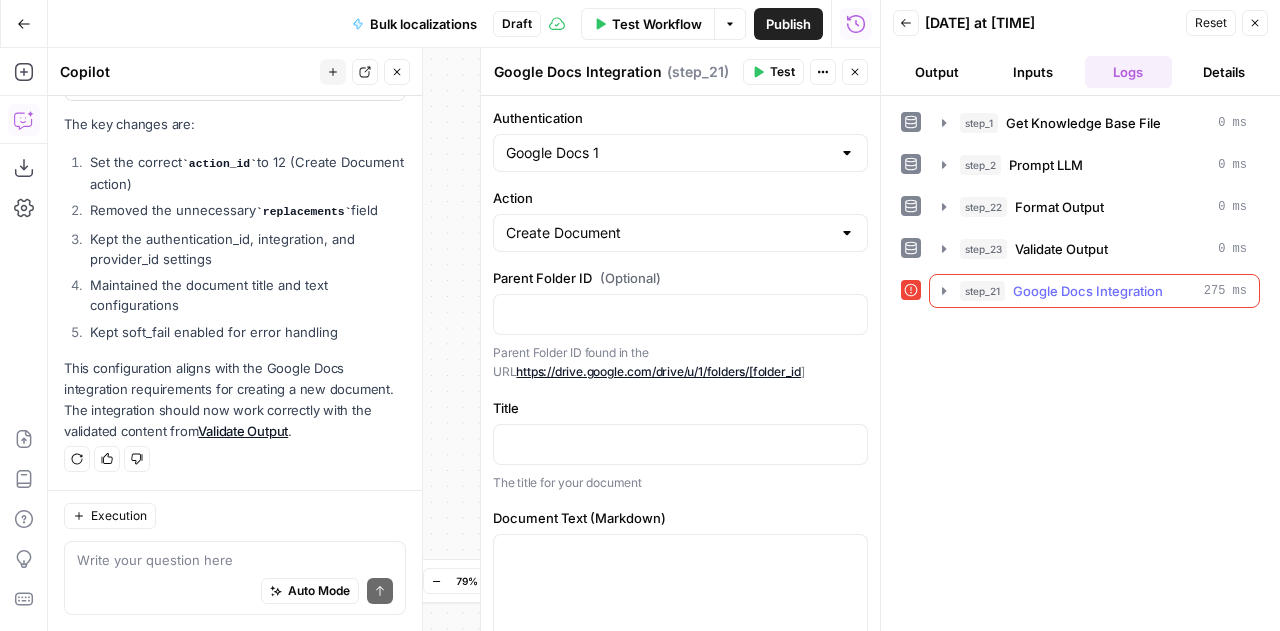 click on "step_21 Google Docs Integration 275 ms" at bounding box center [1094, 291] 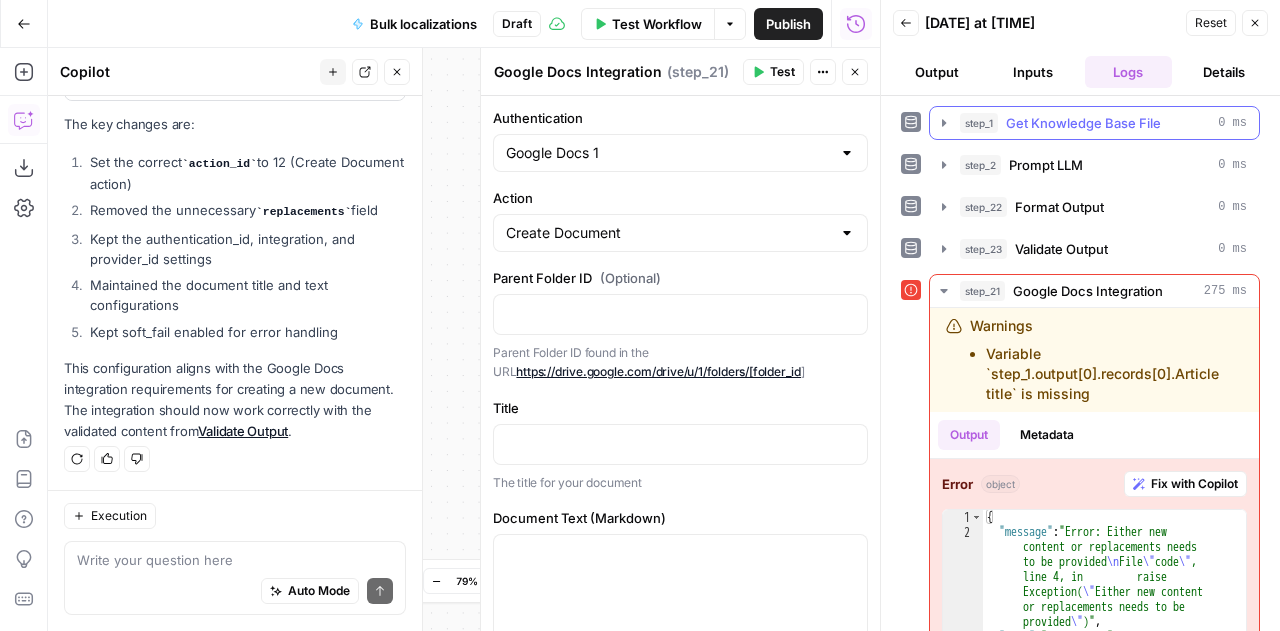 click on "Get Knowledge Base File" at bounding box center (1083, 123) 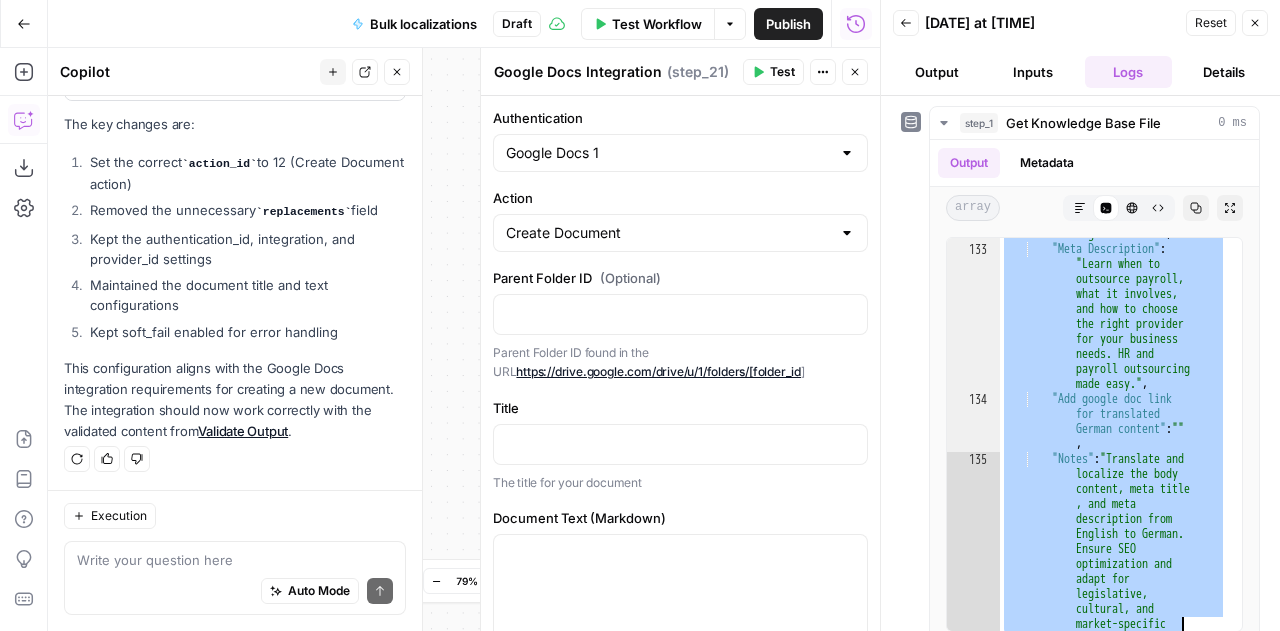 scroll, scrollTop: 19256, scrollLeft: 0, axis: vertical 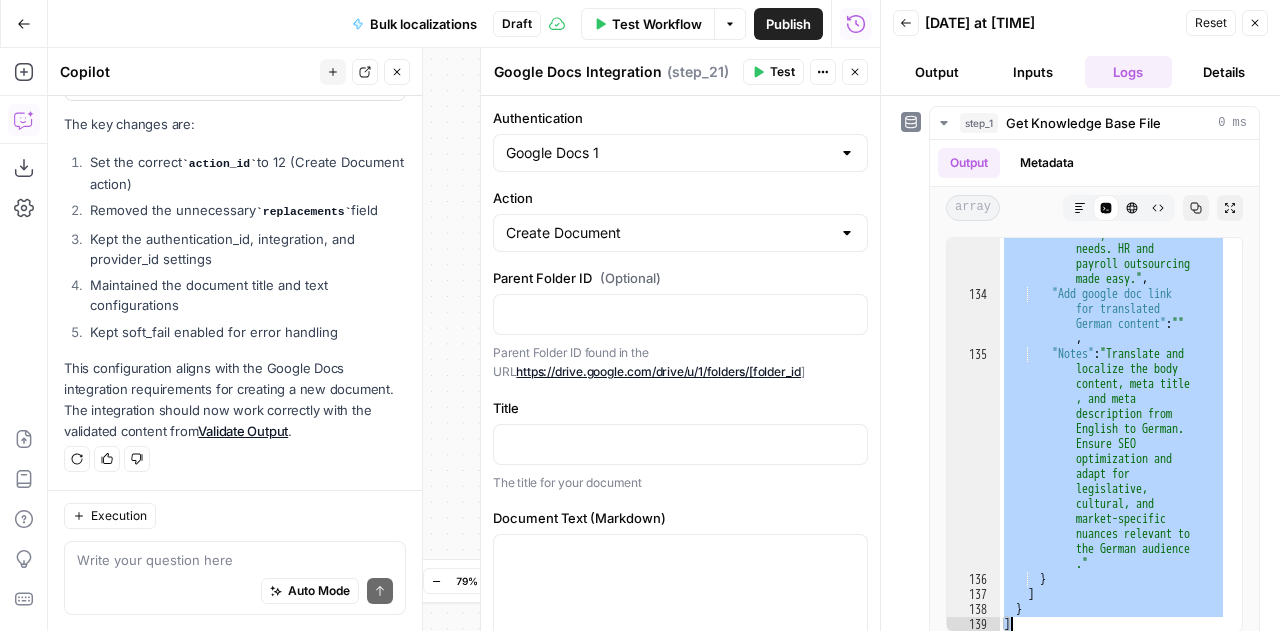 drag, startPoint x: 1005, startPoint y: 243, endPoint x: 1264, endPoint y: 666, distance: 495.99396 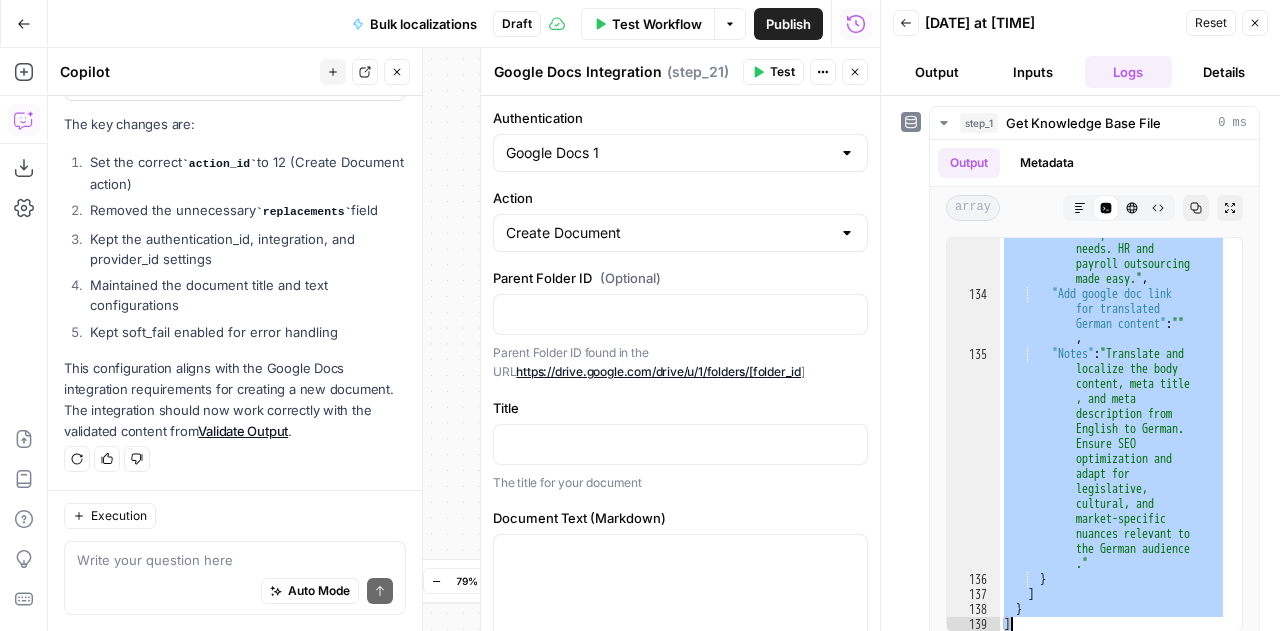 click on "Sage SEO New Home Browse Your Data Usage Settings Recent Grids Micro Vertical Ideas MOFU Content Brief TOFU Content Brief Recent Workflows Bulk localizations Localisation test 2_Rob Localisation test 2 AirOps Academy What's new?
5
Help + Support Go Back Bulk localizations Draft Test Workflow Options Publish Run History Add Steps Copilot Download as JSON Settings Import JSON AirOps Academy Help Give Feedback Shortcuts Workflow Set Inputs Inputs Get Knowledge Base File Get Knowledge Base File Step 1 LLM · Claude Sonnet 4 Prompt LLM Step 2 Write Liquid Text Format Output Step 22 Run Code · Python Validate Output Step 23 Error Integration Google Docs Integration Step 21 End Output Press enter or space to select a node. You can then use the arrow keys to move the node around.  Press delete to remove it and escape to cancel.   Press enter or space to select an edge. You can then press delete to remove it or escape to cancel. Go Back
79%" at bounding box center (640, 315) 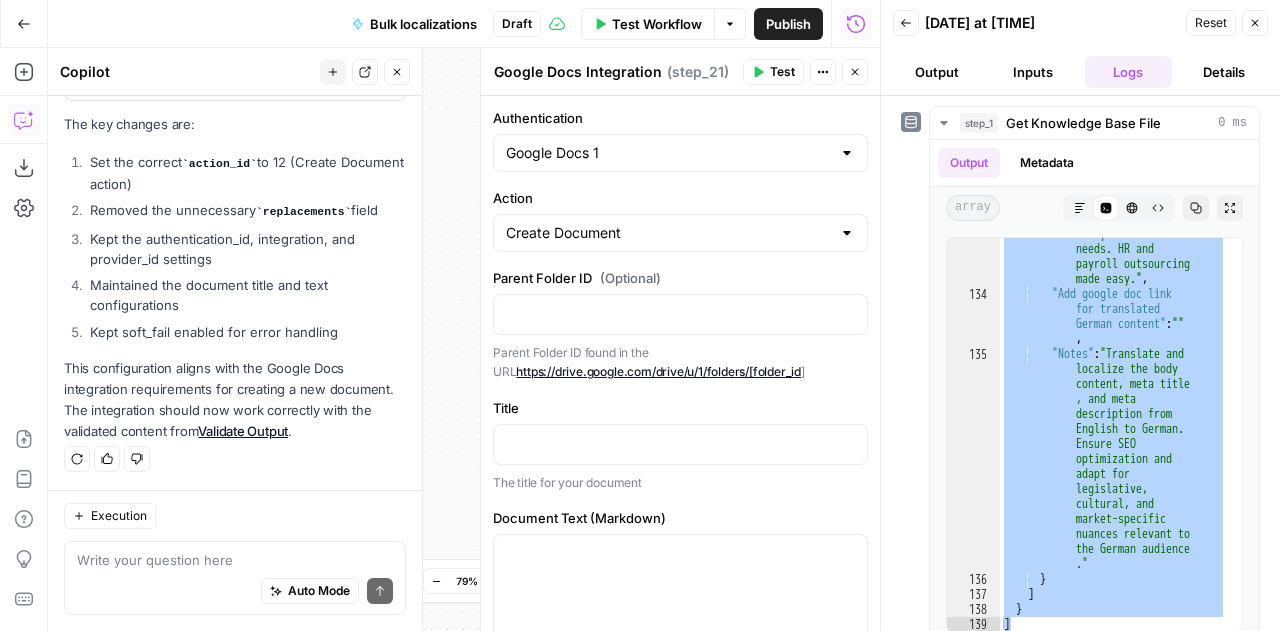 click on "Close" at bounding box center (1255, 23) 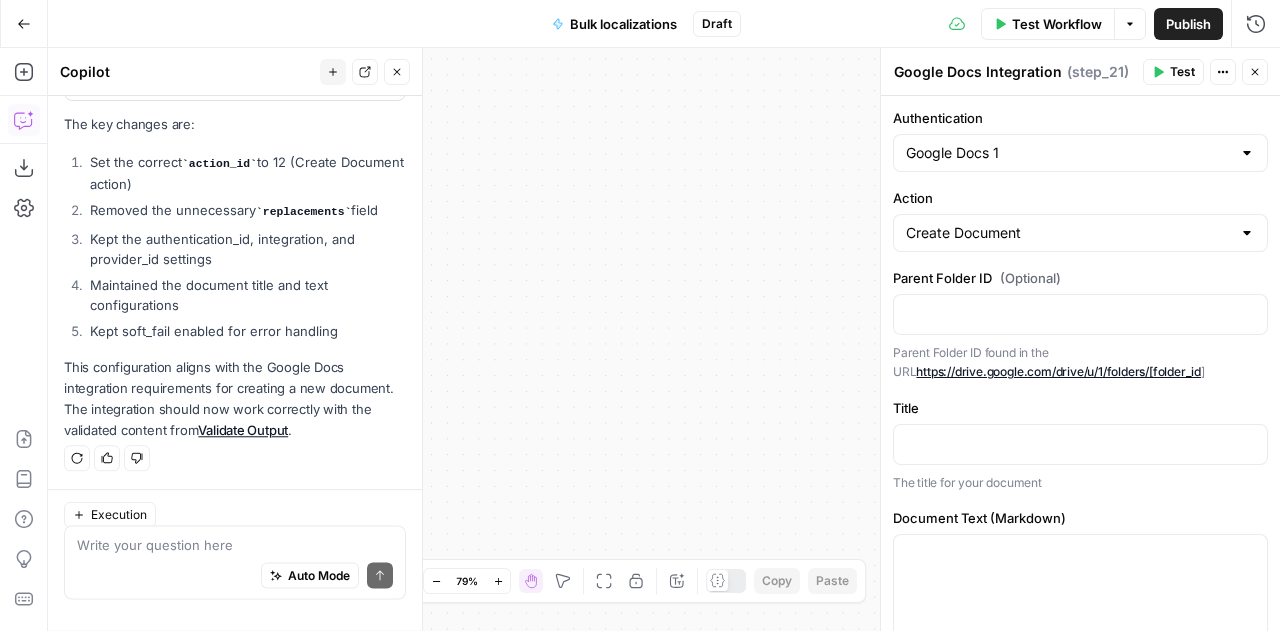 scroll, scrollTop: 3898, scrollLeft: 0, axis: vertical 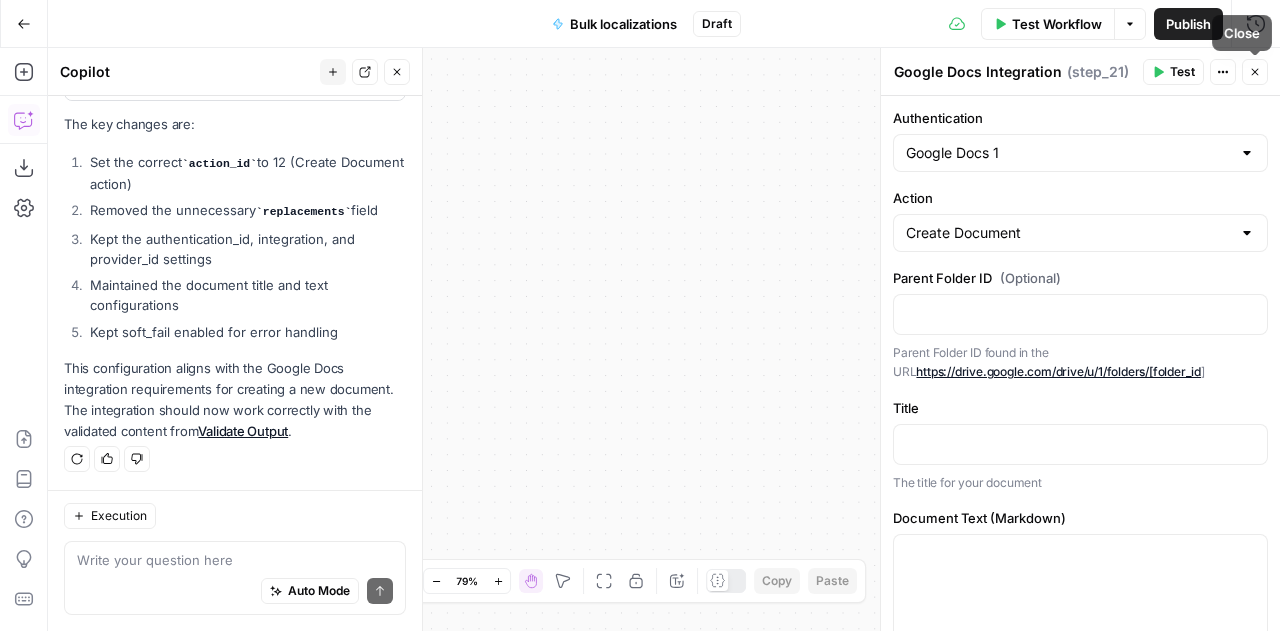 click 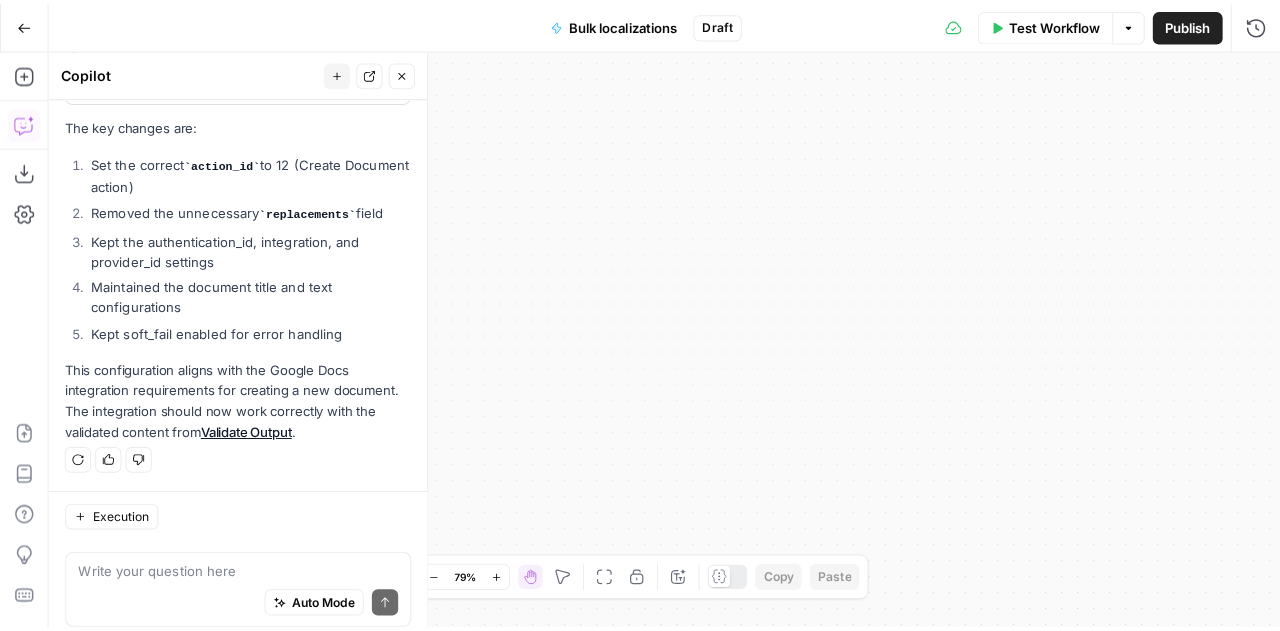 scroll, scrollTop: 3898, scrollLeft: 0, axis: vertical 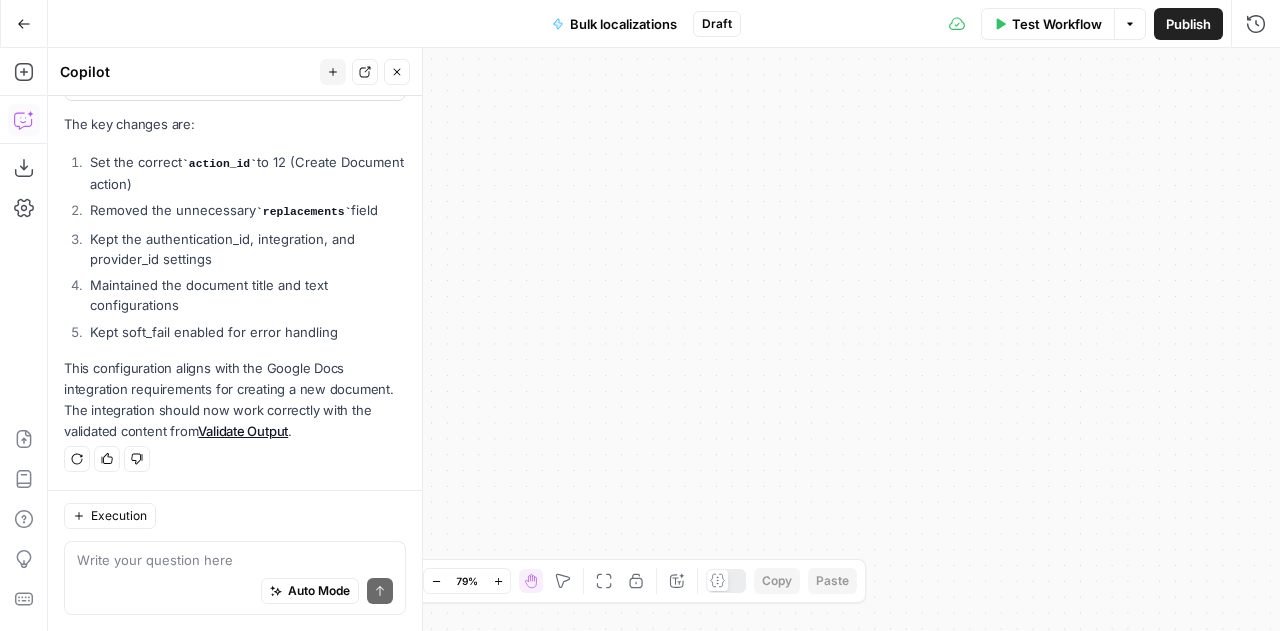 click on "Close" at bounding box center [397, 72] 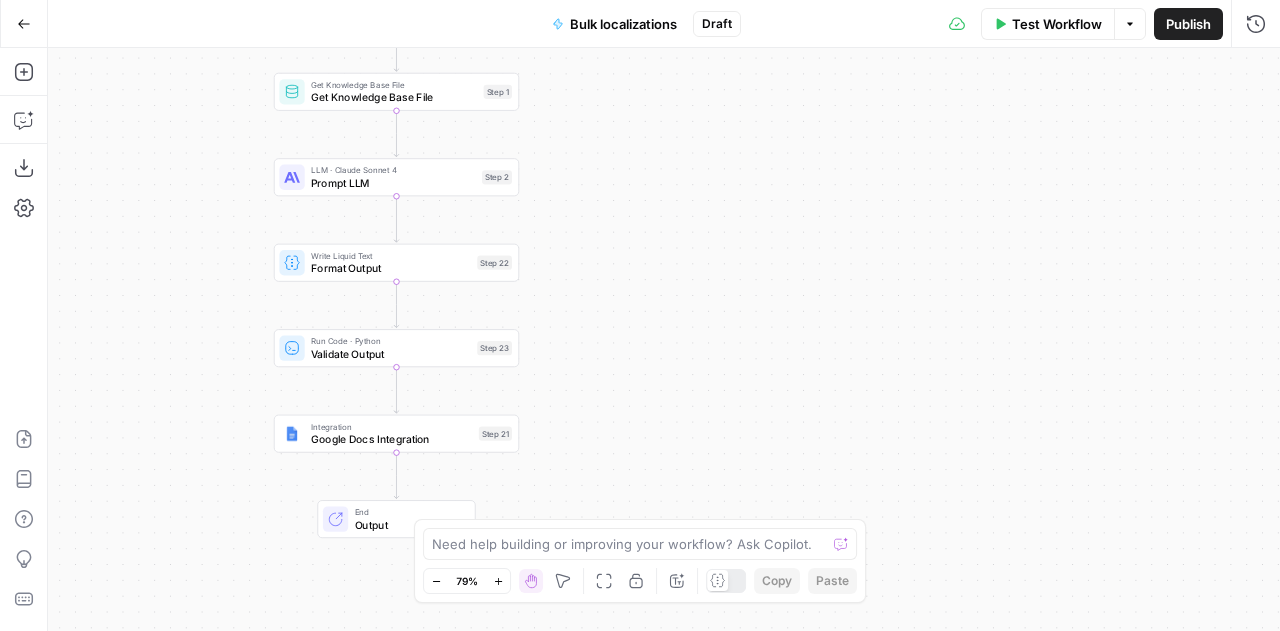 drag, startPoint x: 640, startPoint y: 525, endPoint x: 997, endPoint y: 529, distance: 357.0224 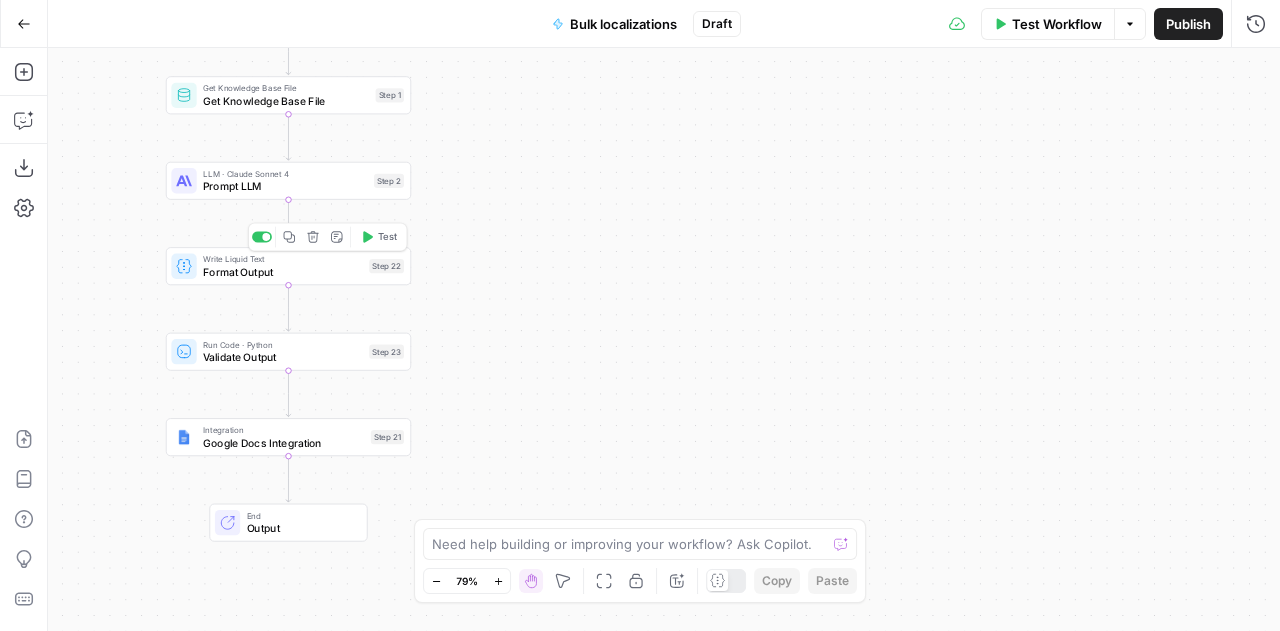 click on "Format Output" at bounding box center (283, 272) 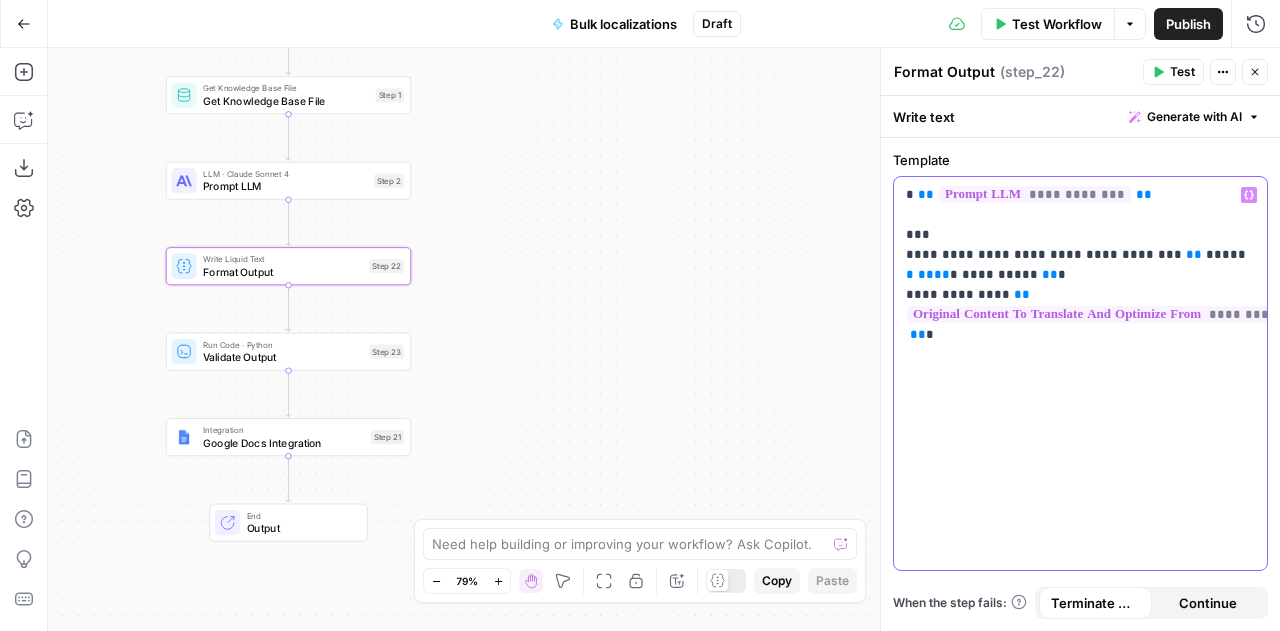 drag, startPoint x: 1082, startPoint y: 383, endPoint x: 901, endPoint y: 194, distance: 261.69064 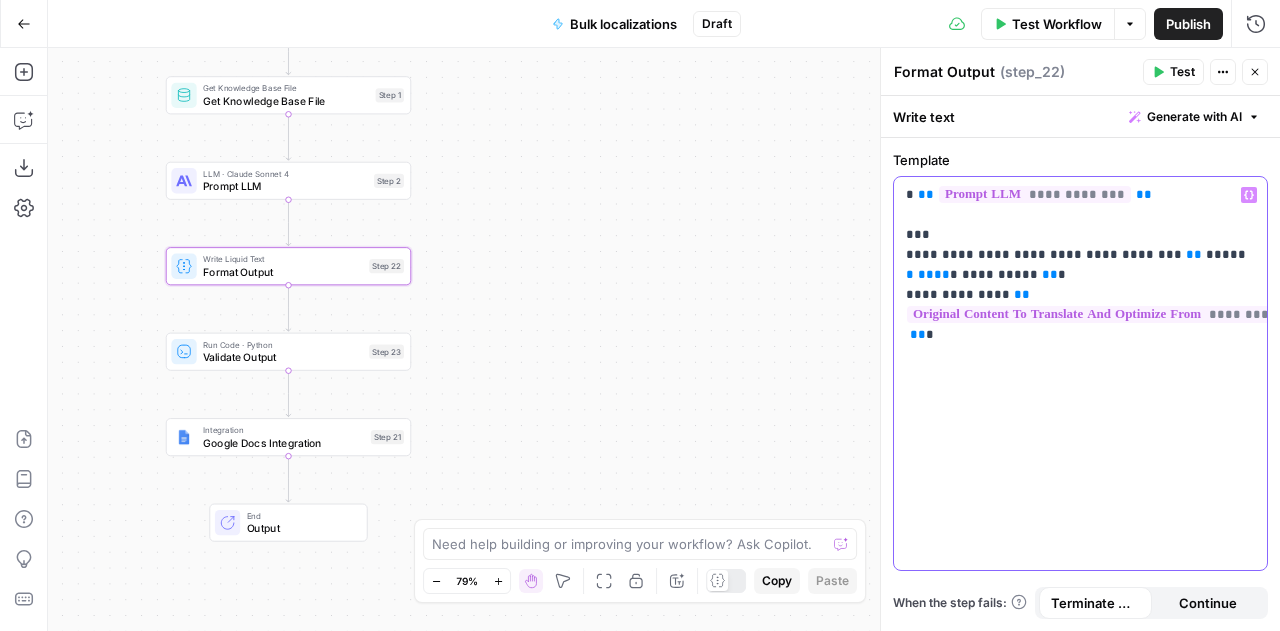 click on "**********" at bounding box center (1080, 373) 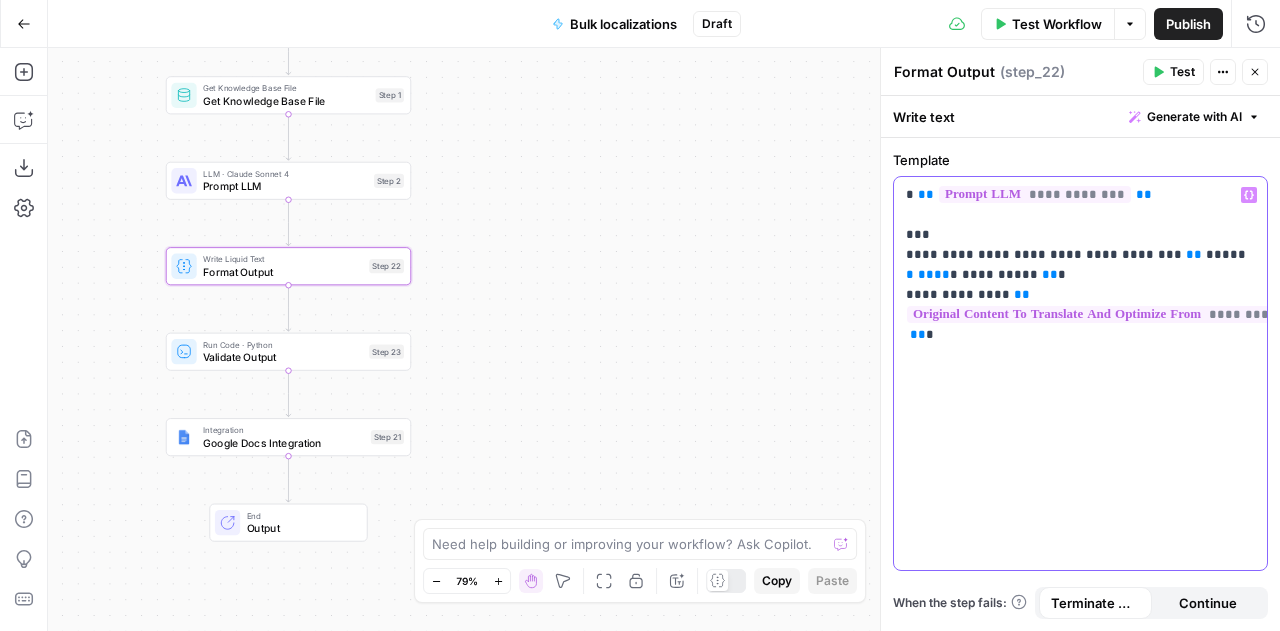 copy on "**********" 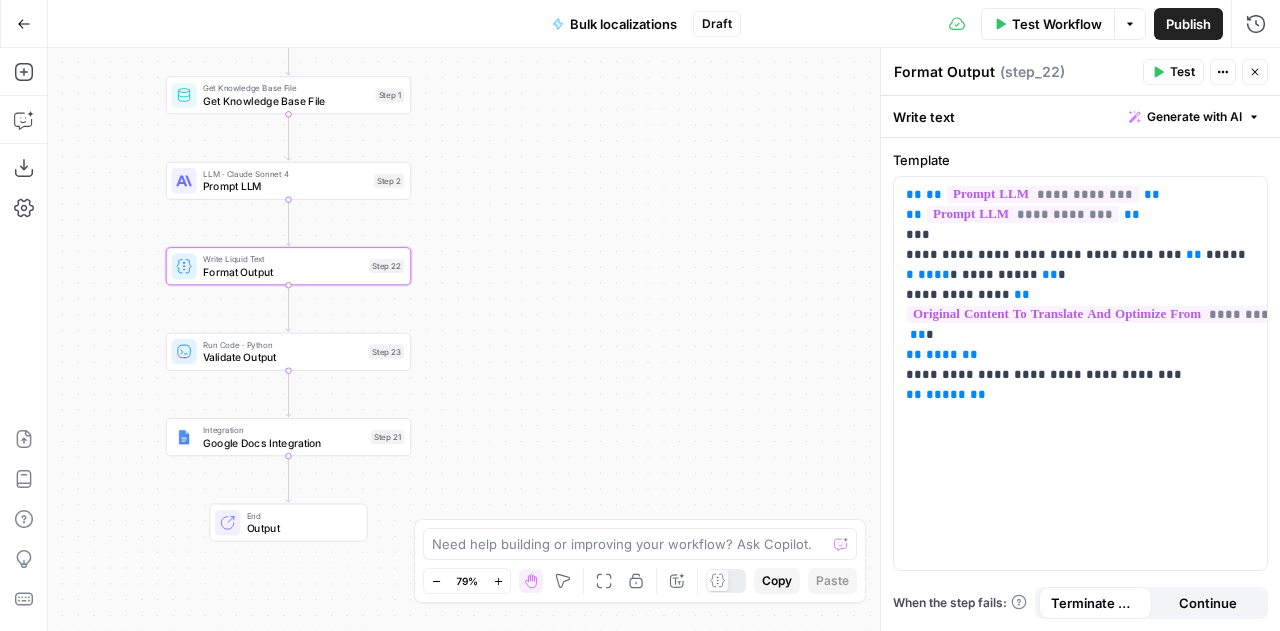 click on "Workflow Set Inputs Inputs Get Knowledge Base File Get Knowledge Base File Step 1 LLM · Claude Sonnet 4 Prompt LLM Step 2 Write Liquid Text Format Output Step 22 Run Code · Python Validate Output Step 23 Integration Google Docs Integration Step 21 End Output" at bounding box center (664, 339) 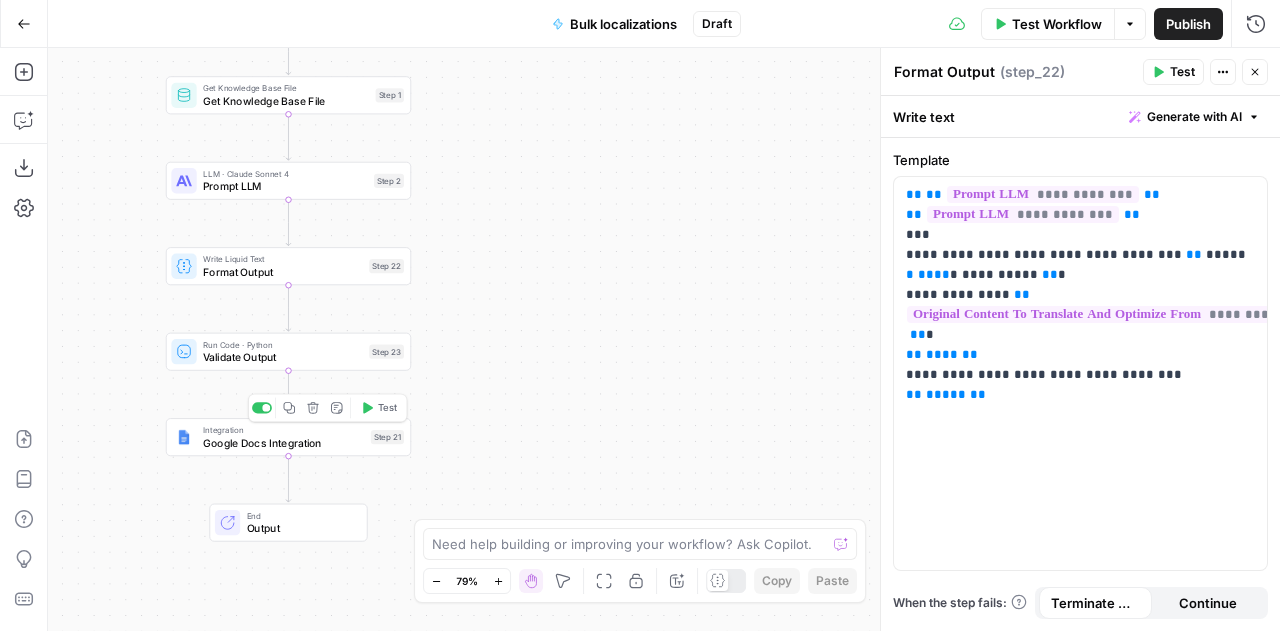 click on "Google Docs Integration" at bounding box center (283, 443) 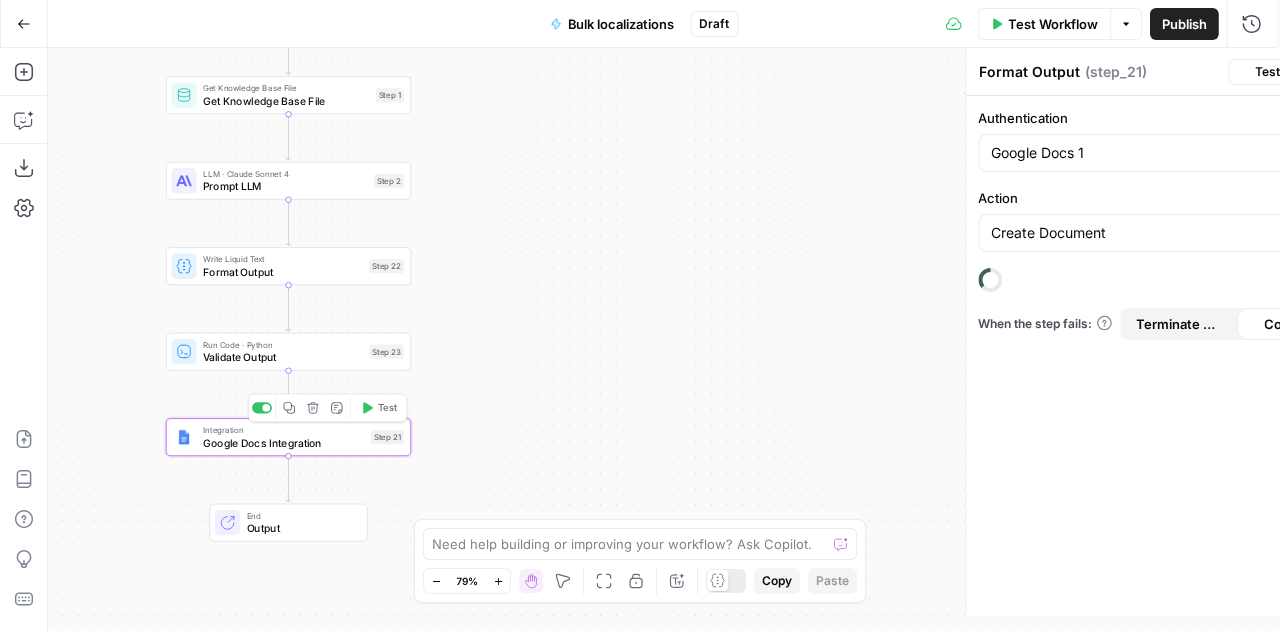 type on "Google Docs Integration" 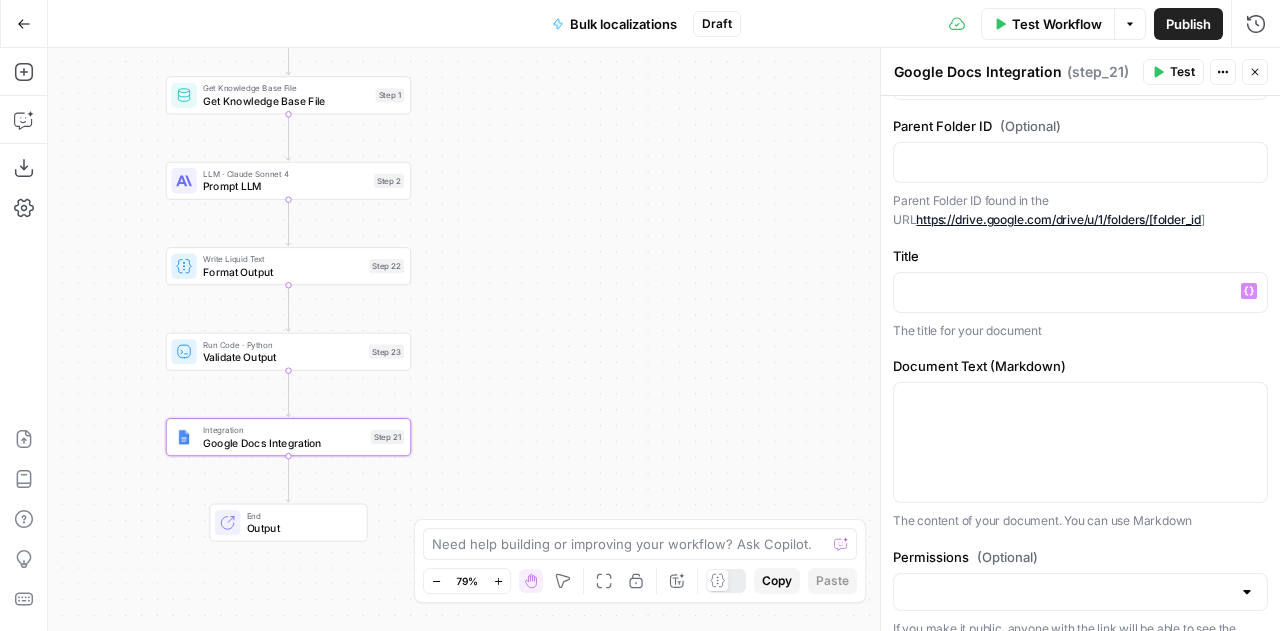scroll, scrollTop: 234, scrollLeft: 0, axis: vertical 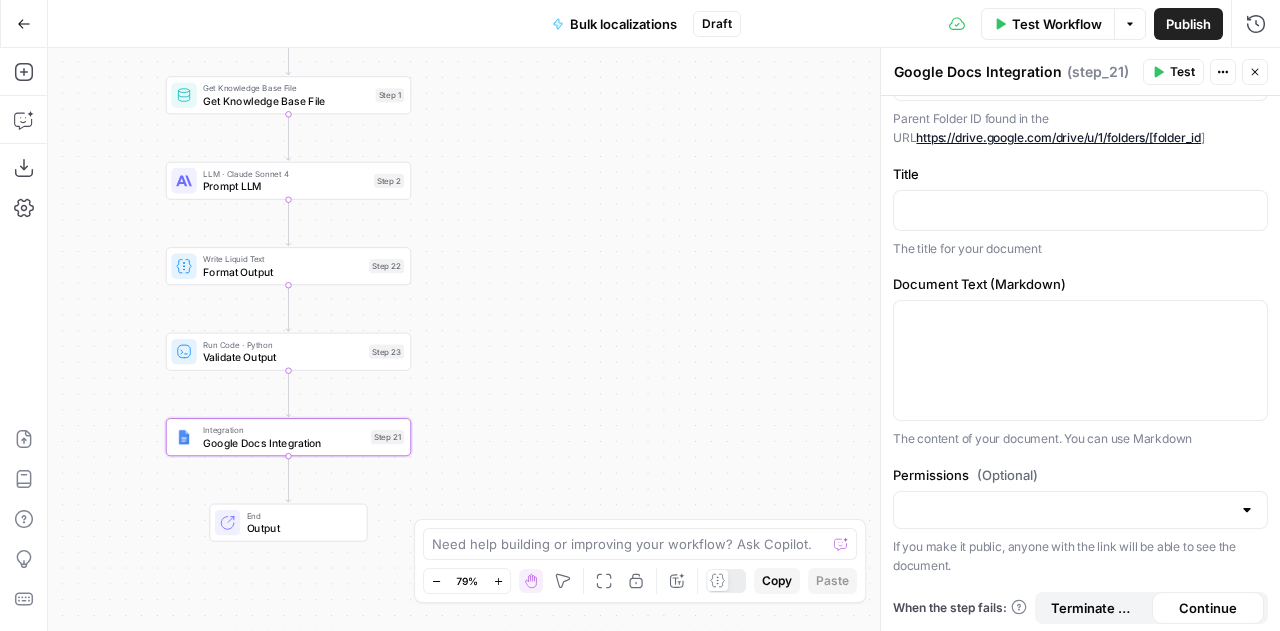 click on "Terminate Workflow" at bounding box center (1095, 608) 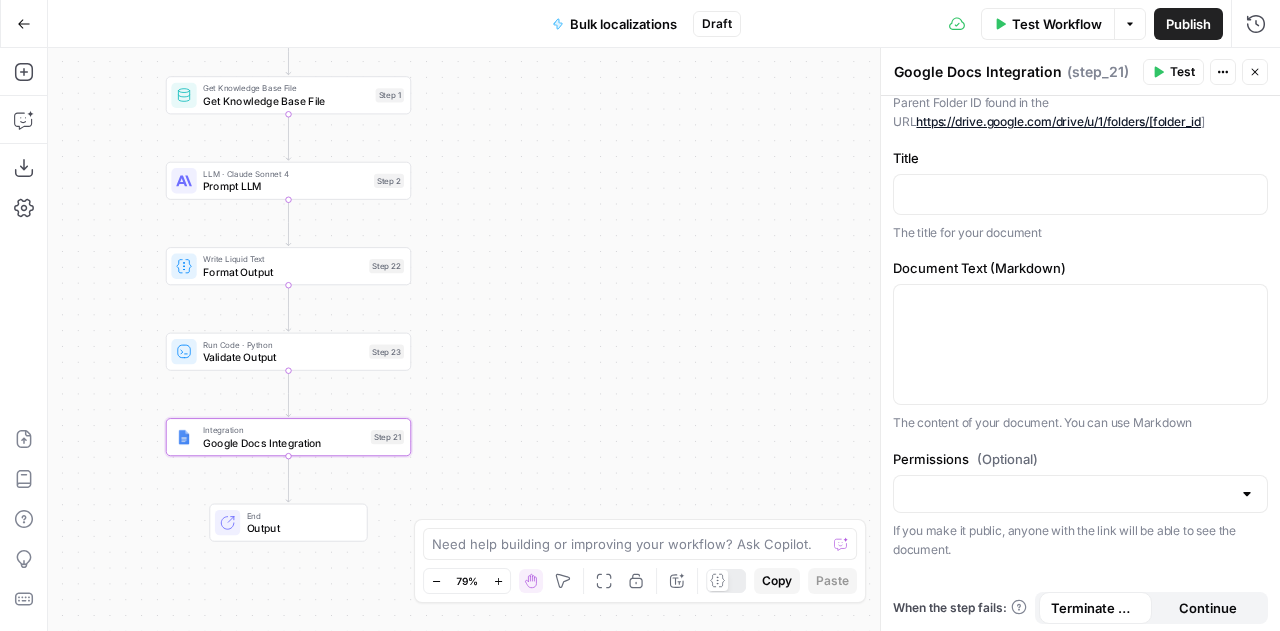 scroll, scrollTop: 234, scrollLeft: 0, axis: vertical 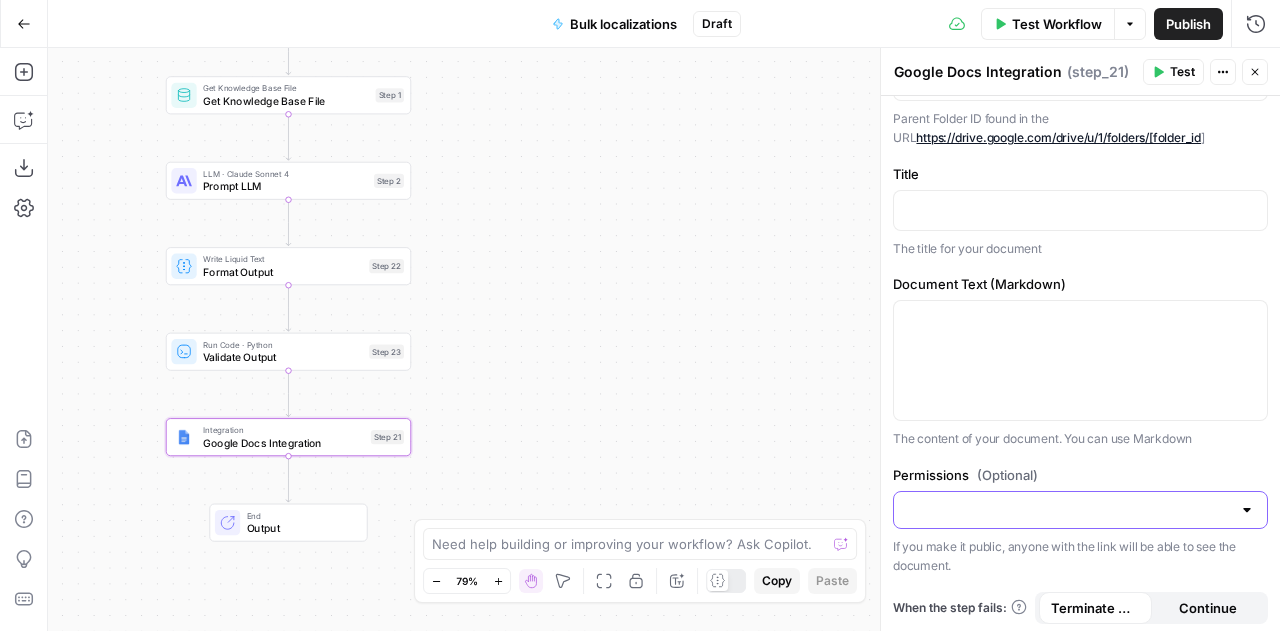click on "Permissions   (Optional)" at bounding box center (1068, 510) 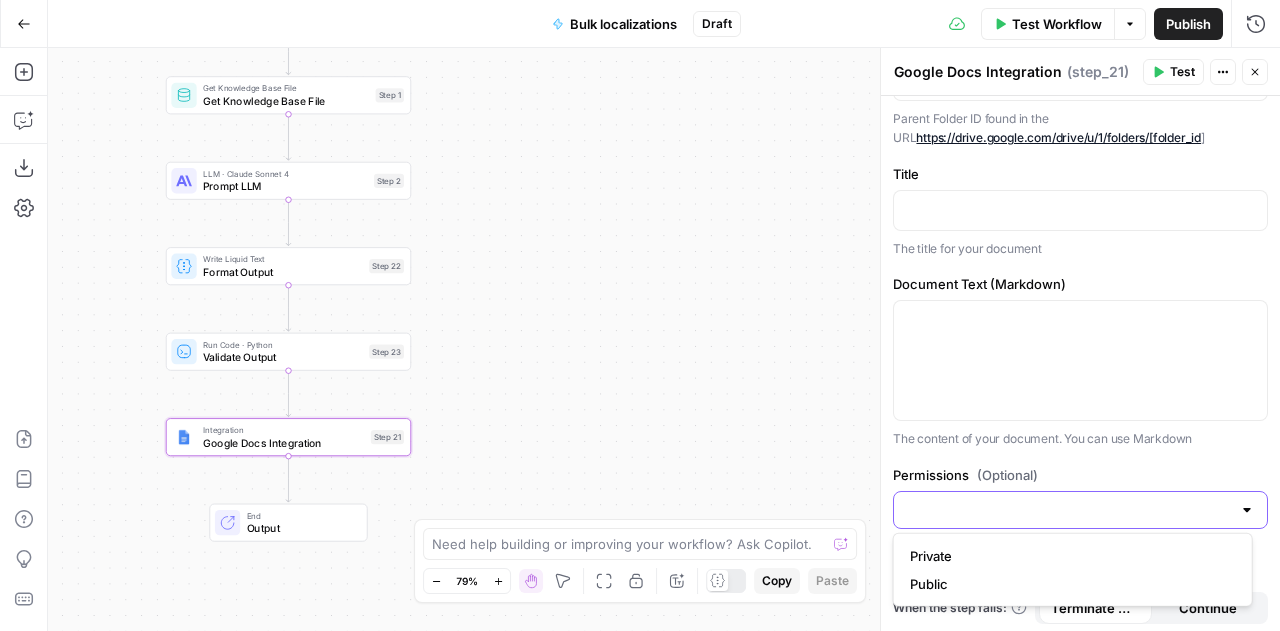 click on "Permissions   (Optional)" at bounding box center (1068, 510) 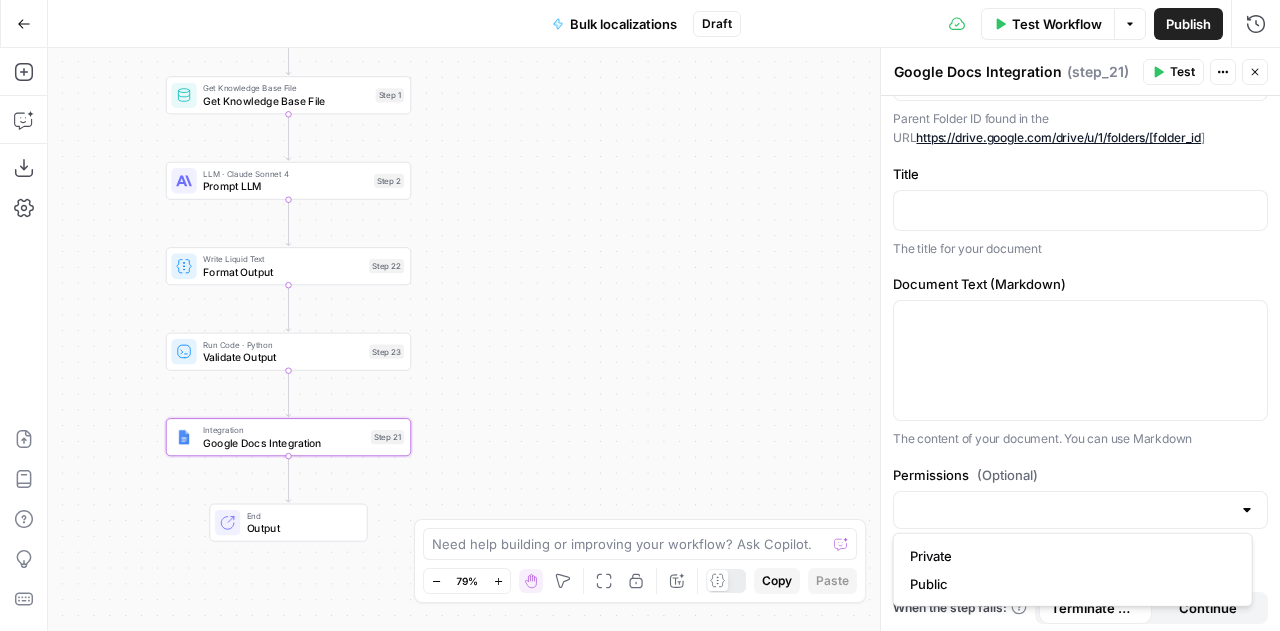 click at bounding box center (1247, 510) 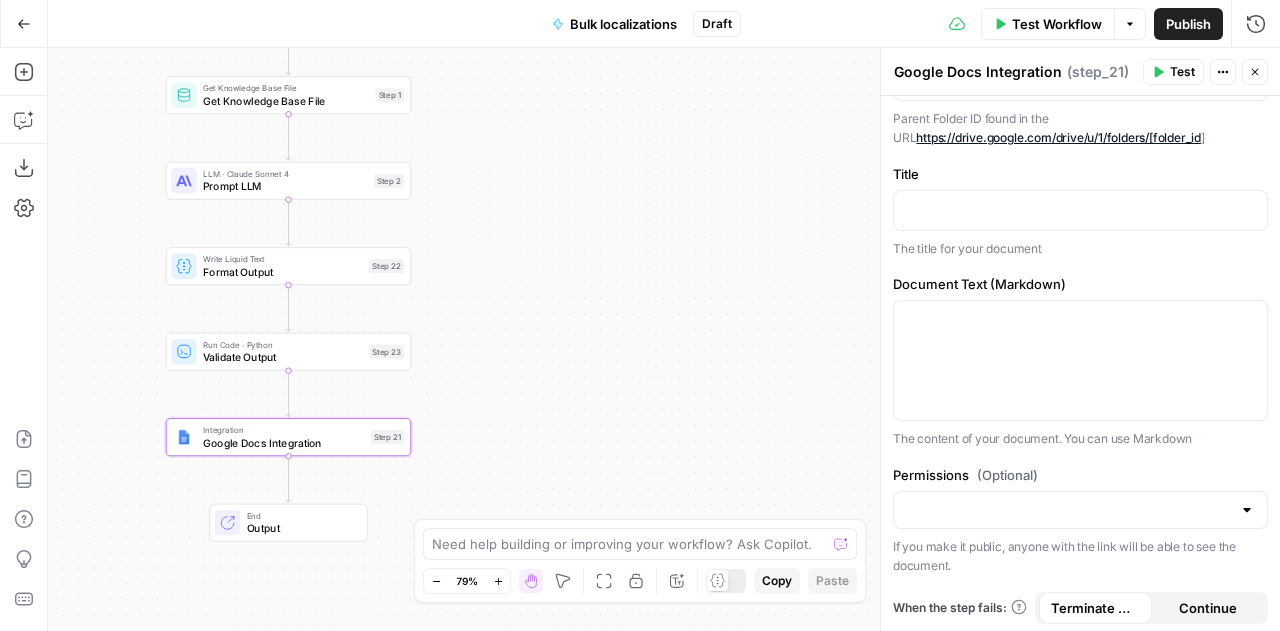 click on "Document Text (Markdown) The content of your document. You can use Markdown" at bounding box center [1080, 361] 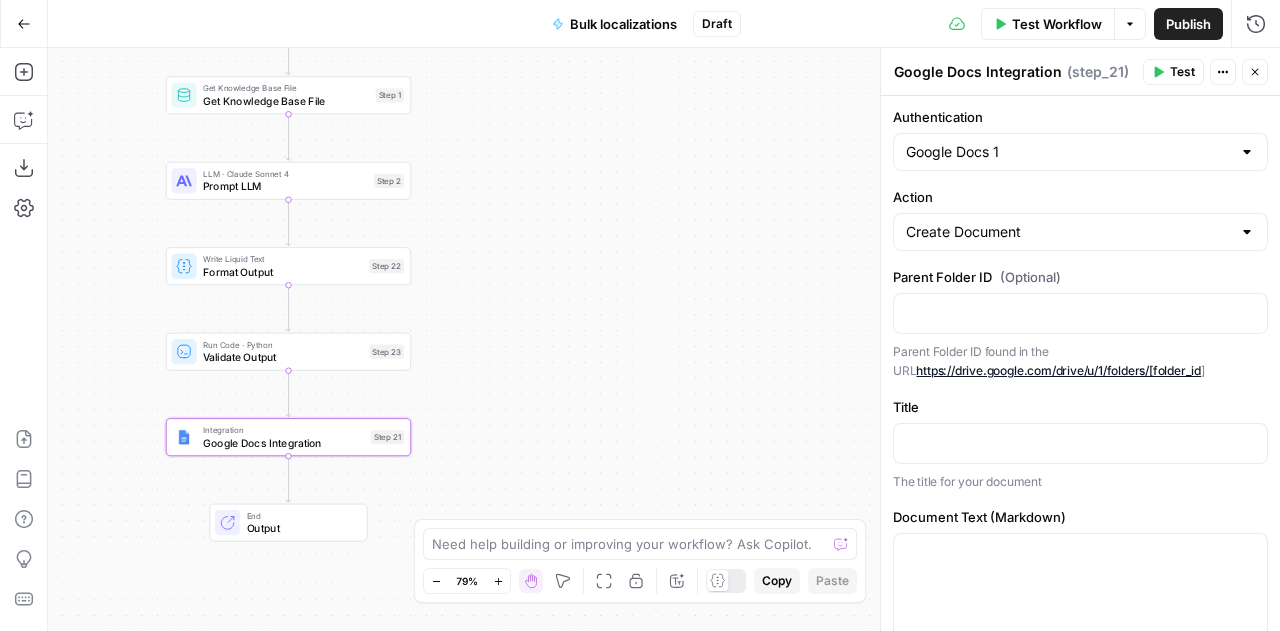 scroll, scrollTop: 0, scrollLeft: 0, axis: both 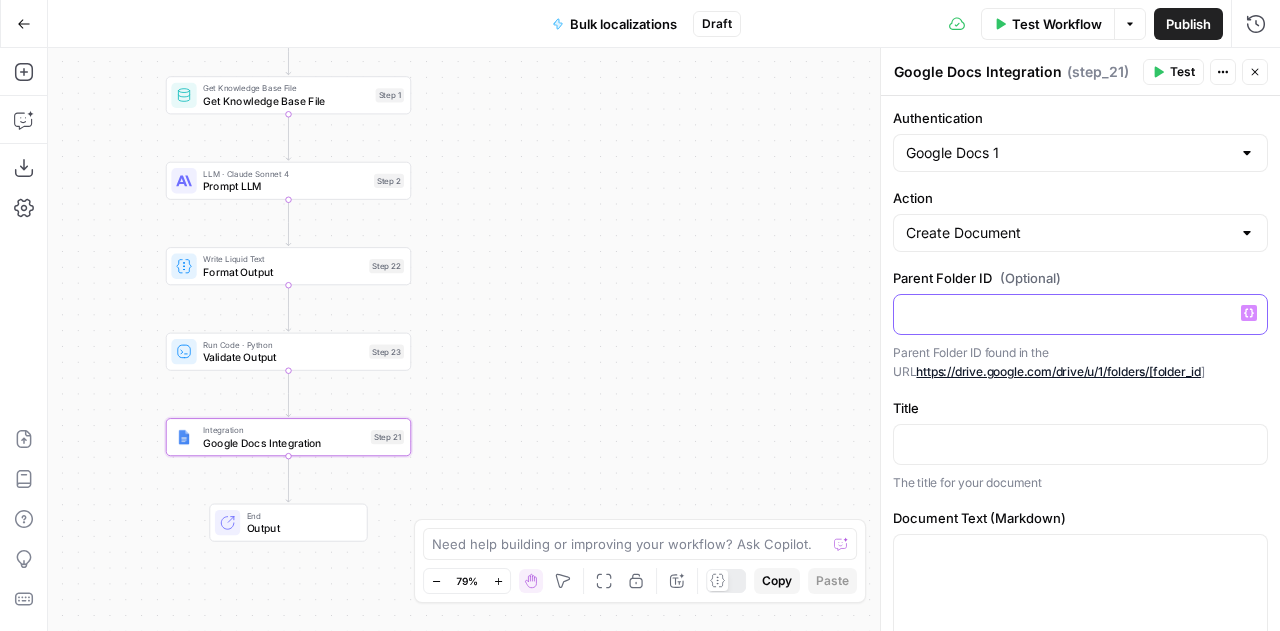 click at bounding box center [1080, 313] 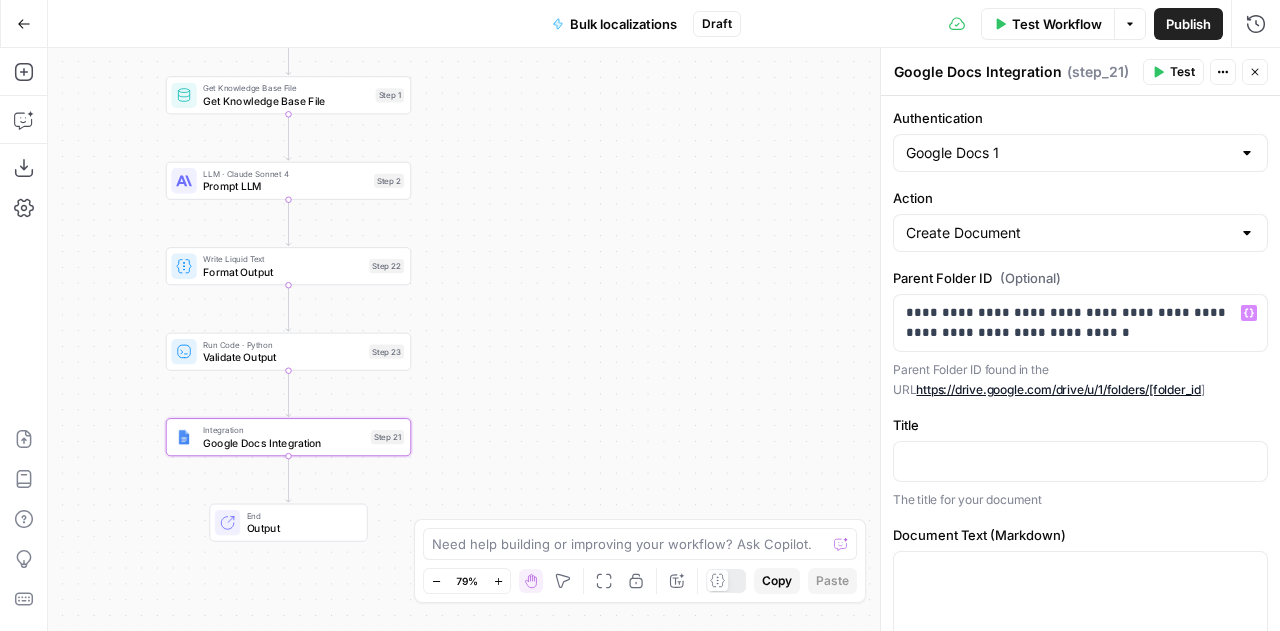click on "Title The title for your document" at bounding box center (1080, 462) 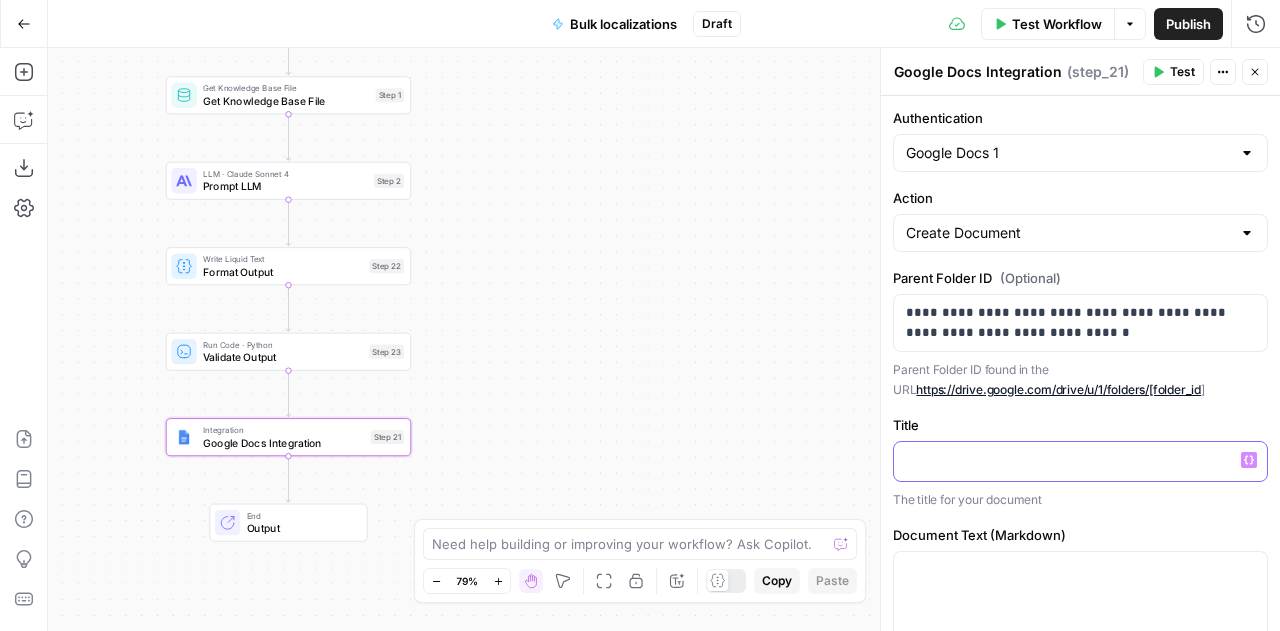 click at bounding box center (1080, 460) 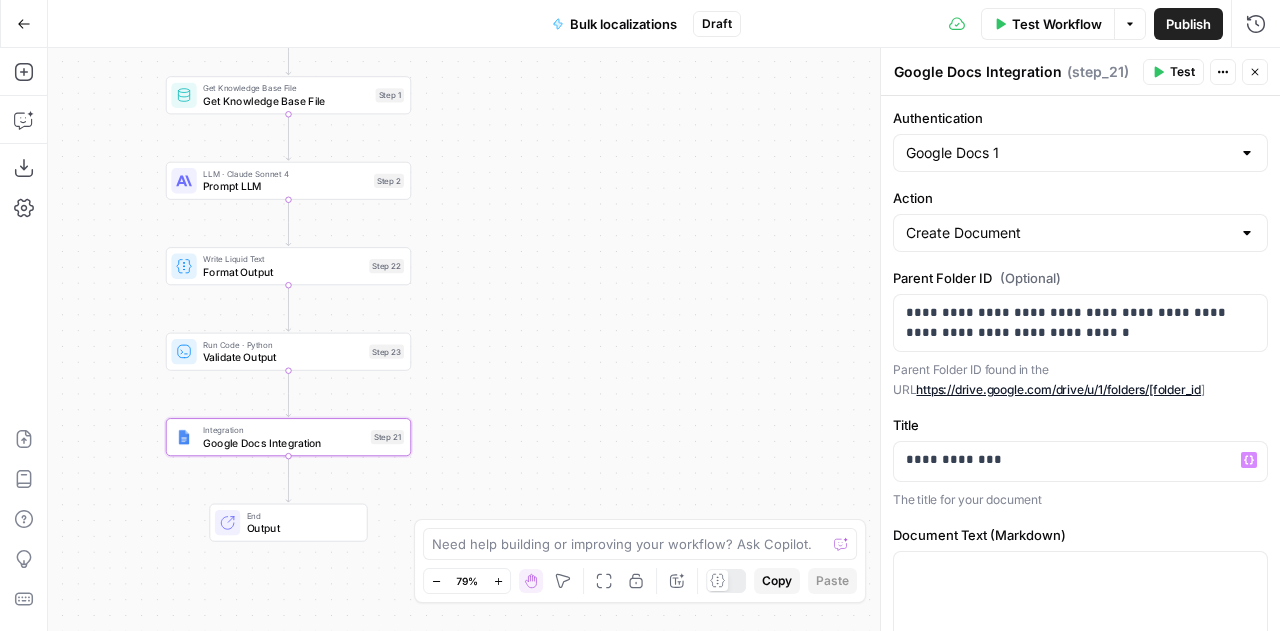 click on "The title for your document" at bounding box center (1080, 500) 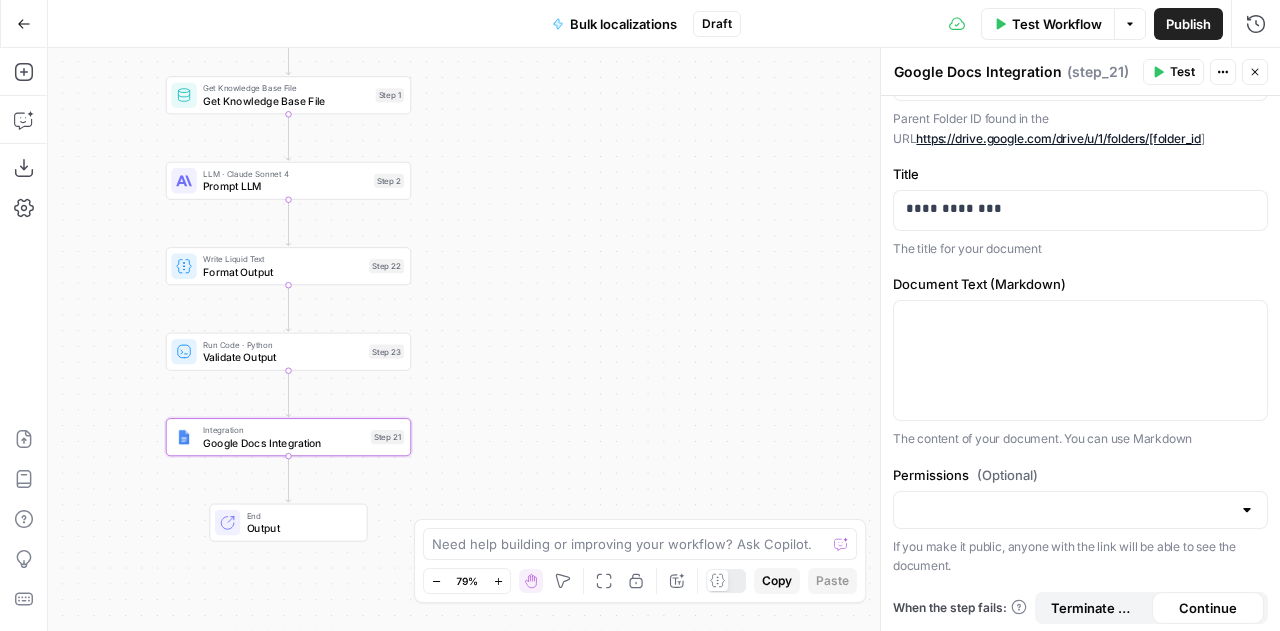 scroll, scrollTop: 0, scrollLeft: 0, axis: both 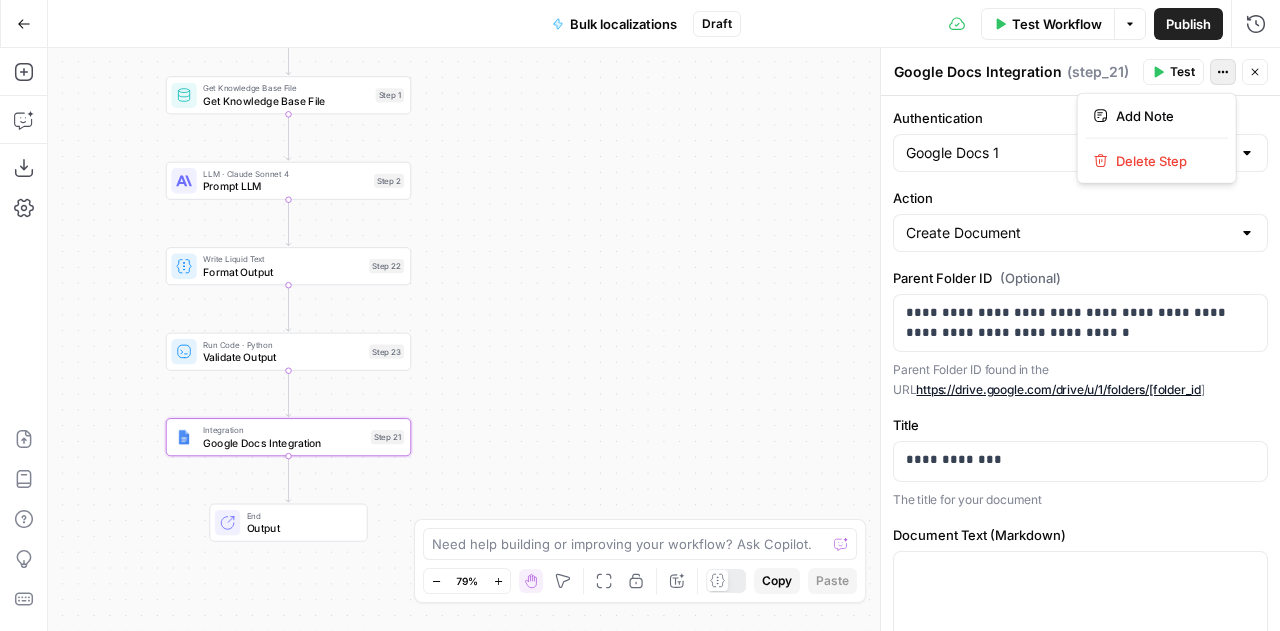 click on "Actions" at bounding box center [1223, 72] 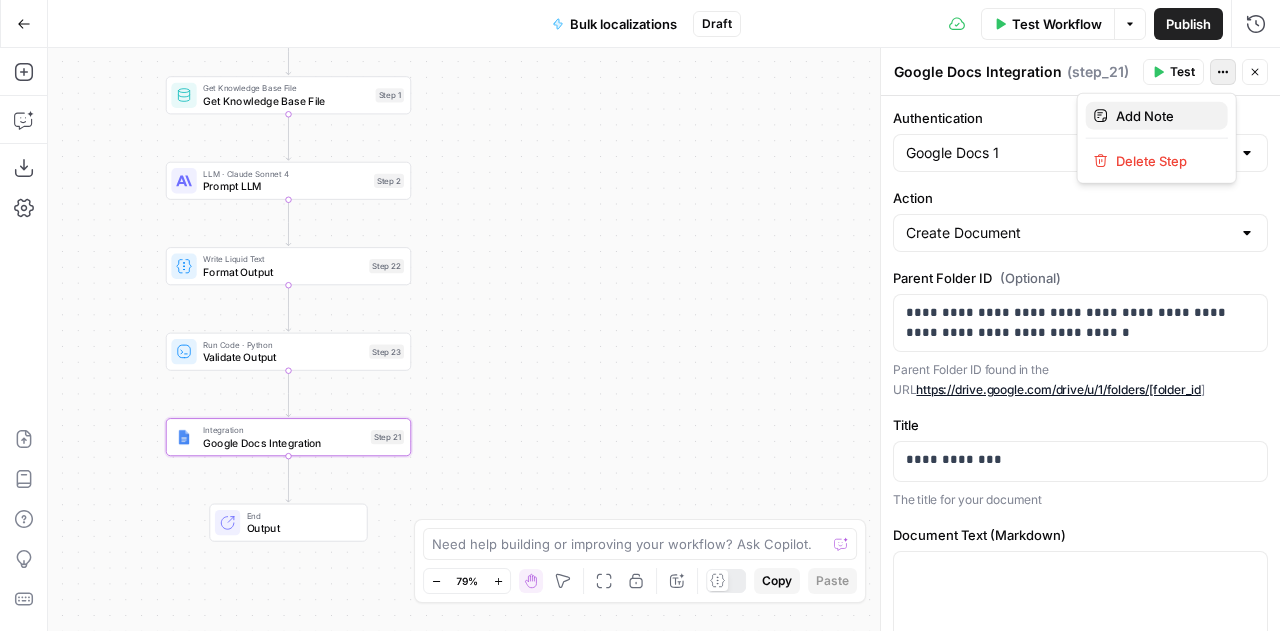 click on "Add Note" at bounding box center [1164, 116] 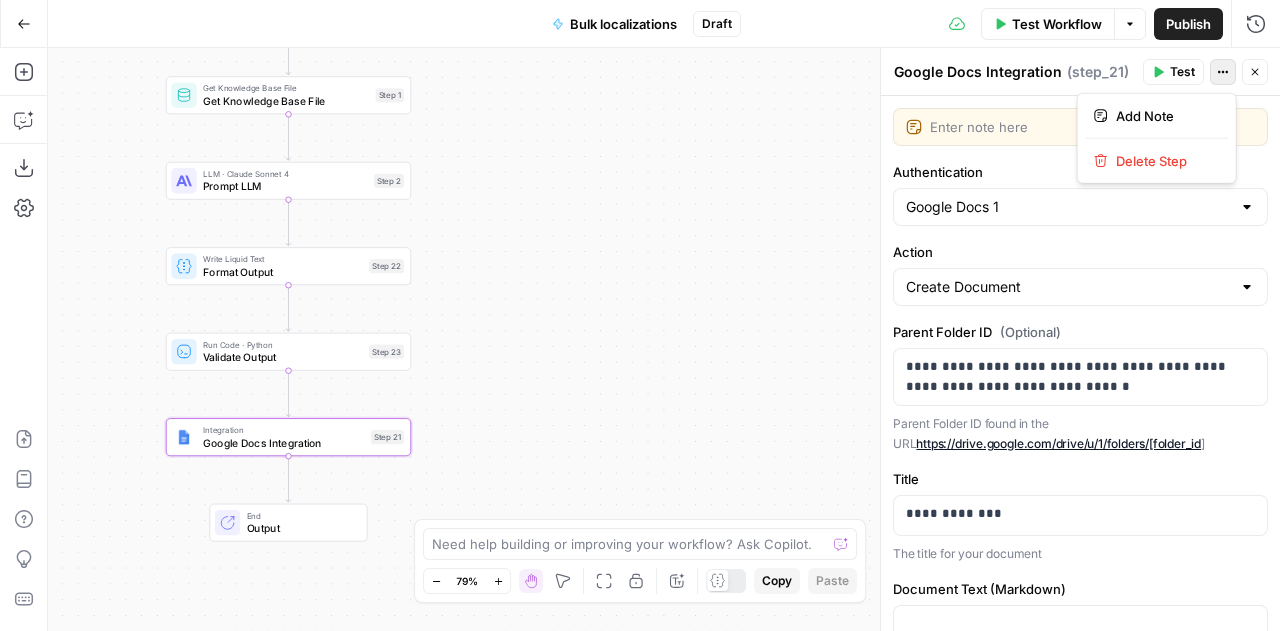 click 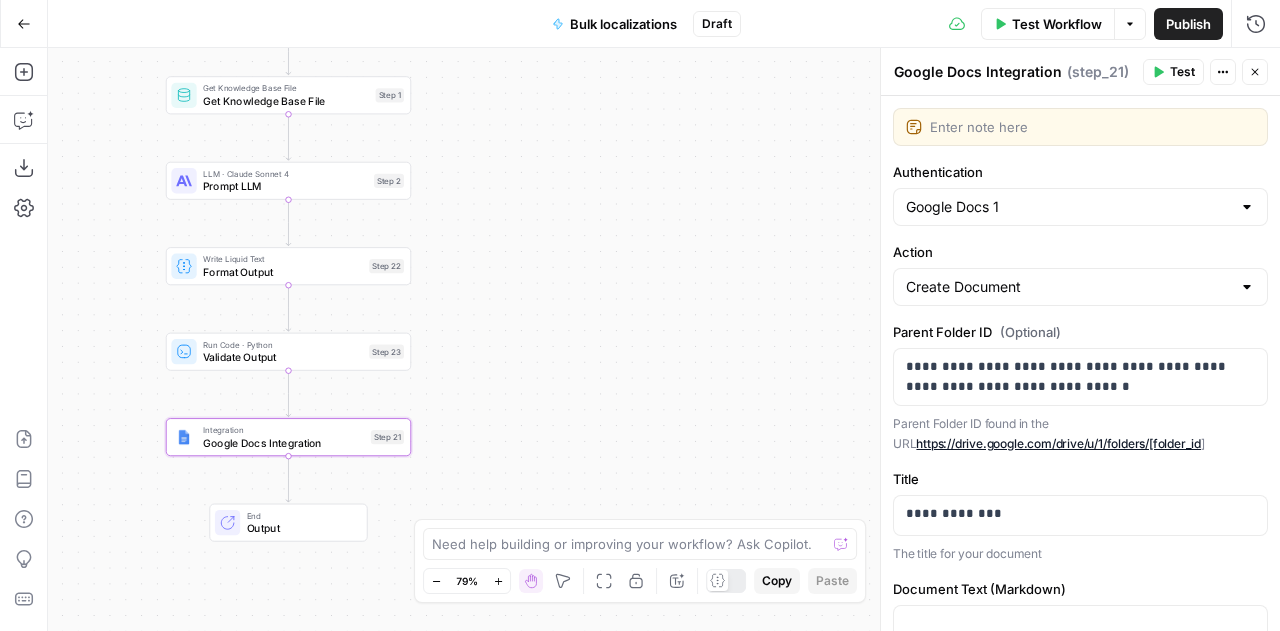 click 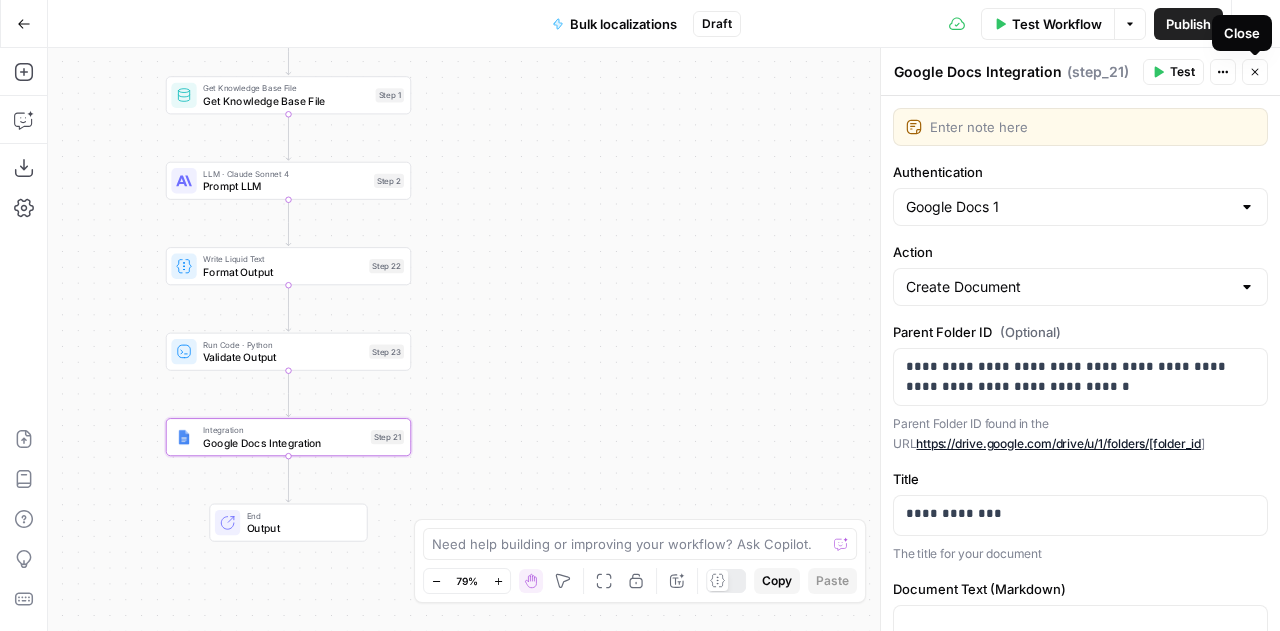 click on "Close" at bounding box center (1255, 72) 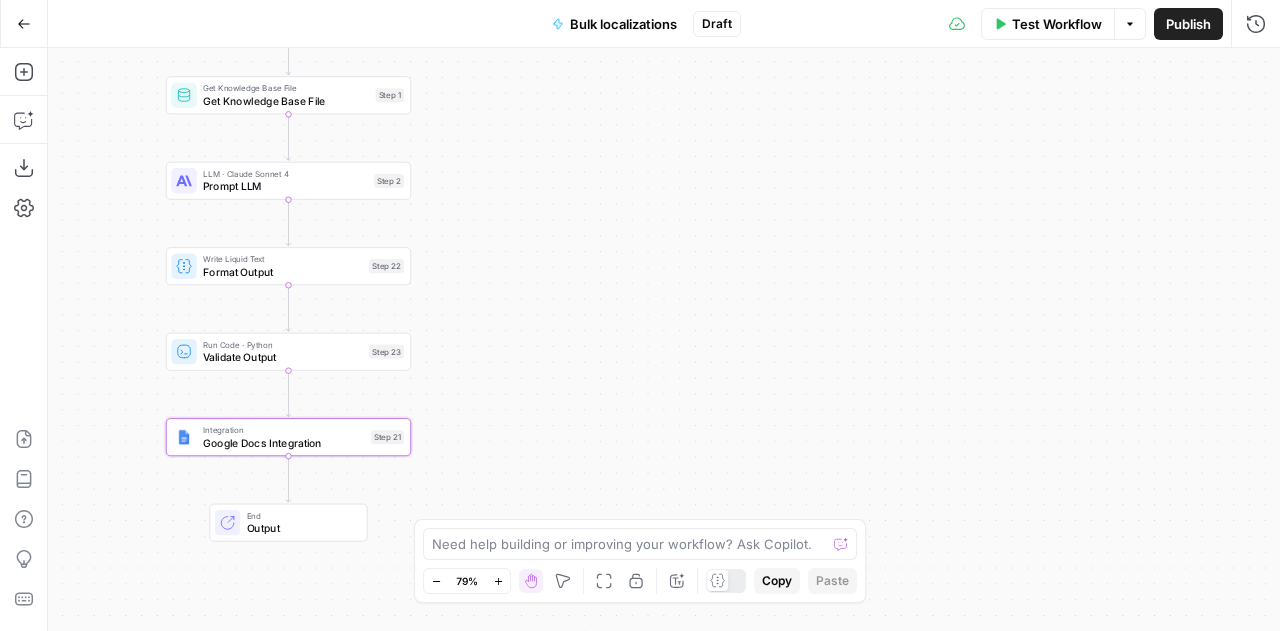 click on "Test Workflow" at bounding box center (1048, 24) 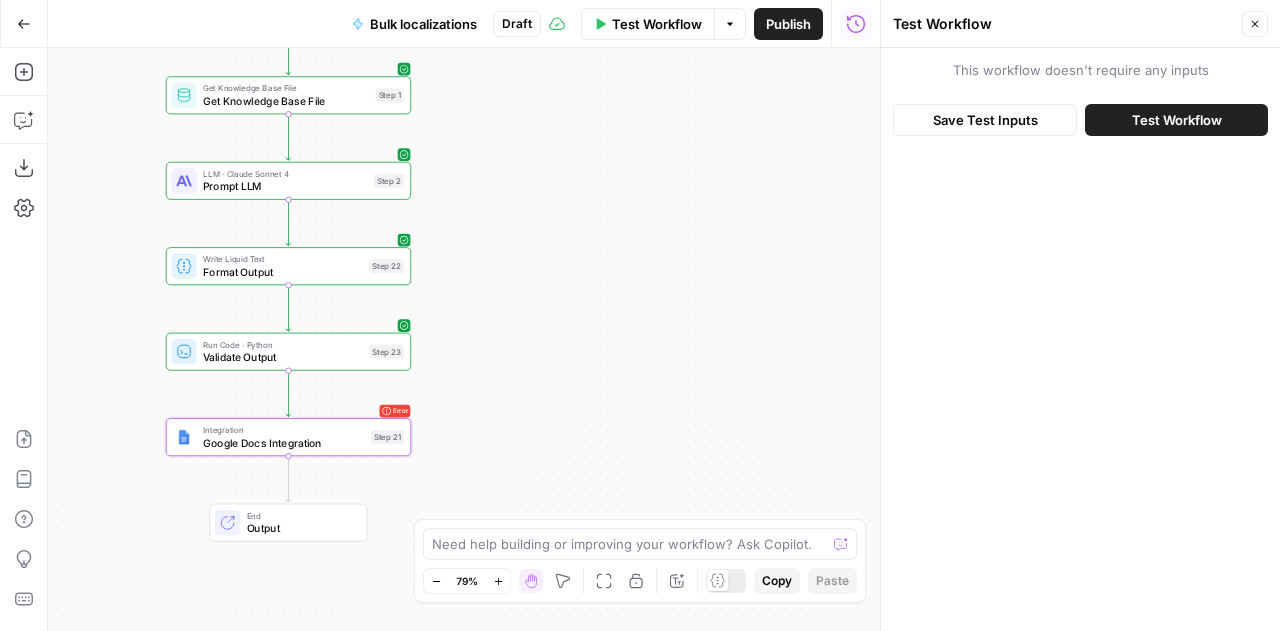 click on "Test Workflow" at bounding box center (1177, 120) 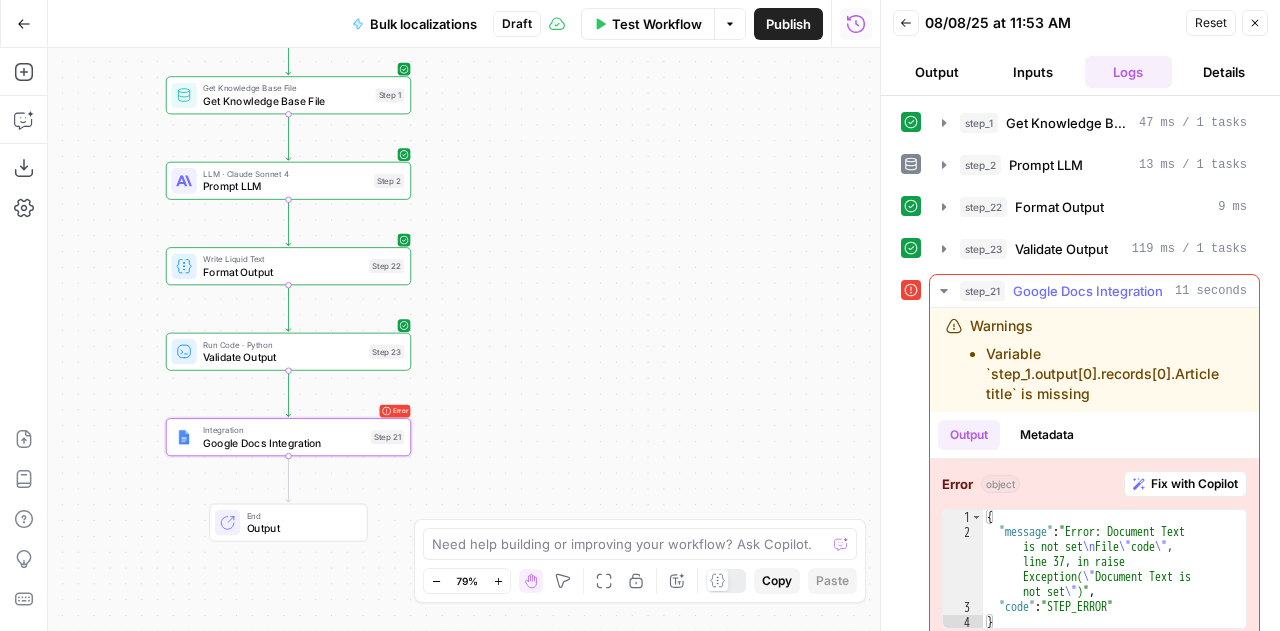 scroll, scrollTop: 15, scrollLeft: 0, axis: vertical 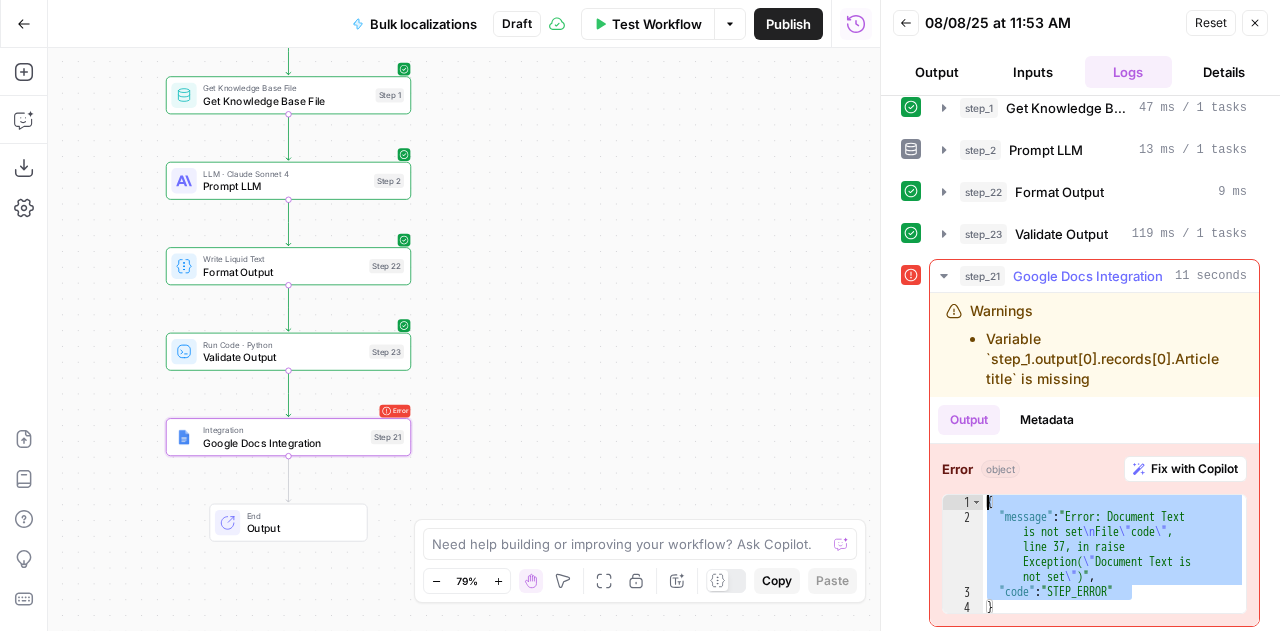 drag, startPoint x: 1136, startPoint y: 591, endPoint x: 969, endPoint y: 487, distance: 196.73587 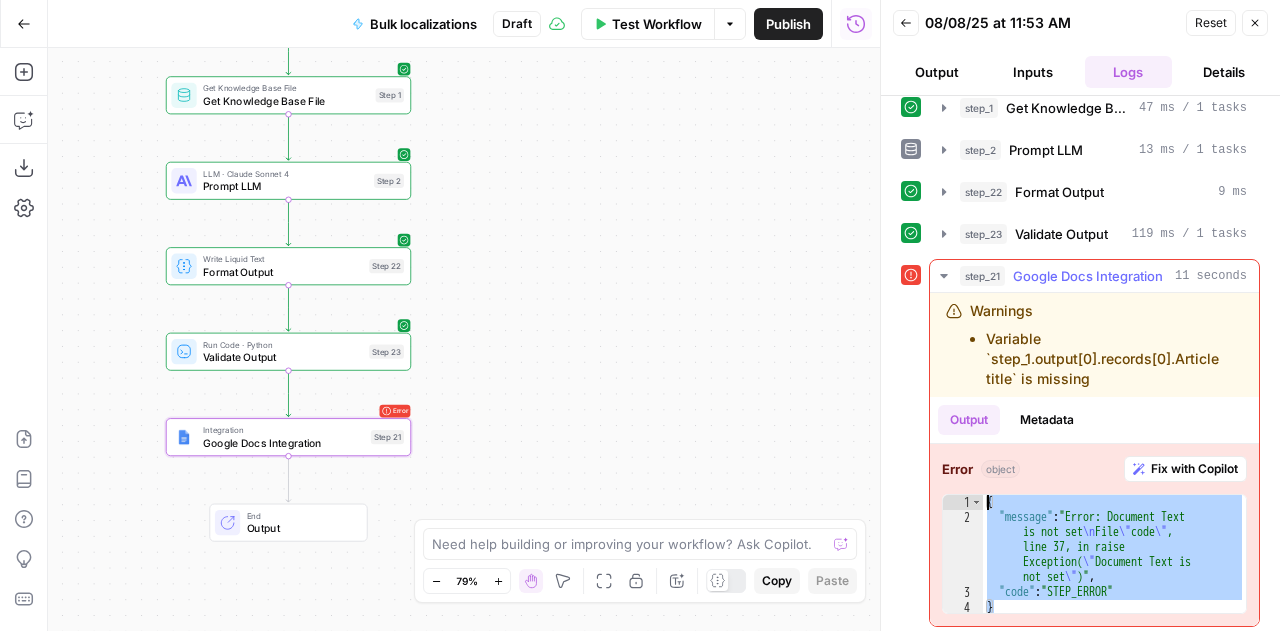 drag, startPoint x: 1004, startPoint y: 603, endPoint x: 980, endPoint y: 487, distance: 118.45674 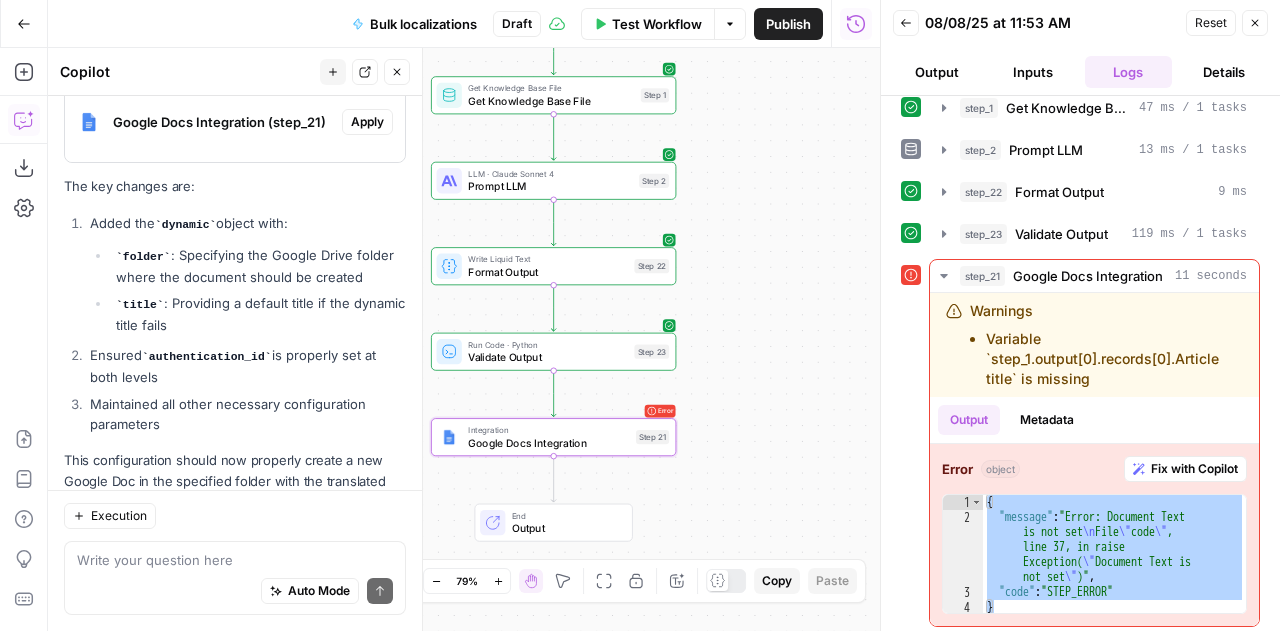 scroll, scrollTop: 4376, scrollLeft: 0, axis: vertical 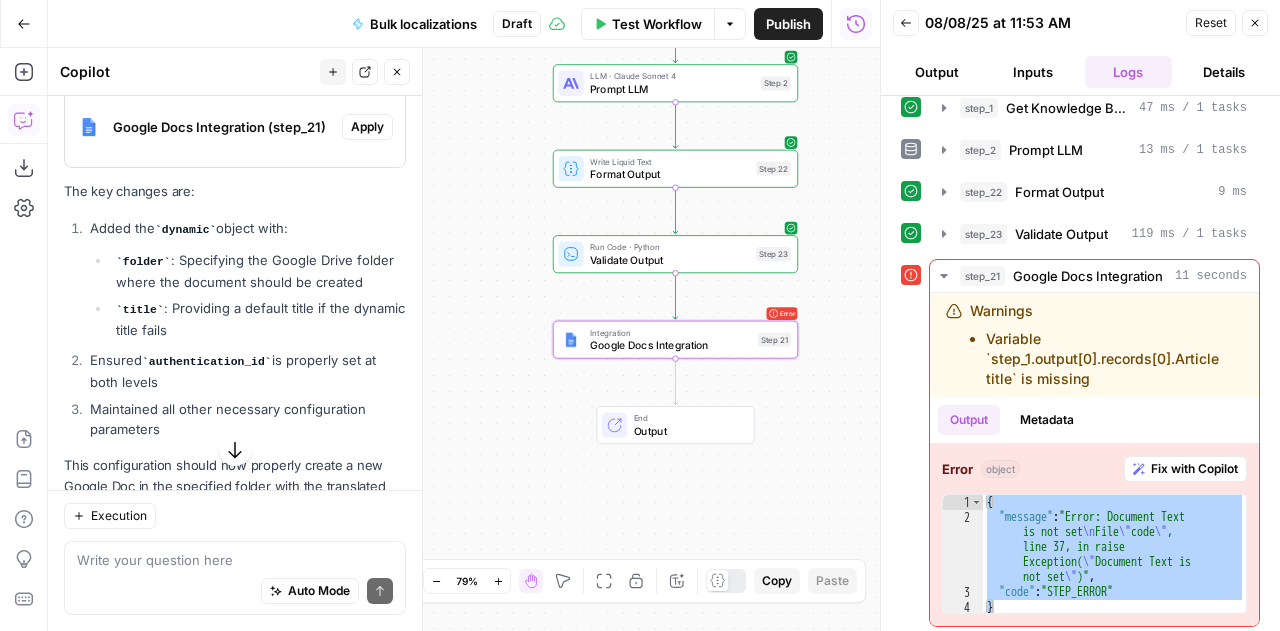 click on "Apply" at bounding box center [367, 127] 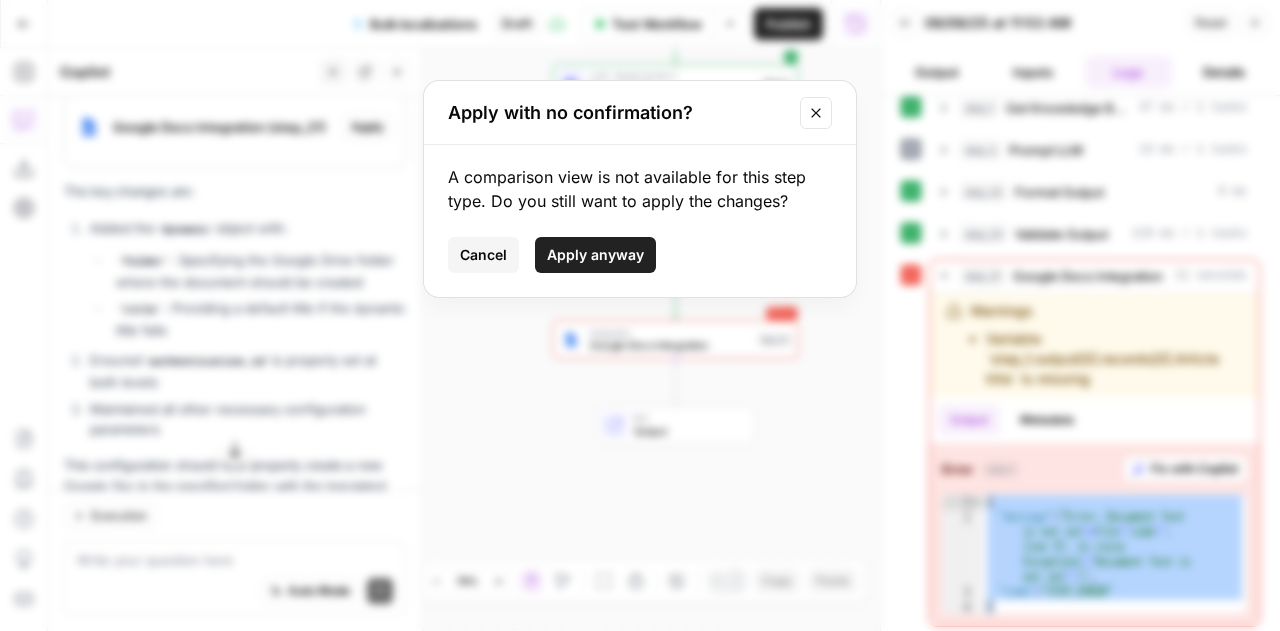 click on "Apply anyway" at bounding box center (595, 255) 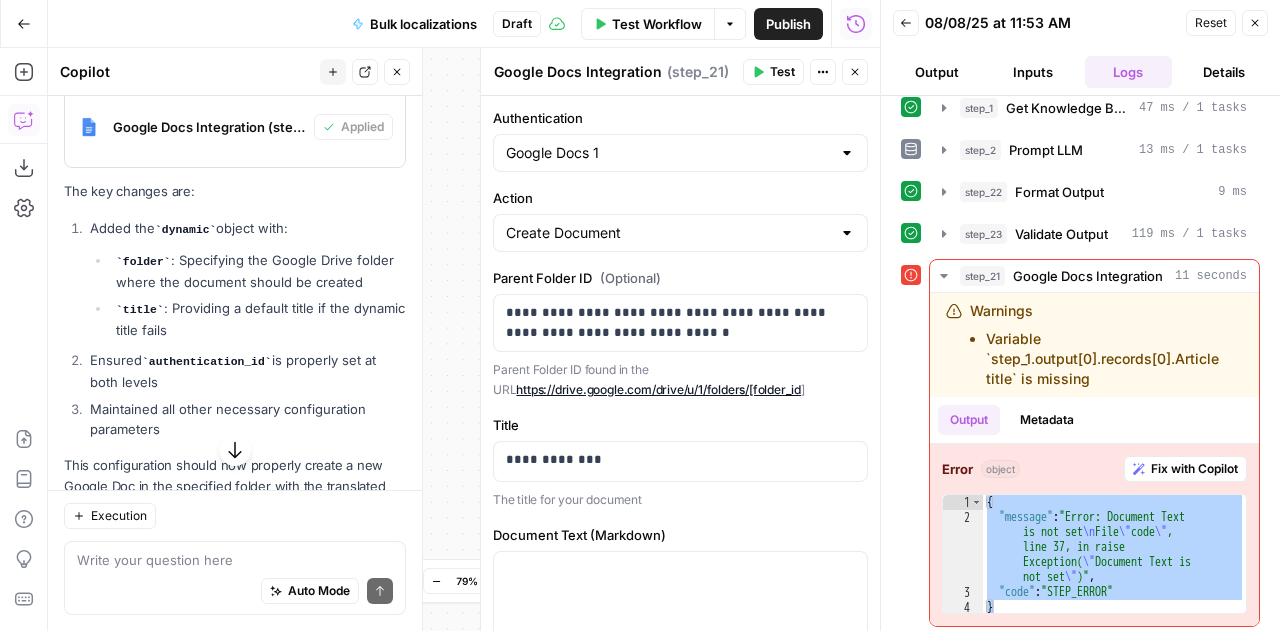click on "Output" at bounding box center (937, 72) 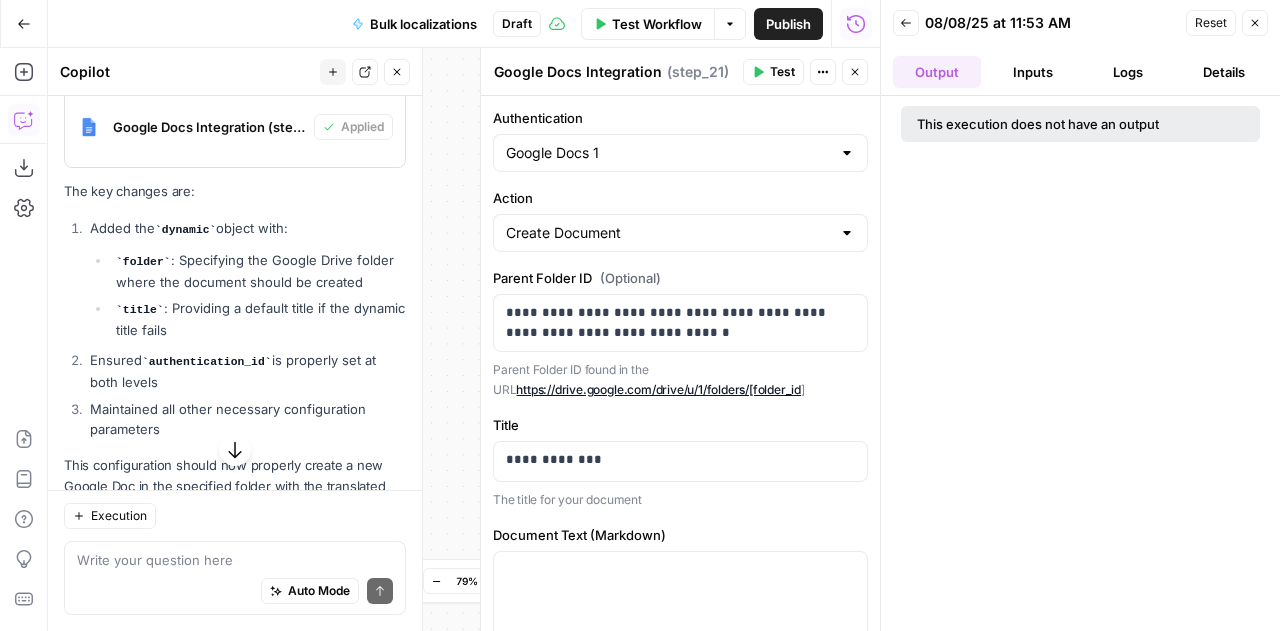 scroll, scrollTop: 0, scrollLeft: 0, axis: both 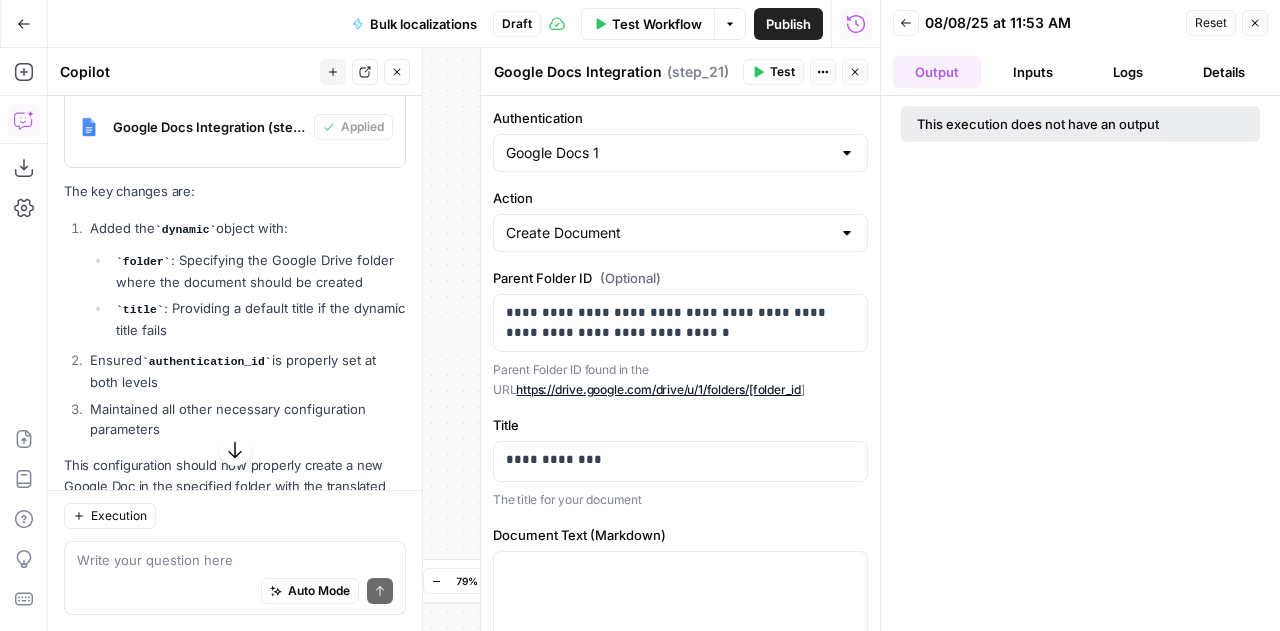 click on "Execution" at bounding box center [119, 516] 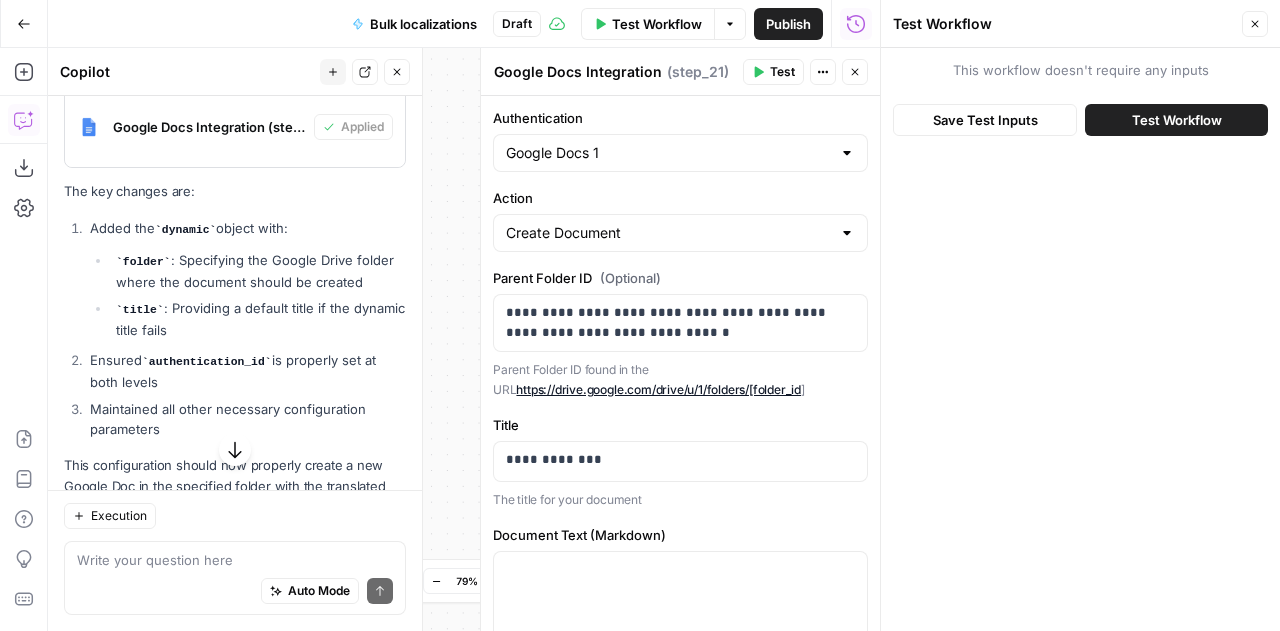 click on "Test Workflow" at bounding box center [1177, 120] 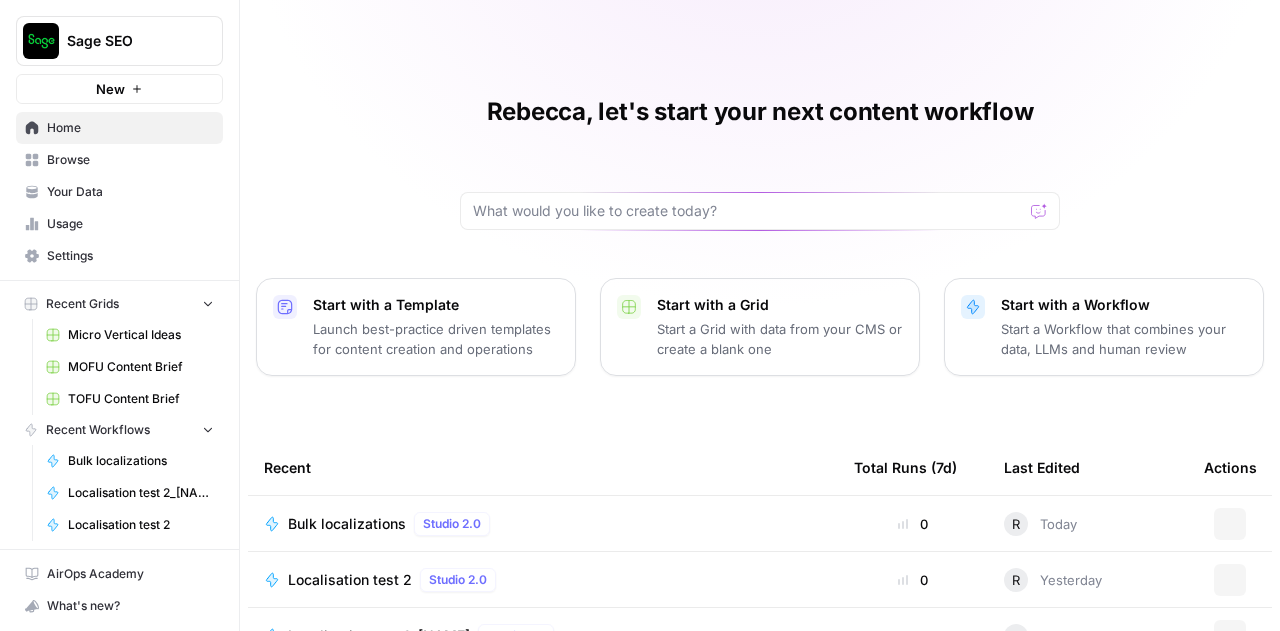 scroll, scrollTop: 0, scrollLeft: 0, axis: both 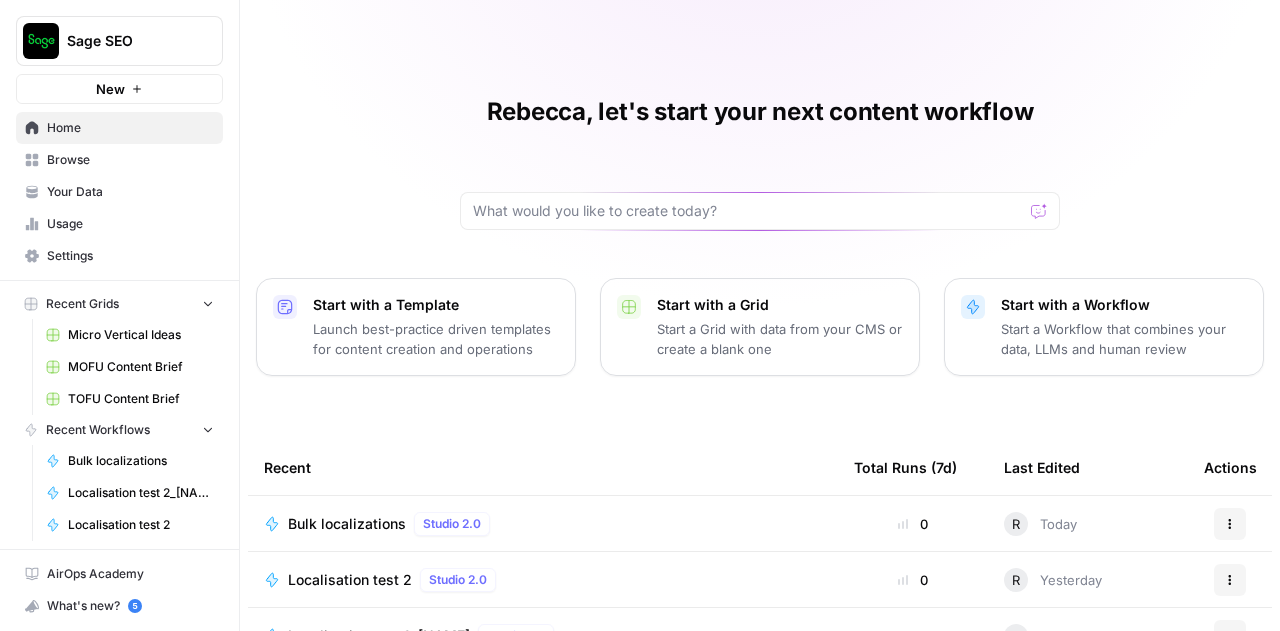 click on "Browse" at bounding box center (119, 160) 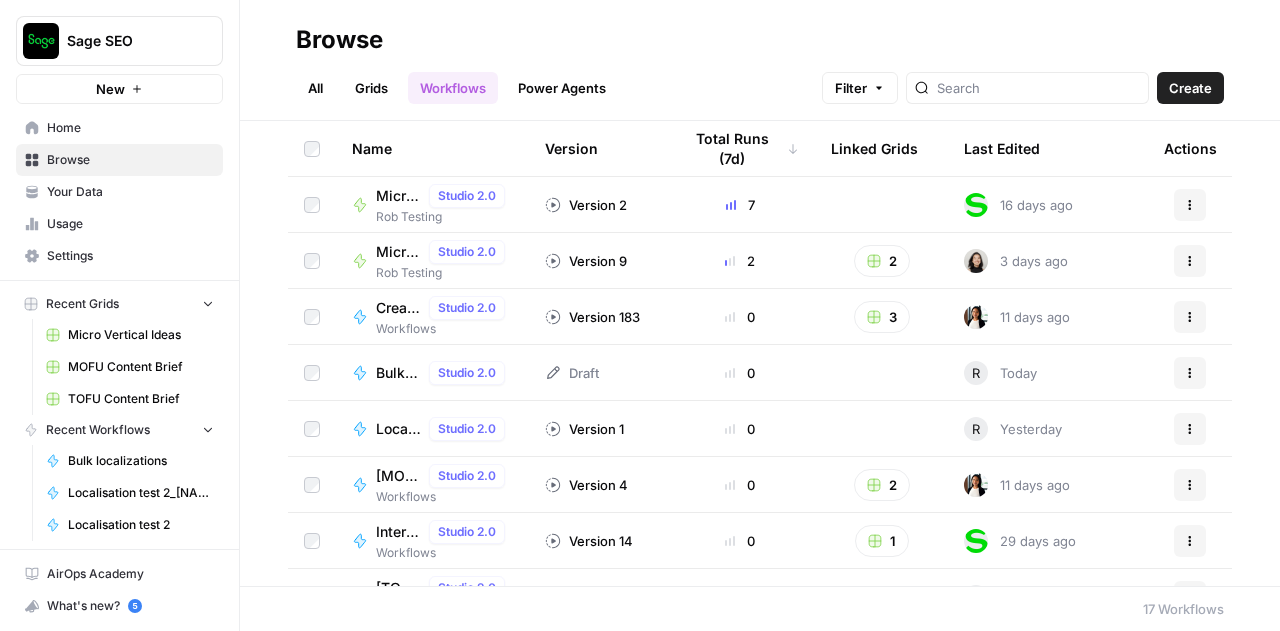 click on "All" at bounding box center (315, 88) 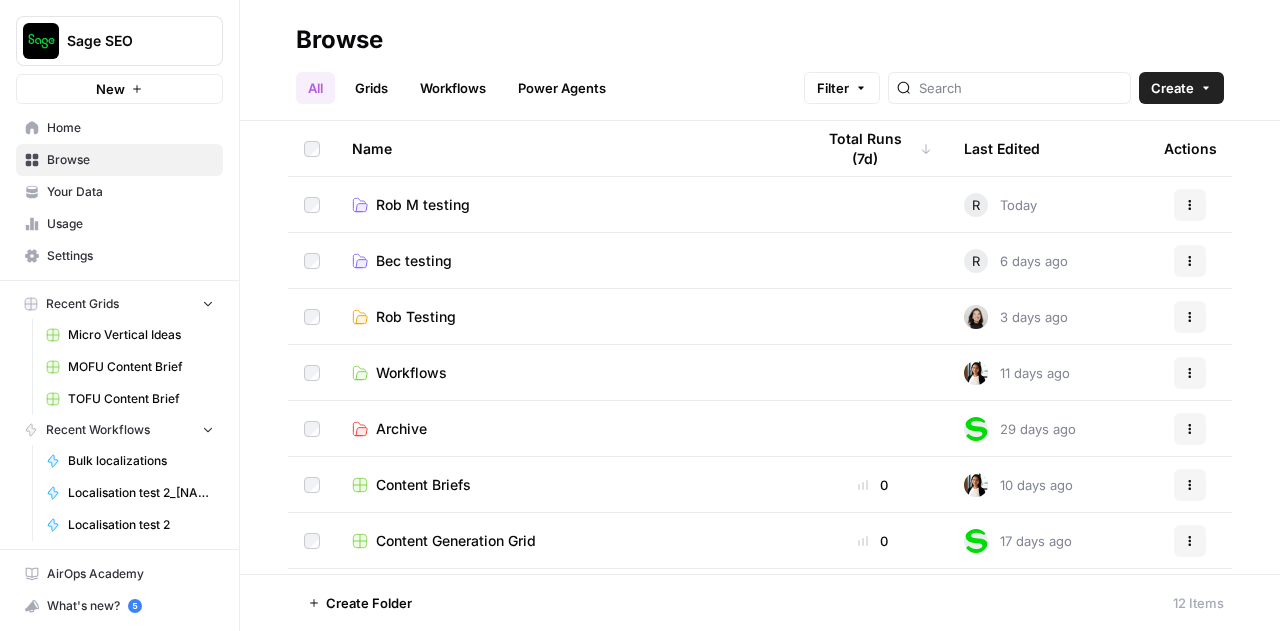 click on "Your Data" at bounding box center [130, 192] 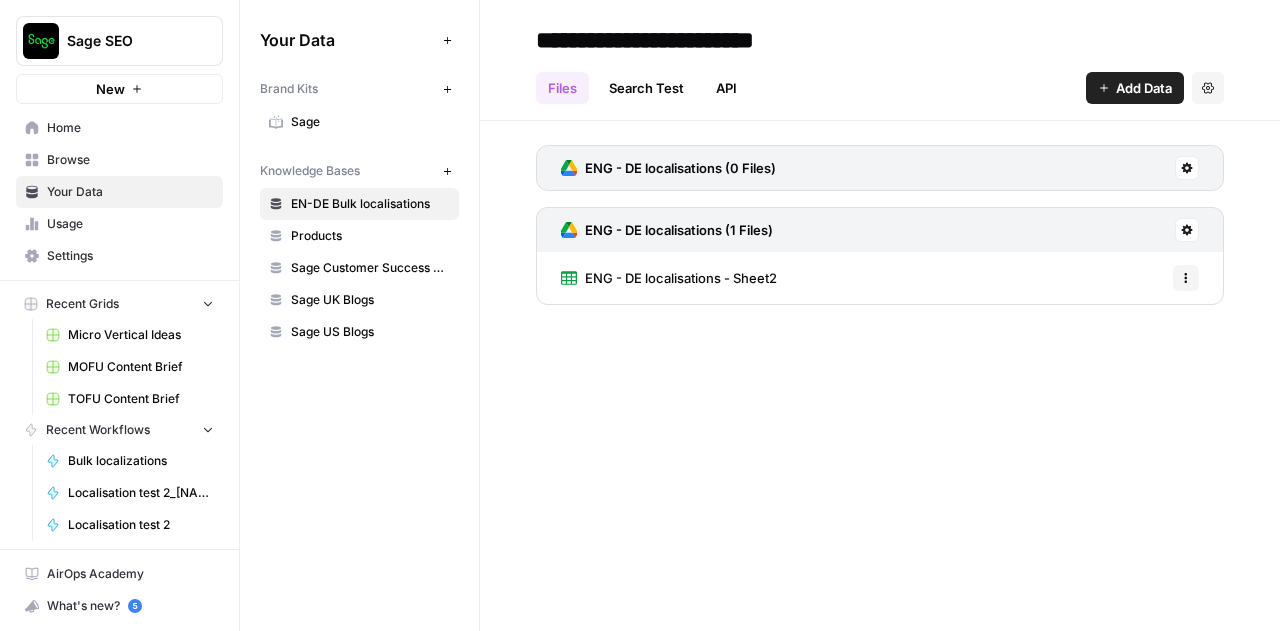 click on "Settings" at bounding box center [130, 256] 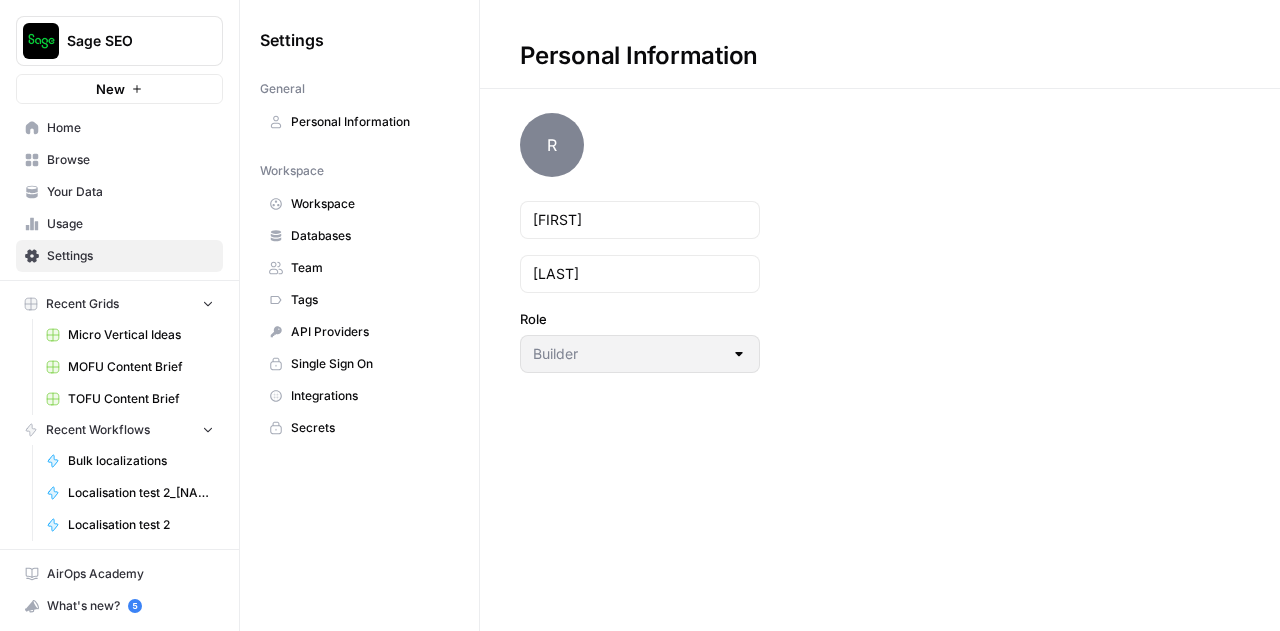 click on "Integrations" at bounding box center (370, 396) 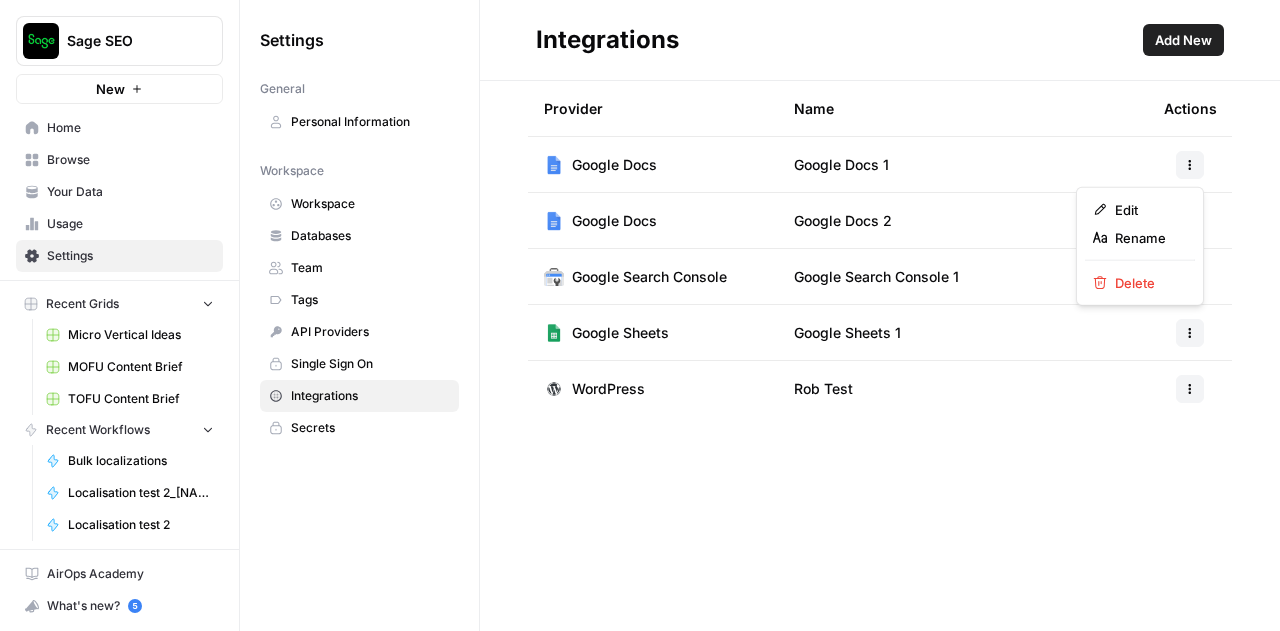click at bounding box center [1190, 165] 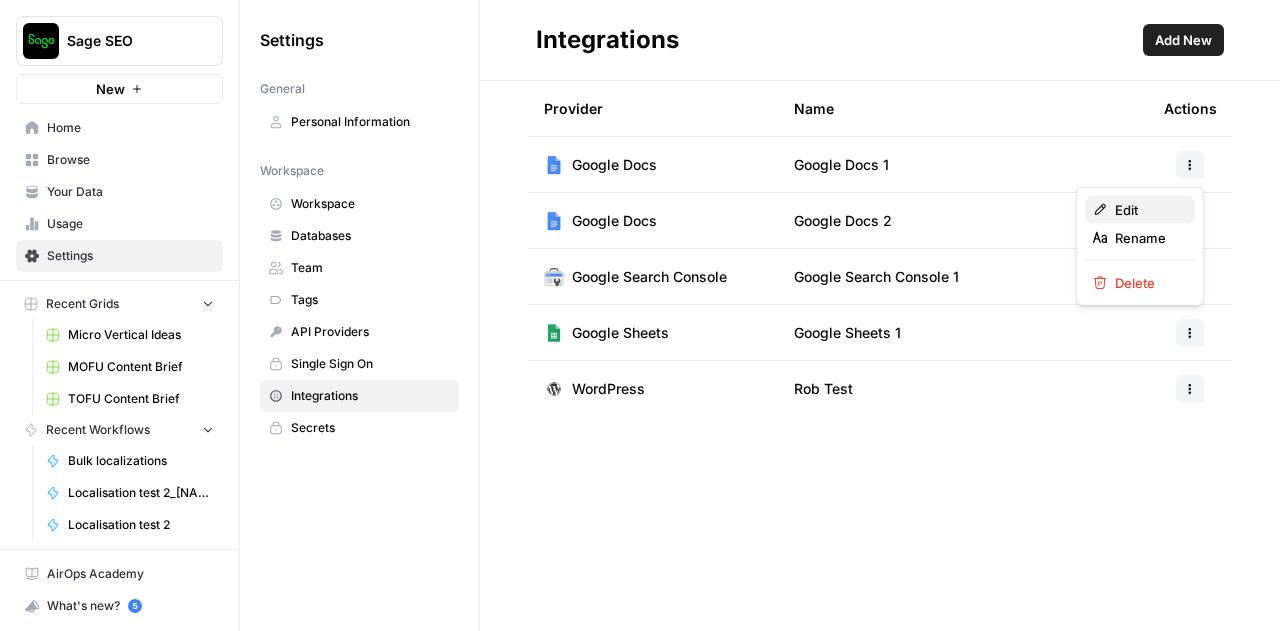click on "Edit" at bounding box center (1147, 210) 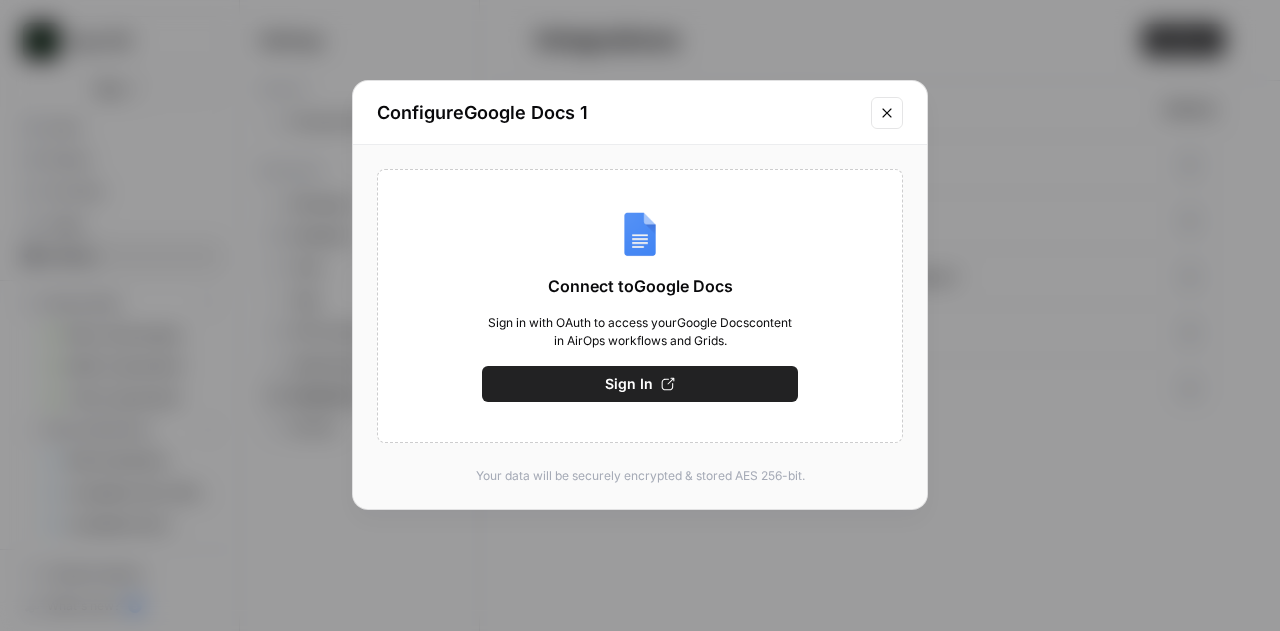 click 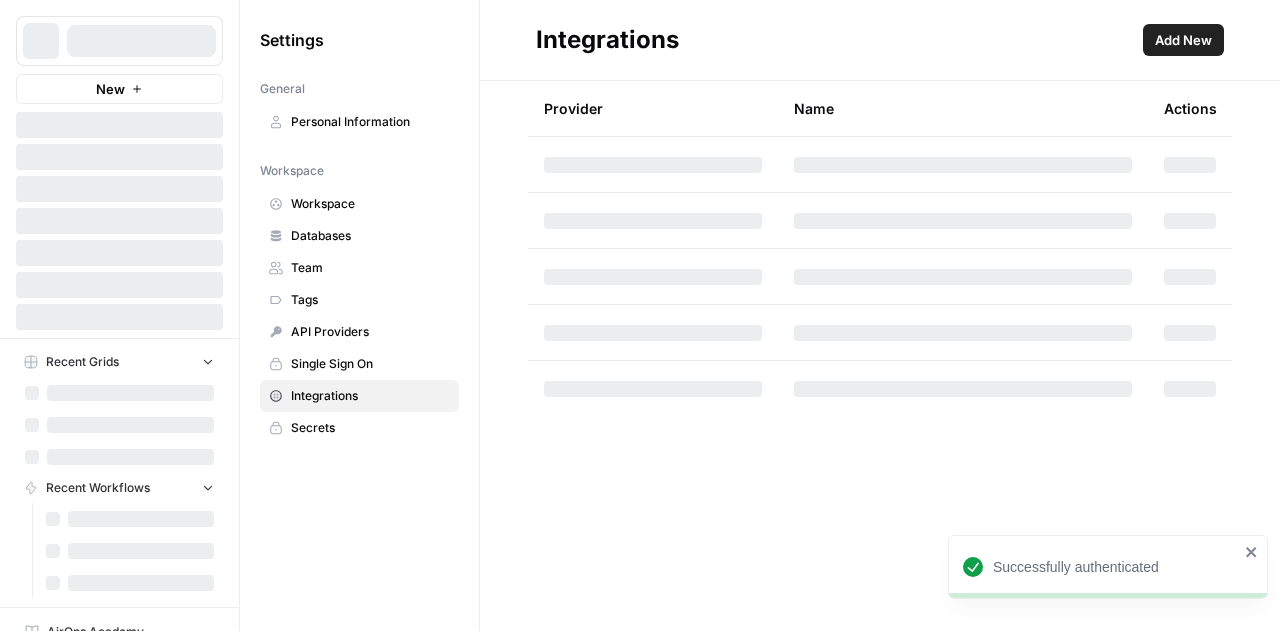 scroll, scrollTop: 0, scrollLeft: 0, axis: both 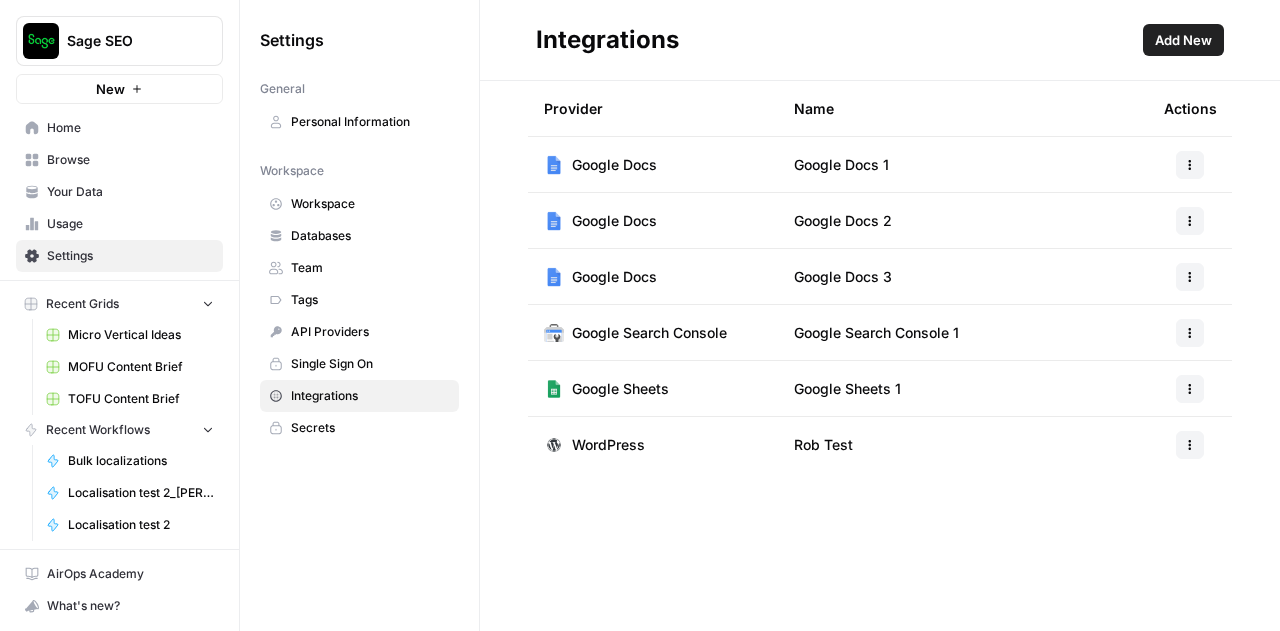 click on "Google Docs" at bounding box center [614, 221] 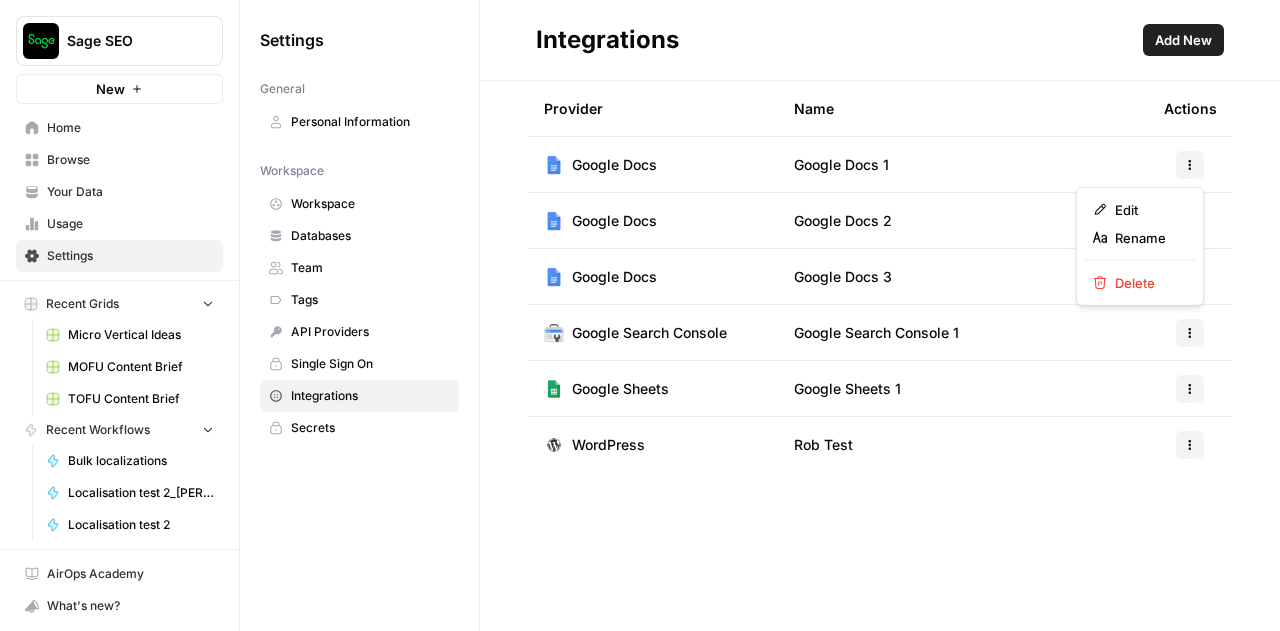 click 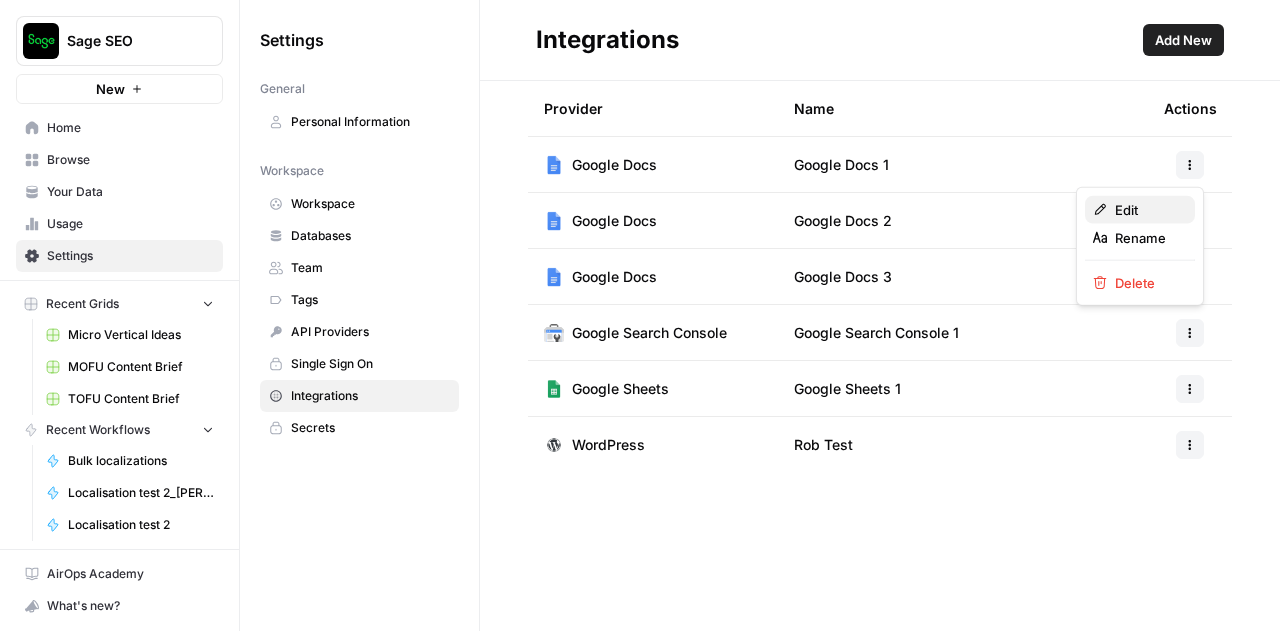 click on "Edit" at bounding box center (1147, 210) 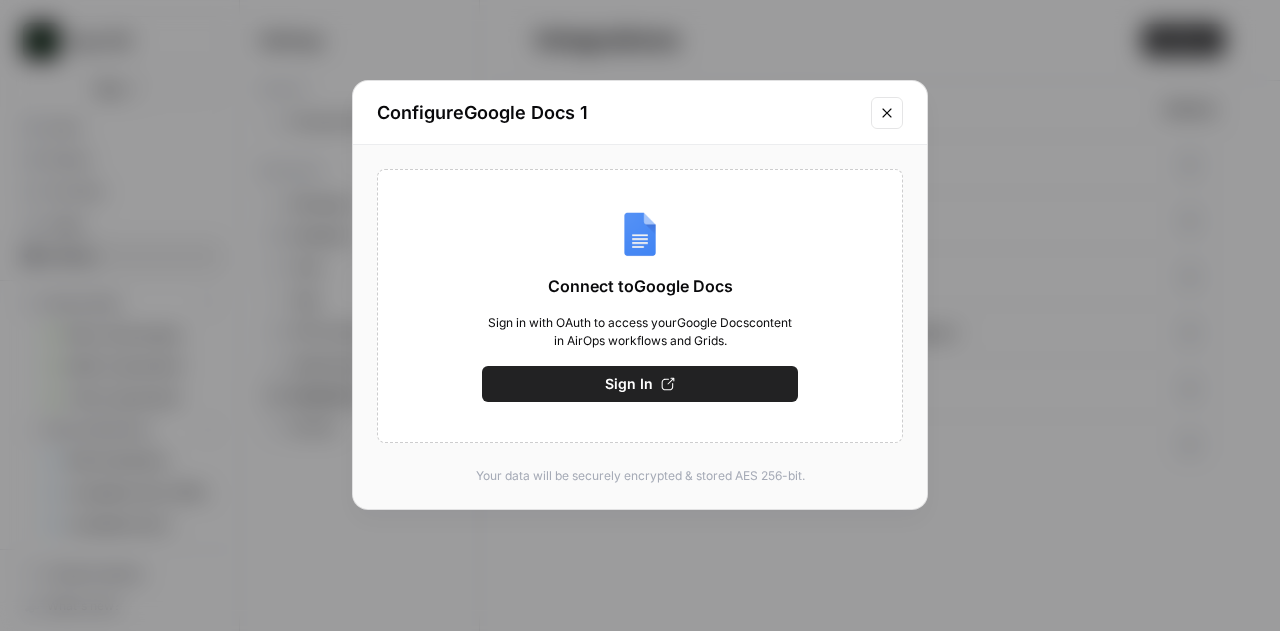 click on "Sign In" at bounding box center [640, 384] 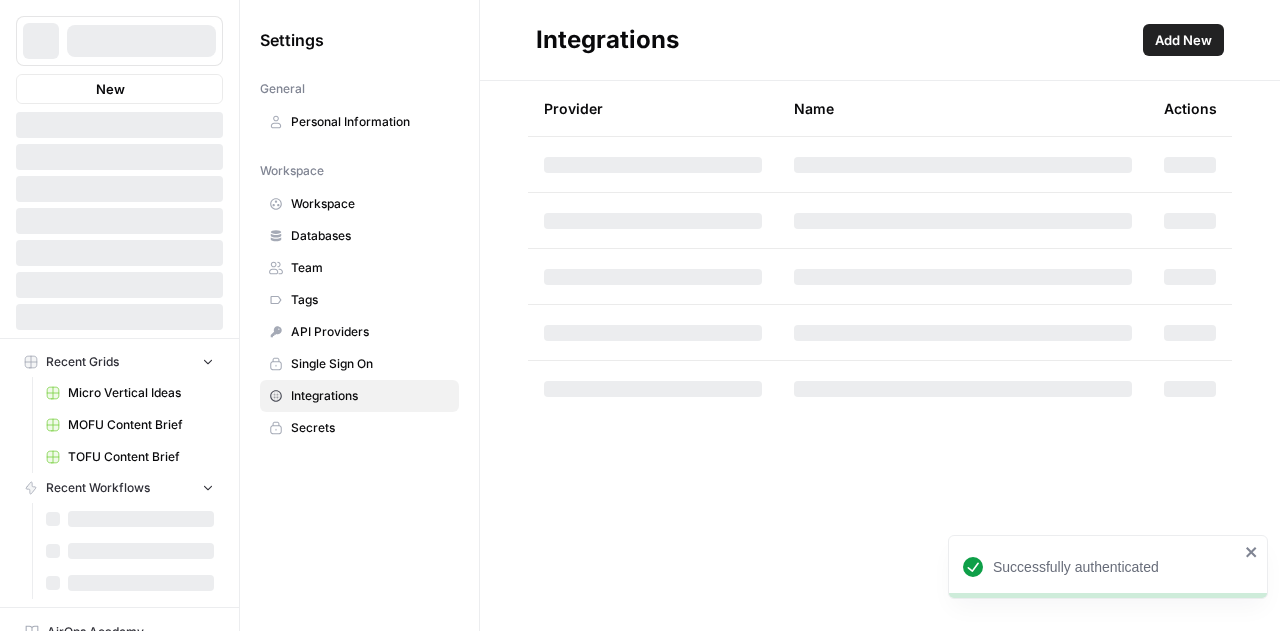 scroll, scrollTop: 0, scrollLeft: 0, axis: both 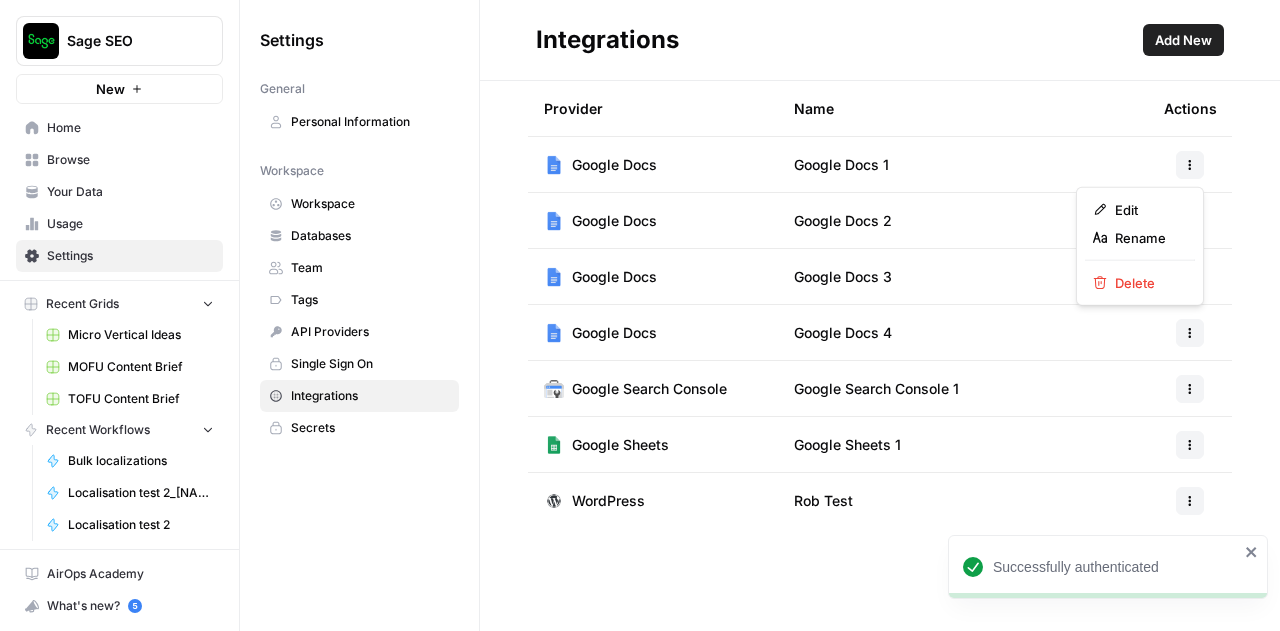 click 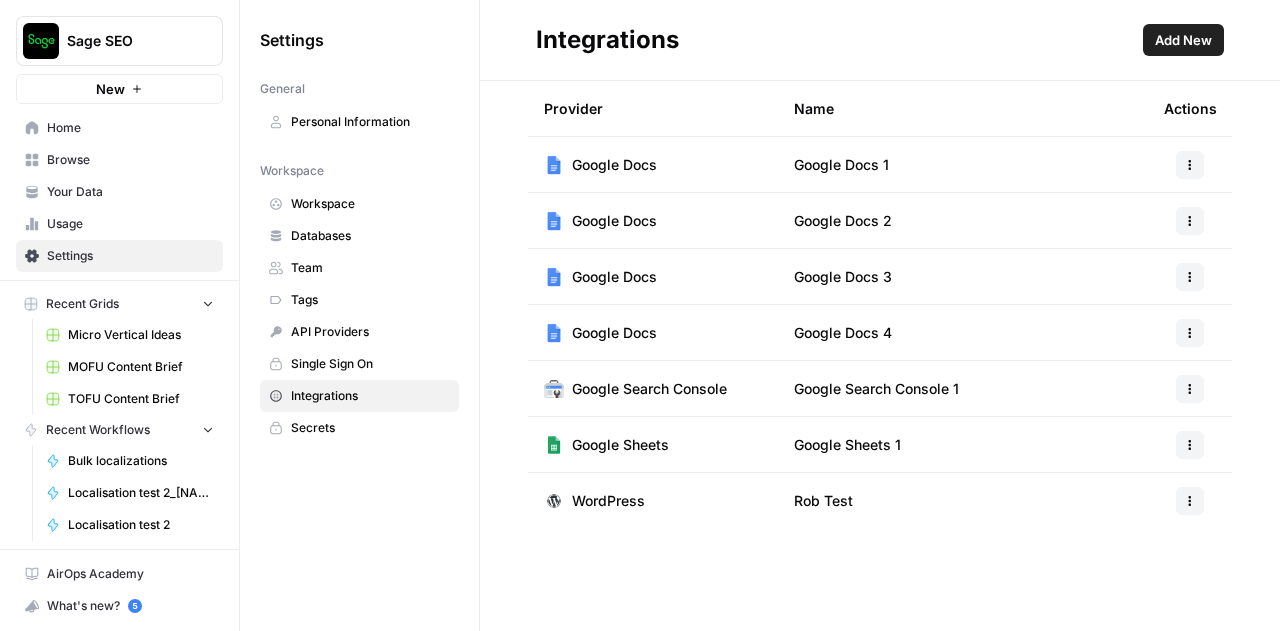 click on "Provider Name Actions Google Docs Google Docs 1 Google Docs Google Docs 2 Google Docs Google Docs 3 Google Docs Google Docs 4 Google Search Console Google Search Console 1 Google Sheets Google Sheets 1 WordPress Rob Test" at bounding box center (880, 356) 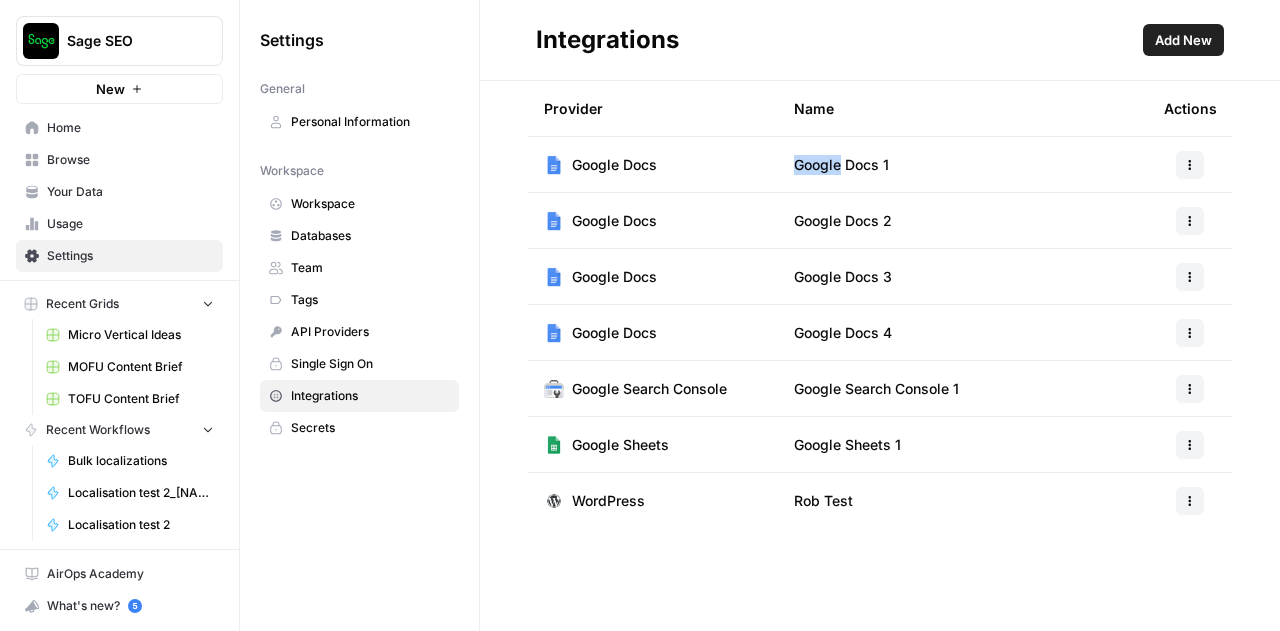 click on "Google Docs 1" at bounding box center (841, 165) 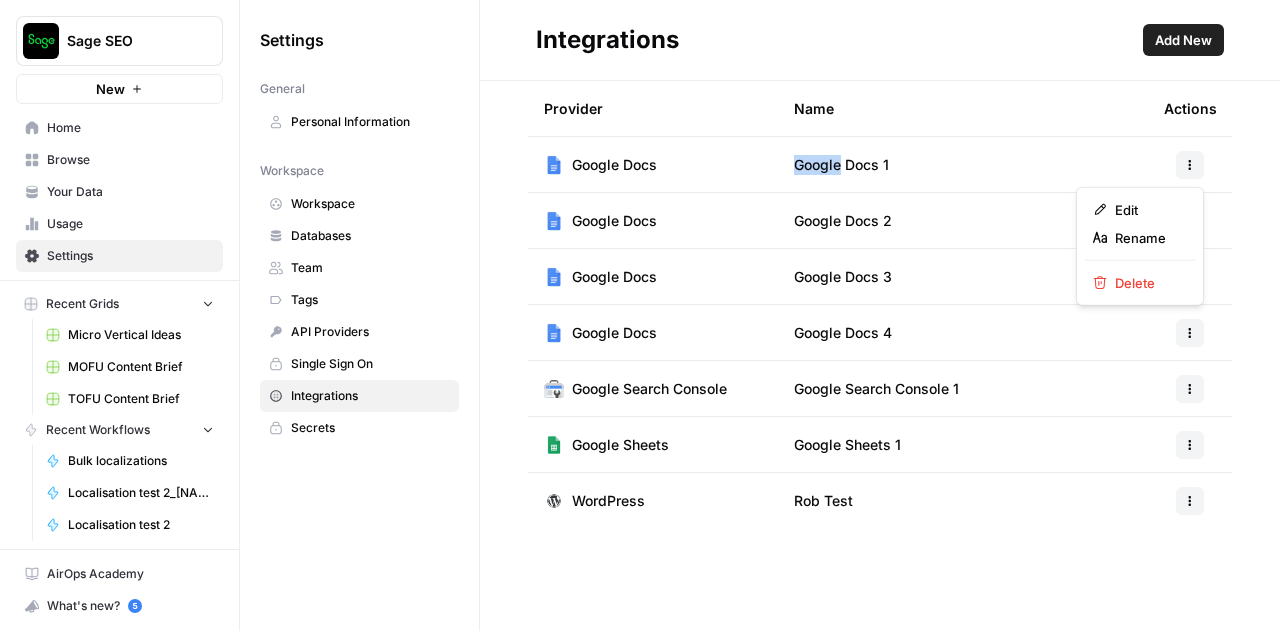 click 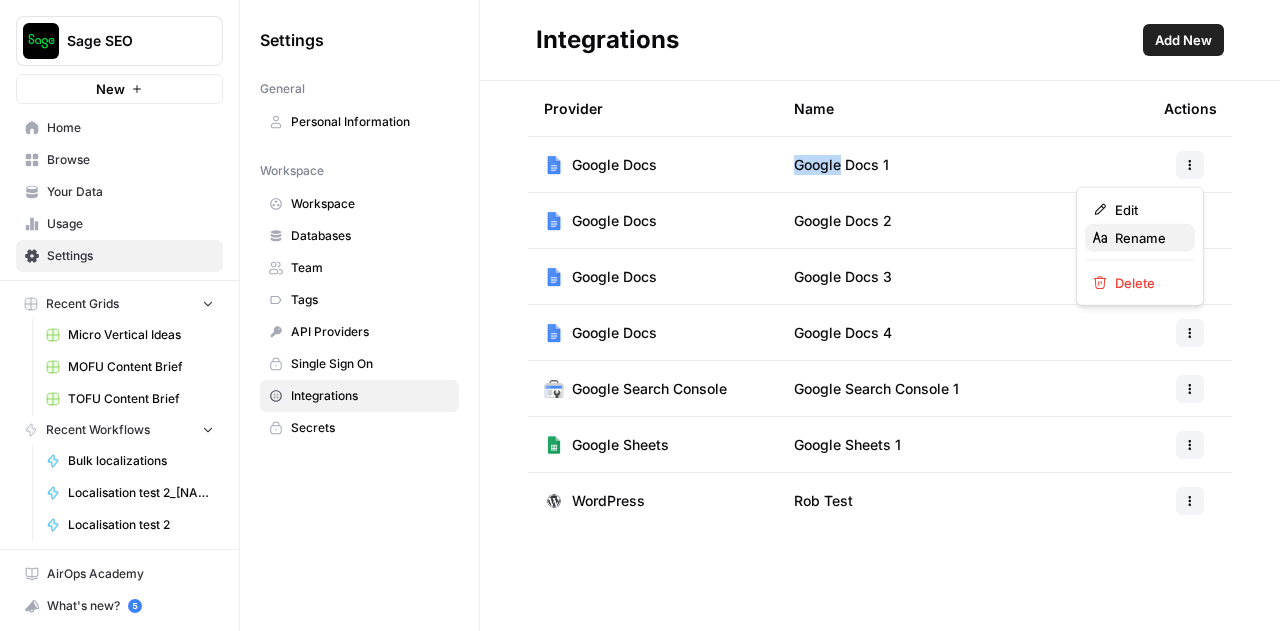 click on "Rename" at bounding box center (1147, 238) 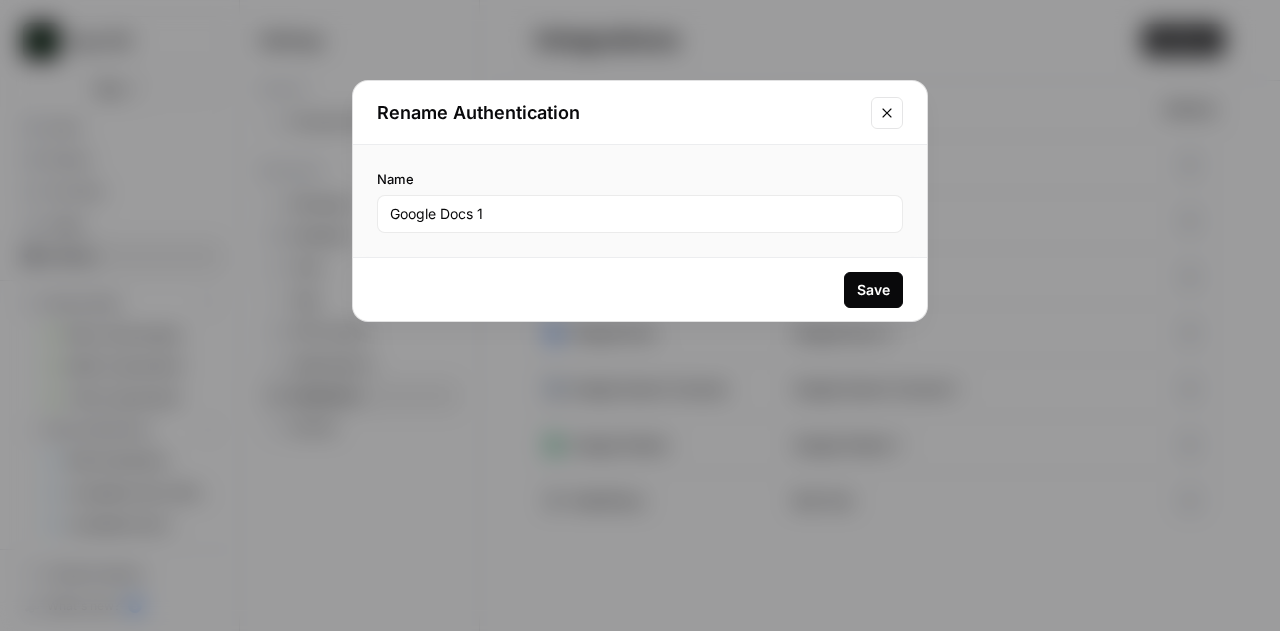 click at bounding box center (887, 113) 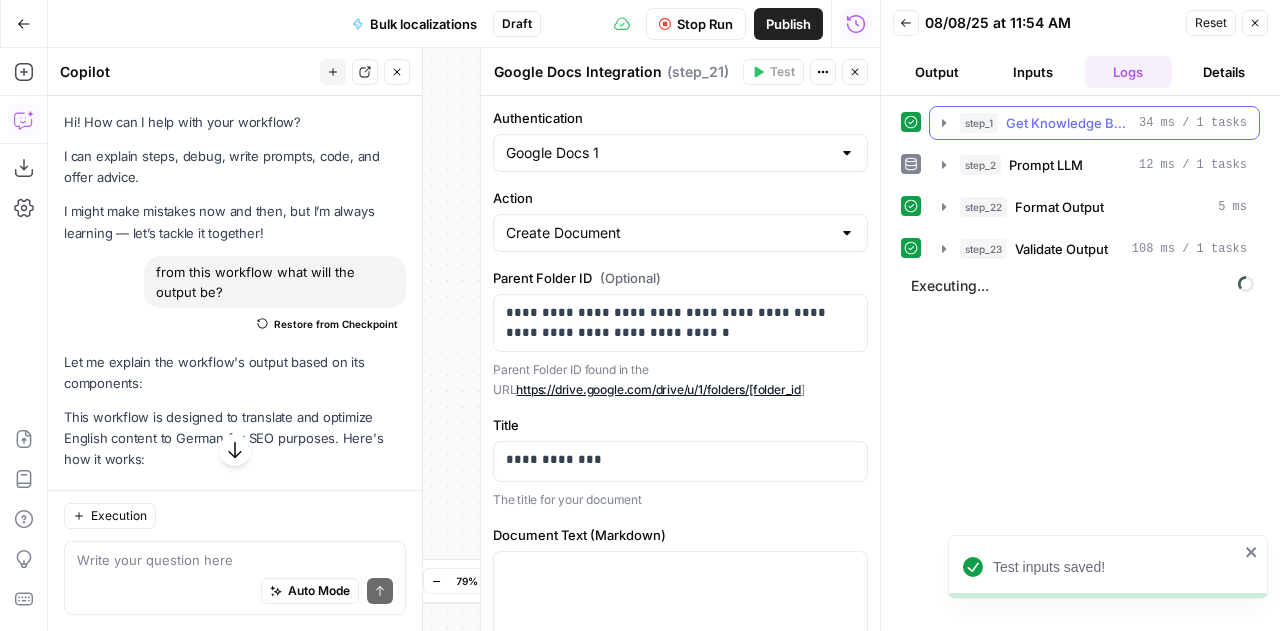 scroll, scrollTop: 0, scrollLeft: 0, axis: both 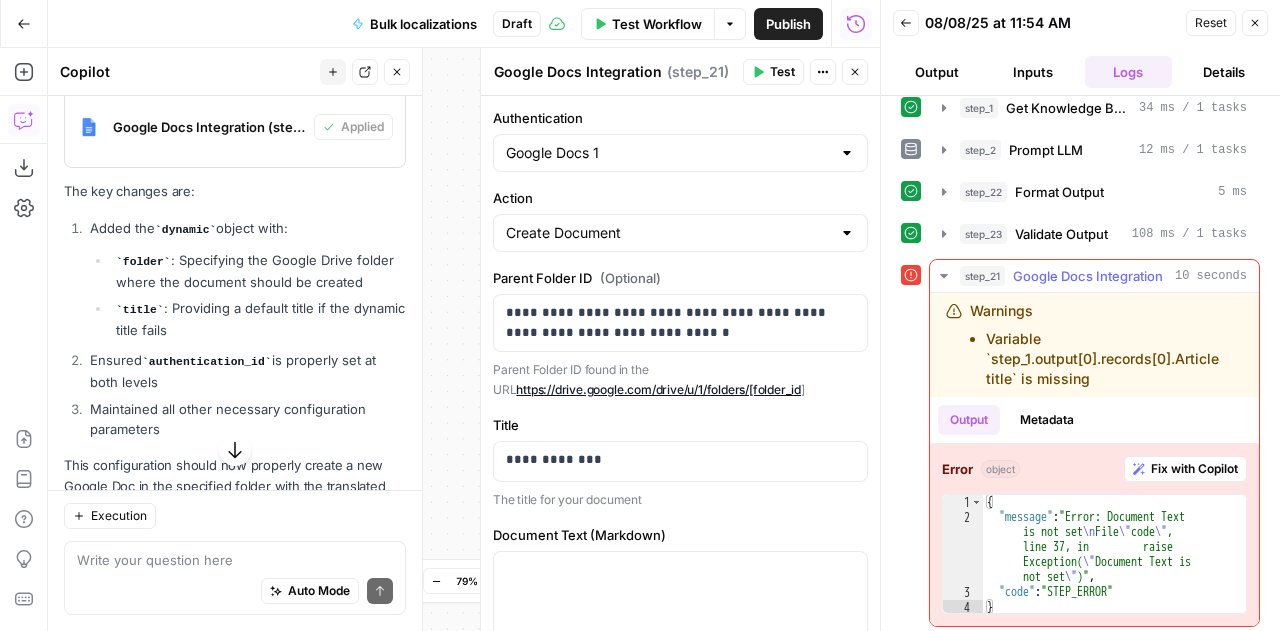 type on "**********" 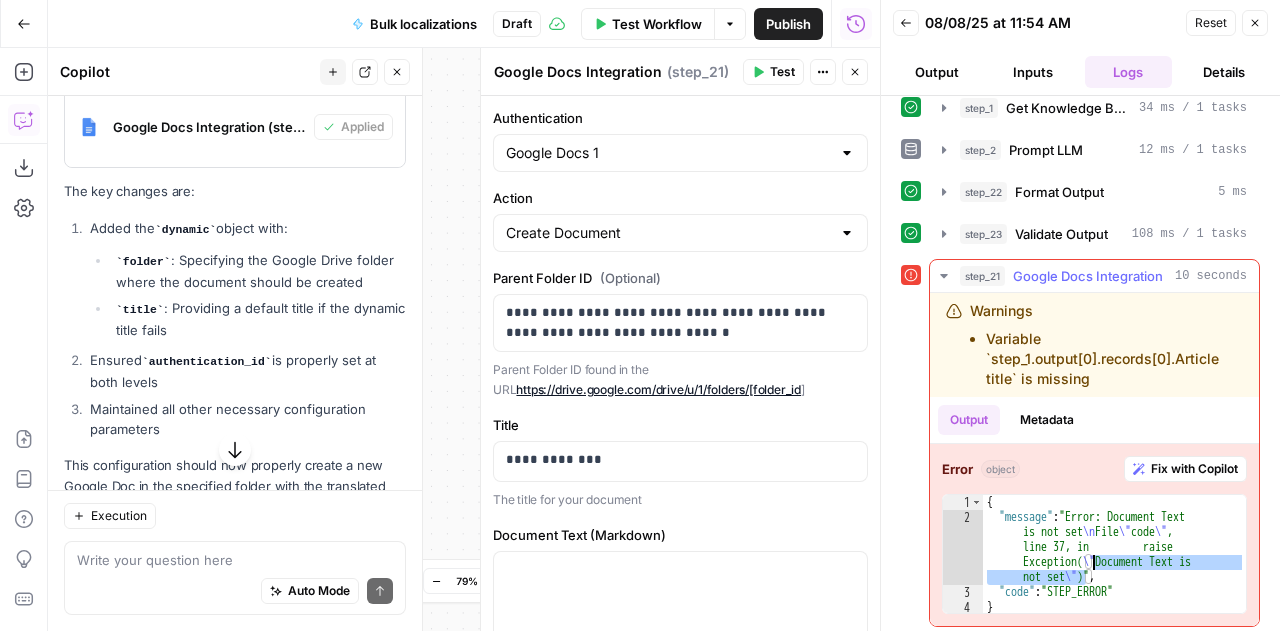 click on "{    "message" :  "Error: Document Text         is not set \n File  \" code \" ,         line 37, in         raise         Exception( \" Document Text is         not set \" )" ,    "code" :  "STEP_ERROR" }" at bounding box center (1114, 570) 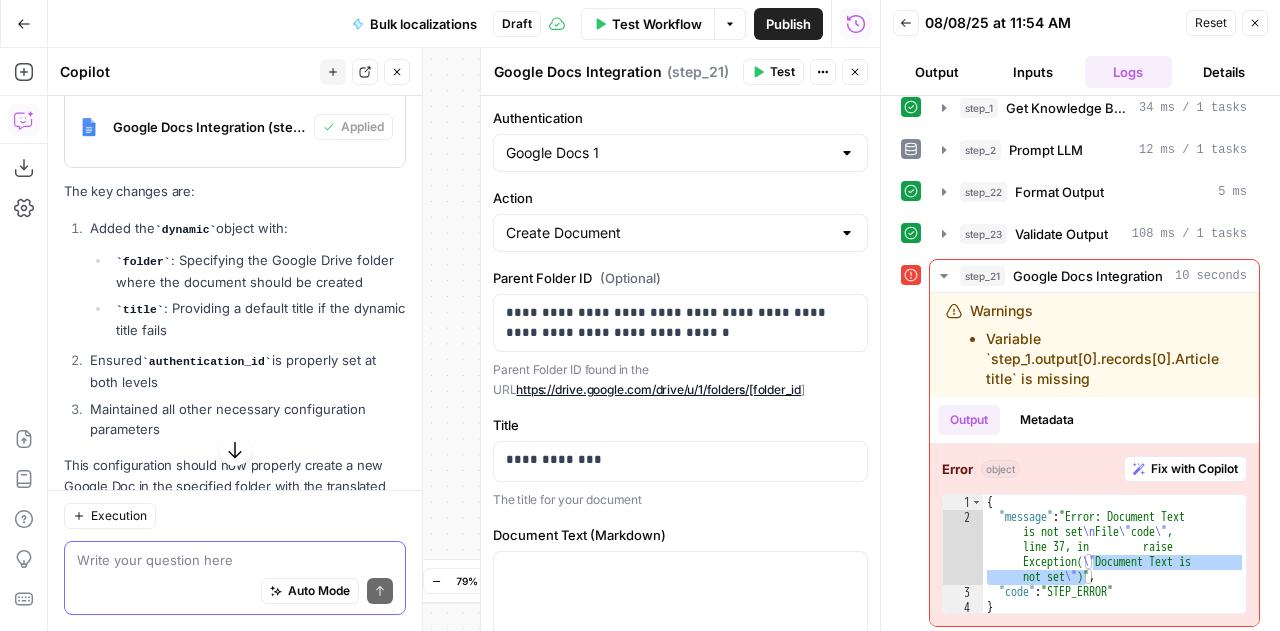 click at bounding box center [235, 560] 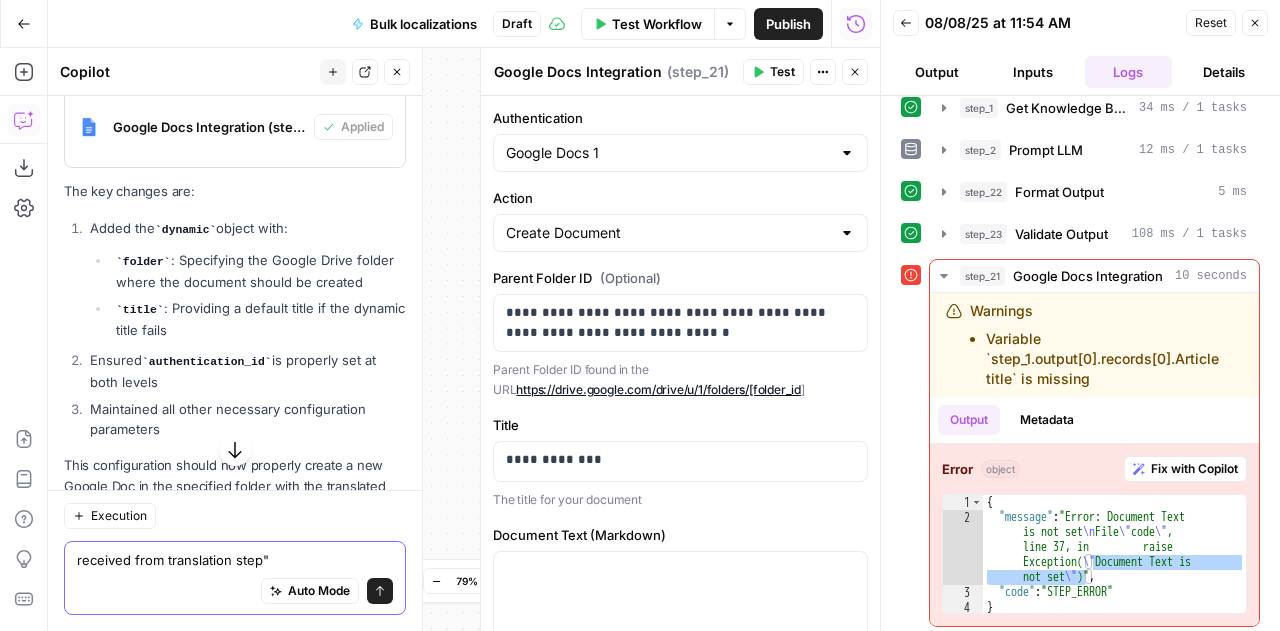 type on "Google docs integration not working" 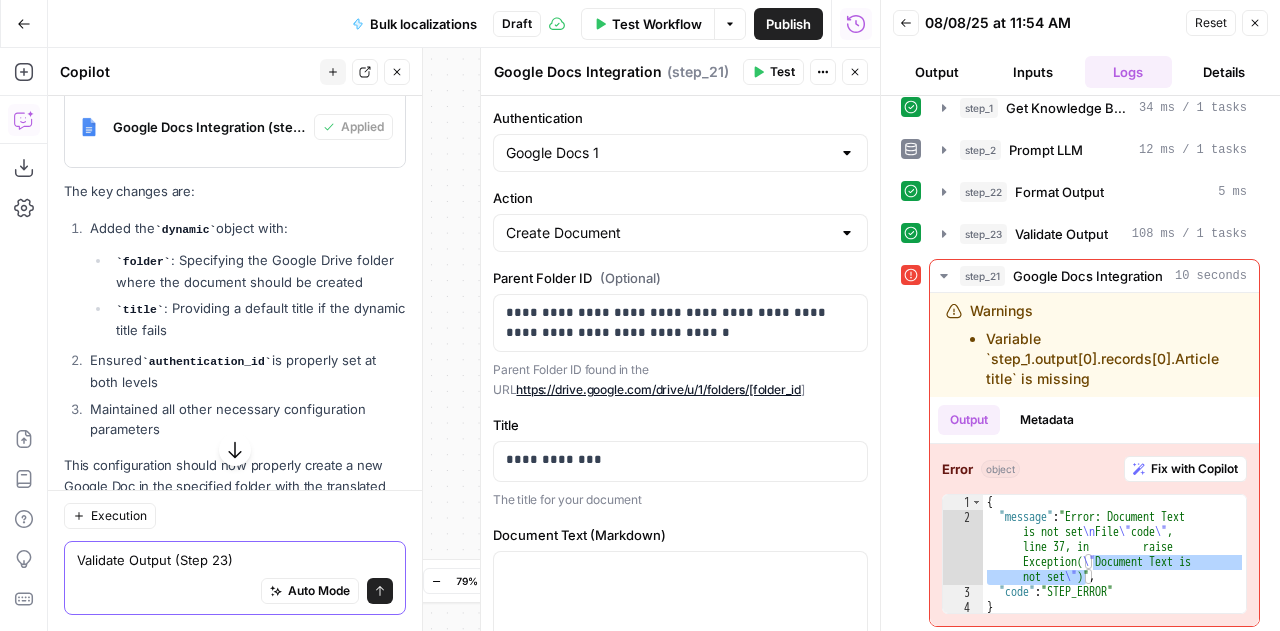 type 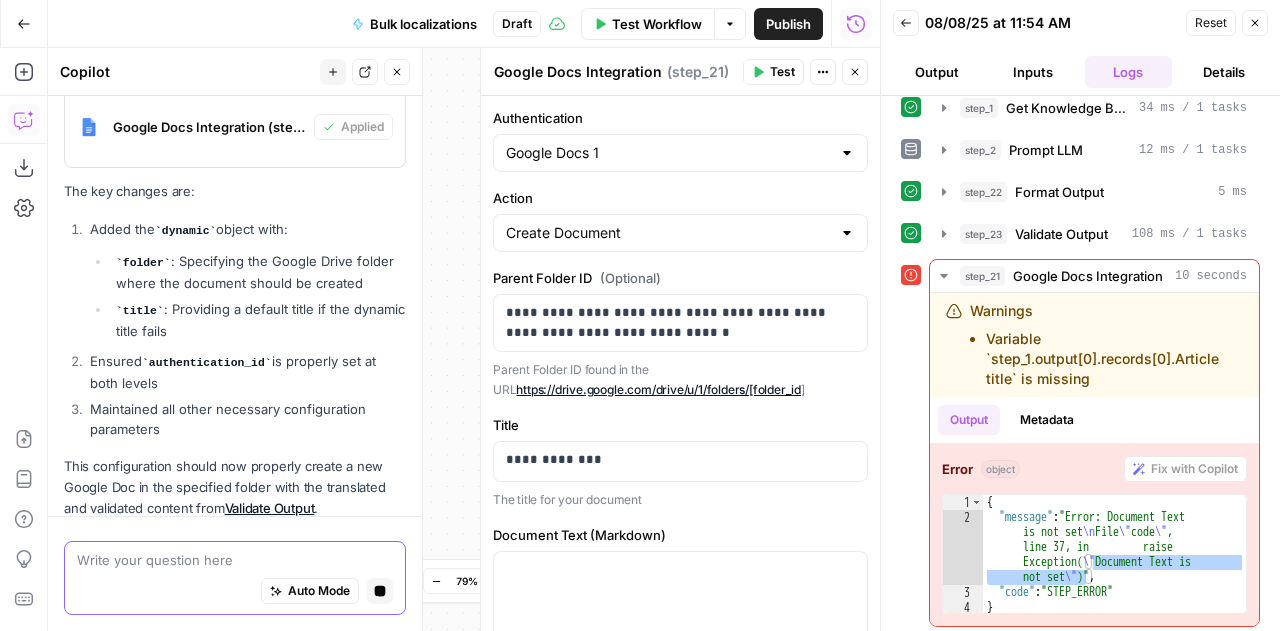 scroll, scrollTop: 4327, scrollLeft: 0, axis: vertical 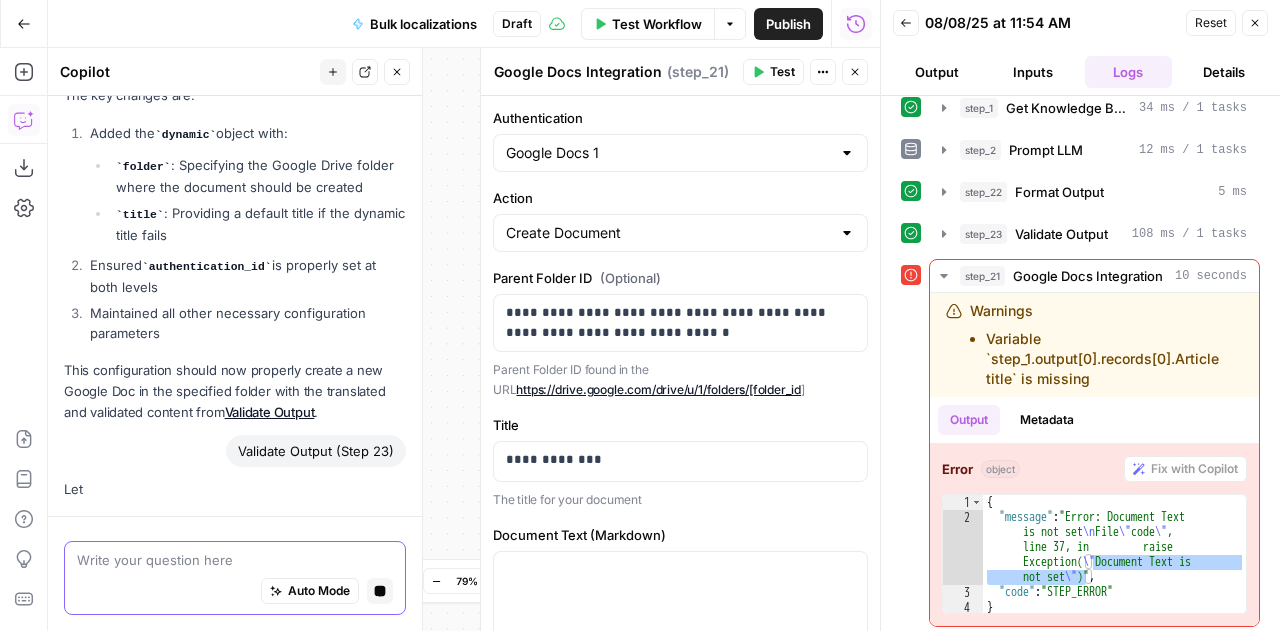 click at bounding box center [235, 560] 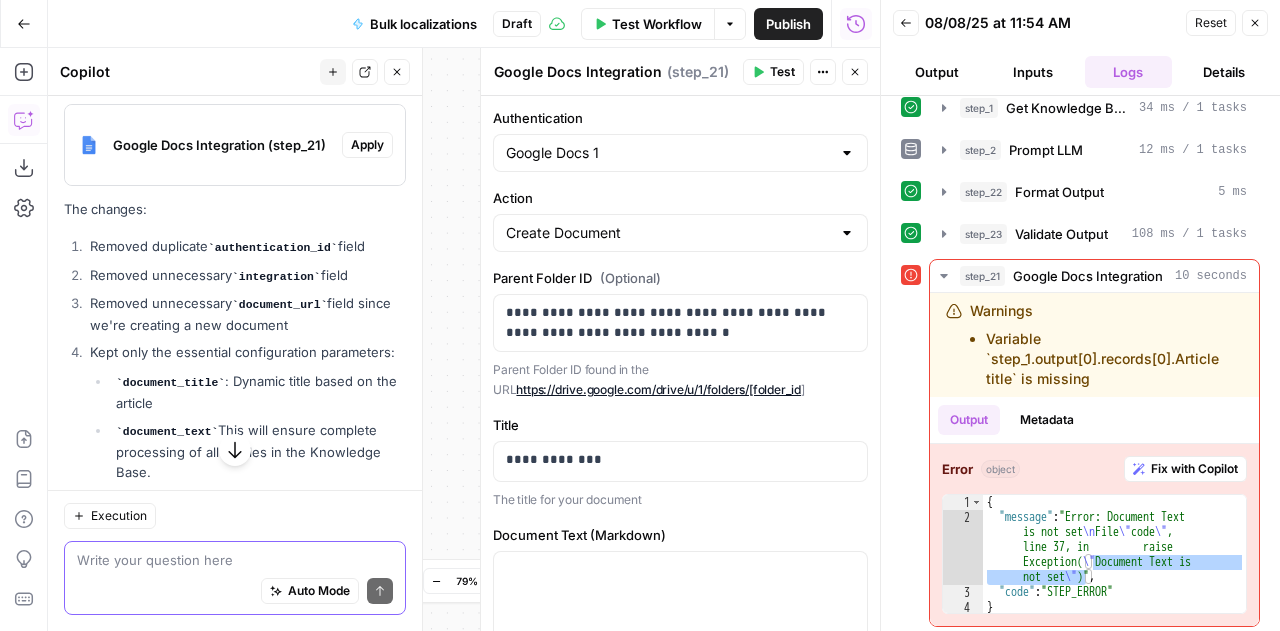 scroll, scrollTop: 4916, scrollLeft: 0, axis: vertical 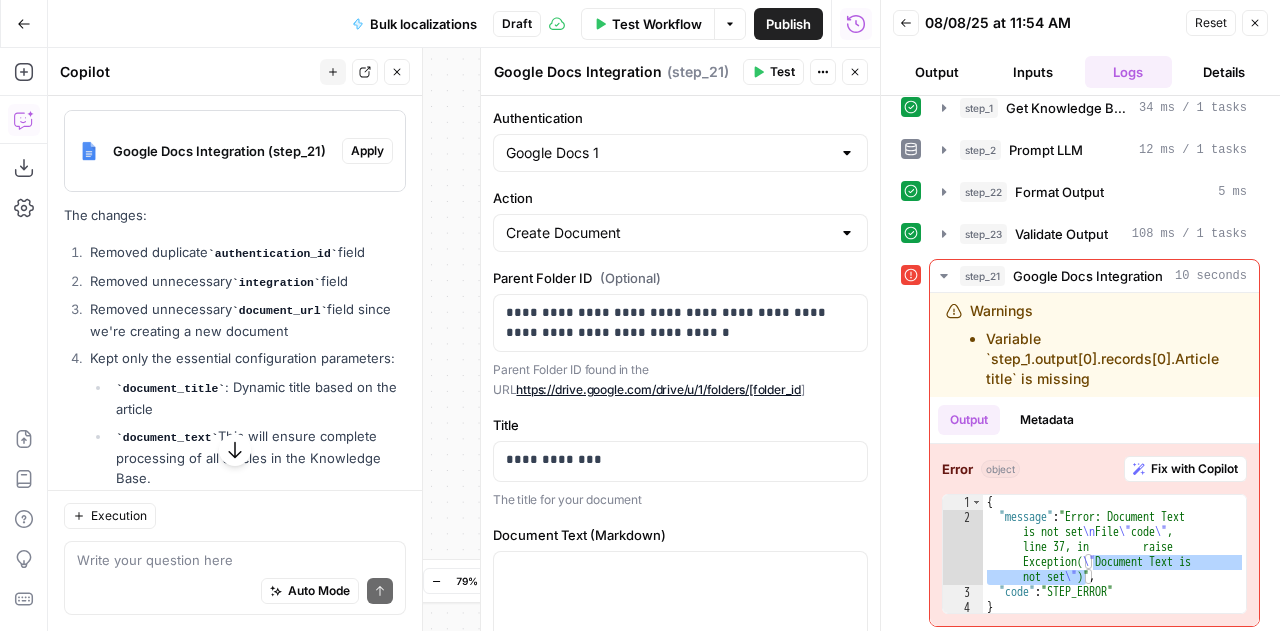 click on "Apply" at bounding box center (367, 151) 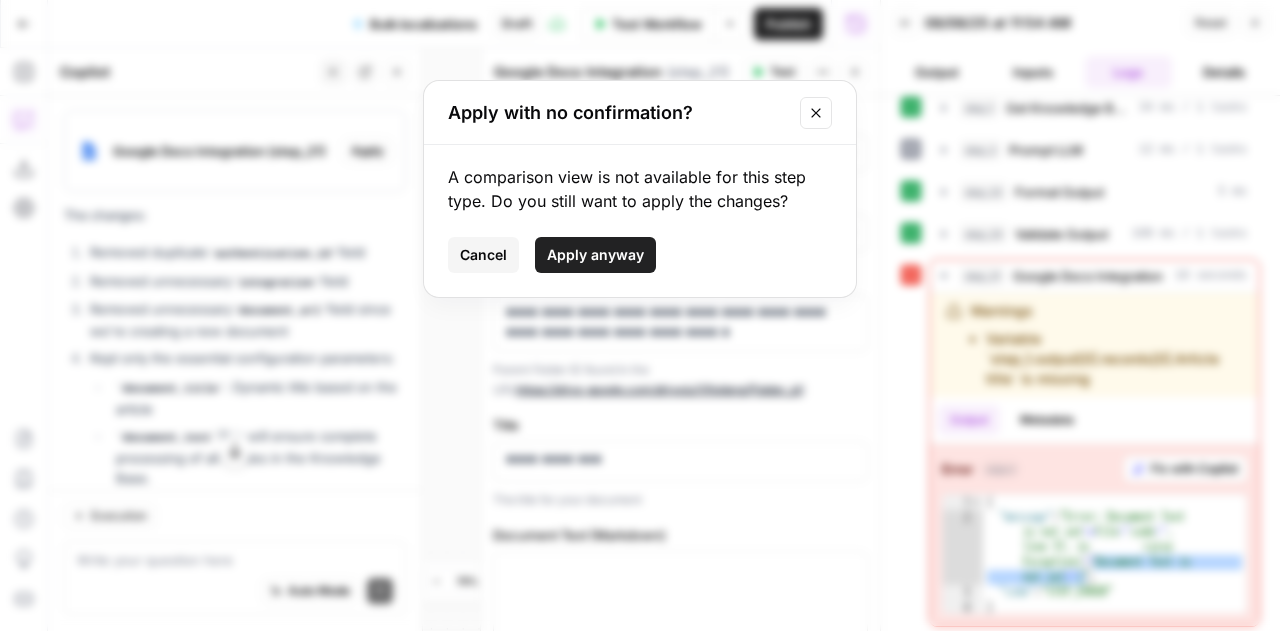 click on "Apply anyway" at bounding box center (595, 255) 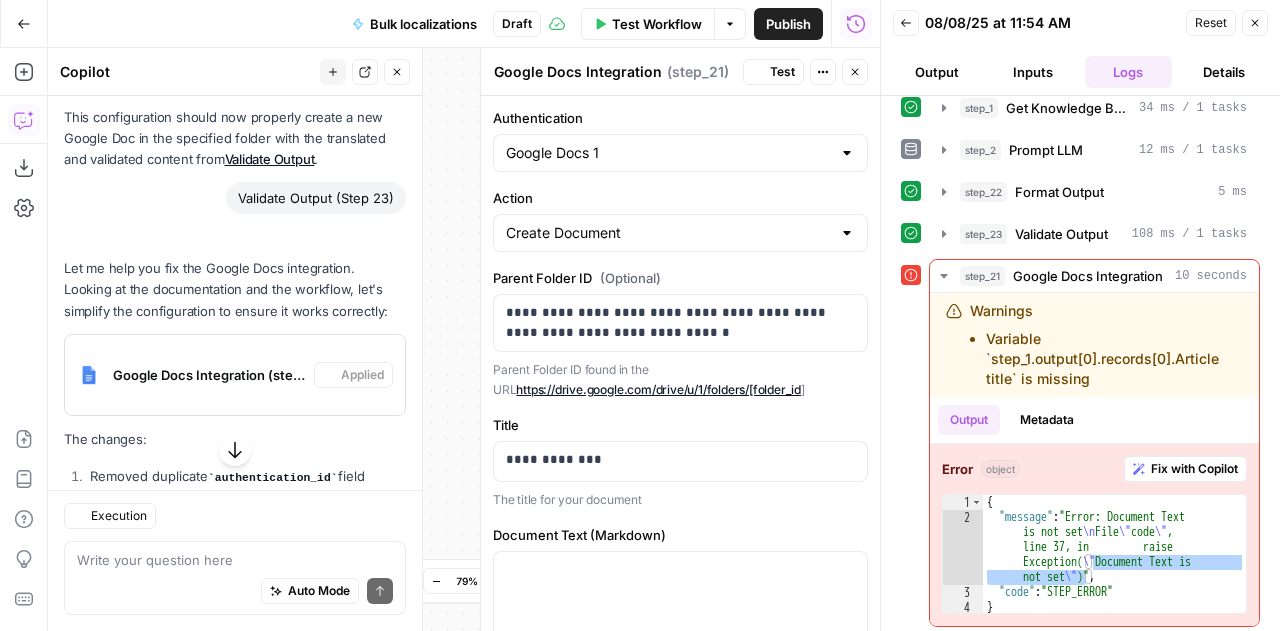 scroll, scrollTop: 4980, scrollLeft: 0, axis: vertical 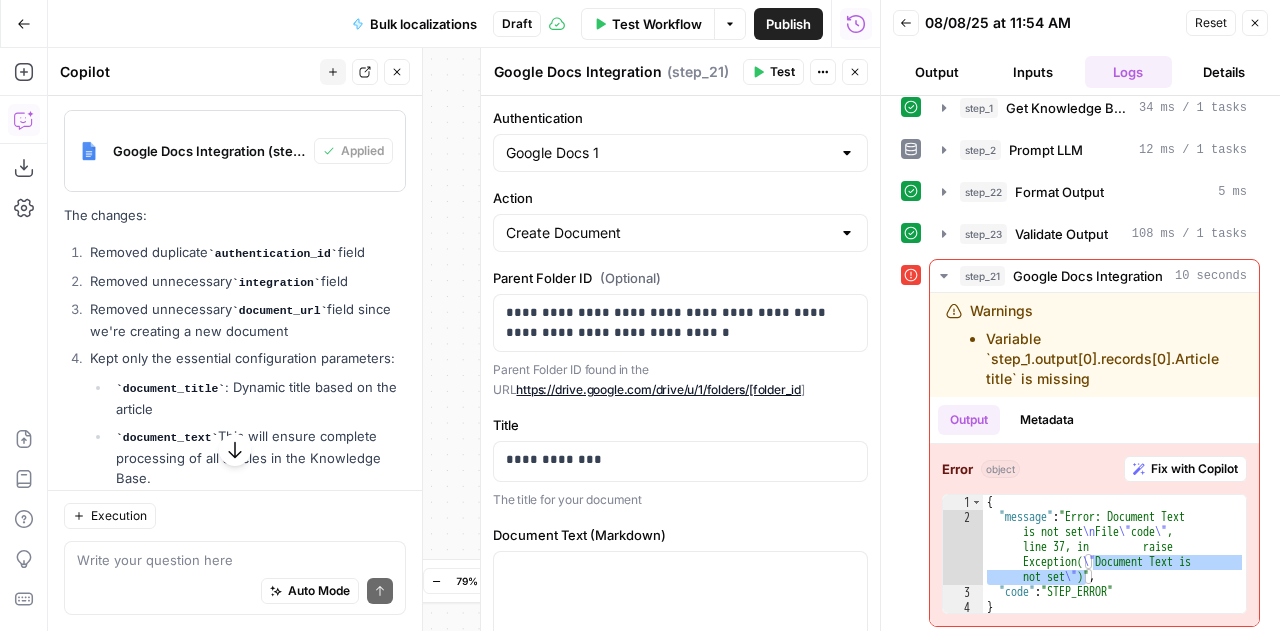 click on "Reset" at bounding box center [1211, 23] 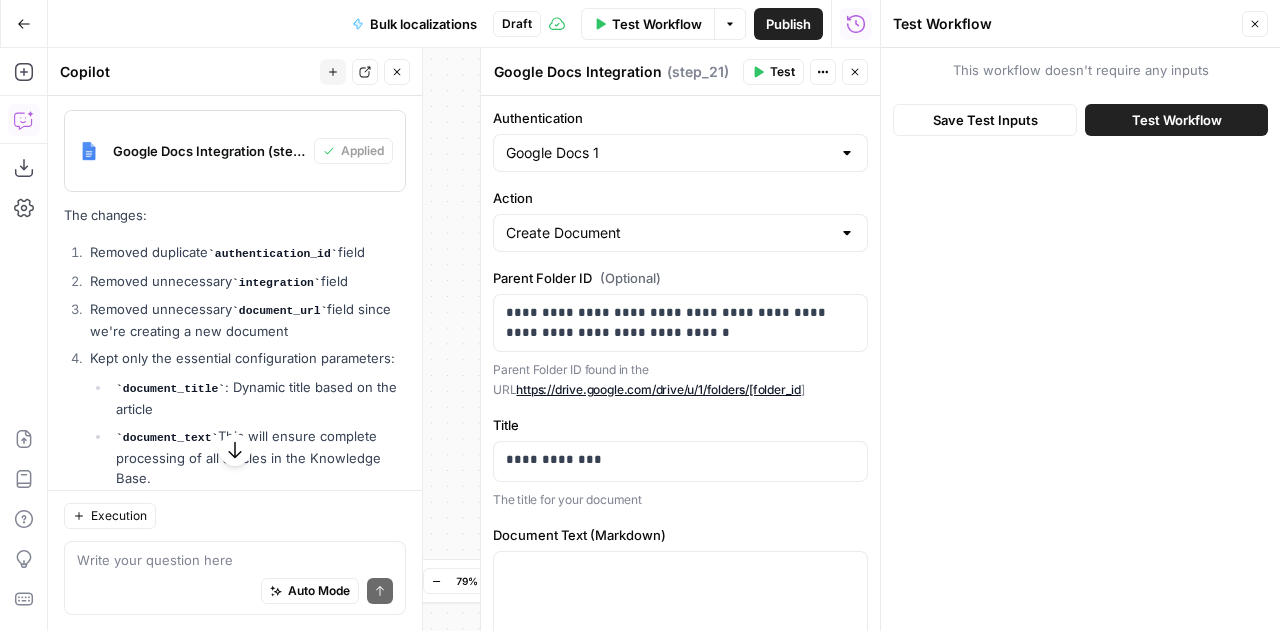 click on "Test Workflow" at bounding box center [1176, 120] 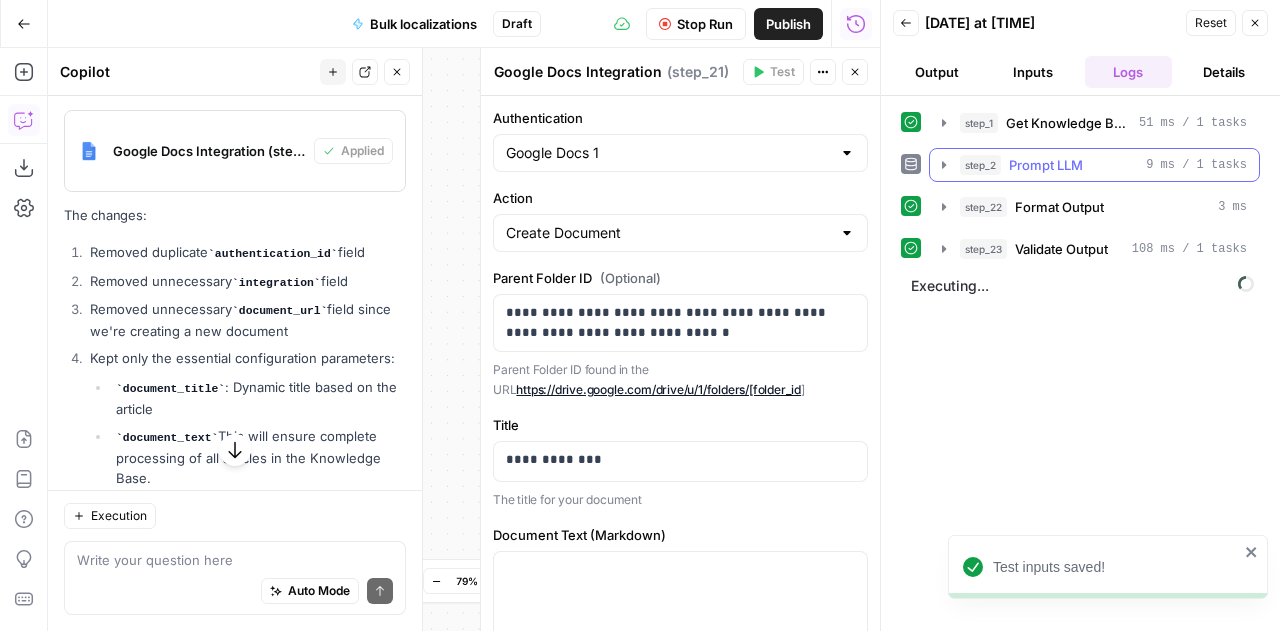 click on "Prompt LLM" at bounding box center (1046, 165) 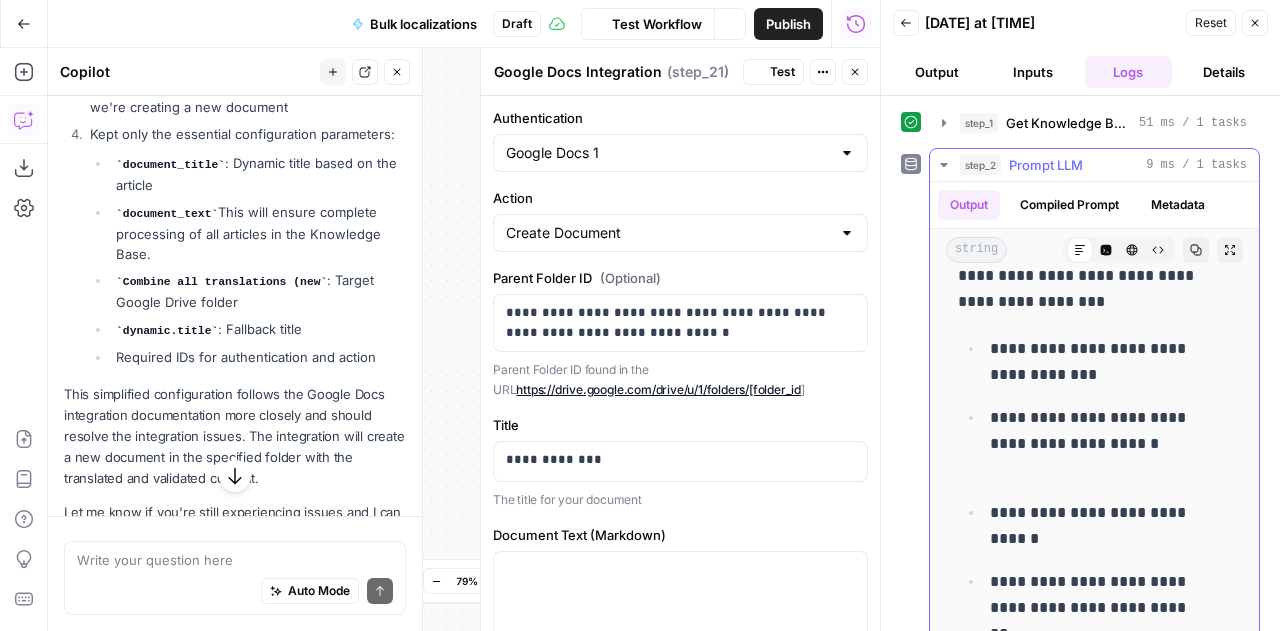 scroll, scrollTop: 5943, scrollLeft: 0, axis: vertical 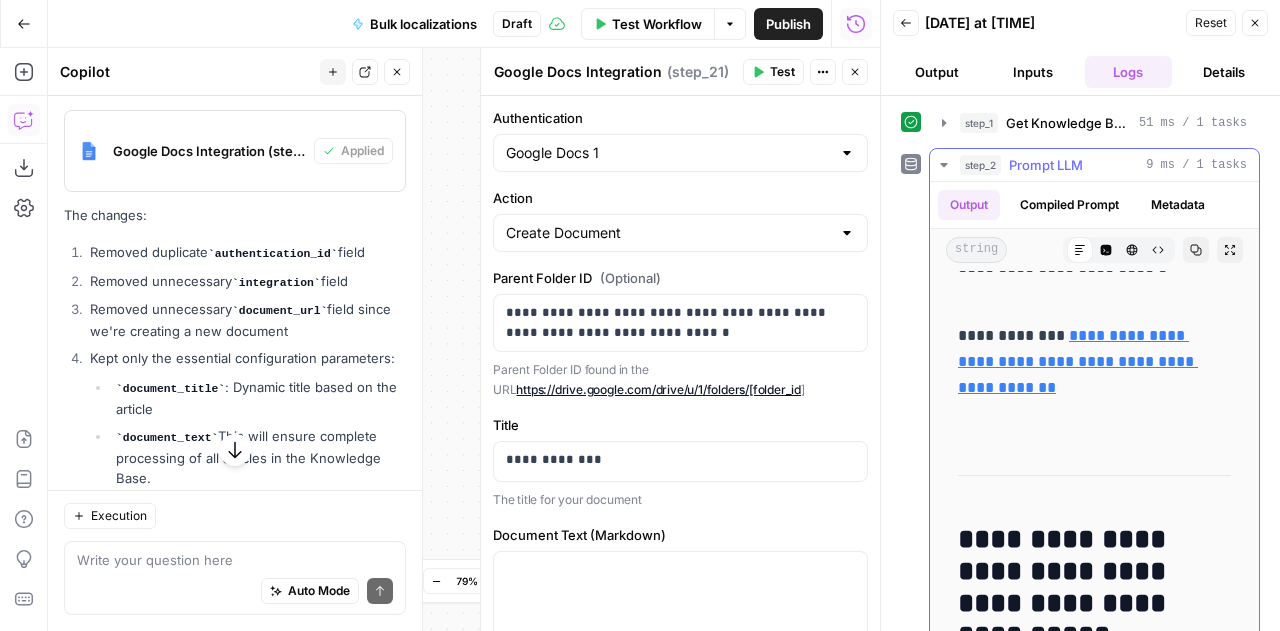 drag, startPoint x: 1075, startPoint y: 434, endPoint x: 1168, endPoint y: 334, distance: 136.56134 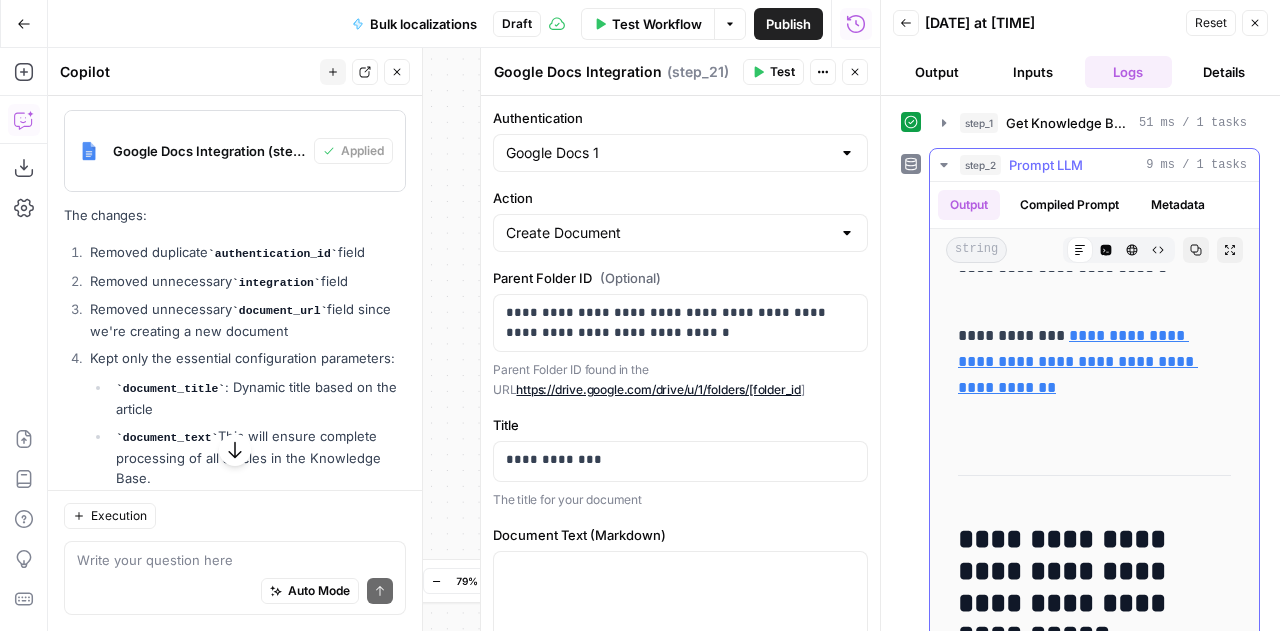 click on "**********" at bounding box center (1094, -4535) 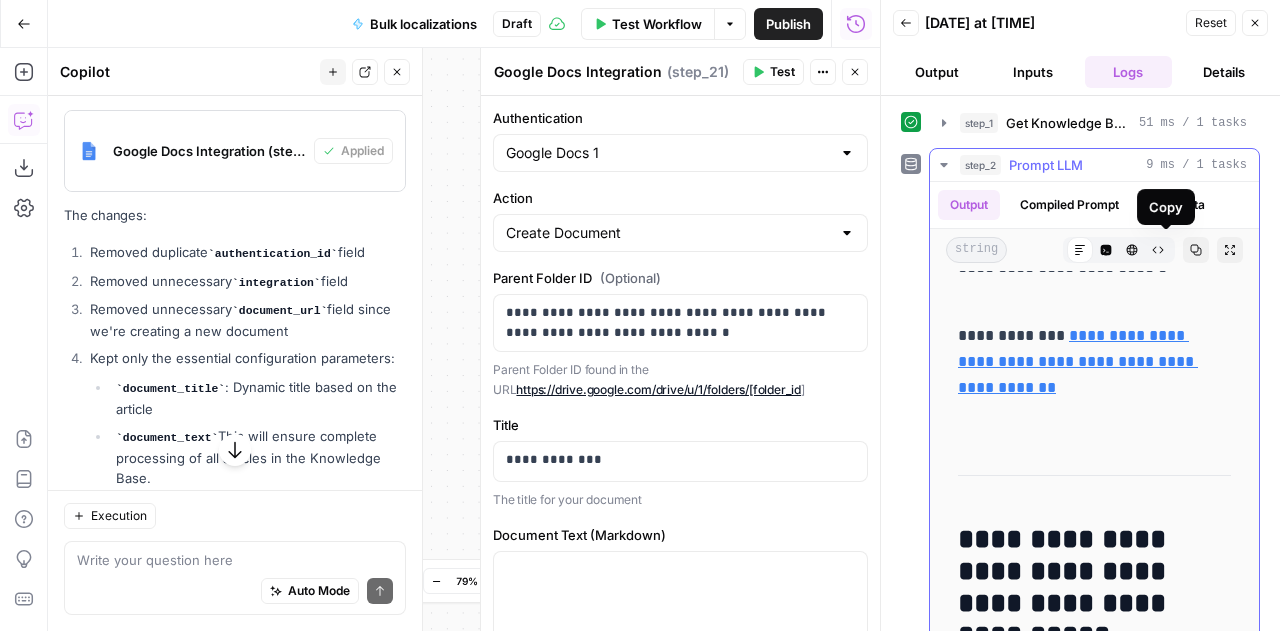 click 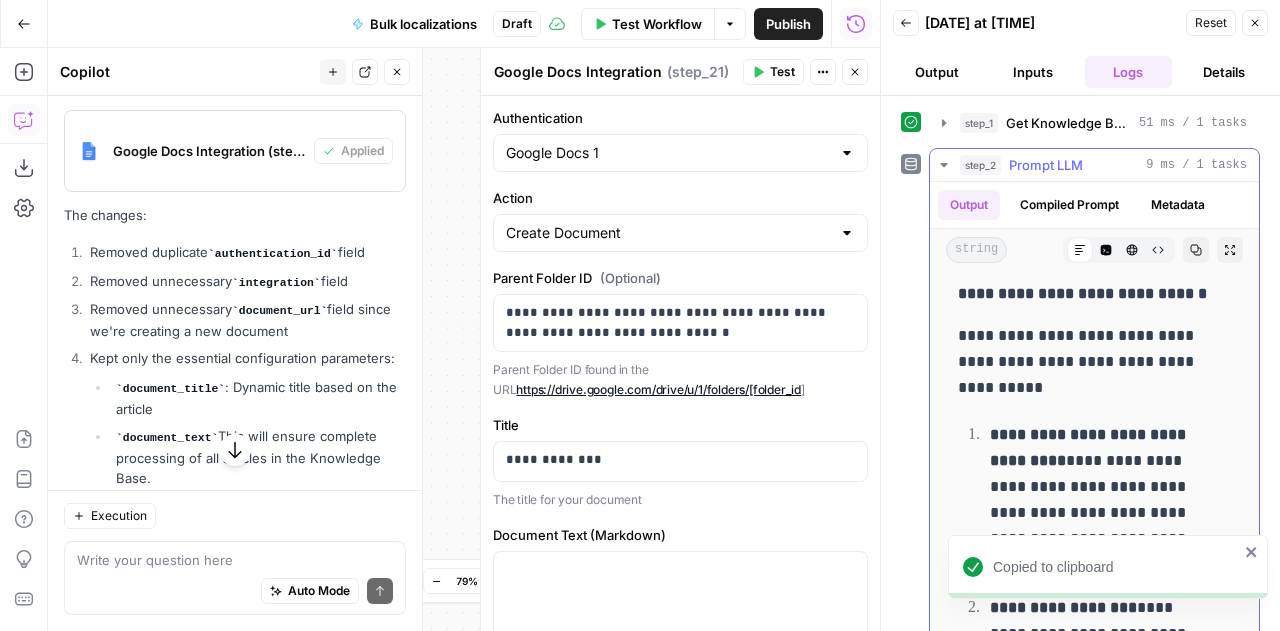 scroll, scrollTop: 15531, scrollLeft: 0, axis: vertical 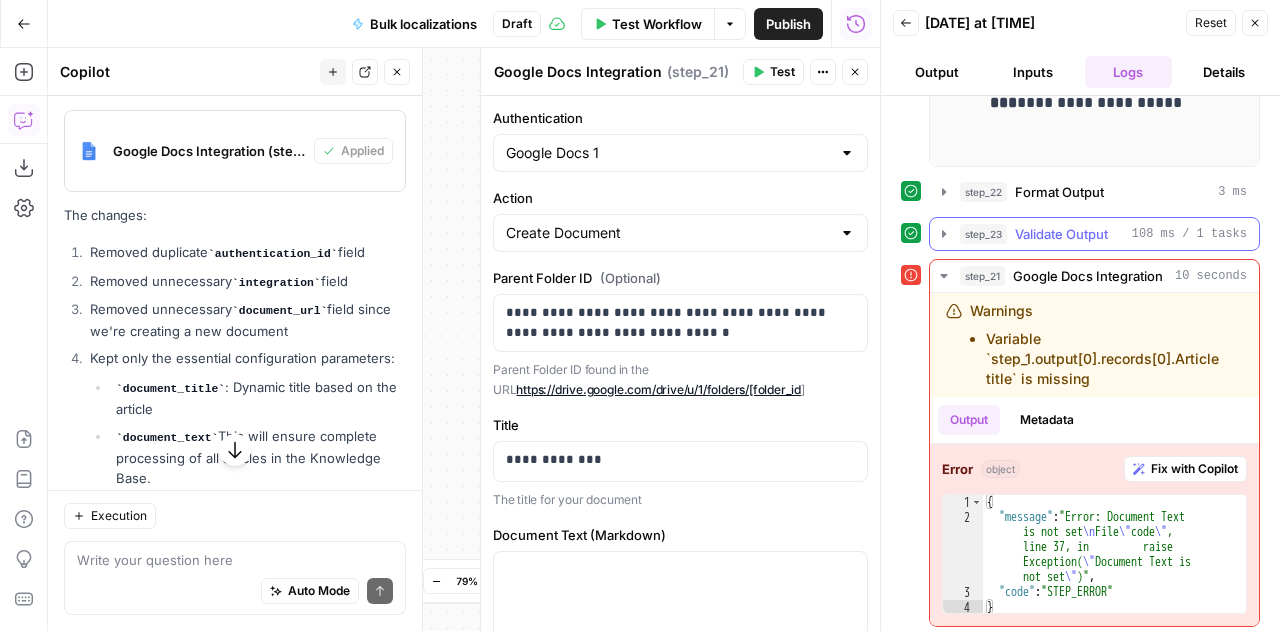 click on "Validate Output" at bounding box center [1061, 234] 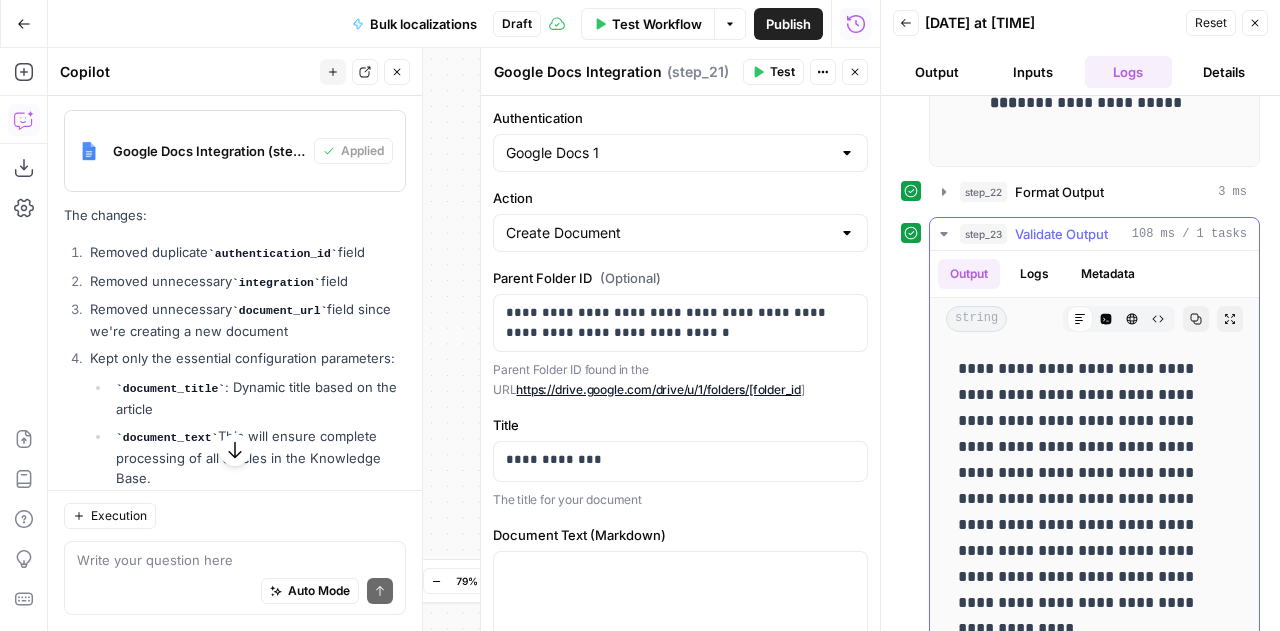 click 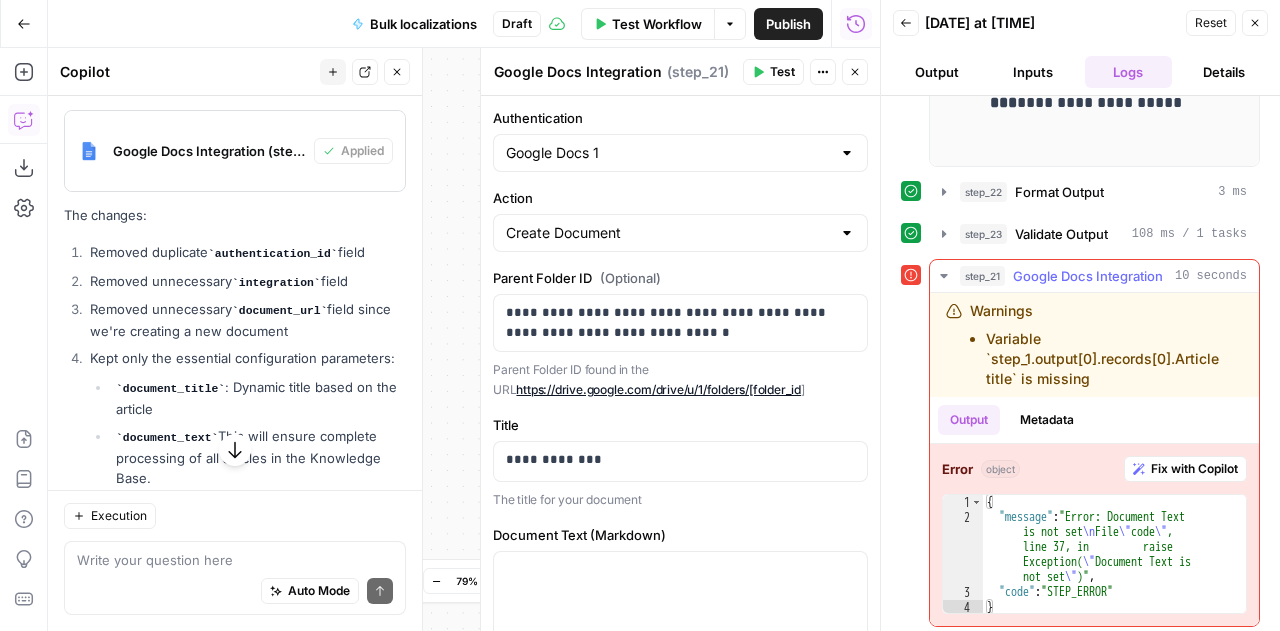 click 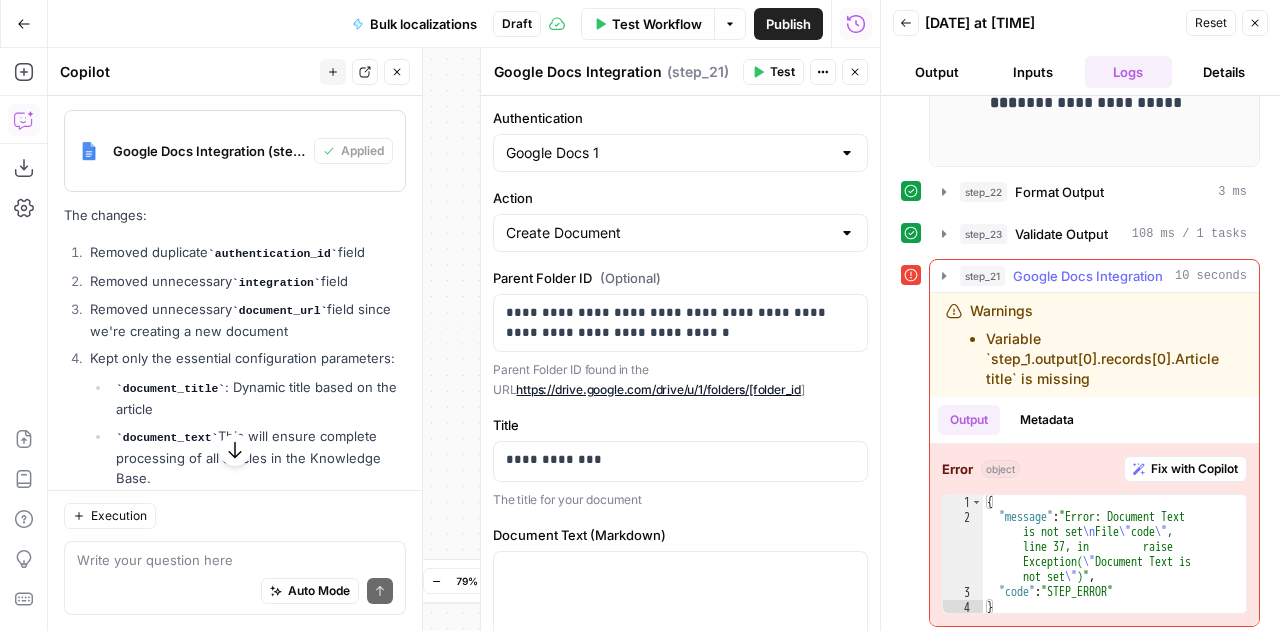 scroll, scrollTop: 183, scrollLeft: 0, axis: vertical 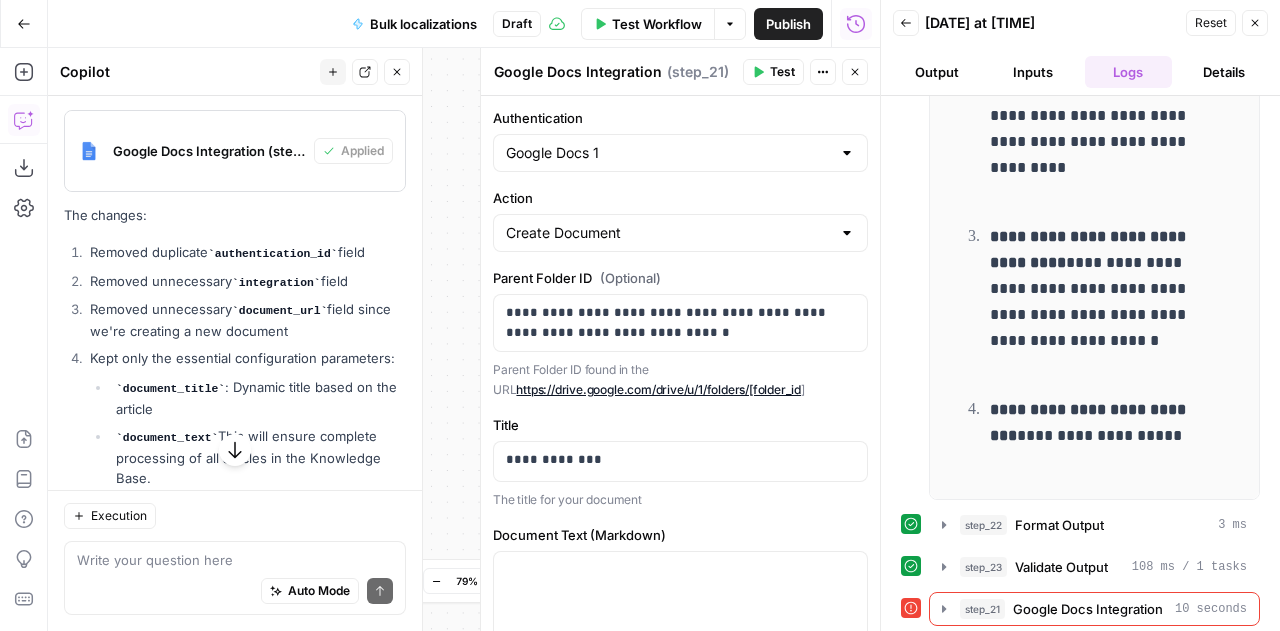 click on "Close" at bounding box center [1255, 23] 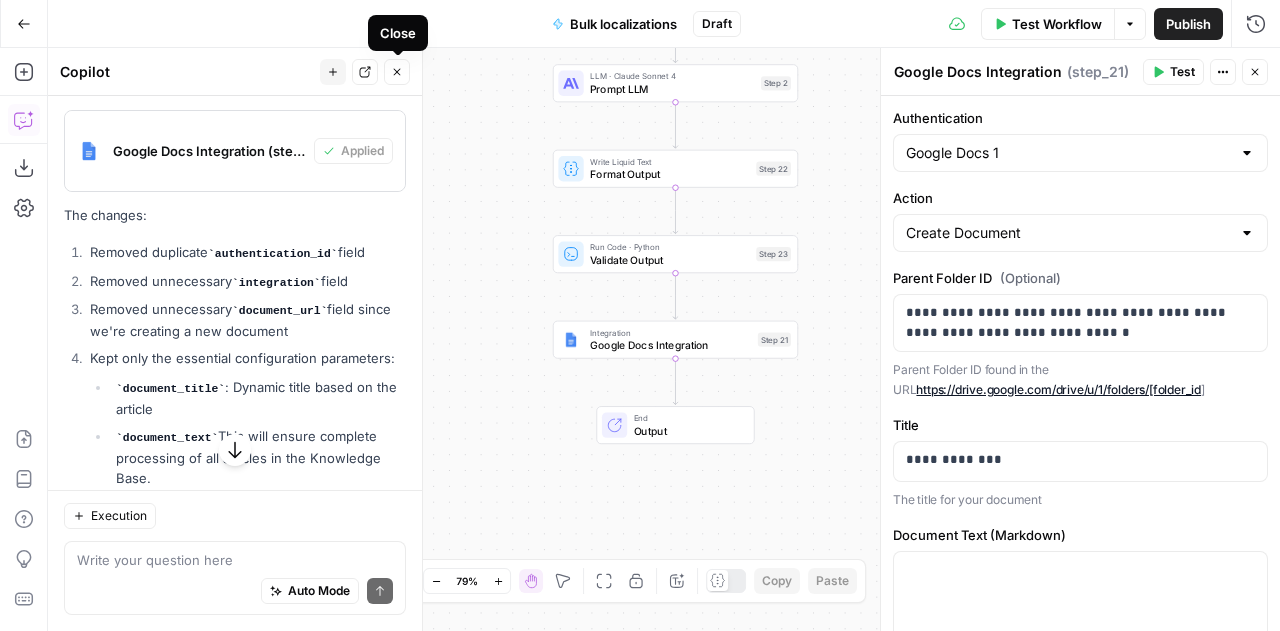 click 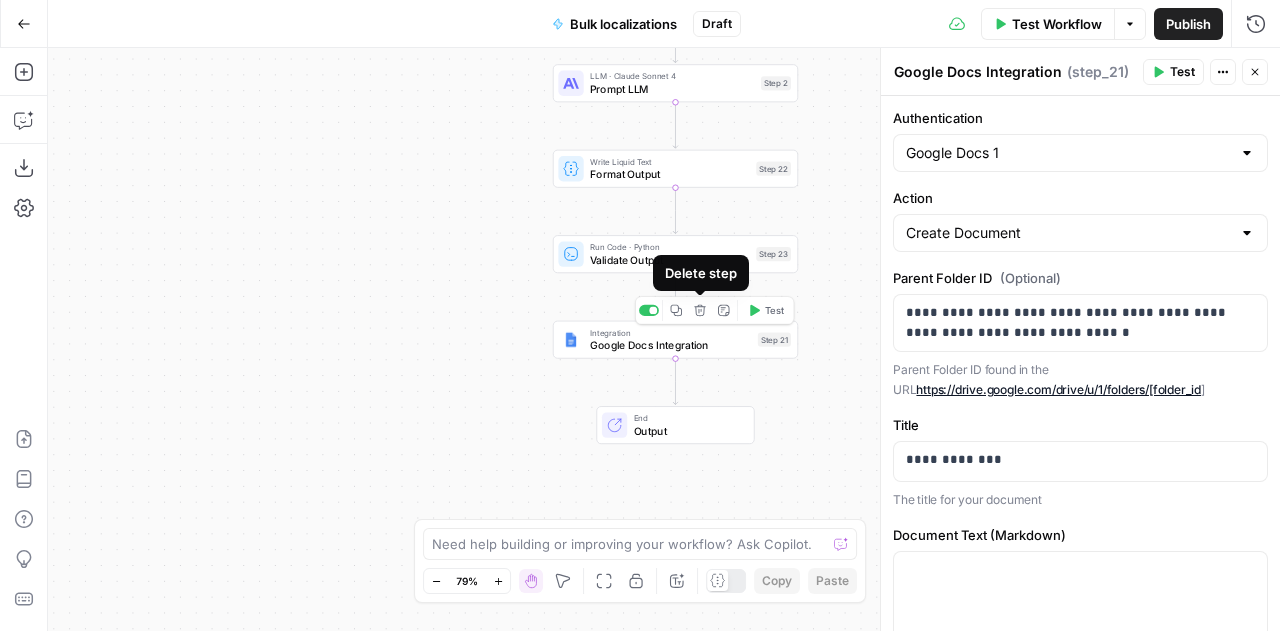 click 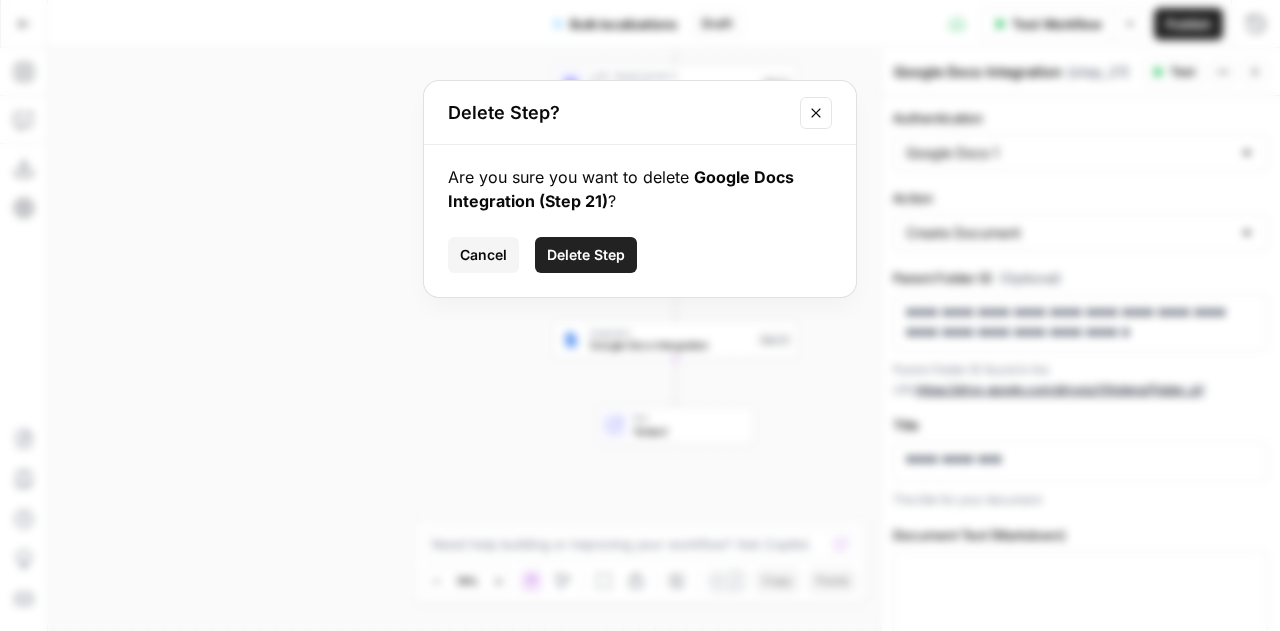 click on "Delete Step" at bounding box center (586, 255) 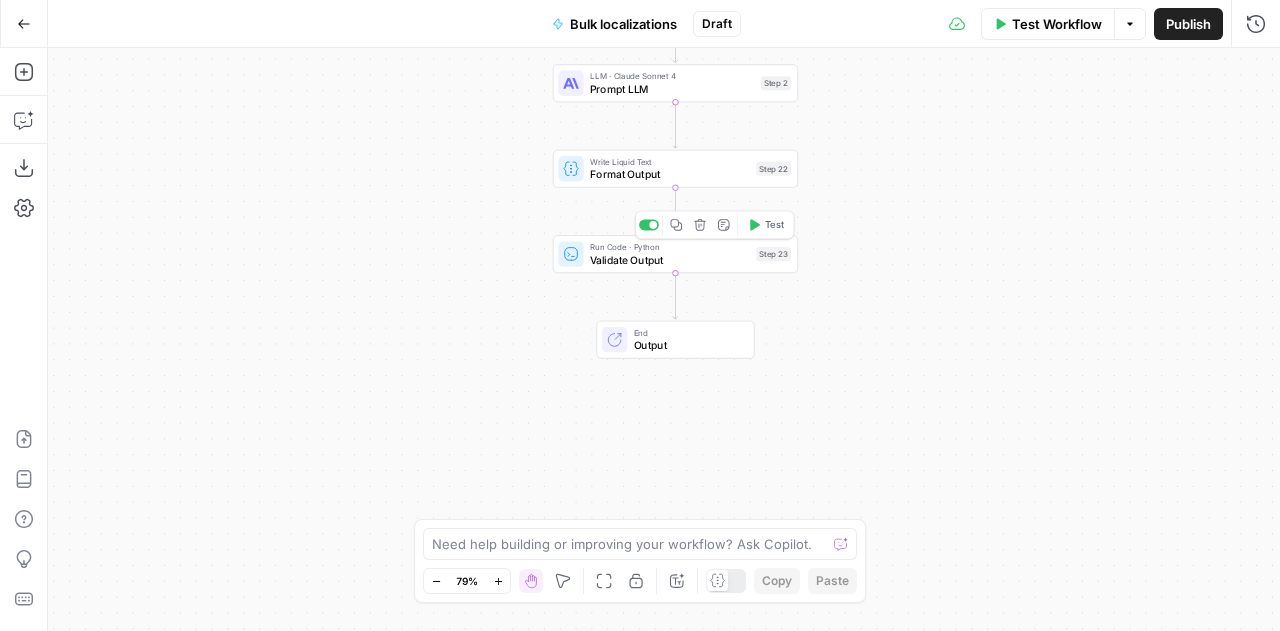 click on "Validate Output" at bounding box center [670, 260] 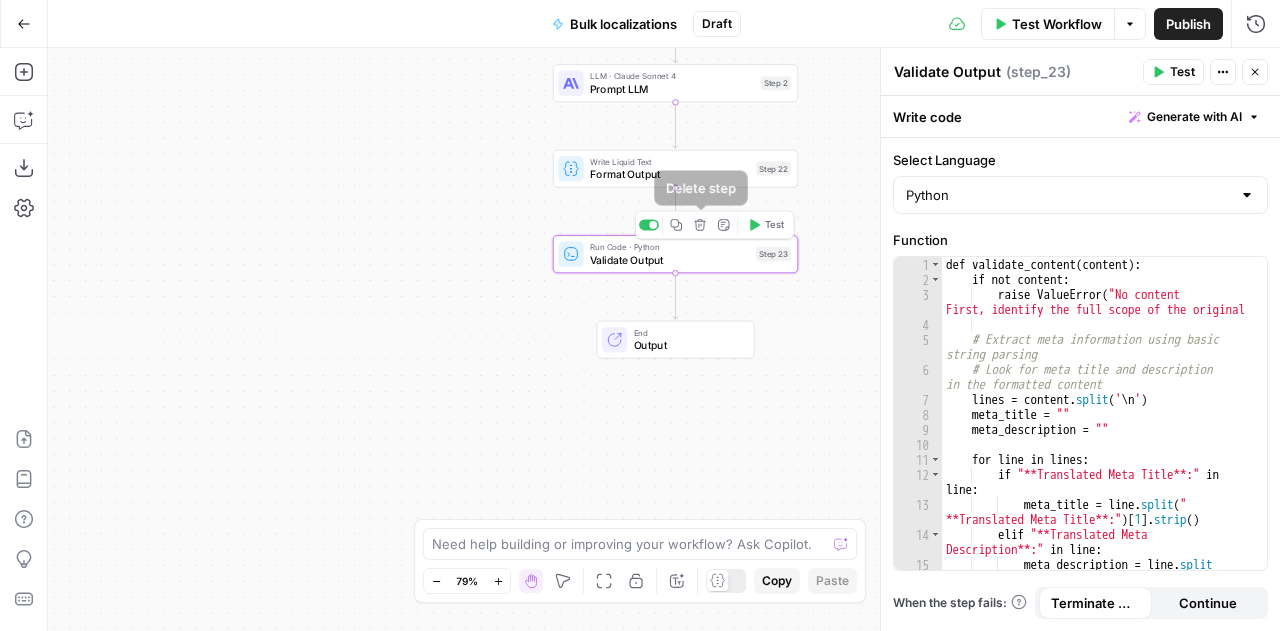 click 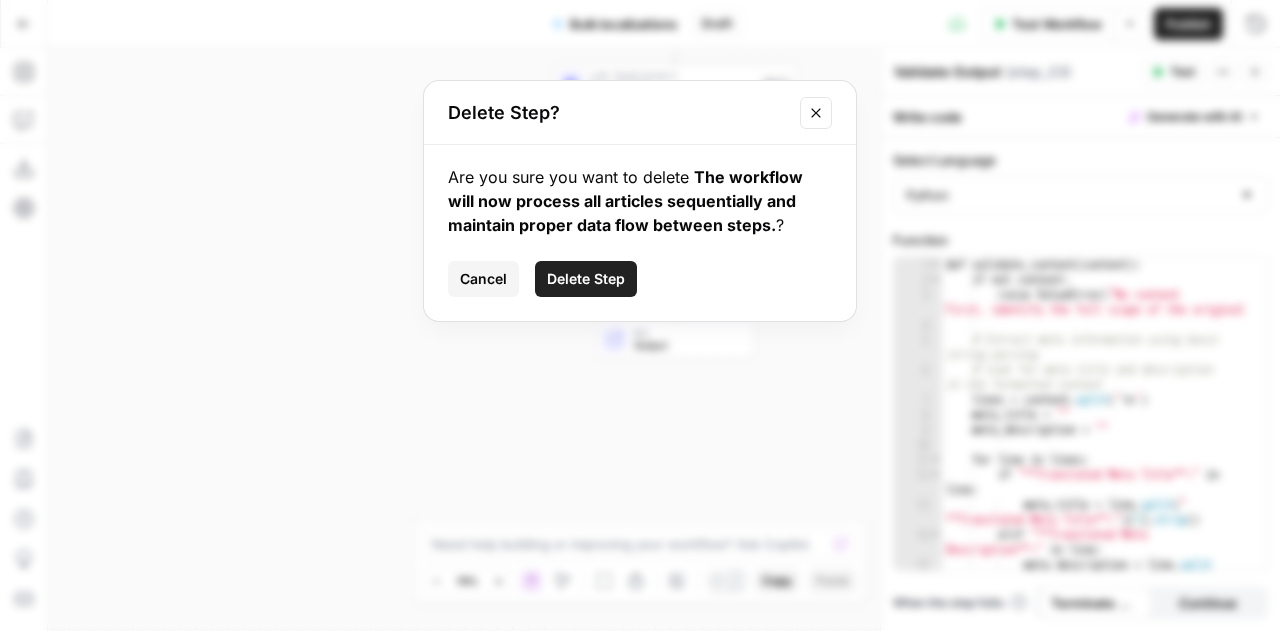 click on "Delete Step" at bounding box center (586, 279) 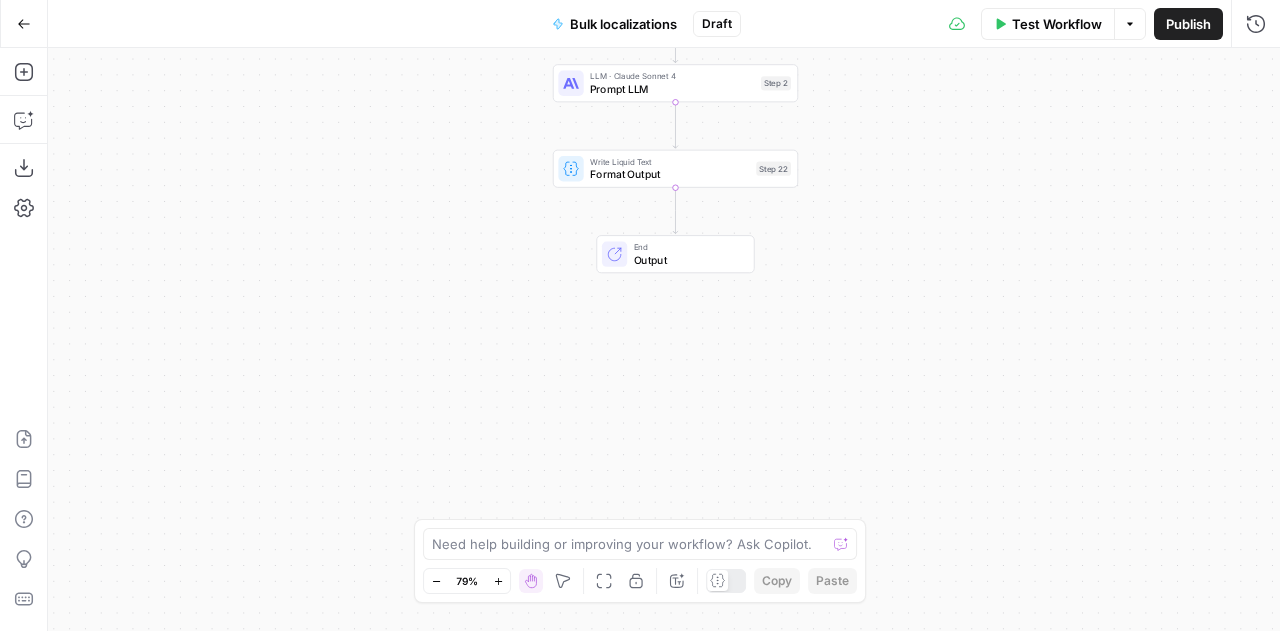 click on "Workflow Set Inputs Inputs Get Knowledge Base File Get Knowledge Base File Step 1 LLM · Claude Sonnet 4 Prompt LLM Step 2 Write Liquid Text Format Output Step 22 End Output" at bounding box center [664, 339] 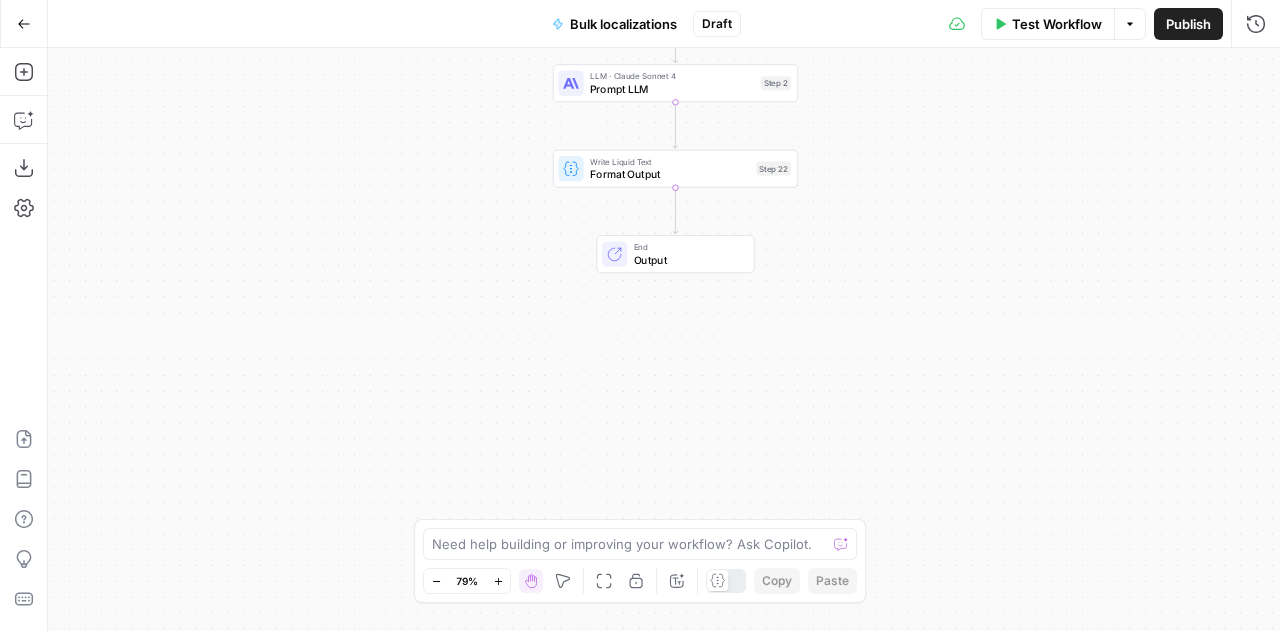 click on "Format Output" at bounding box center [670, 174] 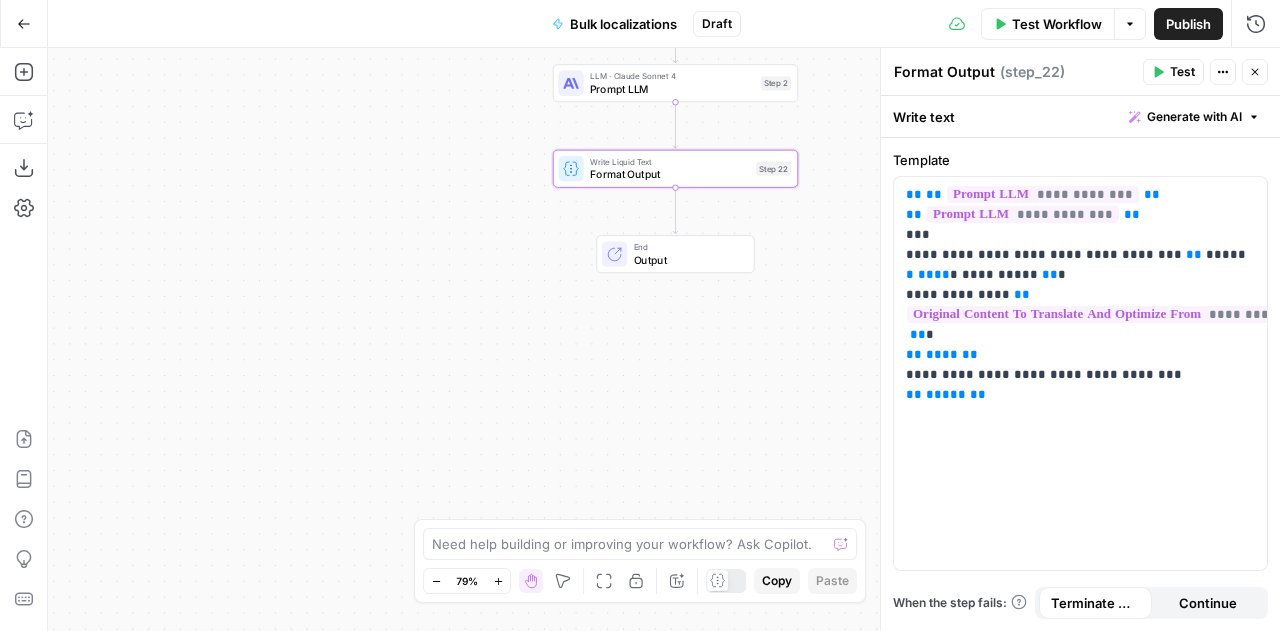 click on "Close" at bounding box center [1255, 72] 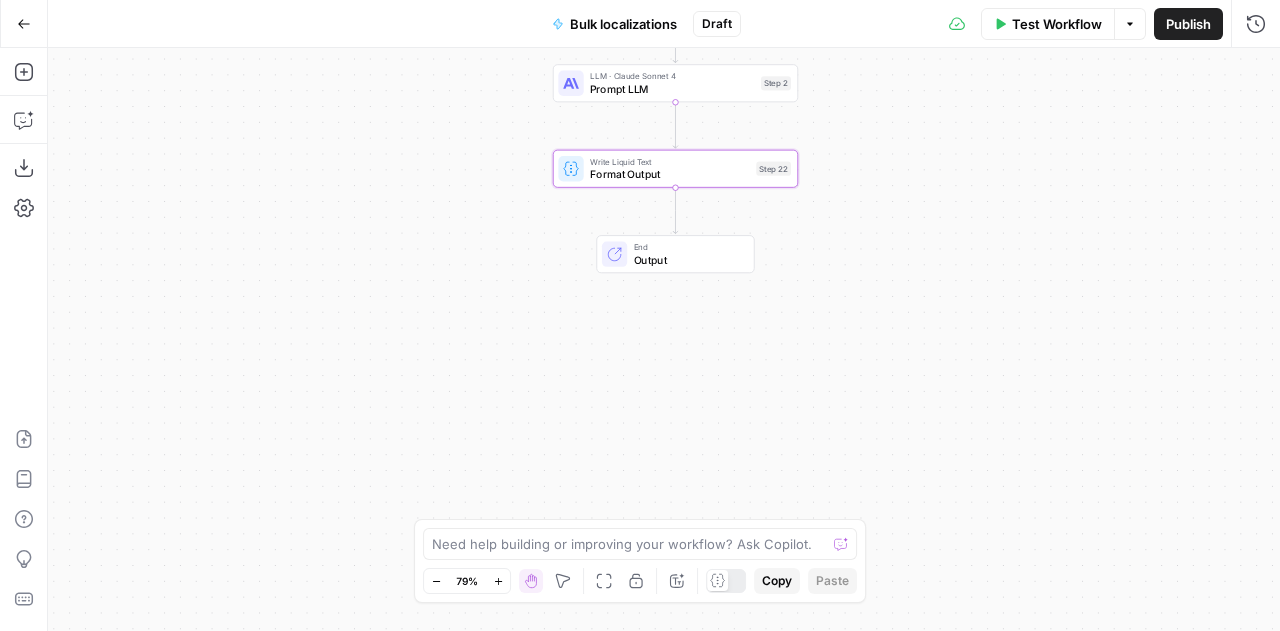 click on "Test Workflow" at bounding box center [1057, 24] 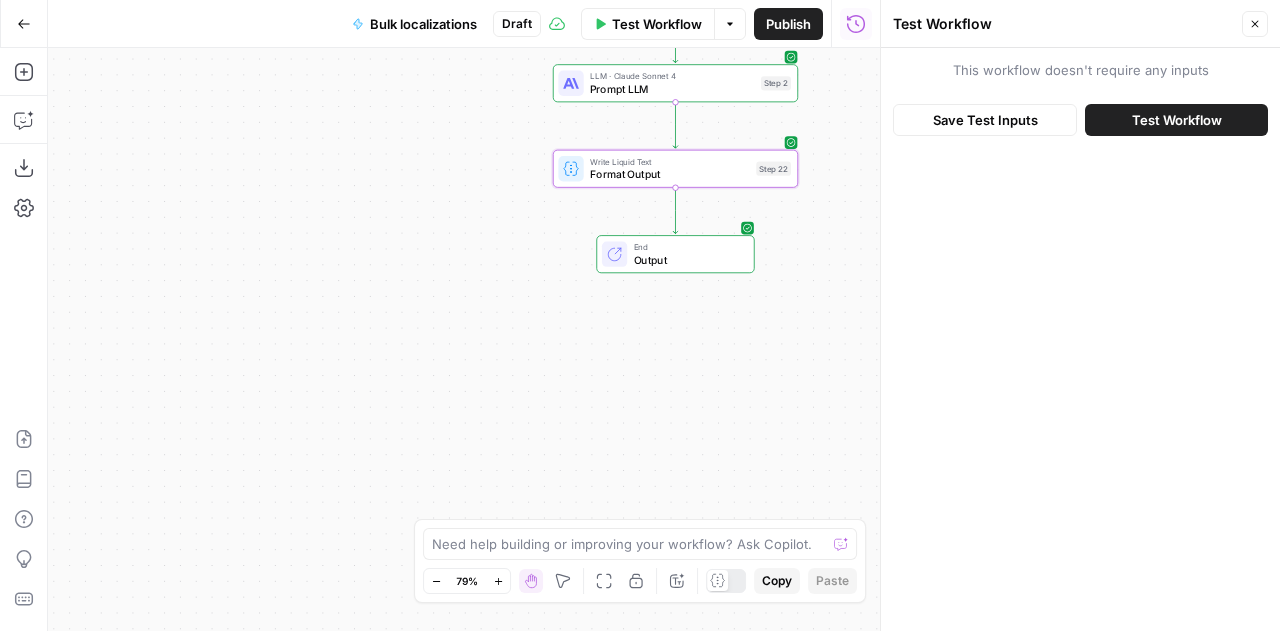 click on "Test Workflow" at bounding box center (1177, 120) 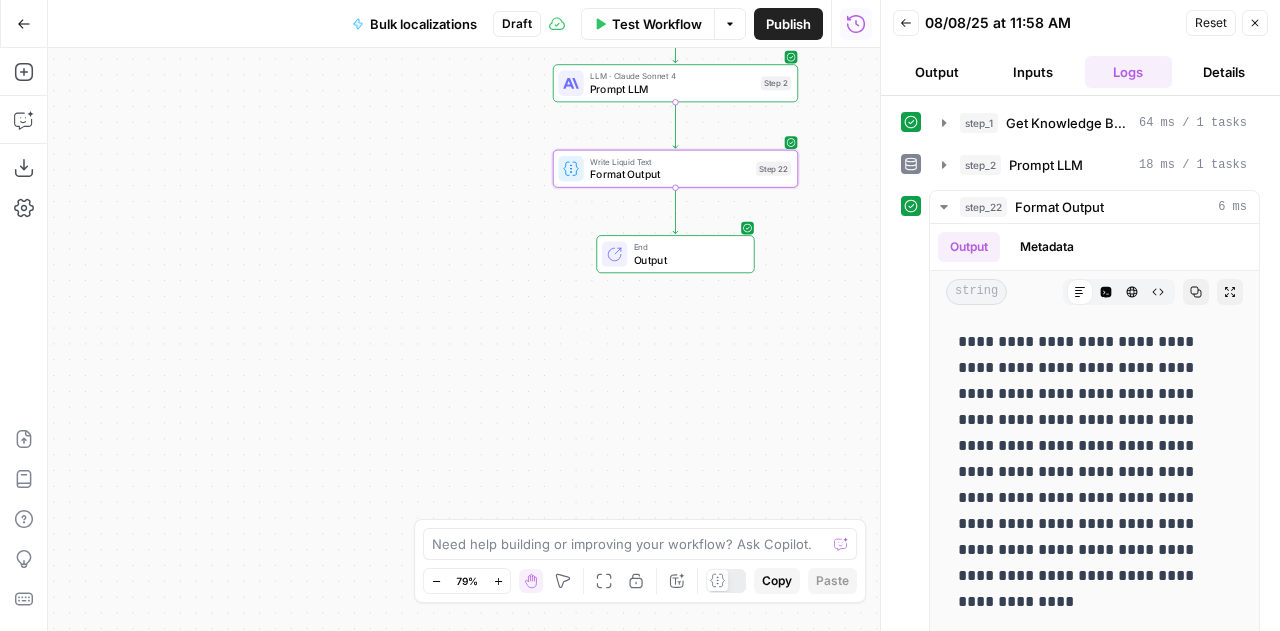 click on "Output" at bounding box center (937, 72) 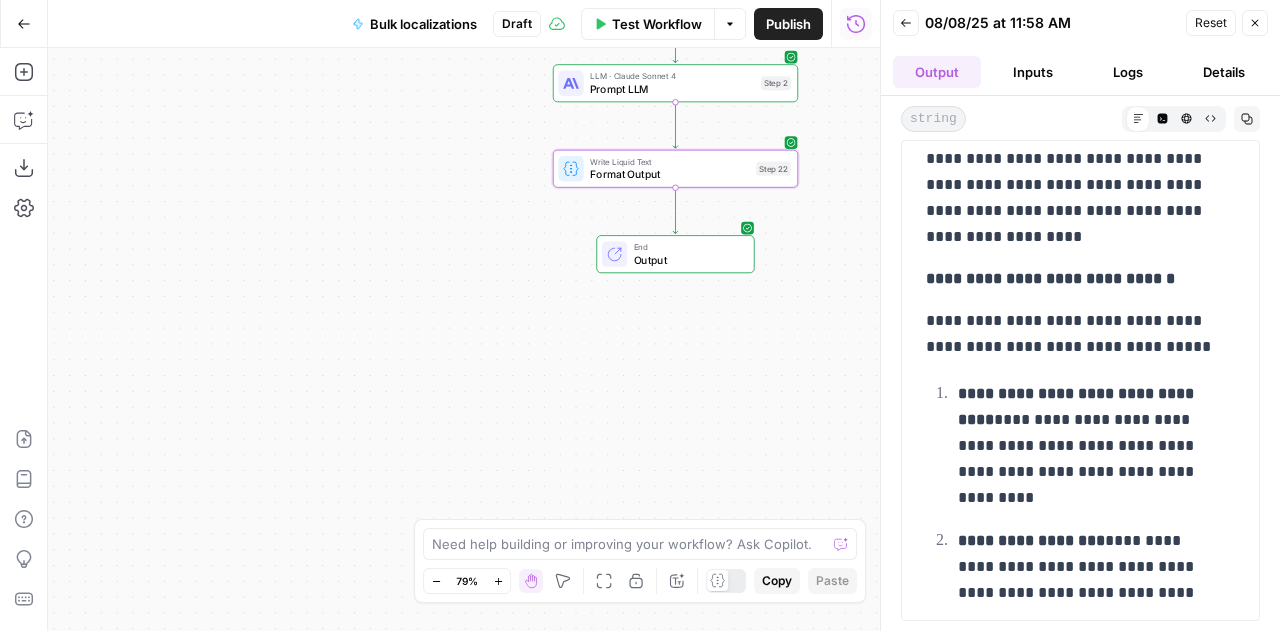 scroll, scrollTop: 12298, scrollLeft: 0, axis: vertical 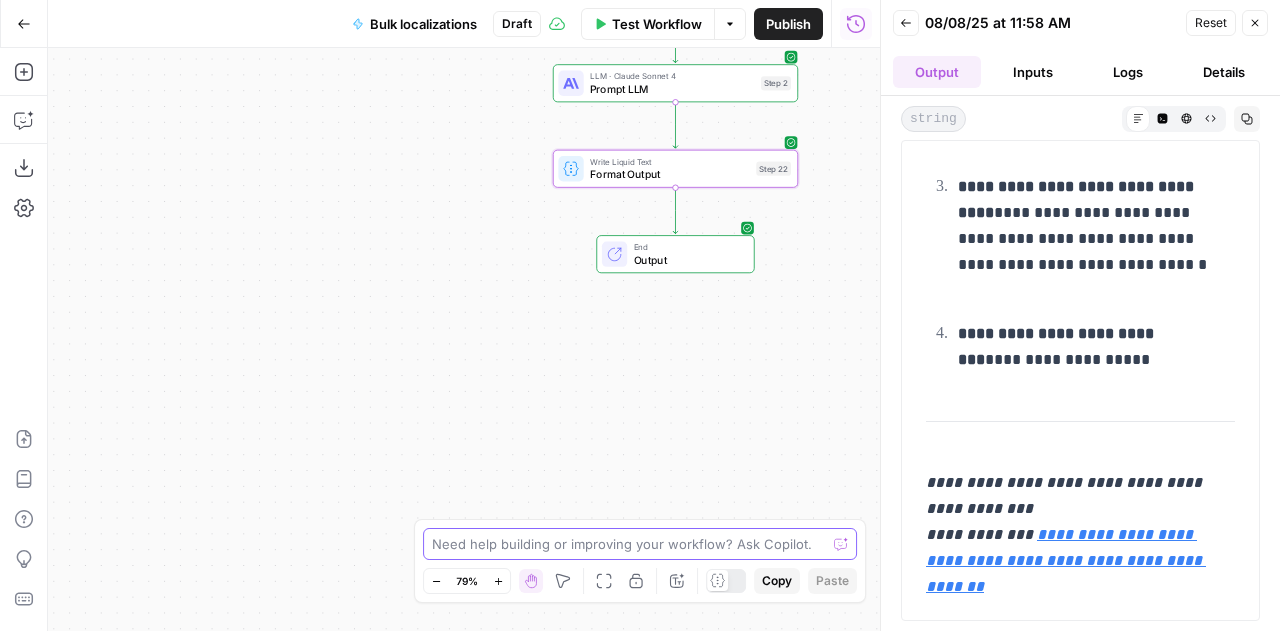 click at bounding box center (629, 544) 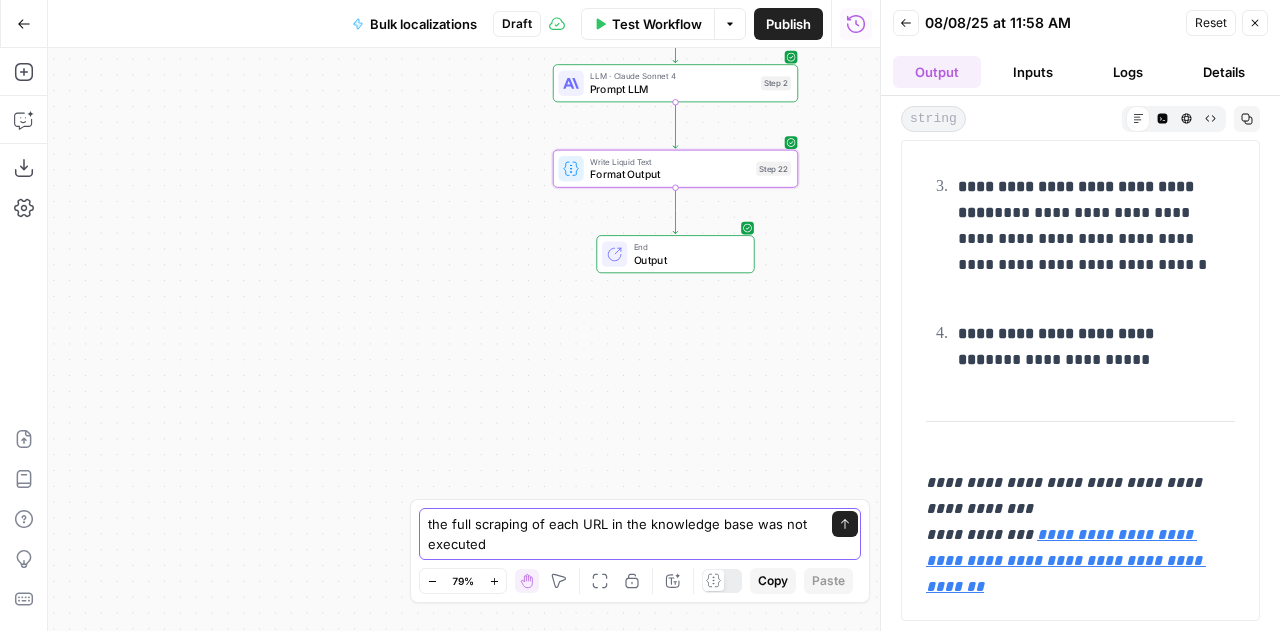 type on "the full scraping of each URL in the knowledge base was not executed fully" 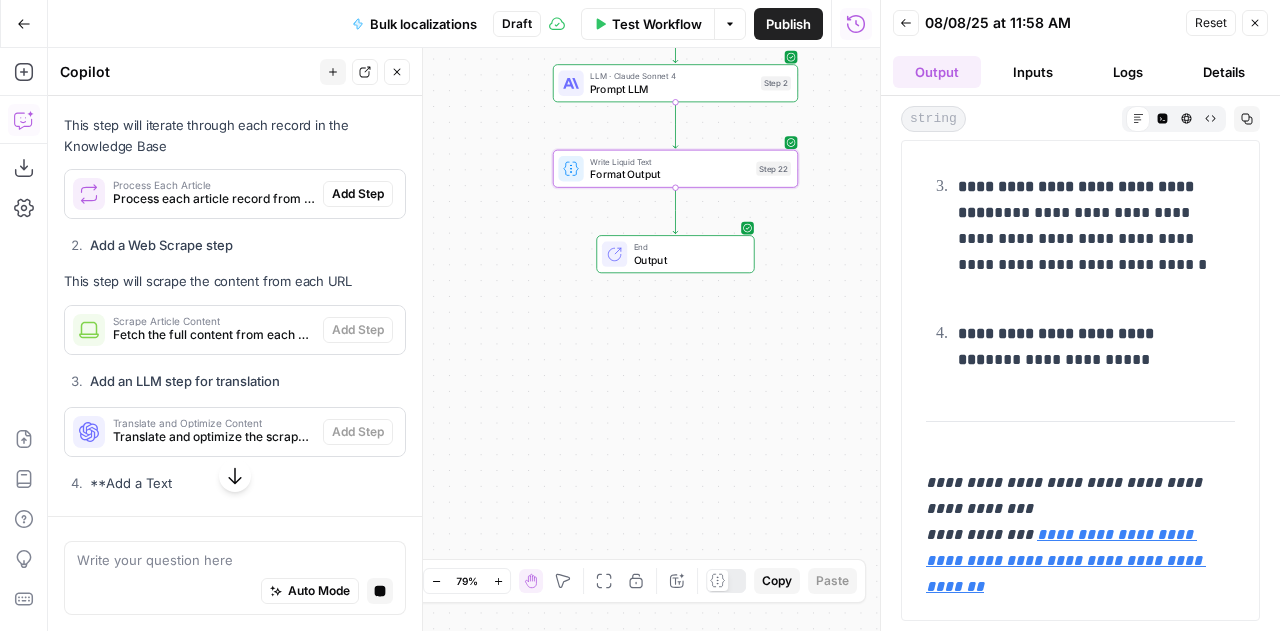scroll, scrollTop: 5496, scrollLeft: 0, axis: vertical 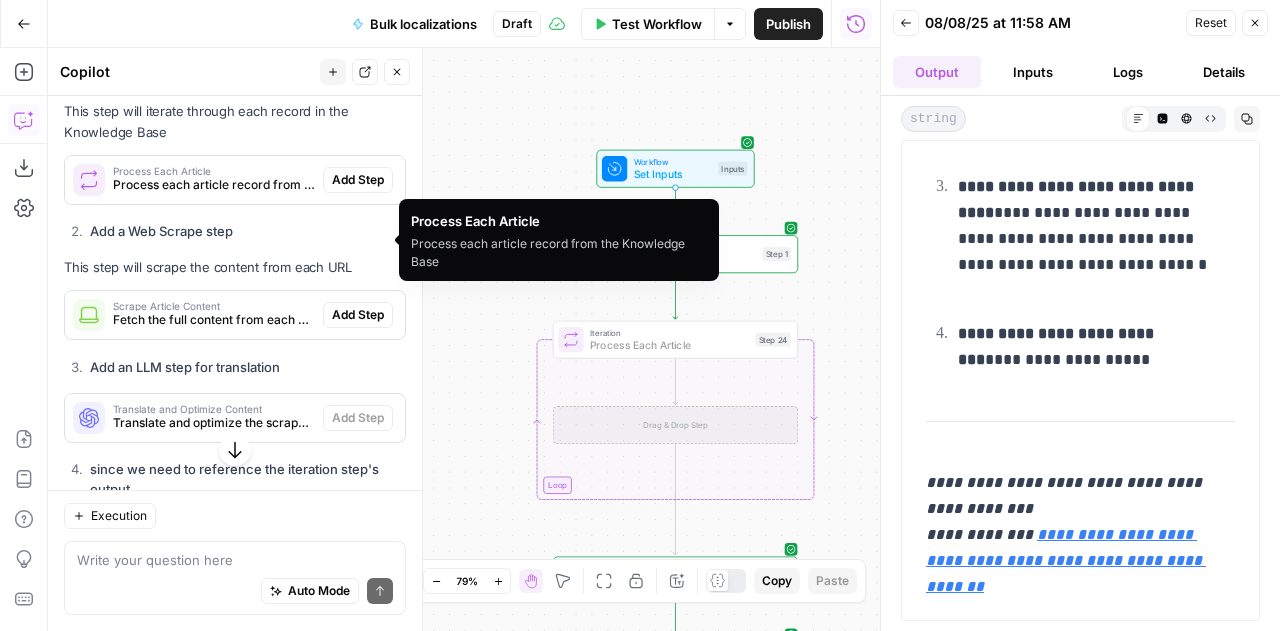 click on "Add Step" at bounding box center (358, 180) 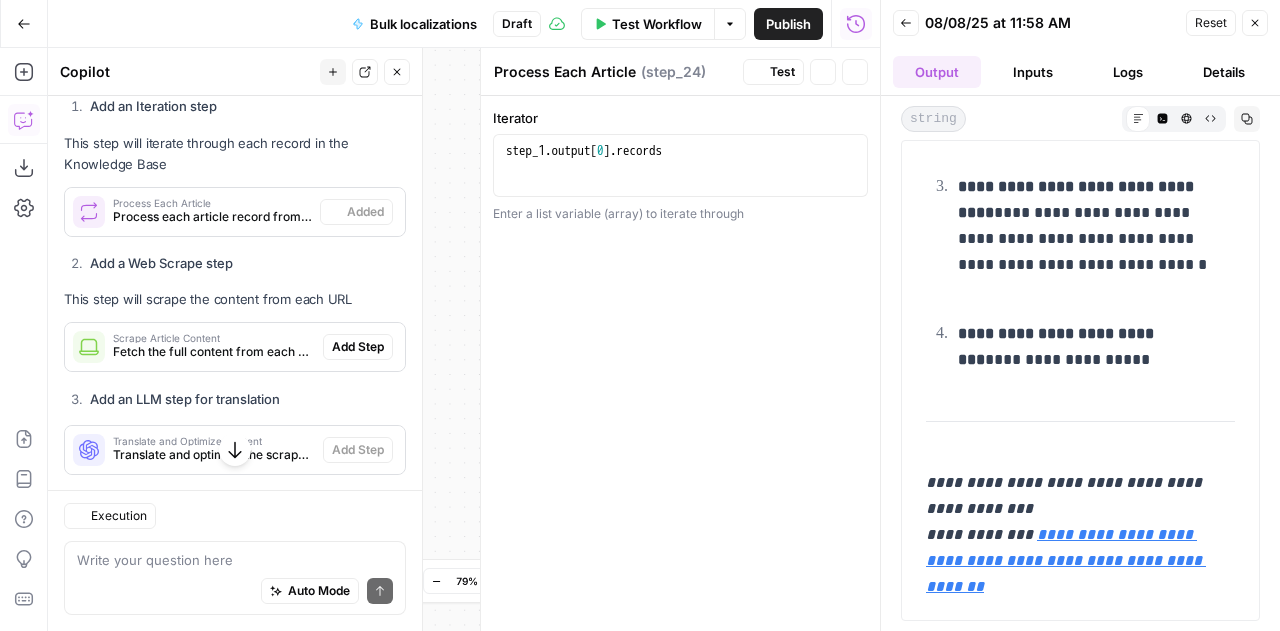 scroll, scrollTop: 5767, scrollLeft: 0, axis: vertical 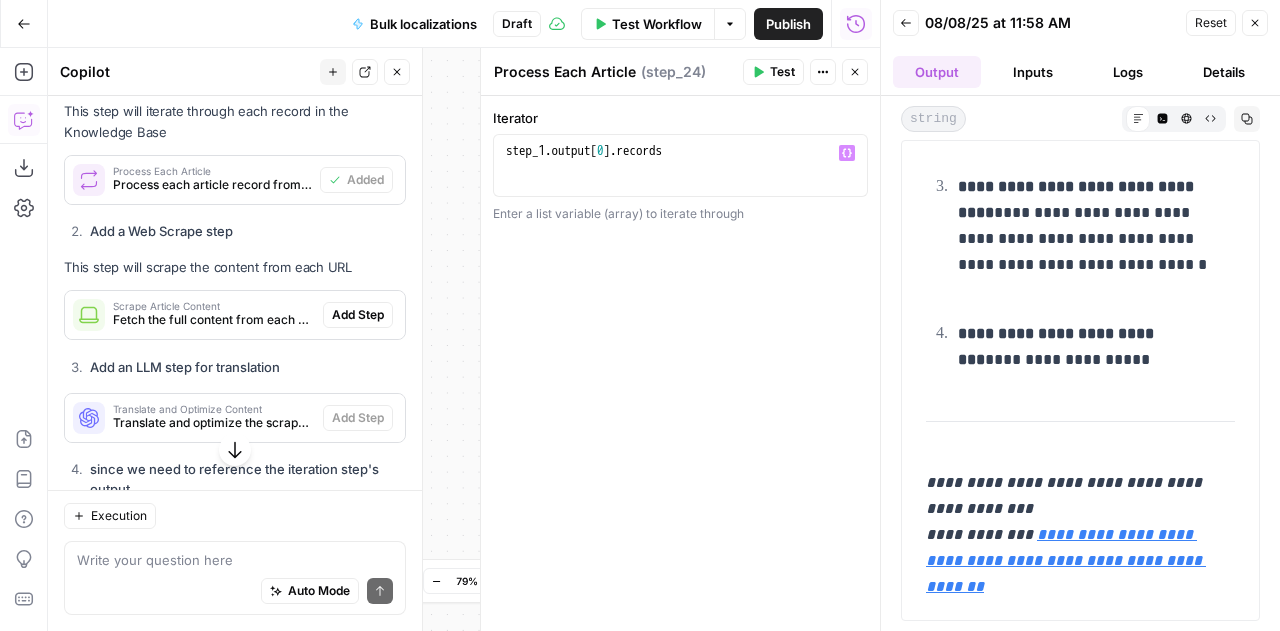 type on "**********" 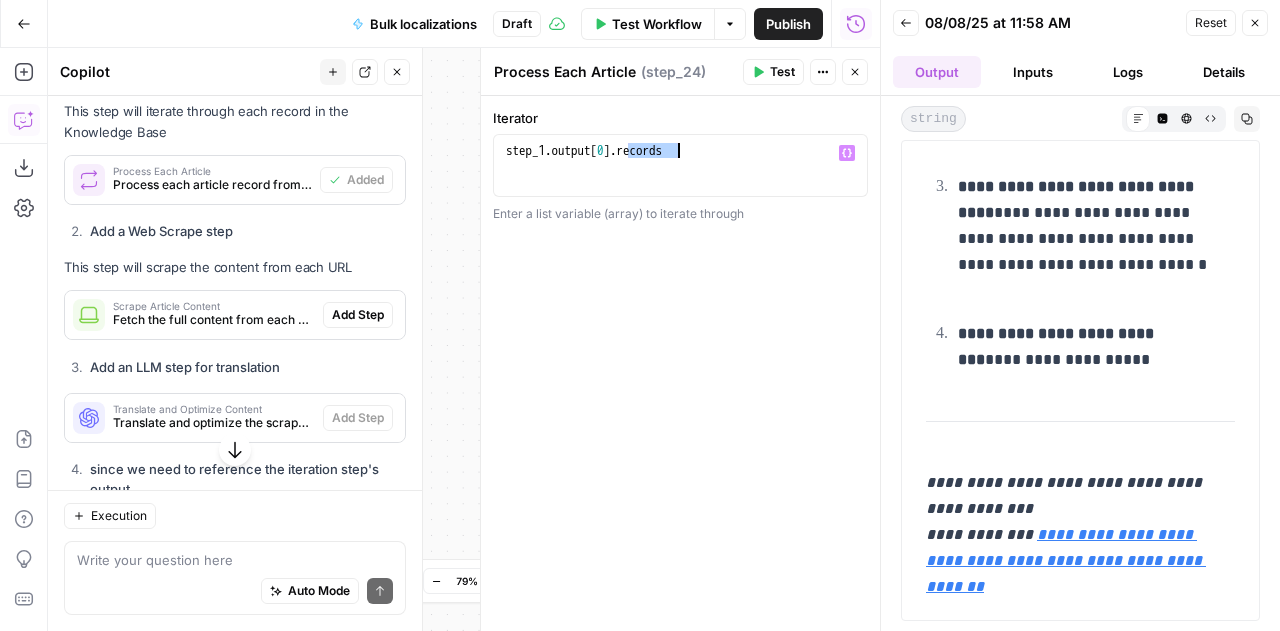 click on "step_1 . output [ 0 ] . records" at bounding box center (681, 180) 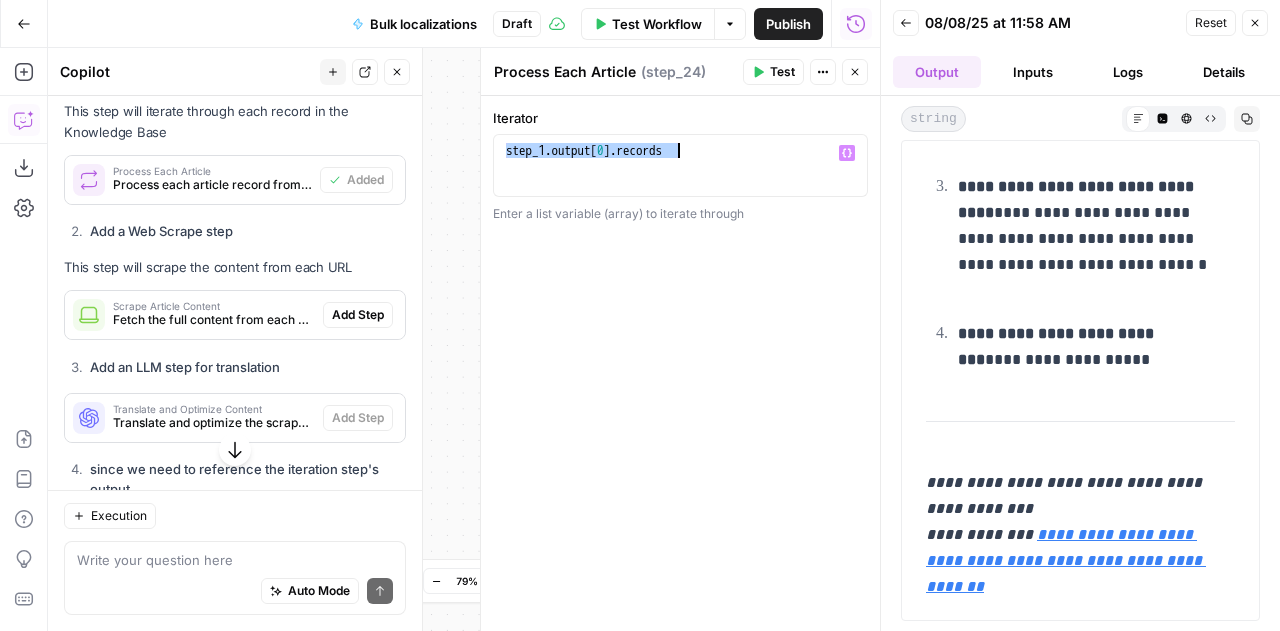 click on "step_1 . output [ 0 ] . records" at bounding box center (681, 180) 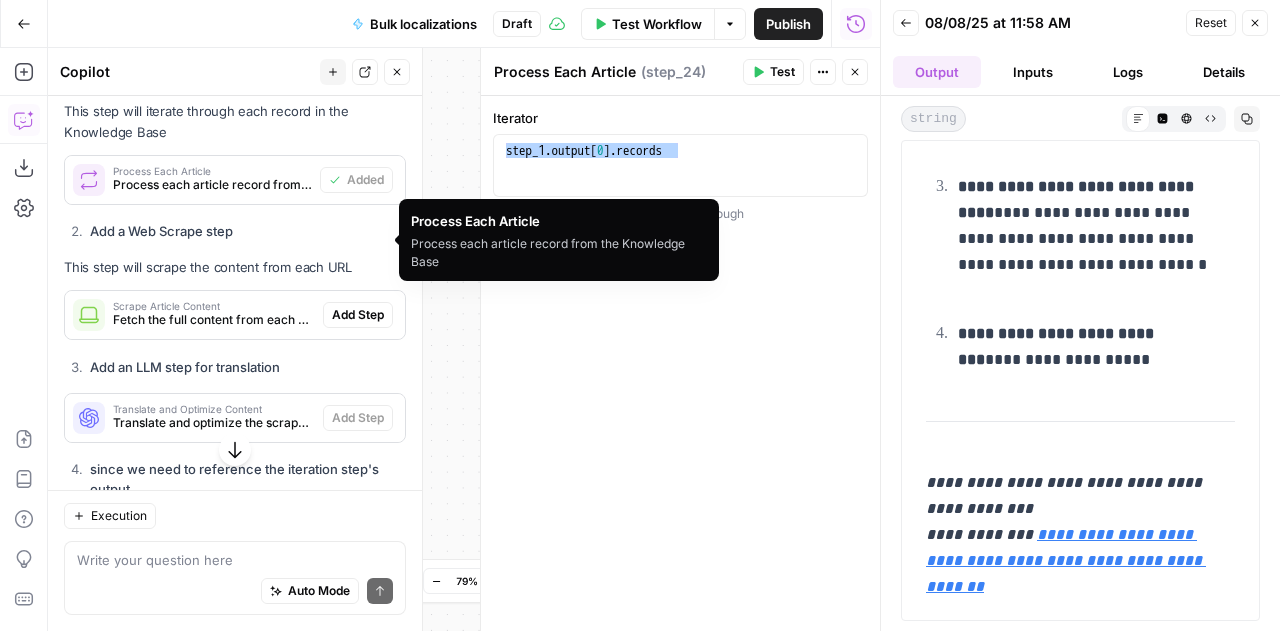 click on "Process each article record from the Knowledge Base" at bounding box center (212, 185) 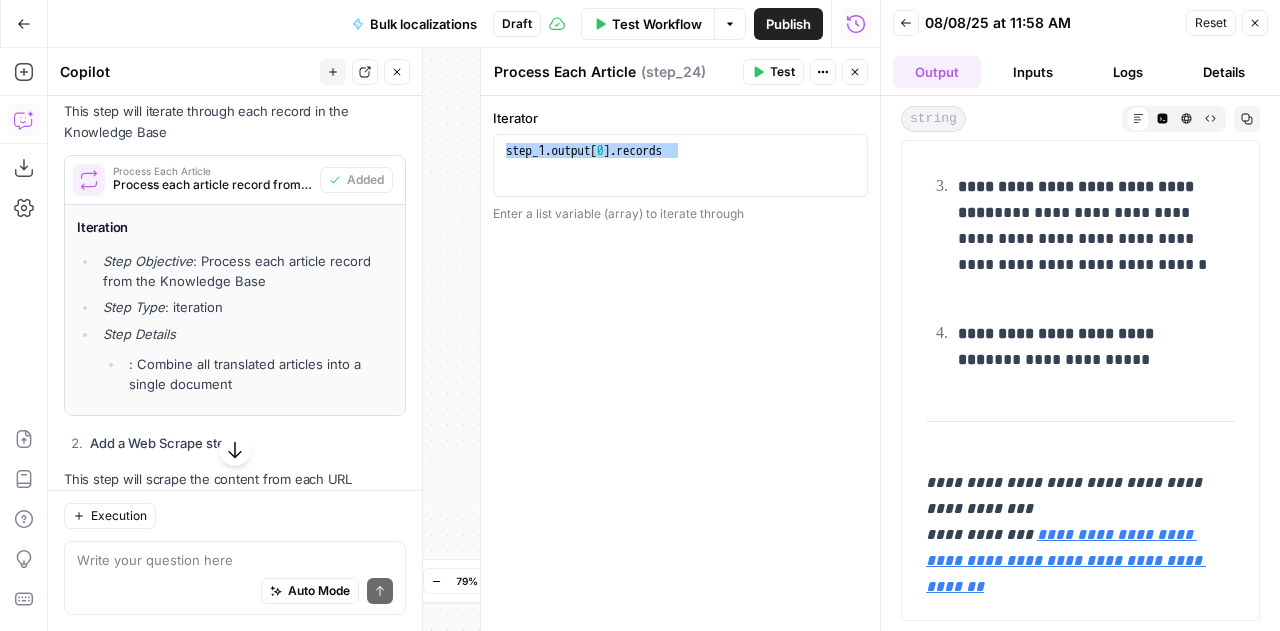 click on "Process Each Article" at bounding box center (565, 72) 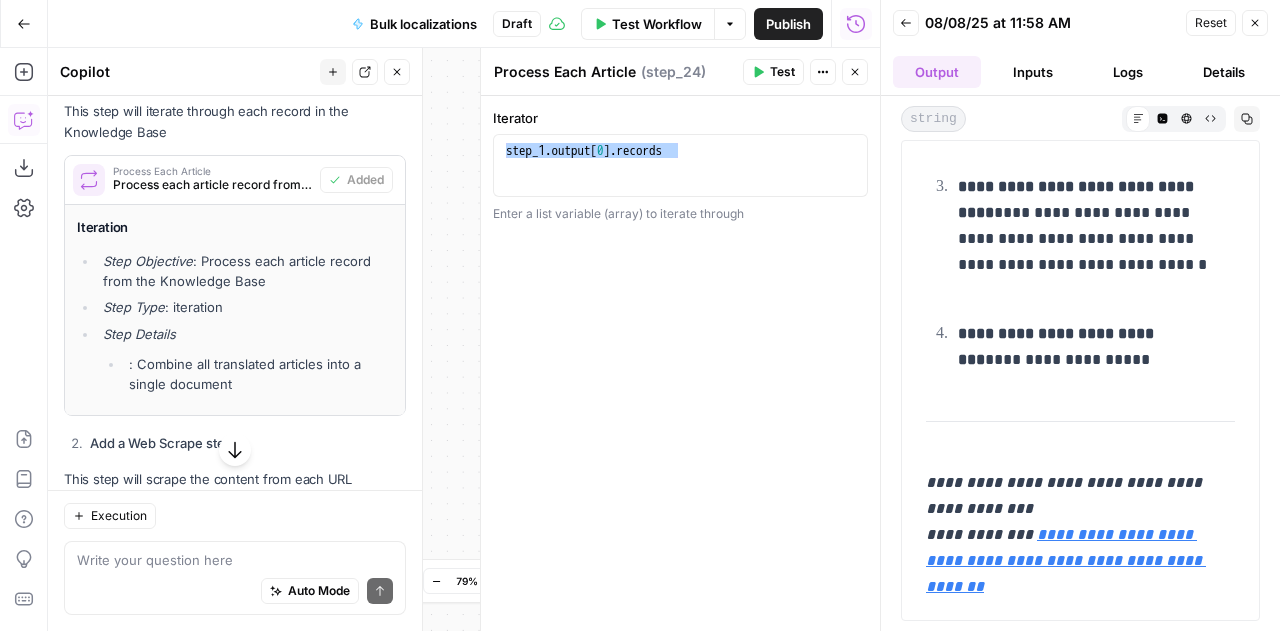 drag, startPoint x: 76, startPoint y: 281, endPoint x: 387, endPoint y: 450, distance: 353.95197 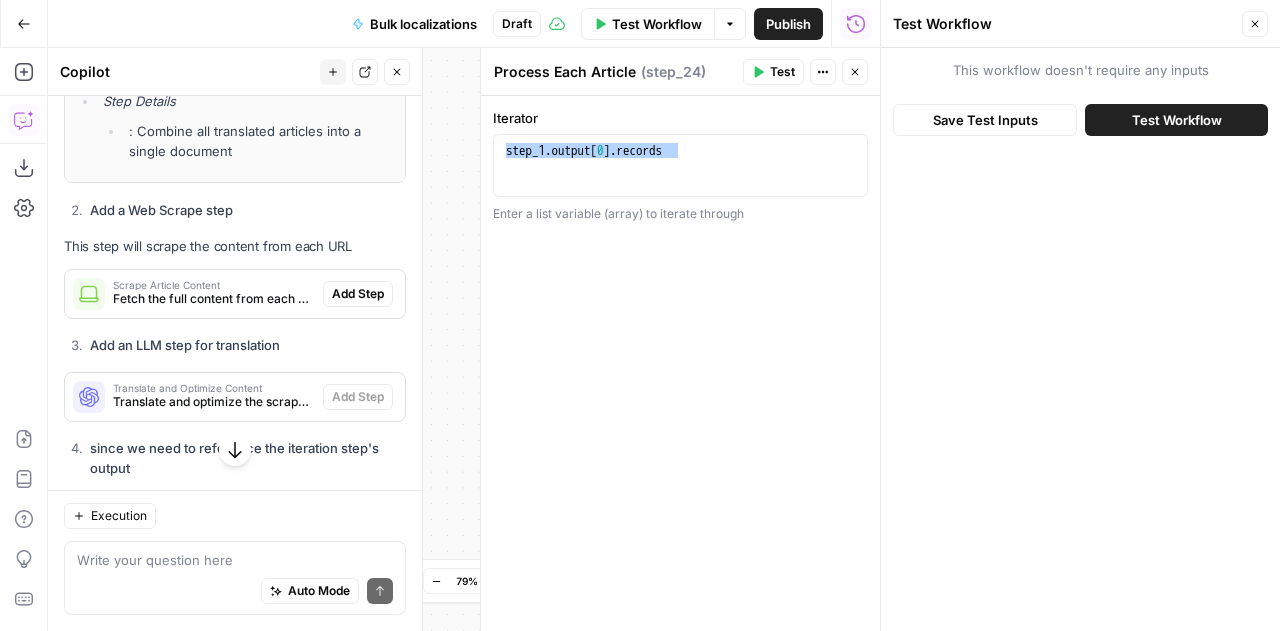scroll, scrollTop: 6001, scrollLeft: 0, axis: vertical 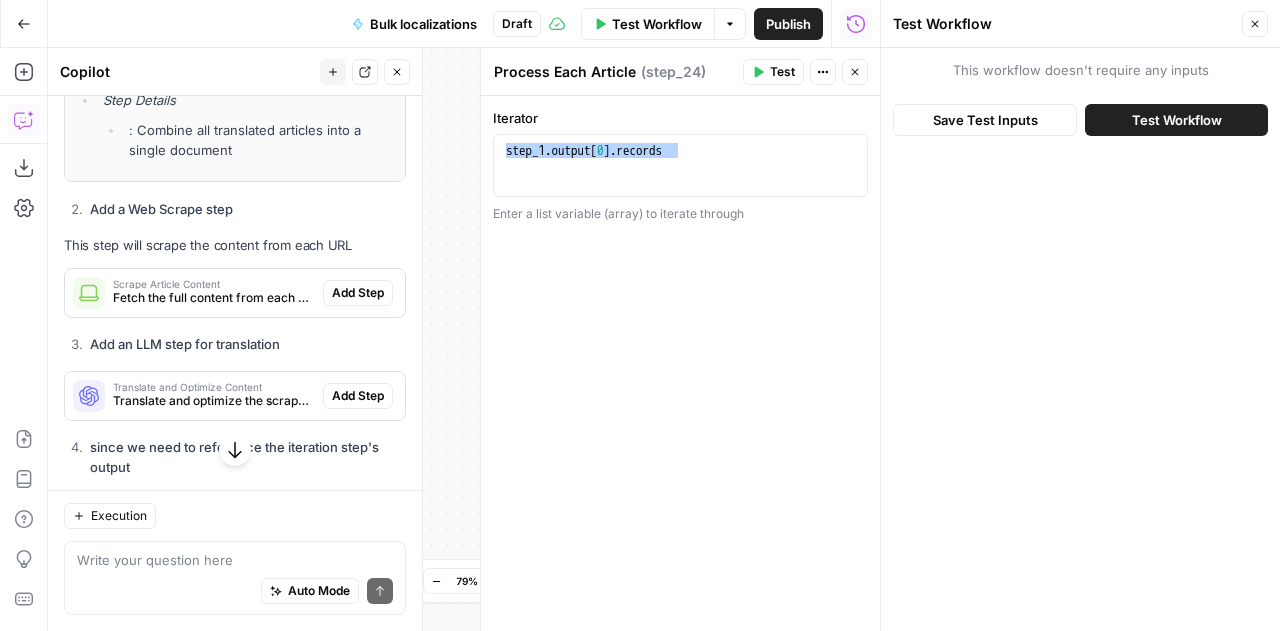click on "Add Step" at bounding box center (358, 293) 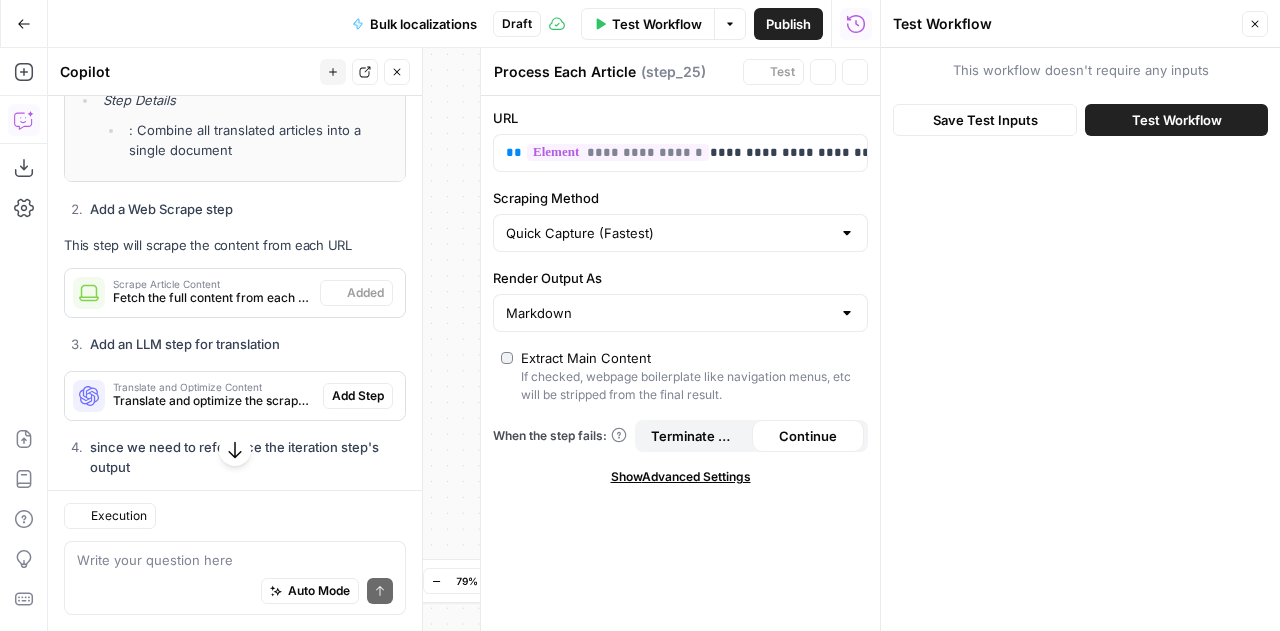 type on "Scrape Article Content" 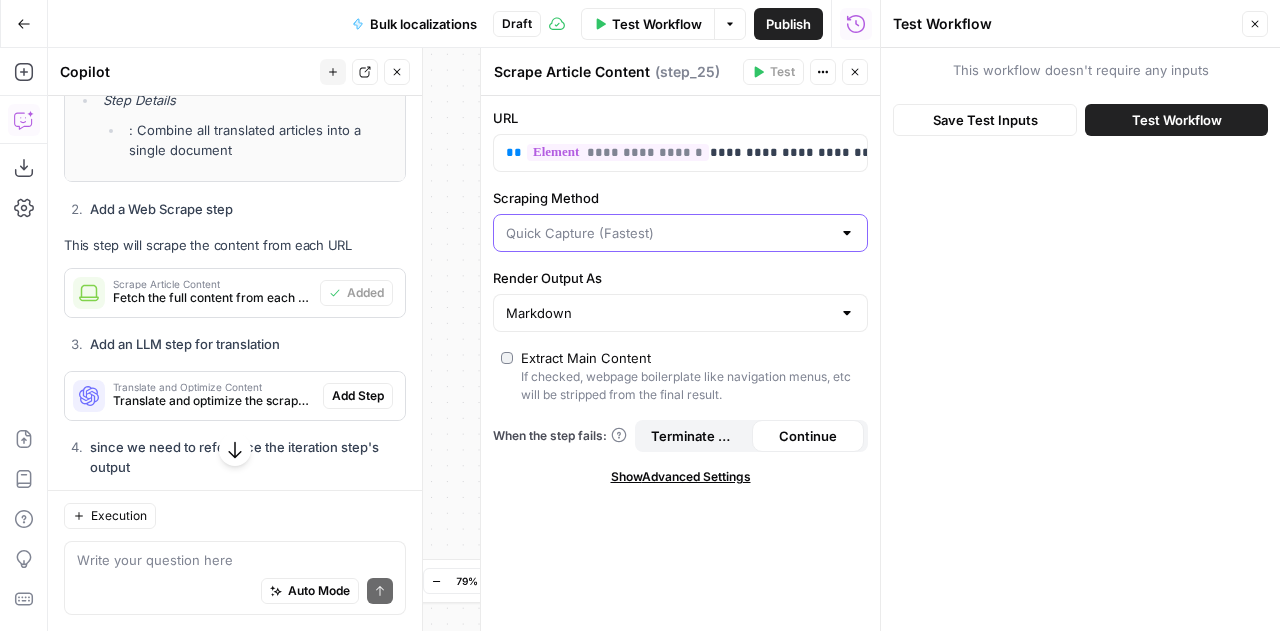 click on "Scraping Method" at bounding box center [668, 233] 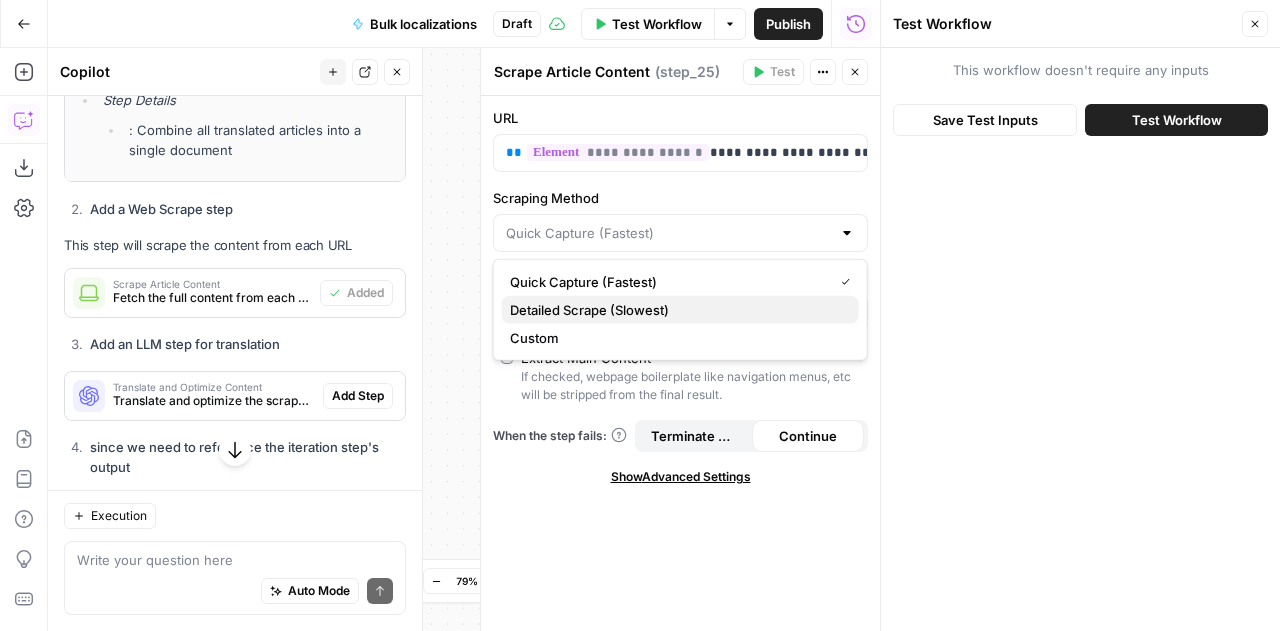 click on "Detailed Scrape (Slowest)" at bounding box center (676, 310) 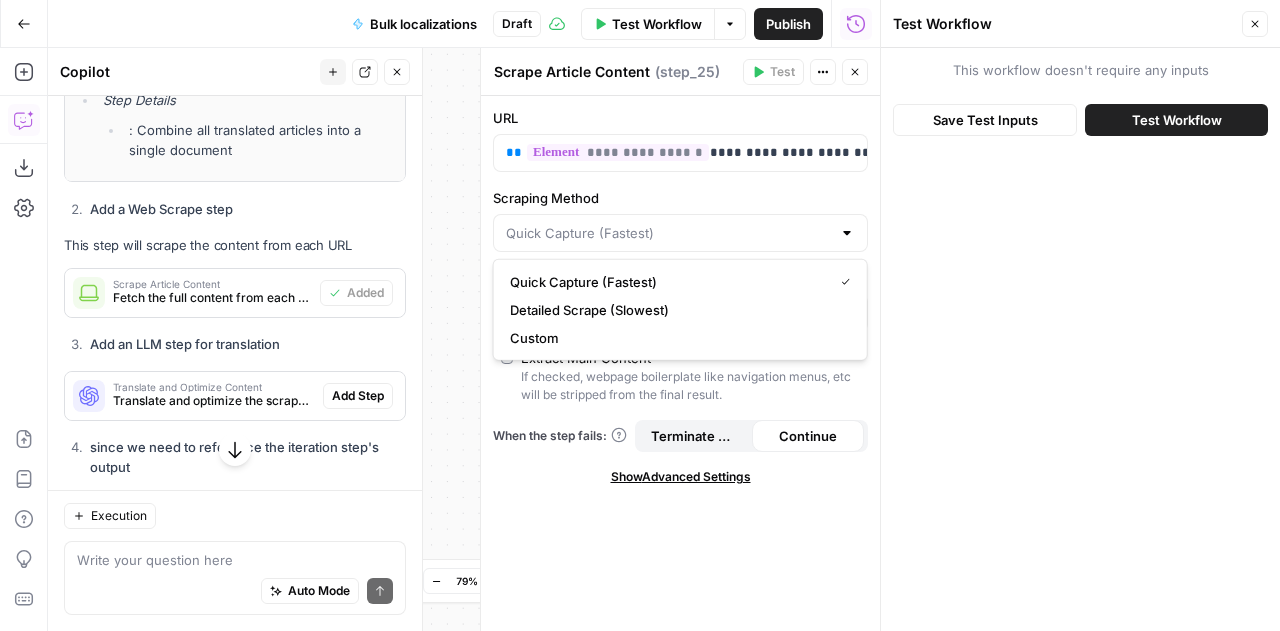 type on "Detailed Scrape (Slowest)" 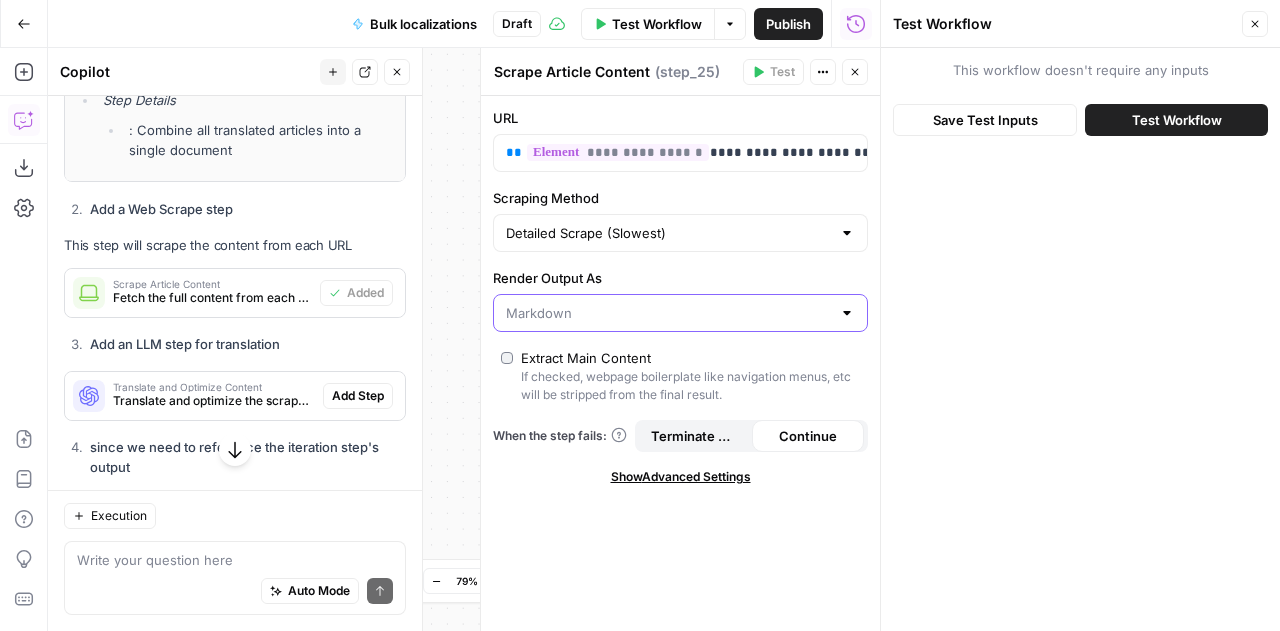 click on "Render Output As" at bounding box center [668, 313] 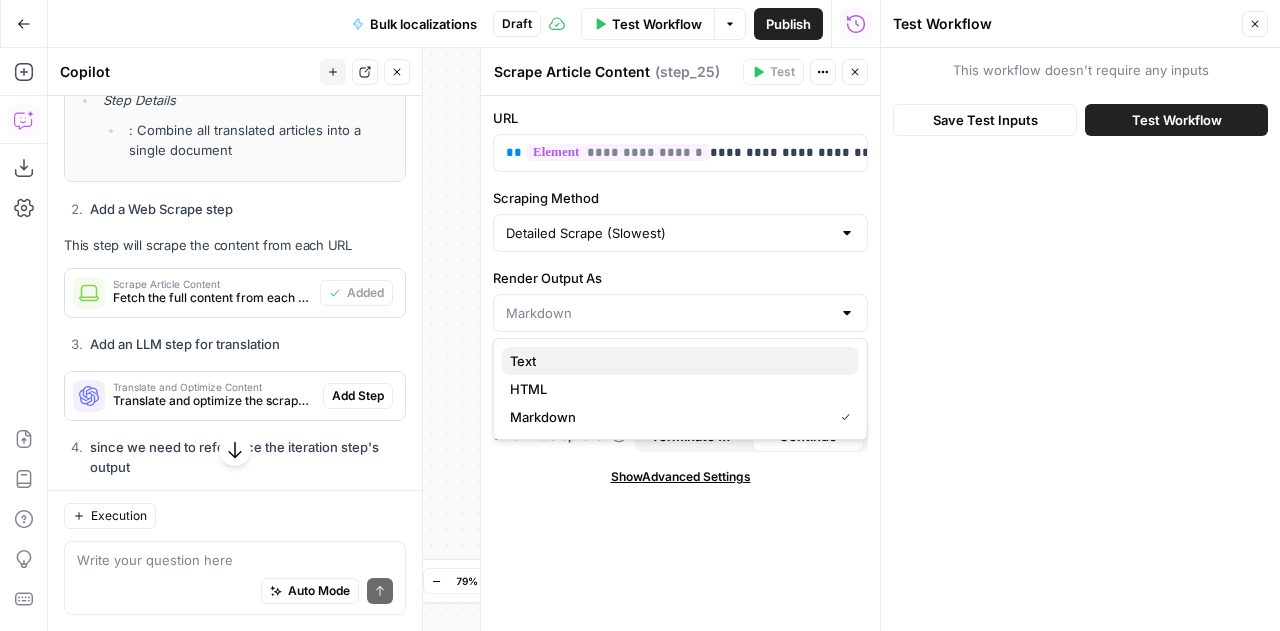 click on "Text" at bounding box center [676, 361] 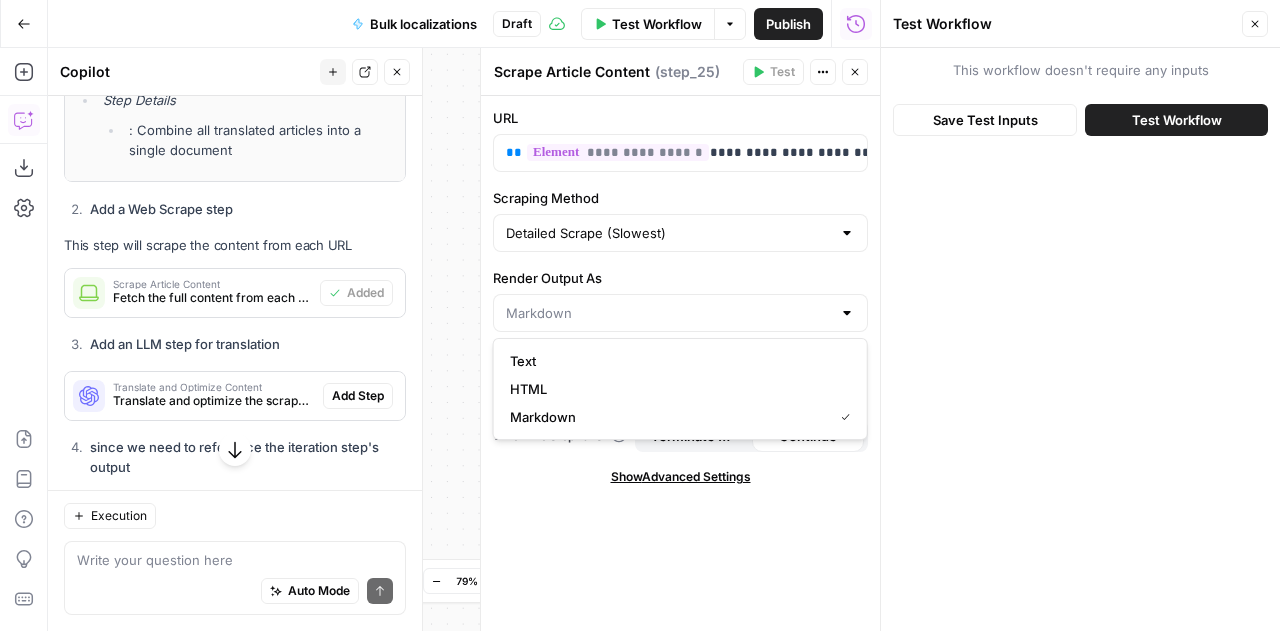 type on "Text" 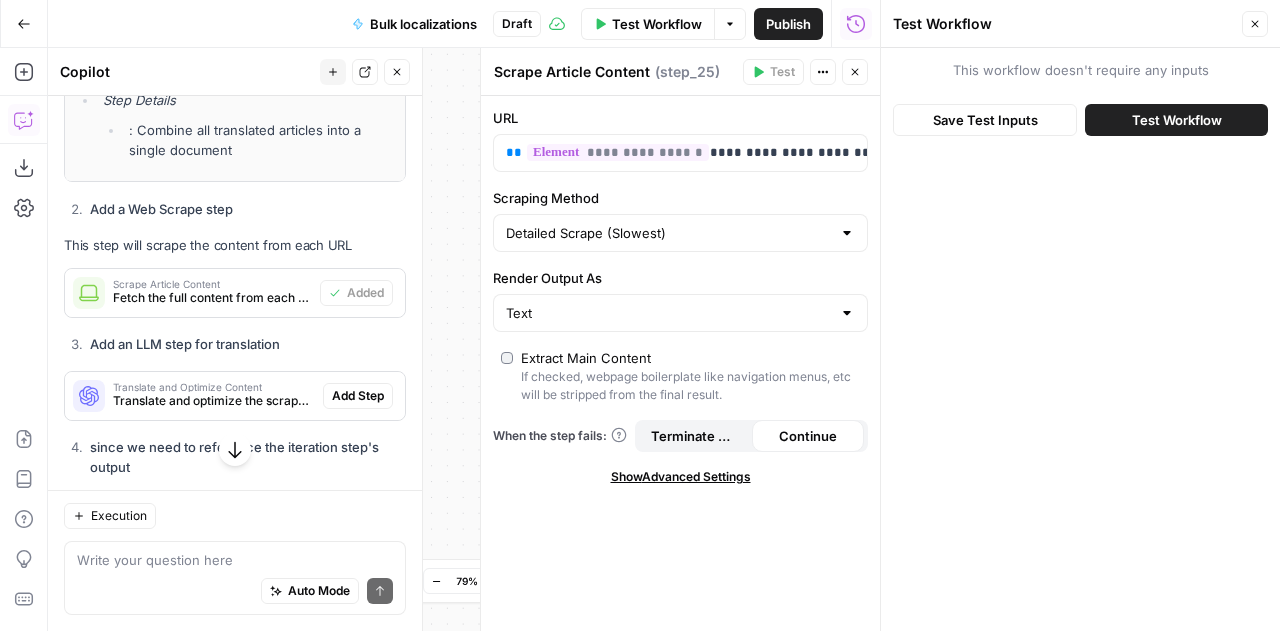 click on "Add Step" at bounding box center [358, 396] 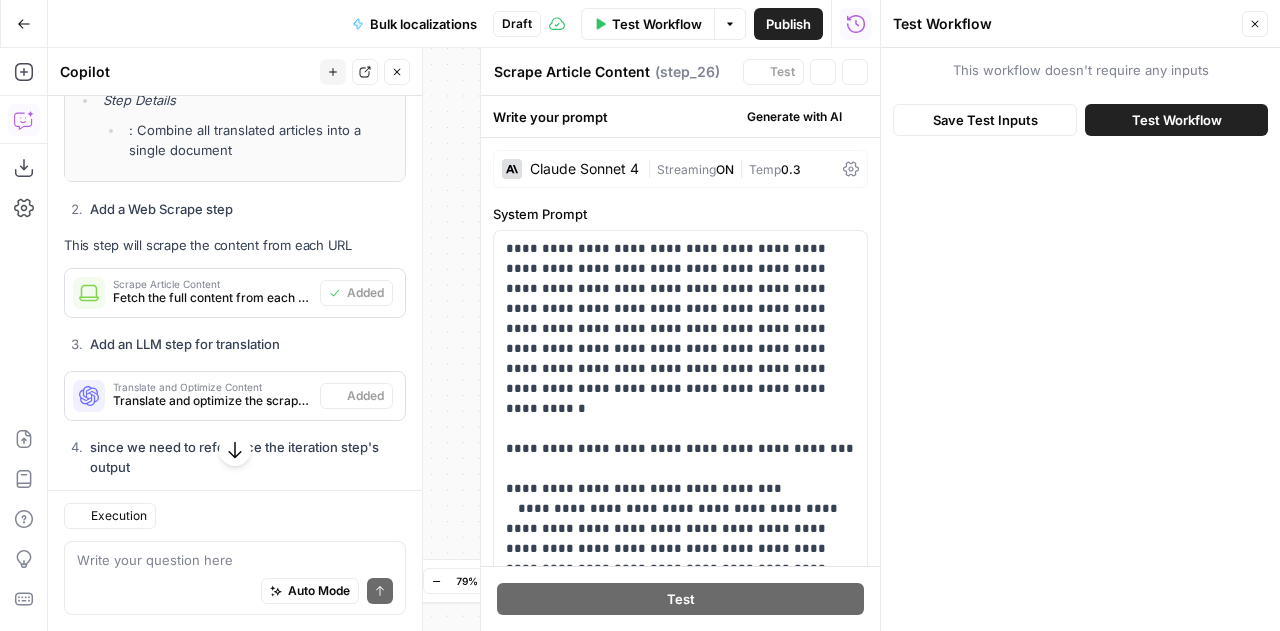 type on "Translate and Optimize Content" 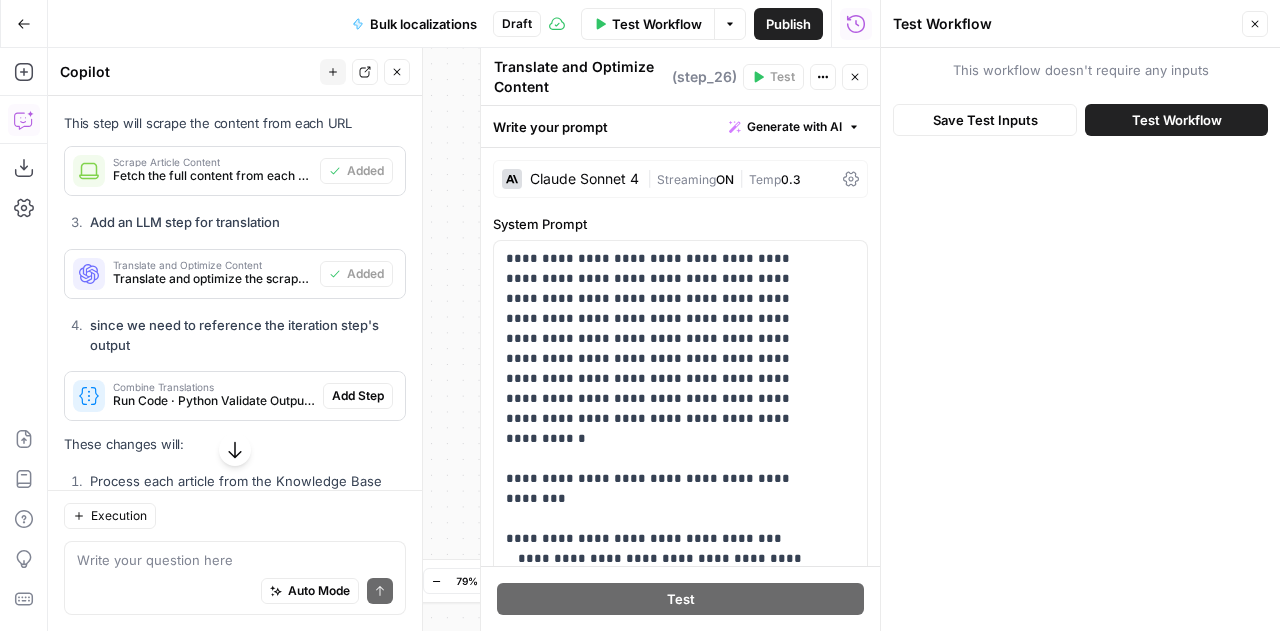 scroll, scrollTop: 6125, scrollLeft: 0, axis: vertical 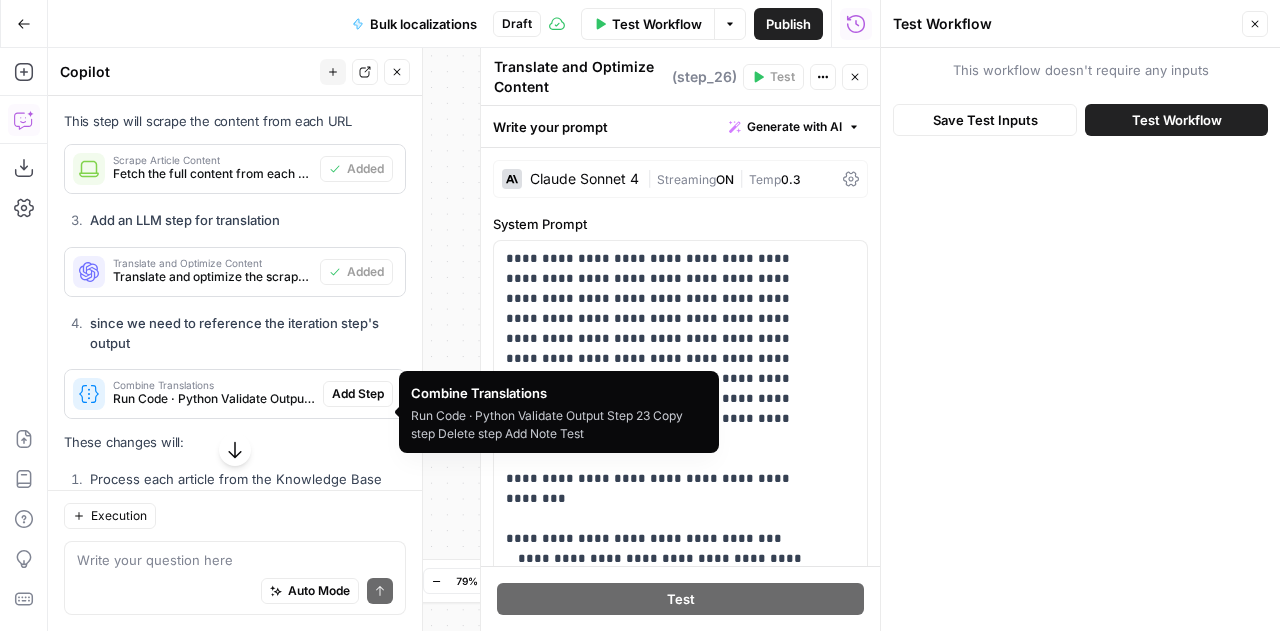 click on "Add Step" at bounding box center [358, 394] 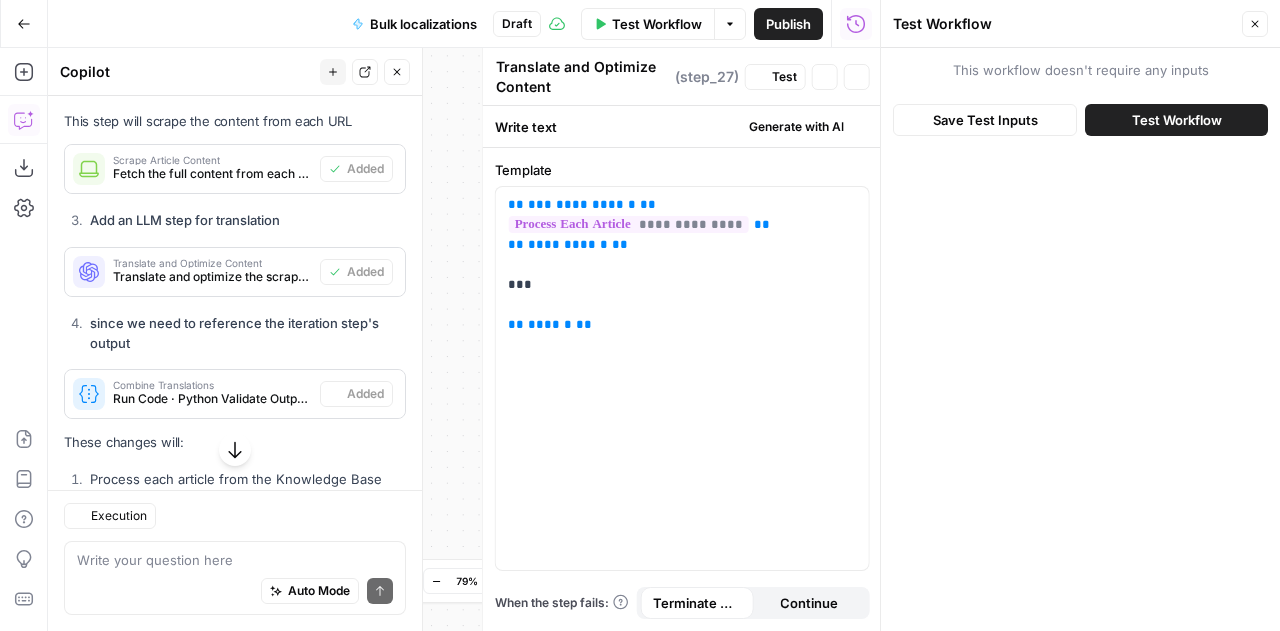 type on "Combine Translations" 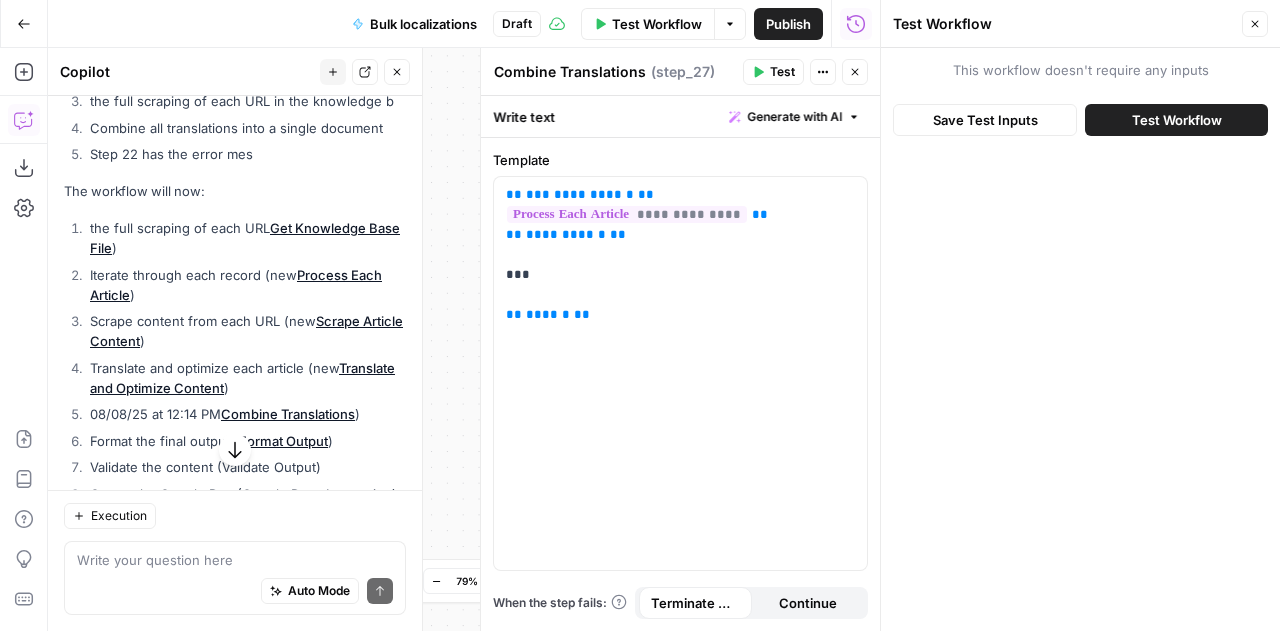 scroll, scrollTop: 6771, scrollLeft: 0, axis: vertical 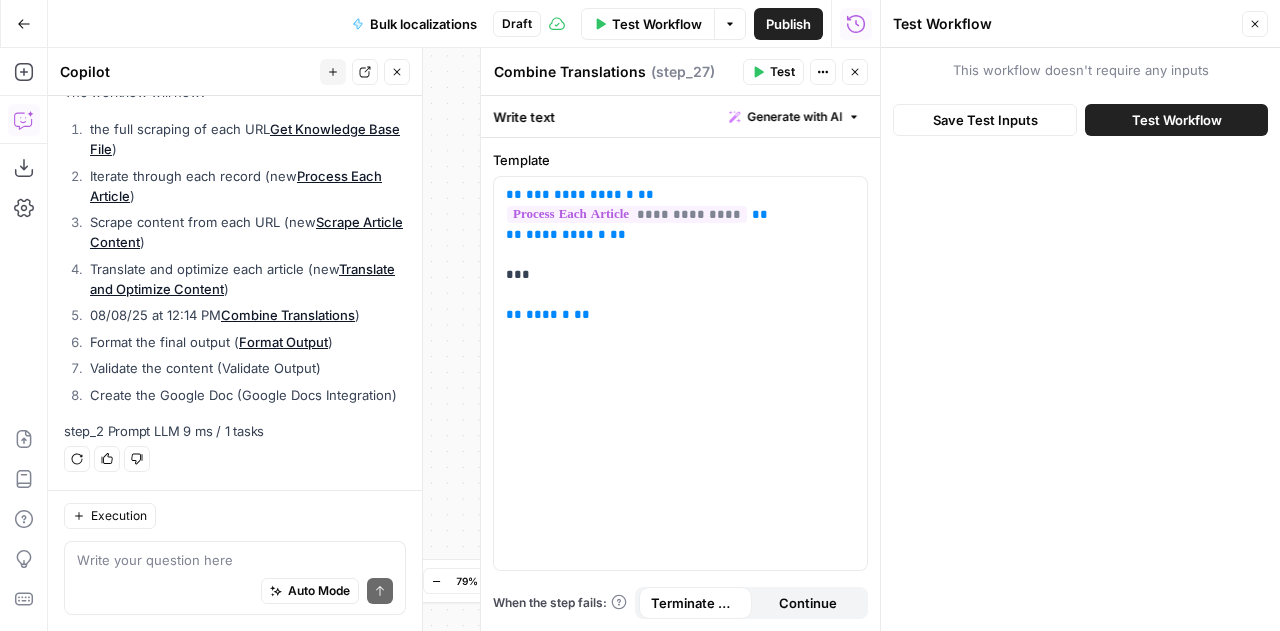 click 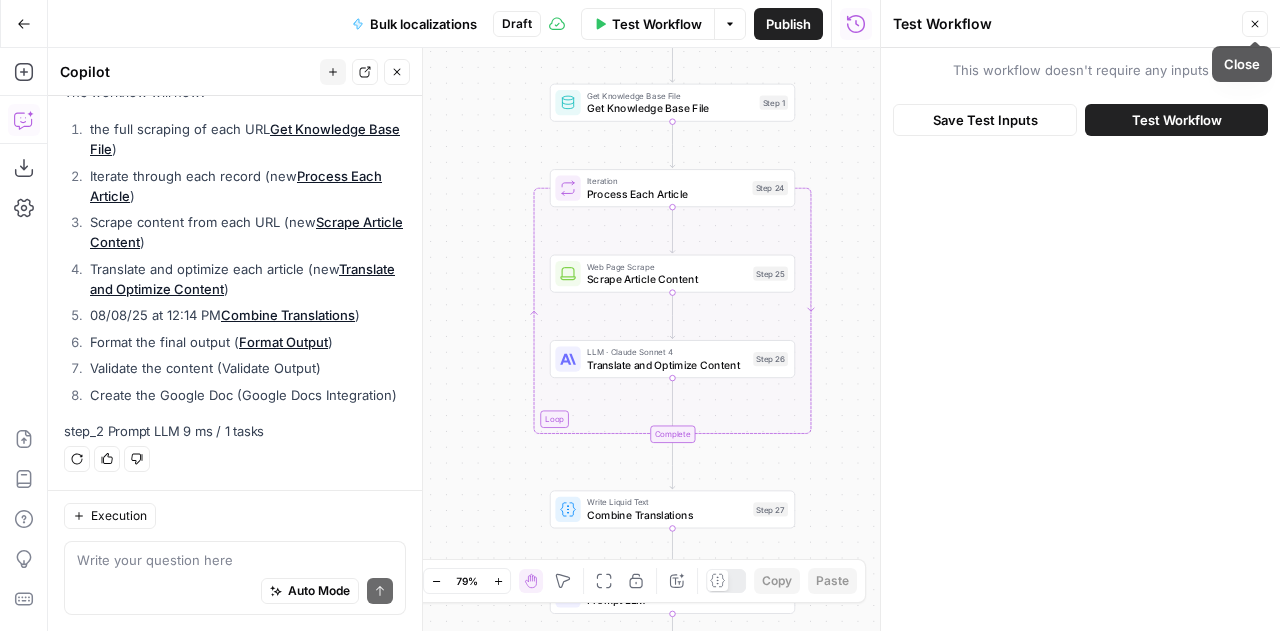 click 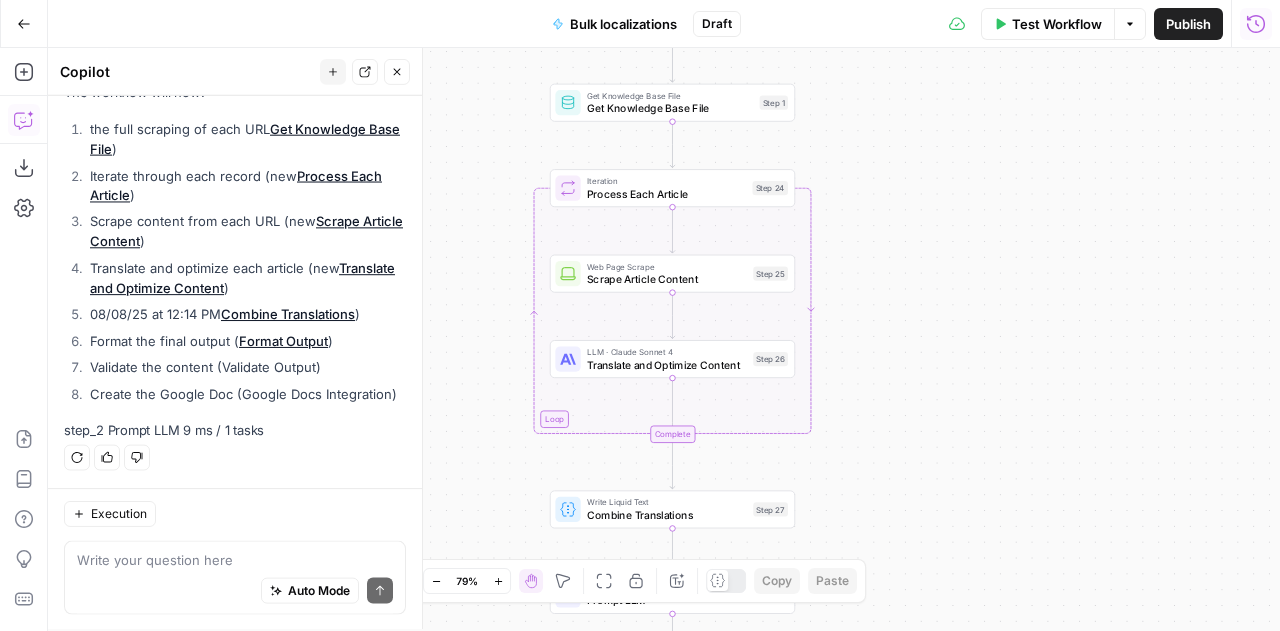 scroll, scrollTop: 6771, scrollLeft: 0, axis: vertical 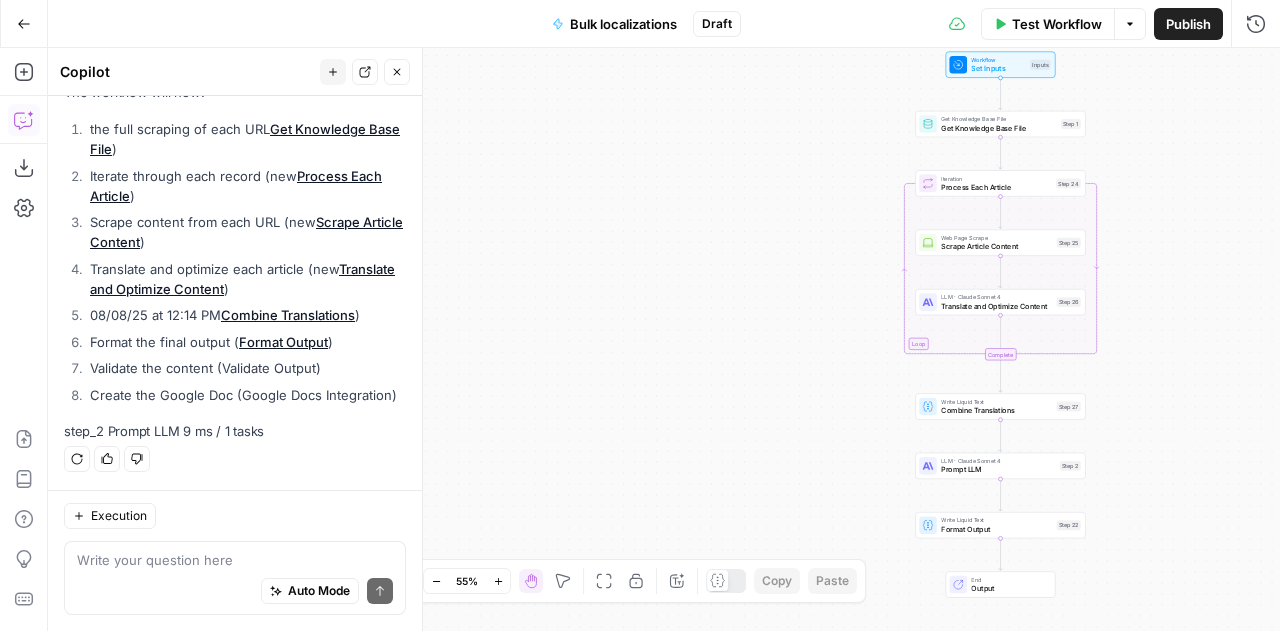 click on "Workflow Set Inputs Inputs Get Knowledge Base File Get Knowledge Base File Step 1 Loop Iteration Process Each Article Step 24 Web Page Scrape Scrape Article Content Step 25 LLM · Claude Sonnet 4 Translate and Optimize Content Step 26 Complete Write Liquid Text Combine Translations Step 27 LLM · Claude Sonnet 4 Prompt LLM Step 2 Write Liquid Text Format Output Step 22 End Output" at bounding box center (664, 339) 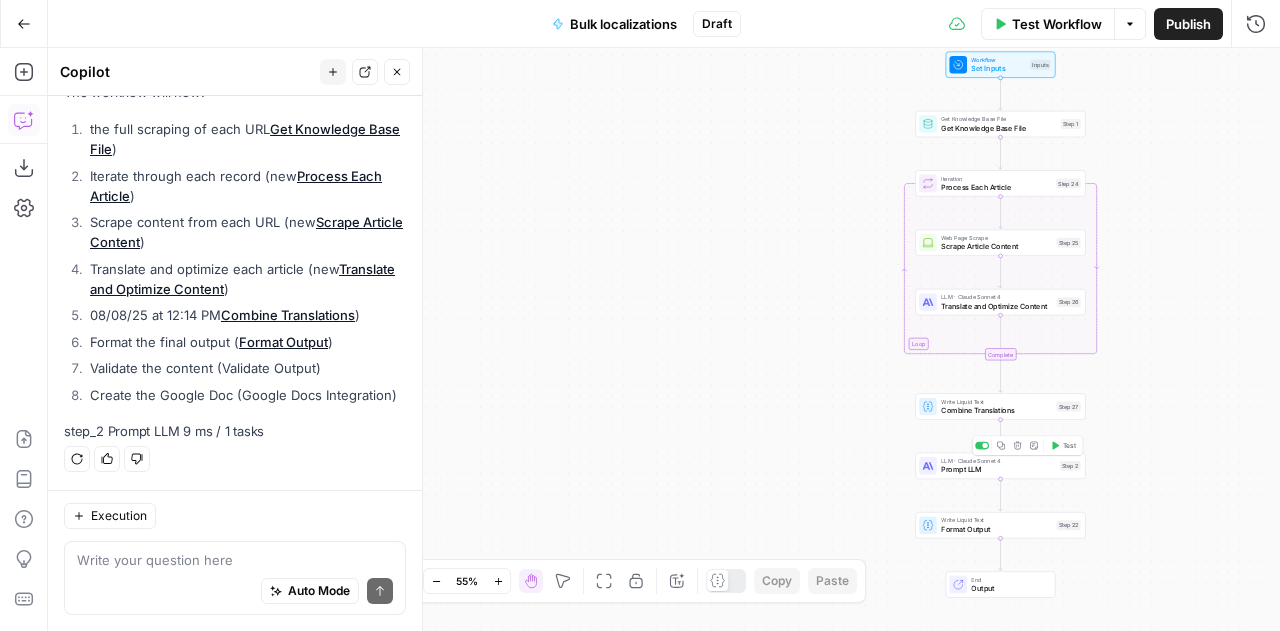 click on "Prompt LLM" at bounding box center (998, 469) 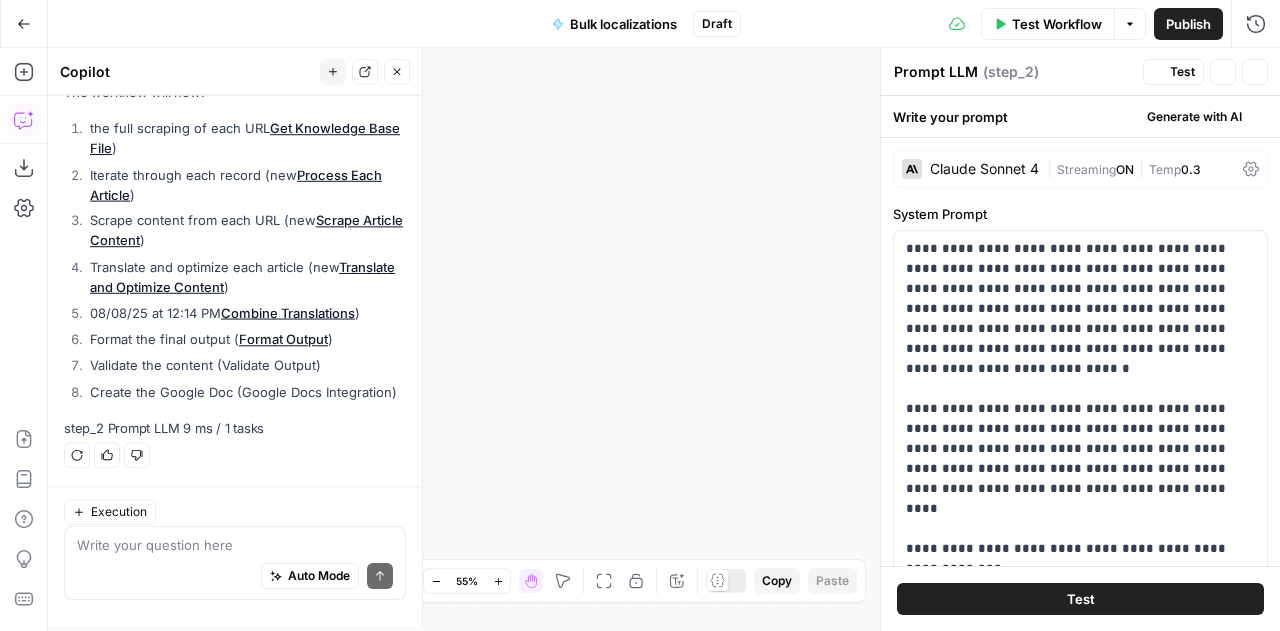 scroll, scrollTop: 6771, scrollLeft: 0, axis: vertical 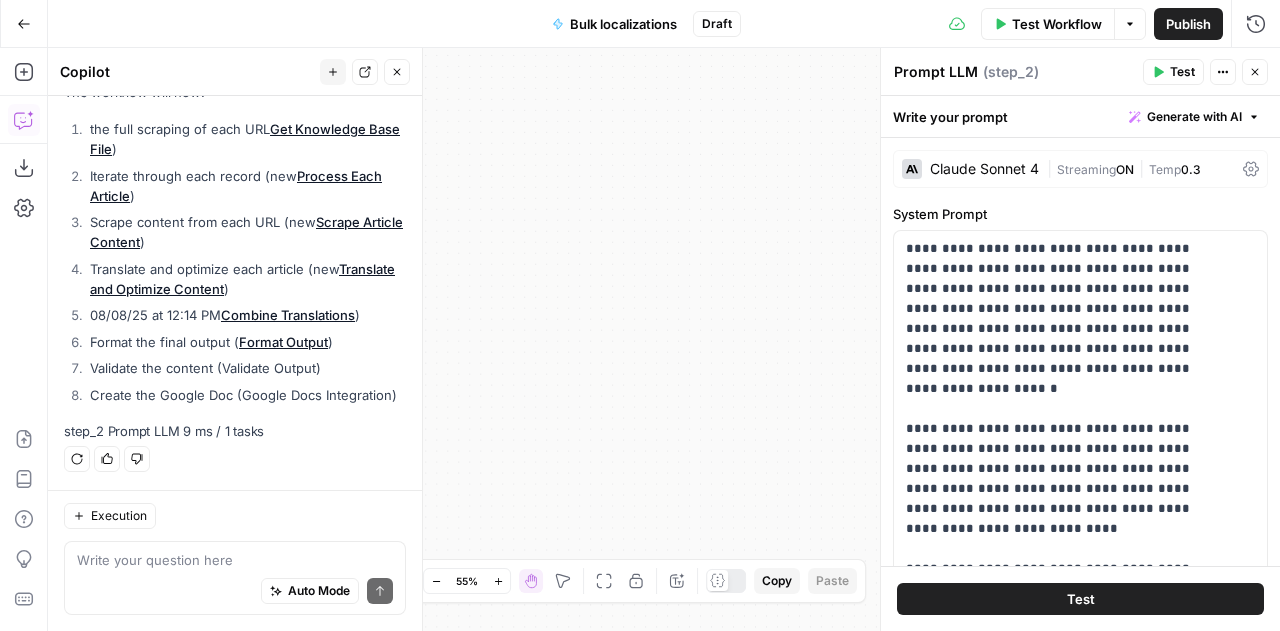 click on "Close" at bounding box center (1255, 72) 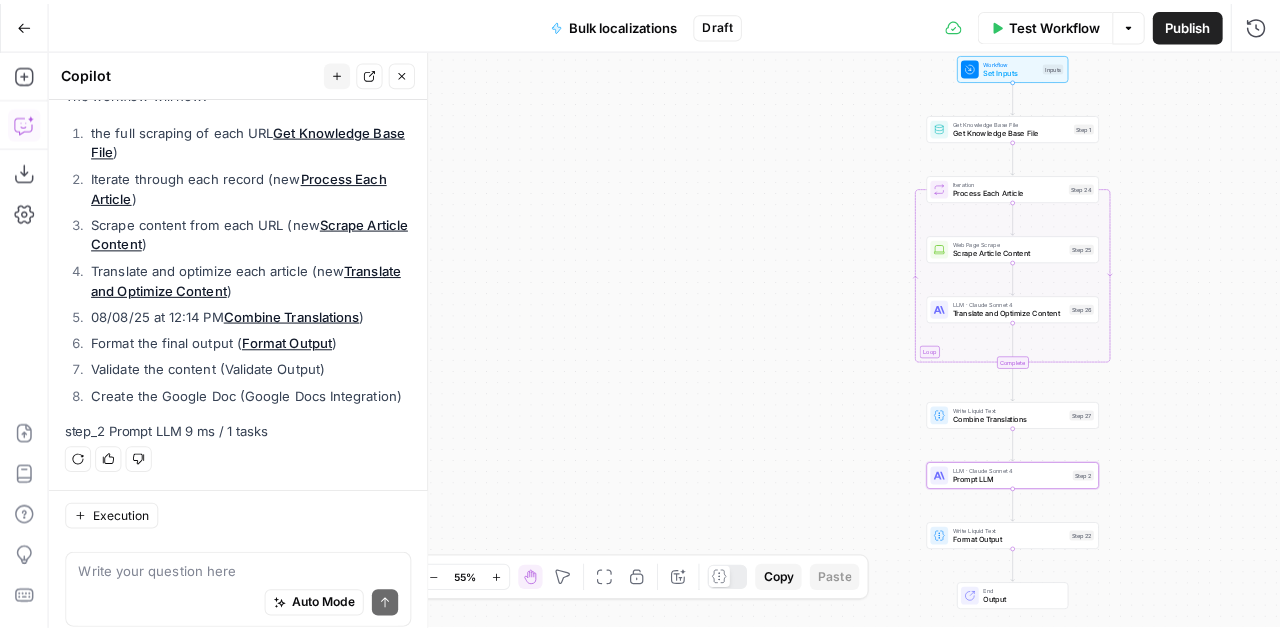 scroll, scrollTop: 6771, scrollLeft: 0, axis: vertical 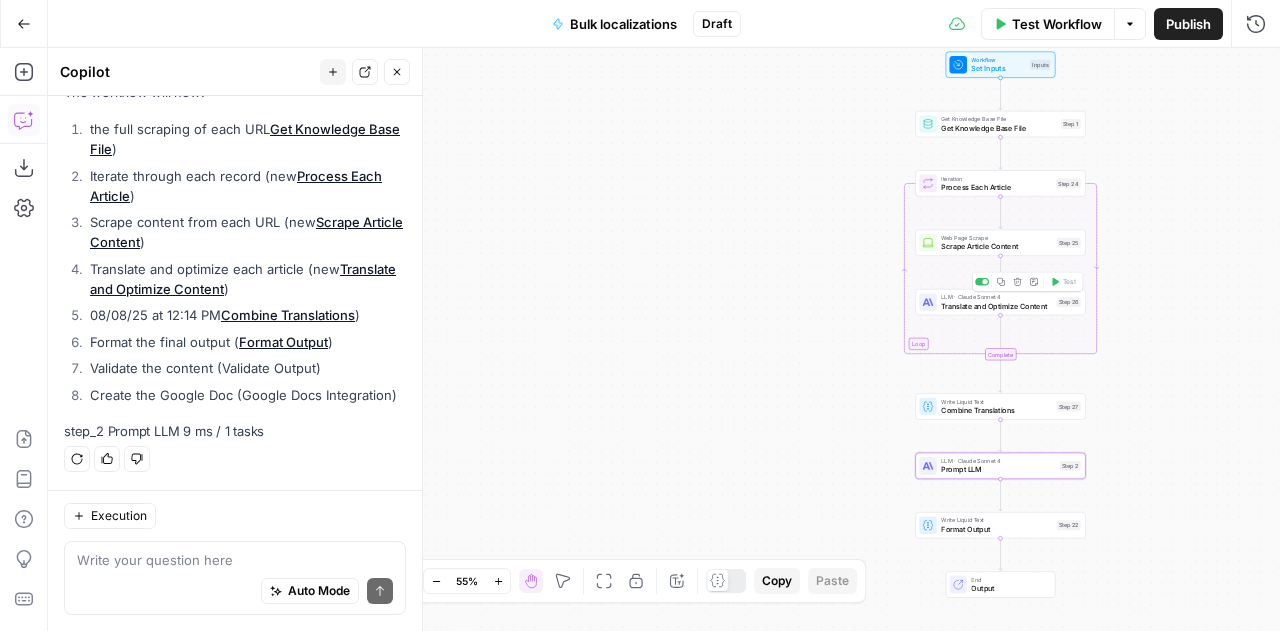 click on "Translate and Optimize Content" at bounding box center (996, 305) 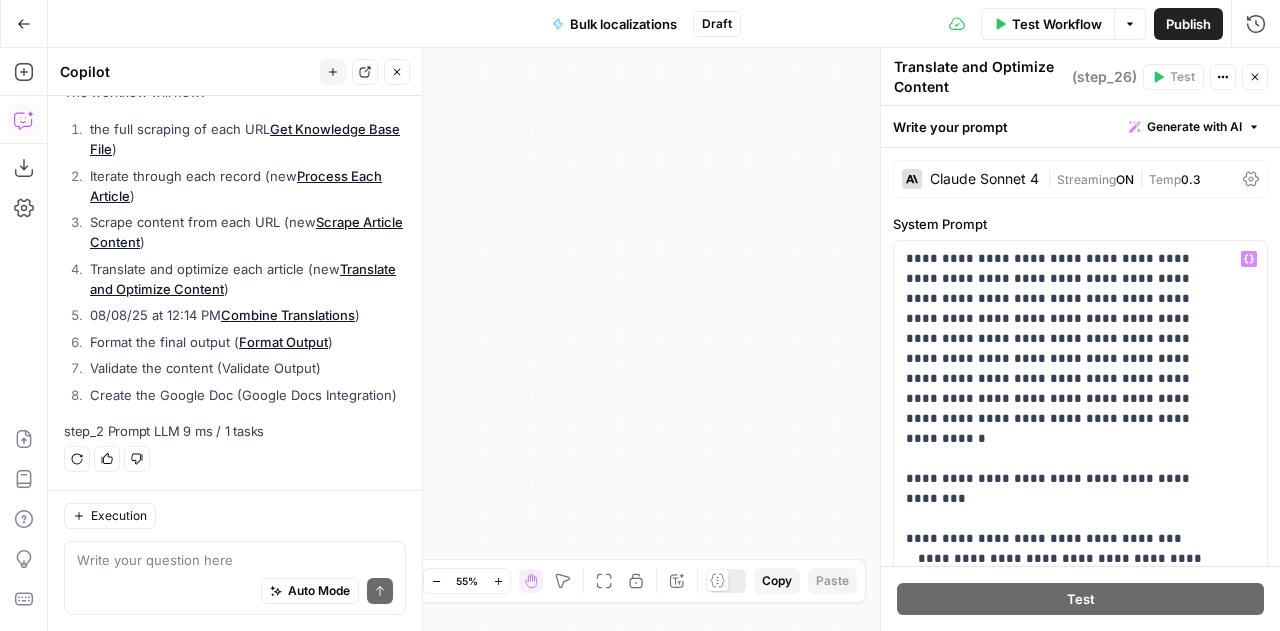 scroll, scrollTop: 6458, scrollLeft: 0, axis: vertical 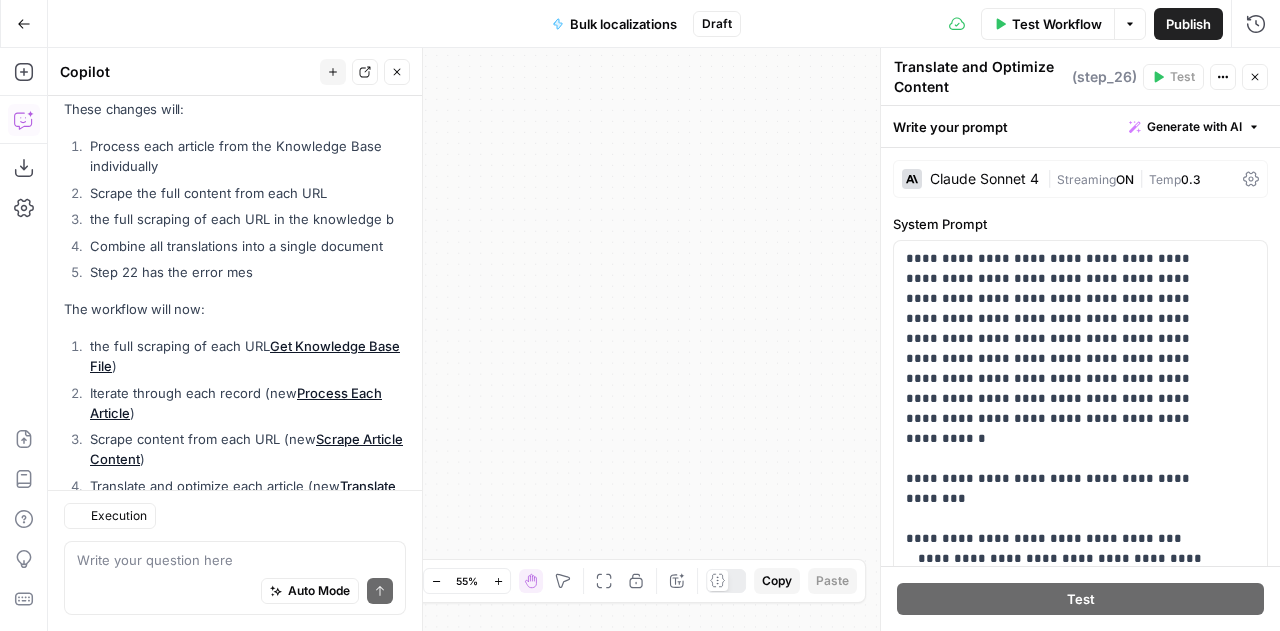 click on "Close" at bounding box center [1255, 77] 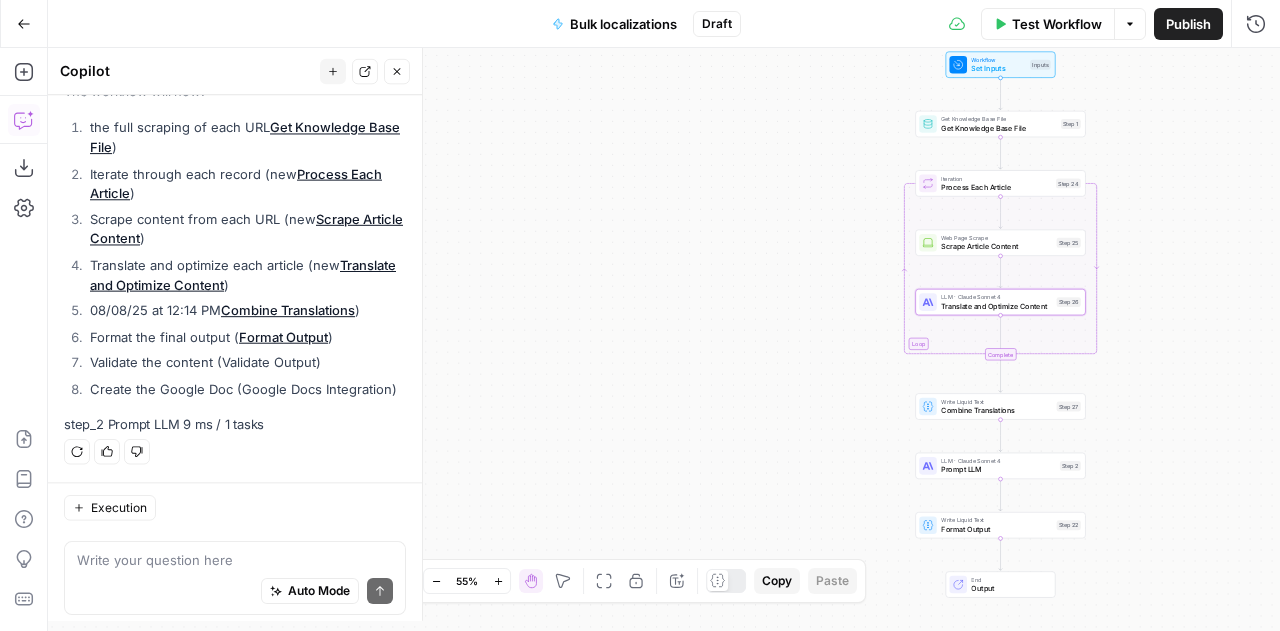 scroll, scrollTop: 6771, scrollLeft: 0, axis: vertical 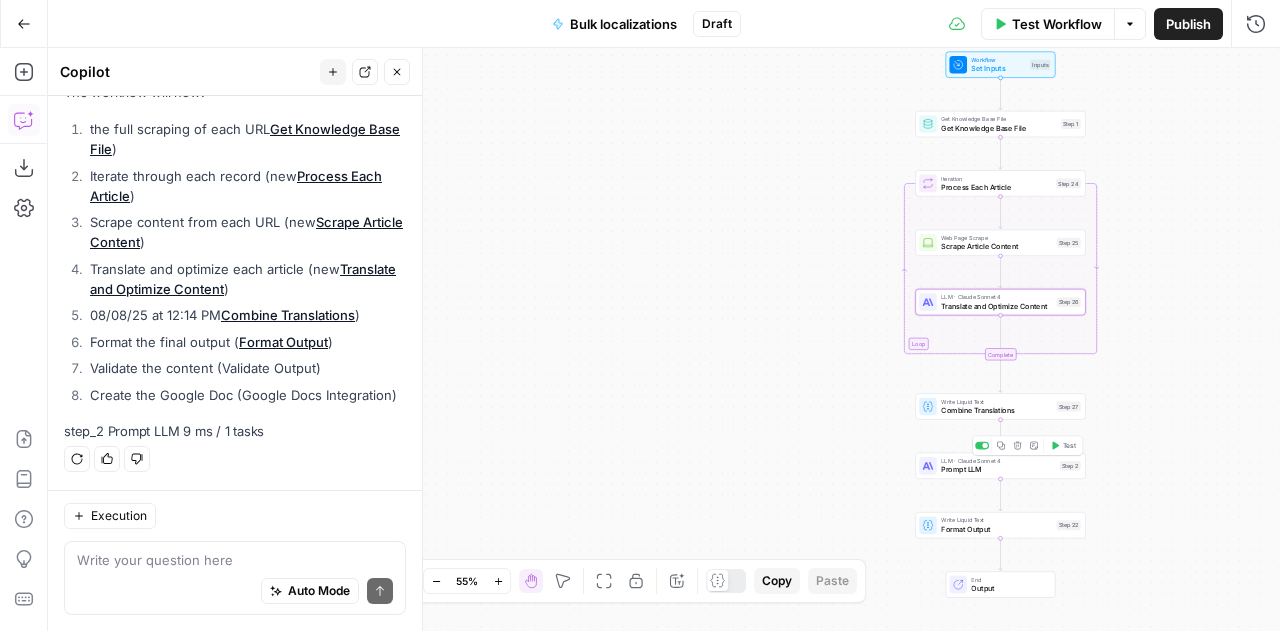 click on "Prompt LLM" at bounding box center [998, 469] 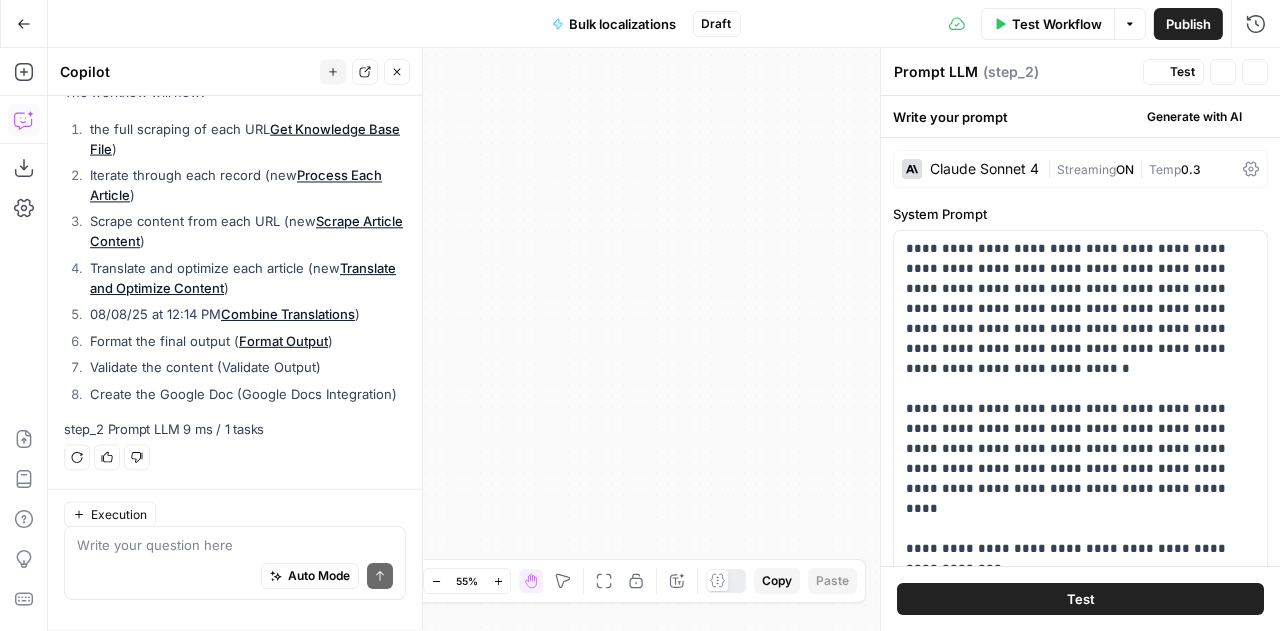 scroll, scrollTop: 6771, scrollLeft: 0, axis: vertical 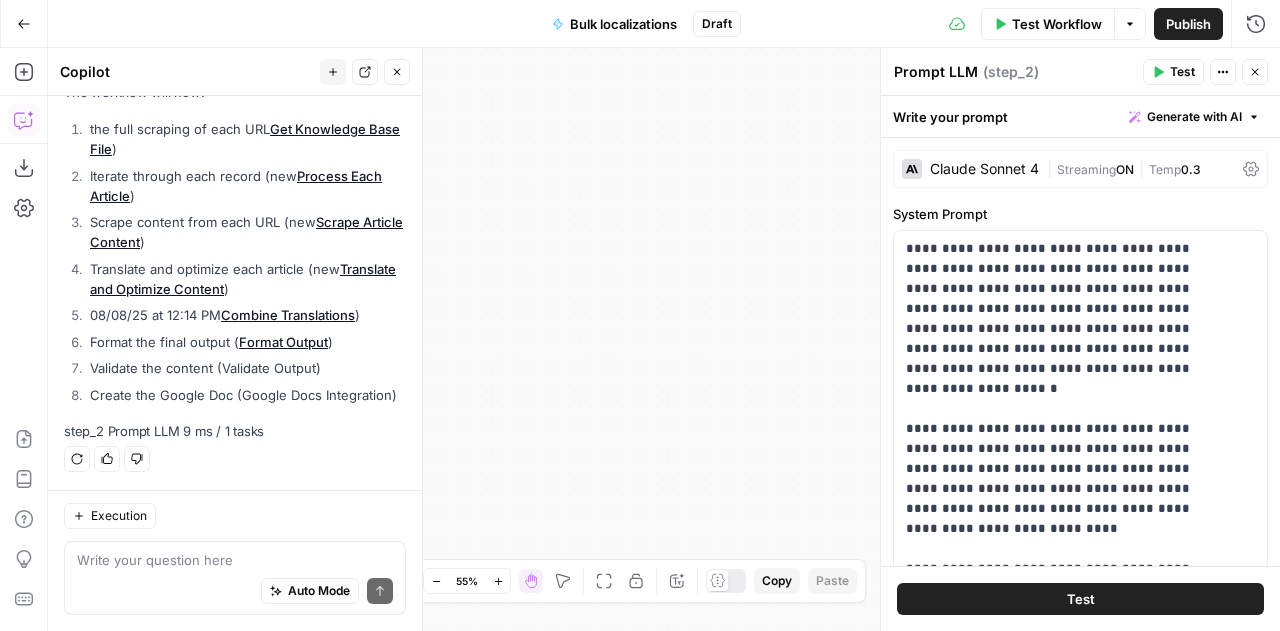 click on "Close" at bounding box center (1255, 72) 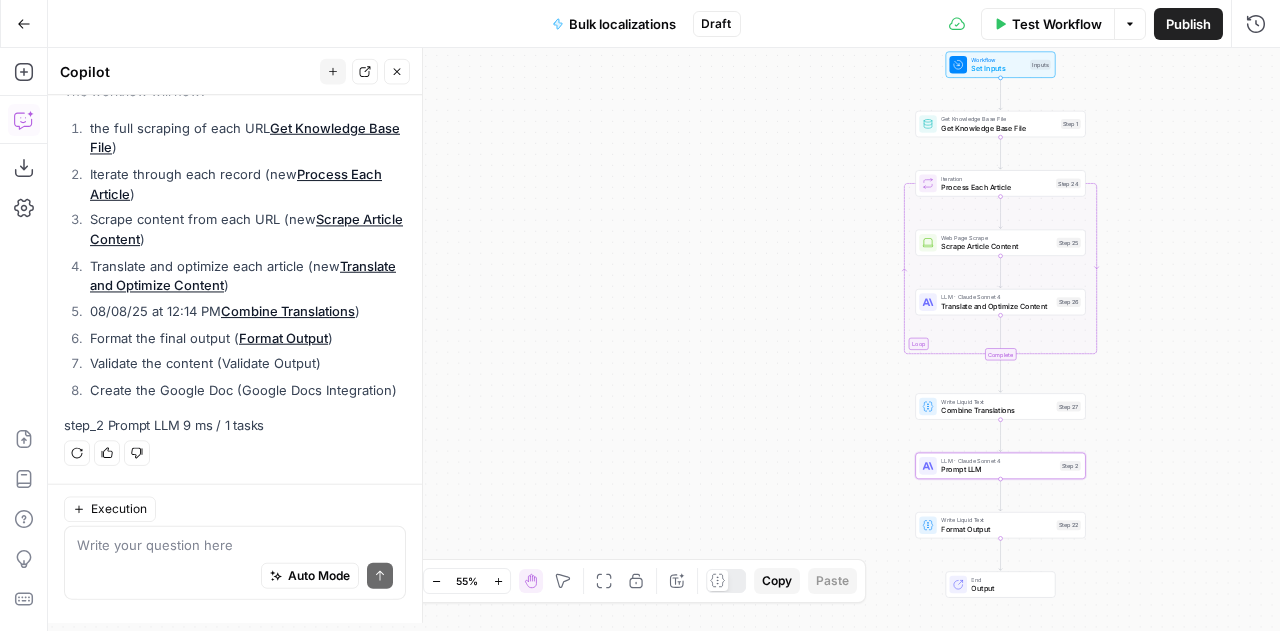scroll, scrollTop: 6771, scrollLeft: 0, axis: vertical 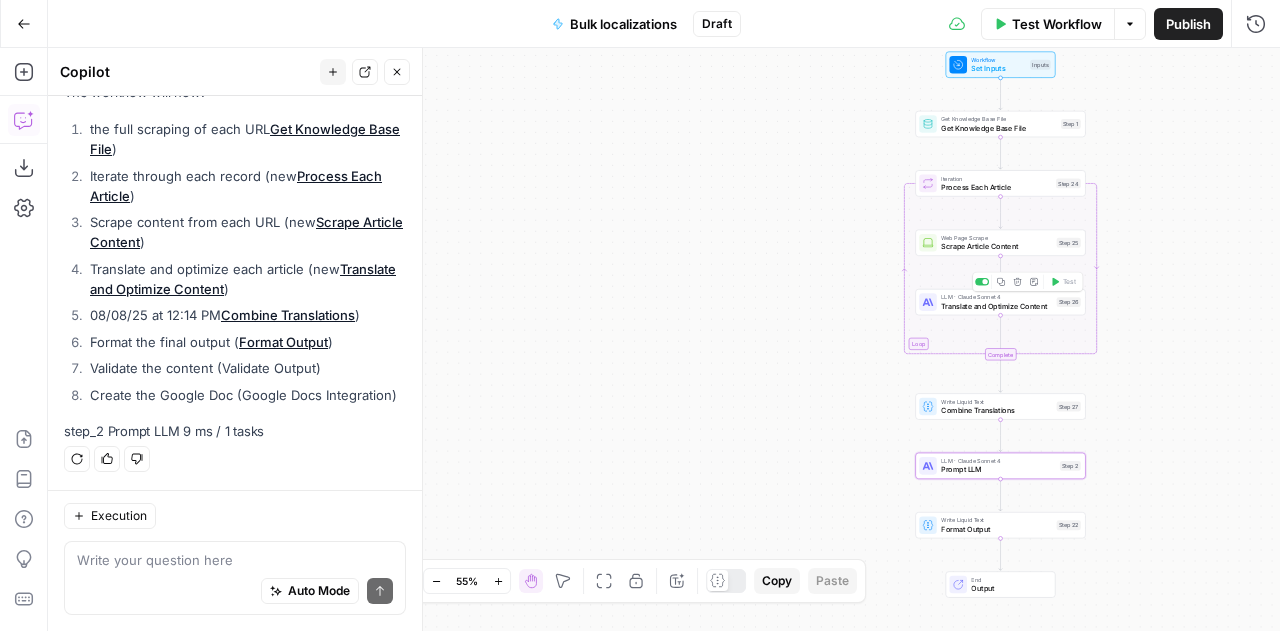 click on "Translate and Optimize Content" at bounding box center (996, 305) 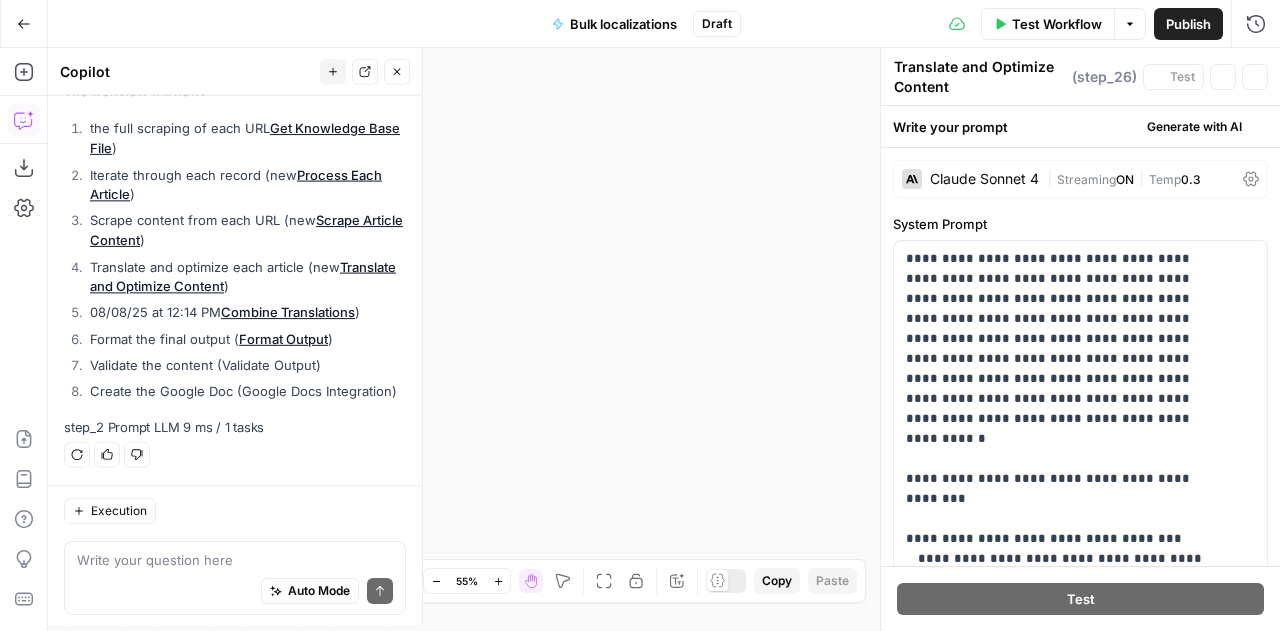 scroll, scrollTop: 6771, scrollLeft: 0, axis: vertical 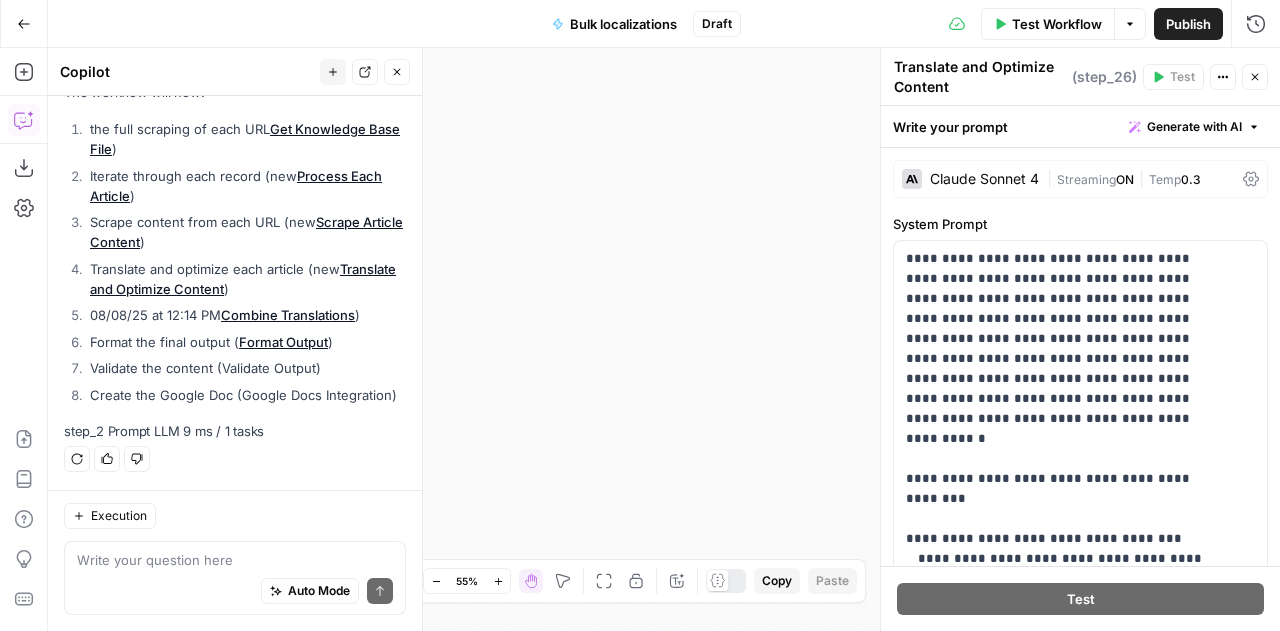 click on "Close" at bounding box center (1255, 77) 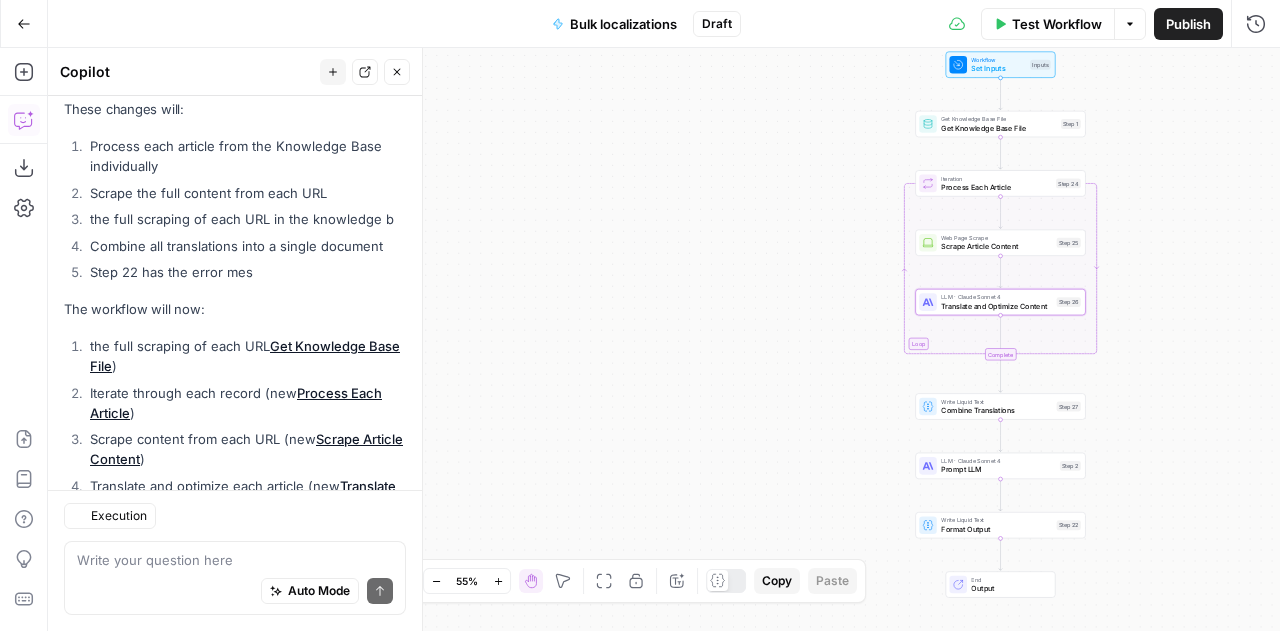 scroll, scrollTop: 6771, scrollLeft: 0, axis: vertical 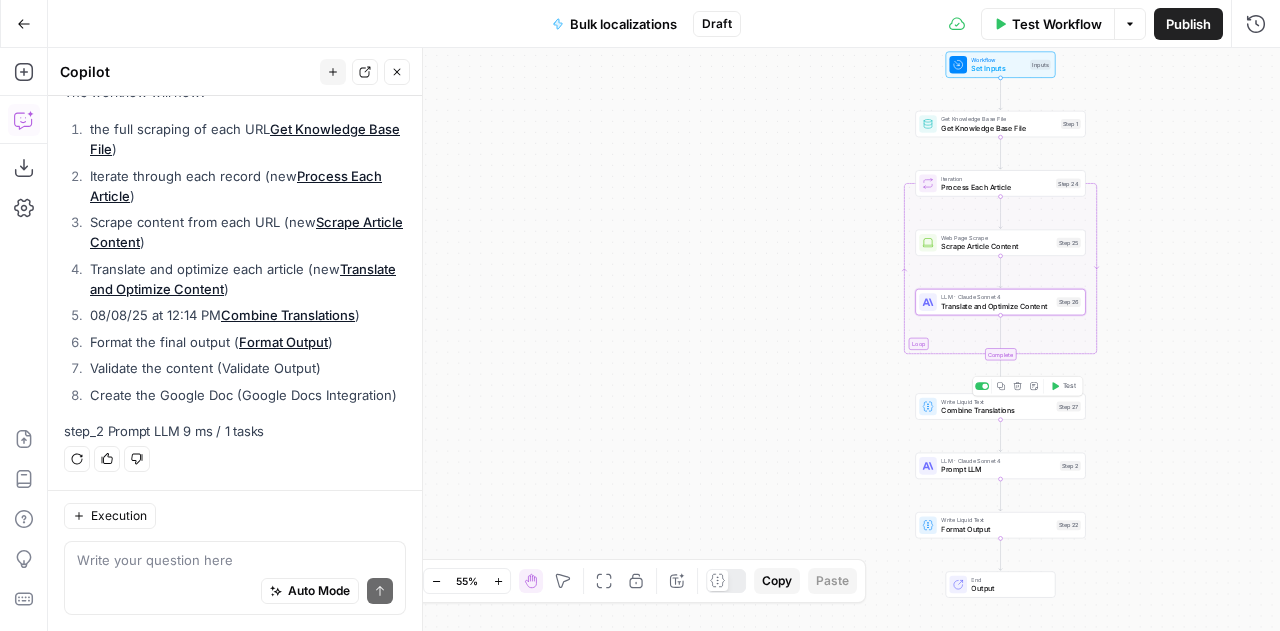 click on "Combine Translations" at bounding box center [996, 410] 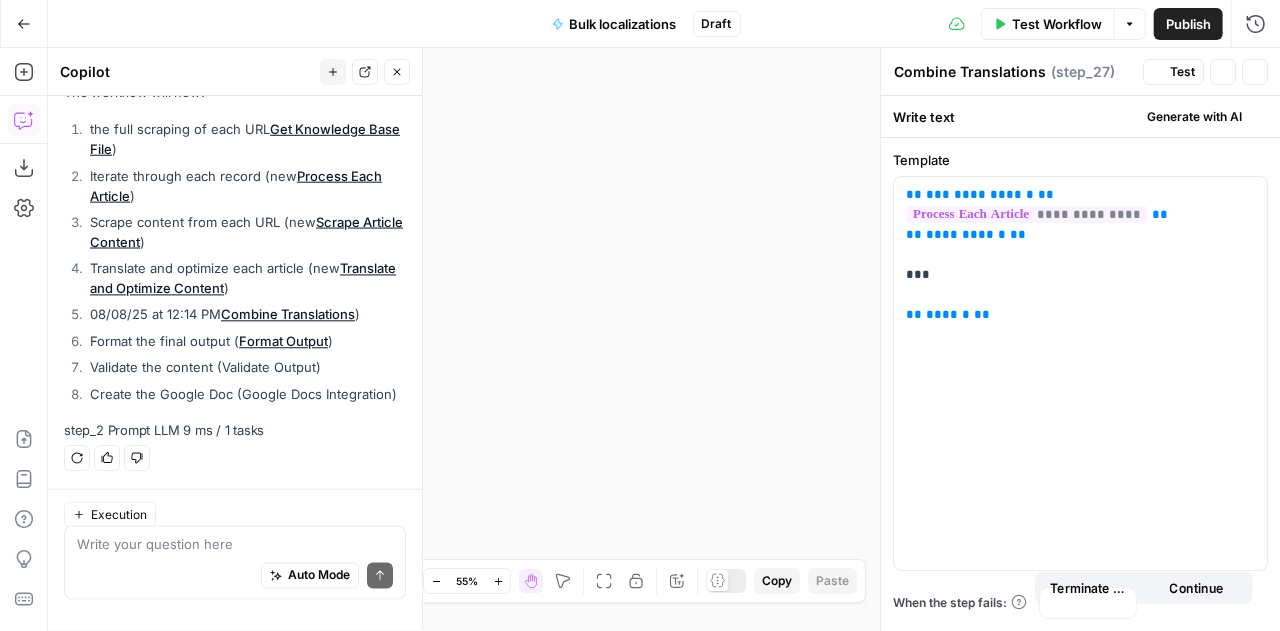 scroll, scrollTop: 6771, scrollLeft: 0, axis: vertical 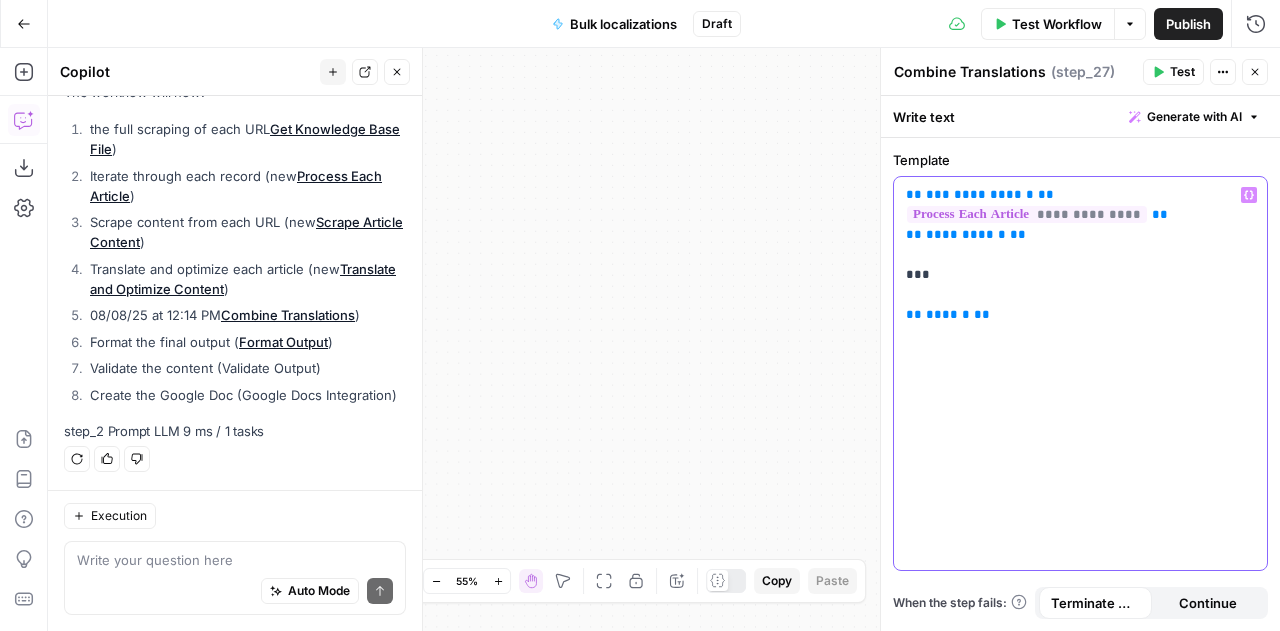 drag, startPoint x: 986, startPoint y: 412, endPoint x: 889, endPoint y: 197, distance: 235.8686 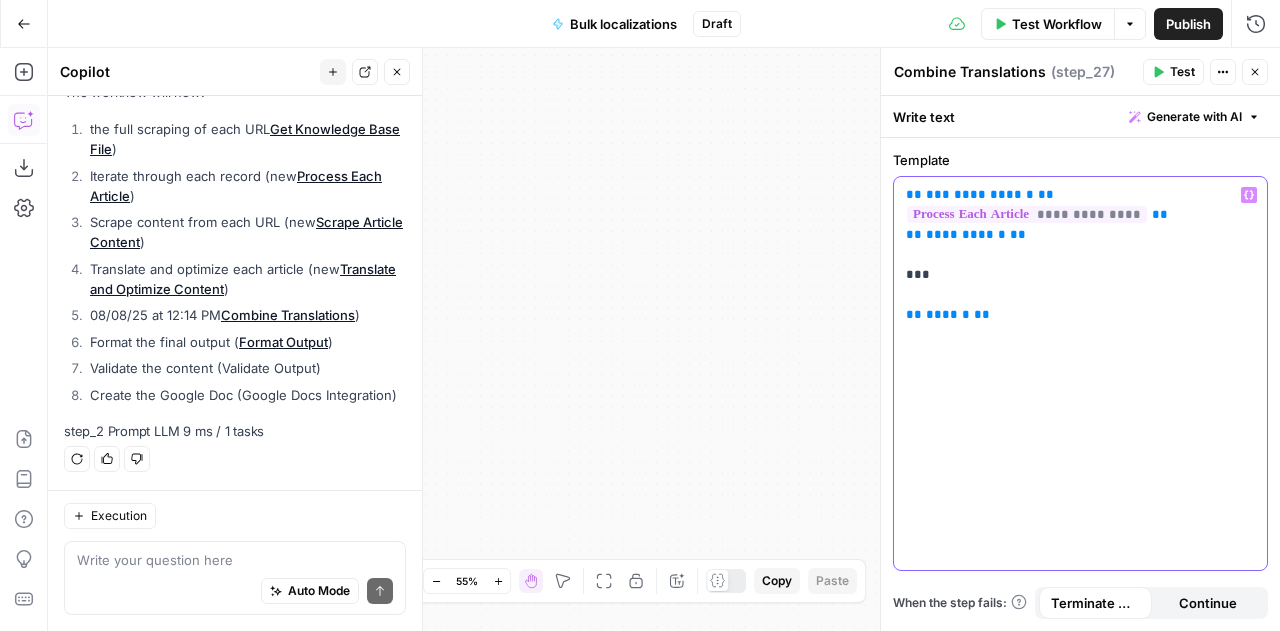 click on "**********" at bounding box center [1080, 339] 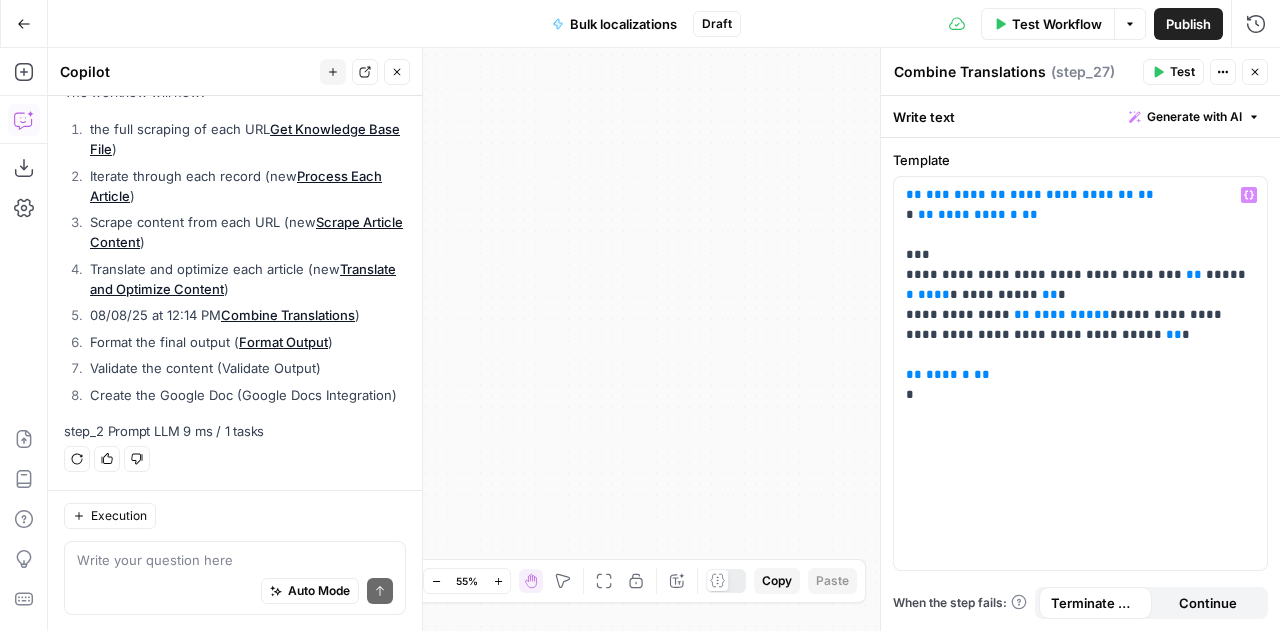click 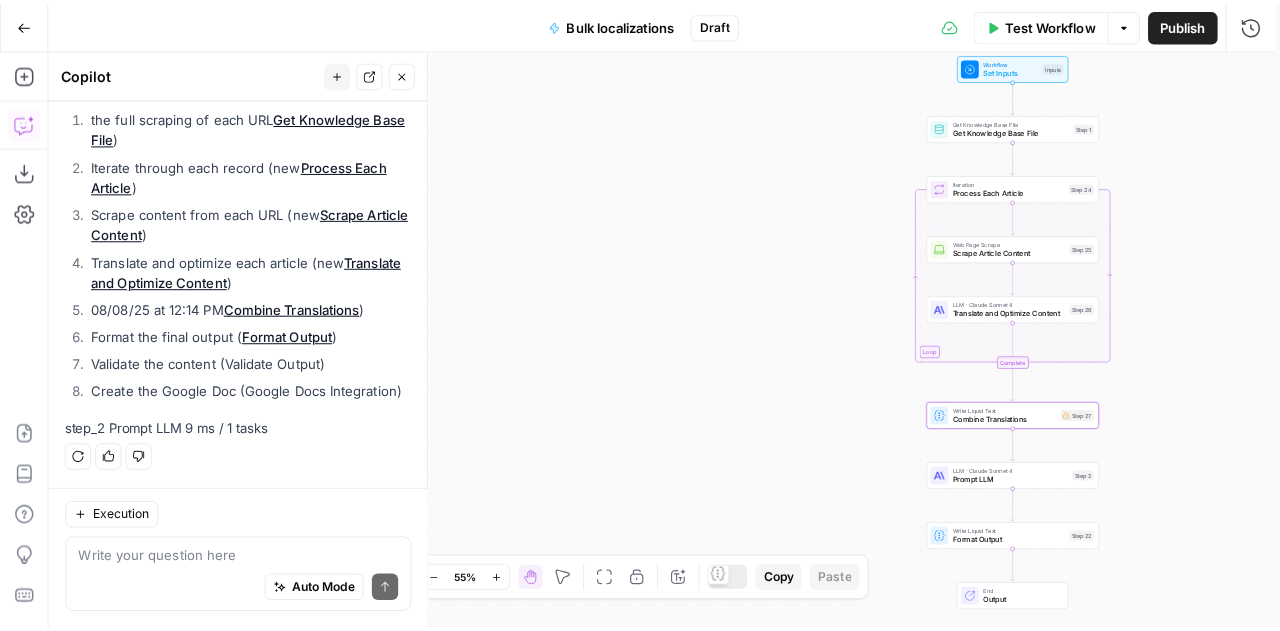 scroll, scrollTop: 6771, scrollLeft: 0, axis: vertical 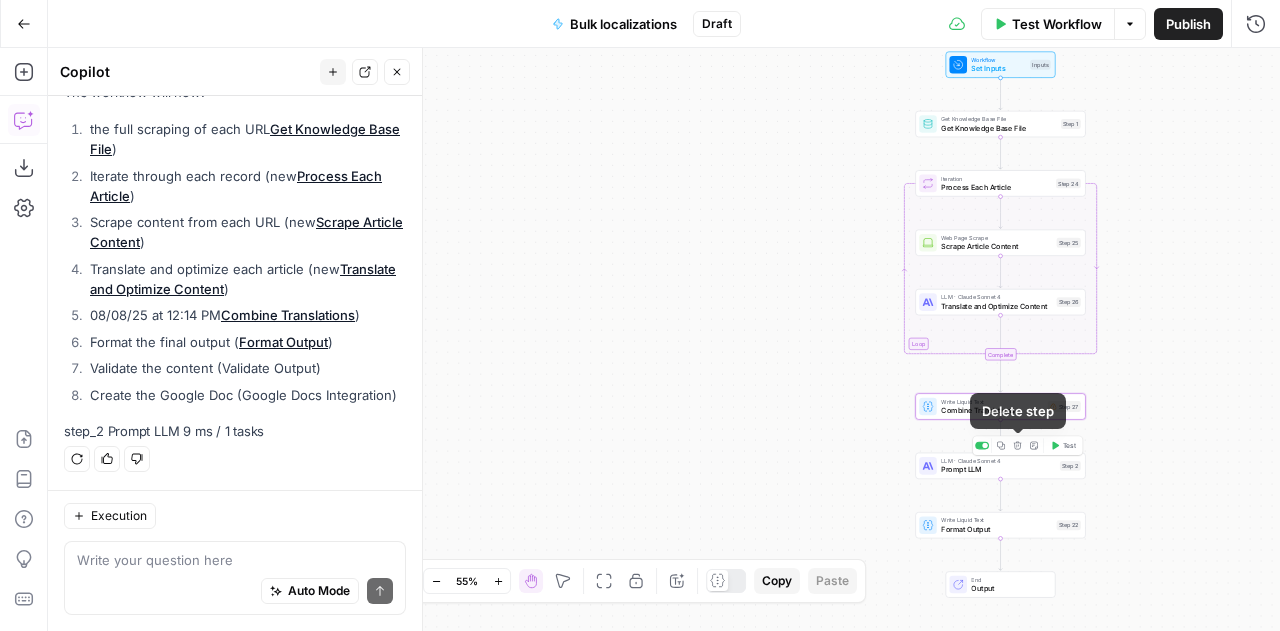 click on "Delete step" at bounding box center [1017, 445] 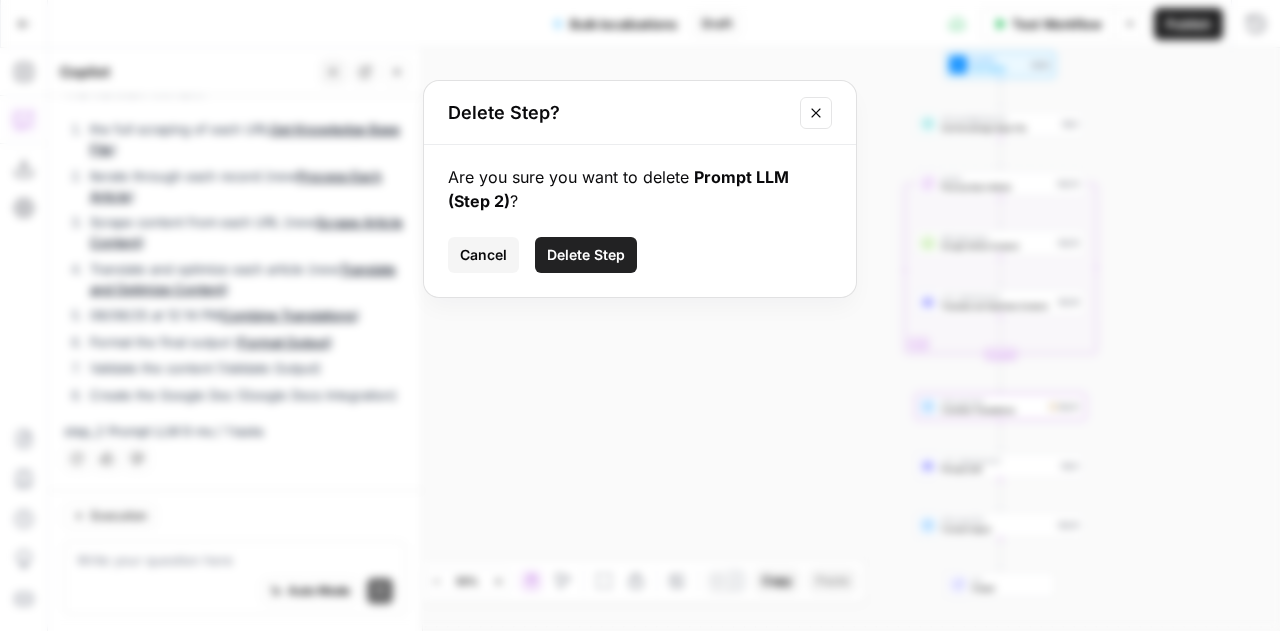 click on "Delete Step" at bounding box center (586, 255) 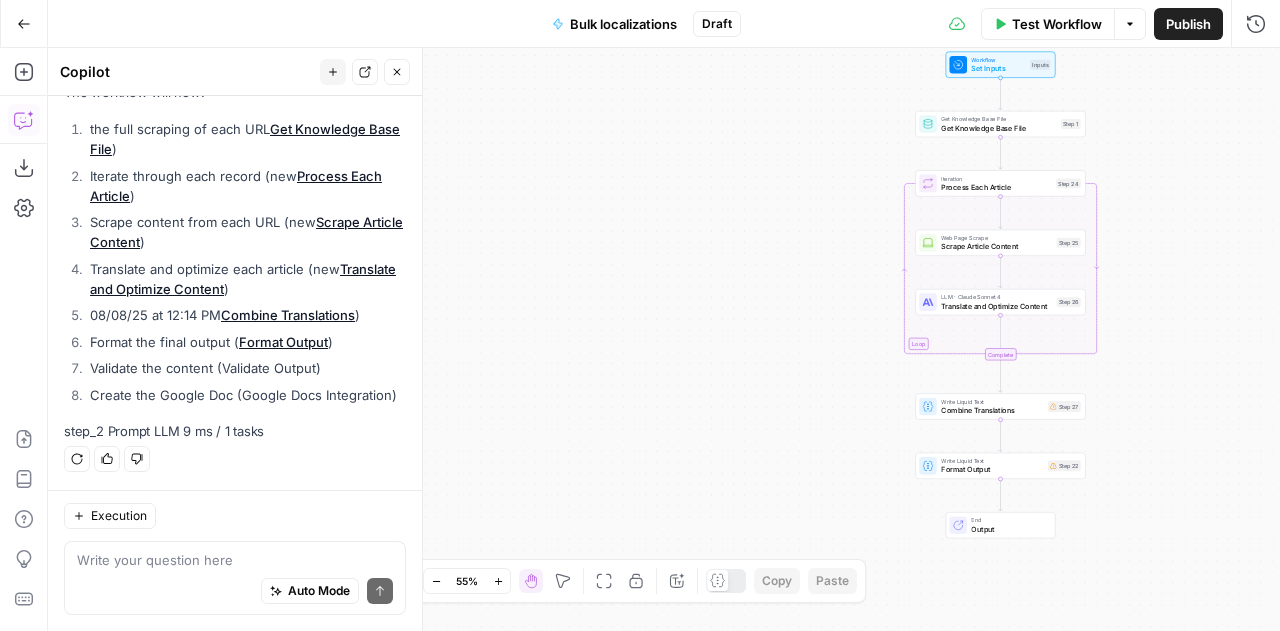 scroll, scrollTop: 6759, scrollLeft: 0, axis: vertical 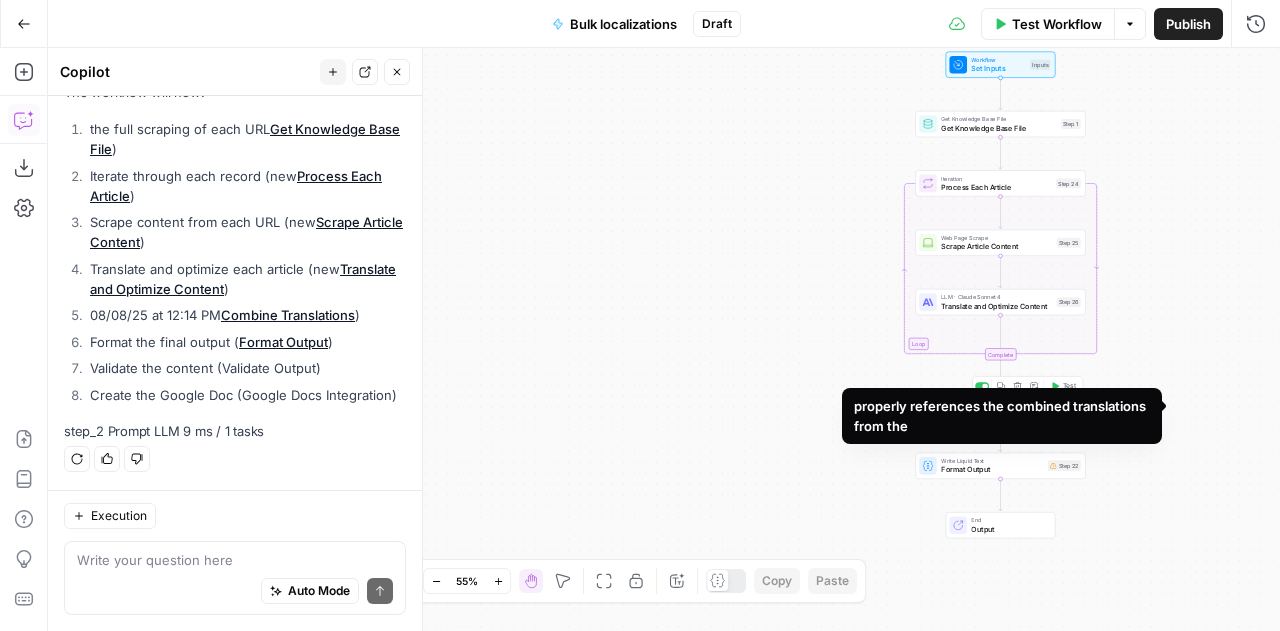 click on "Step 27" at bounding box center [1064, 406] 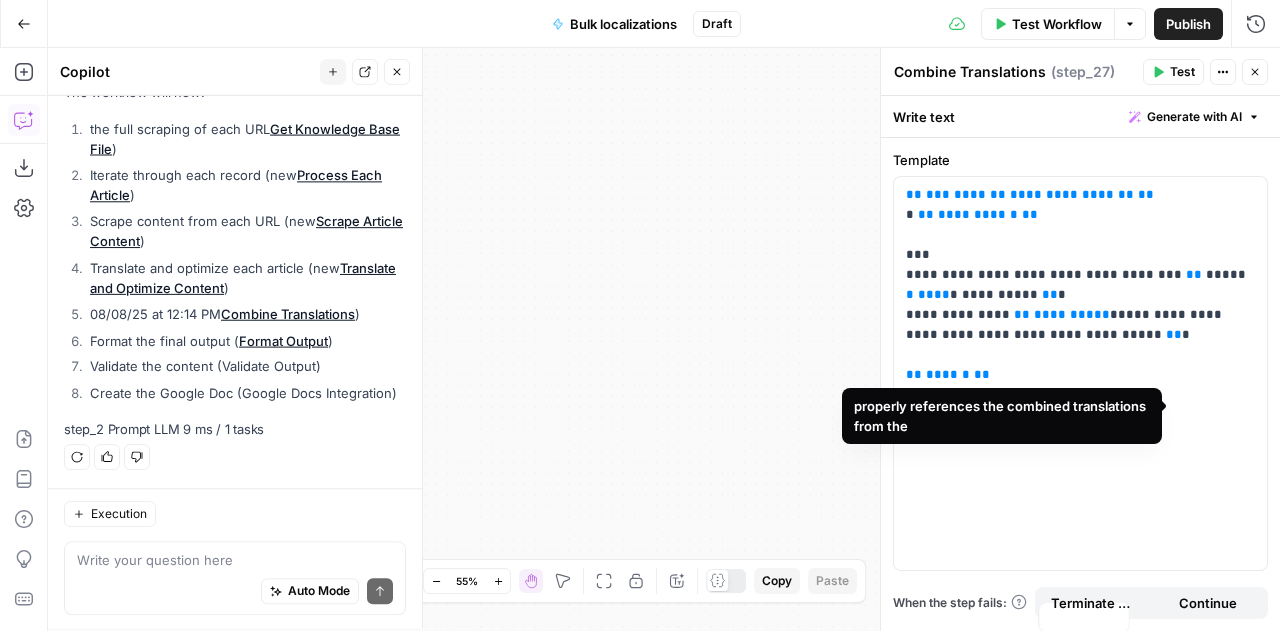 scroll, scrollTop: 6759, scrollLeft: 0, axis: vertical 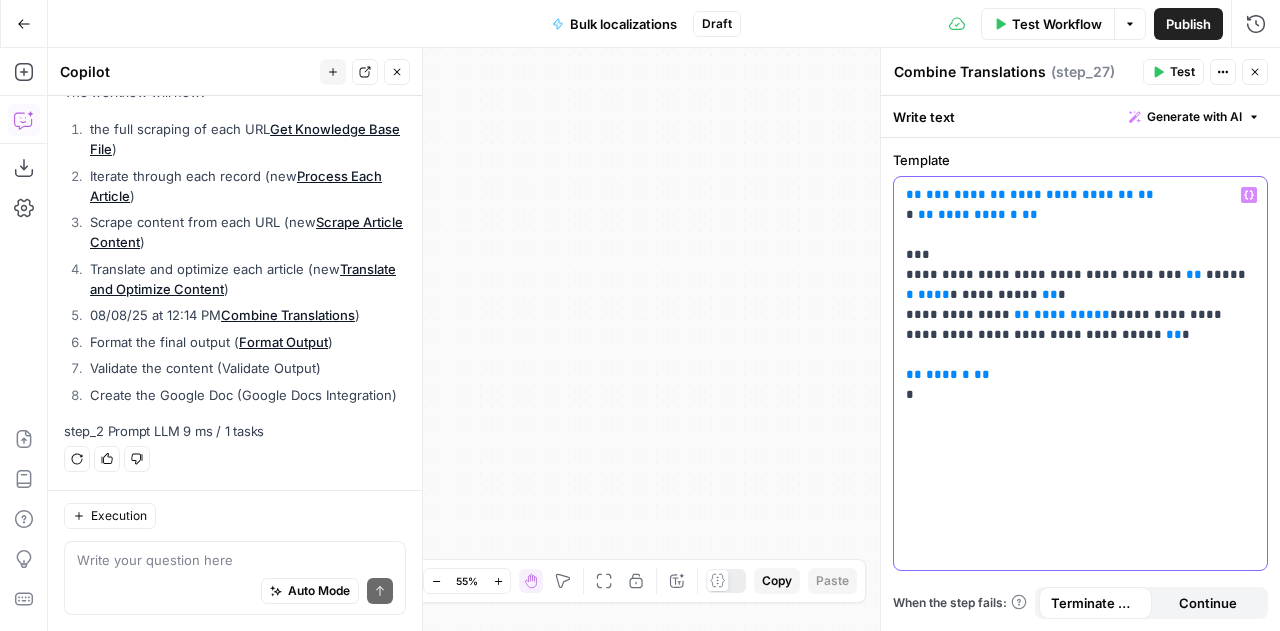 drag, startPoint x: 1060, startPoint y: 411, endPoint x: 792, endPoint y: 167, distance: 362.4362 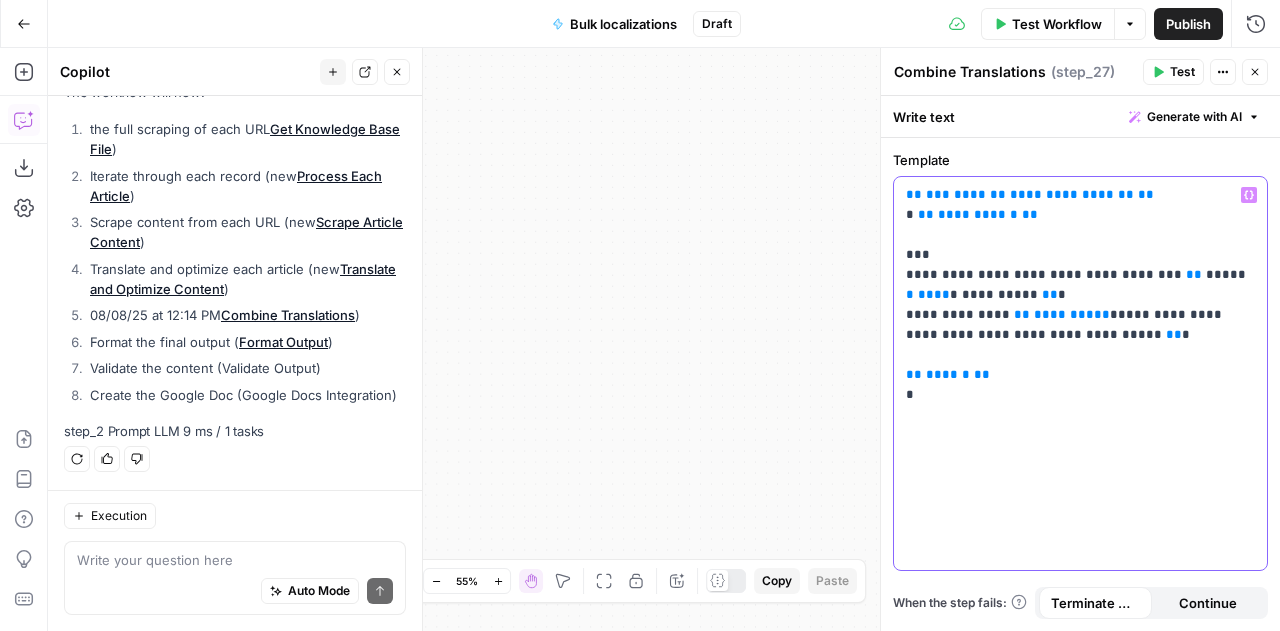 click on "Sage SEO New Home Browse Your Data Usage Settings Recent Grids Micro Vertical Ideas MOFU Content Brief TOFU Content Brief Recent Workflows Bulk localizations Localisation test 2_Rob Localisation test 2 AirOps Academy What's new?
5
Help + Support Go Back Bulk localizations Draft Test Workflow Options Publish Run History Add Steps Copilot Download as JSON Settings Import JSON AirOps Academy Help Give Feedback Shortcuts Workflow Set Inputs Inputs Get Knowledge Base File Get Knowledge Base File Step 1 Loop Iteration Process Each Article Step 24 Web Page Scrape Scrape Article Content Step 25 LLM · Claude Sonnet 4 Translate and Optimize Content Step 26 Complete Write Liquid Text Combine Translations Step 27 Write Liquid Text Format Output Step 22 End Output Press enter or space to select a node. You can then use the arrow keys to move the node around.  Press delete to remove it and escape to cancel.   Oops! Your window is too small Go Back" at bounding box center [640, 315] 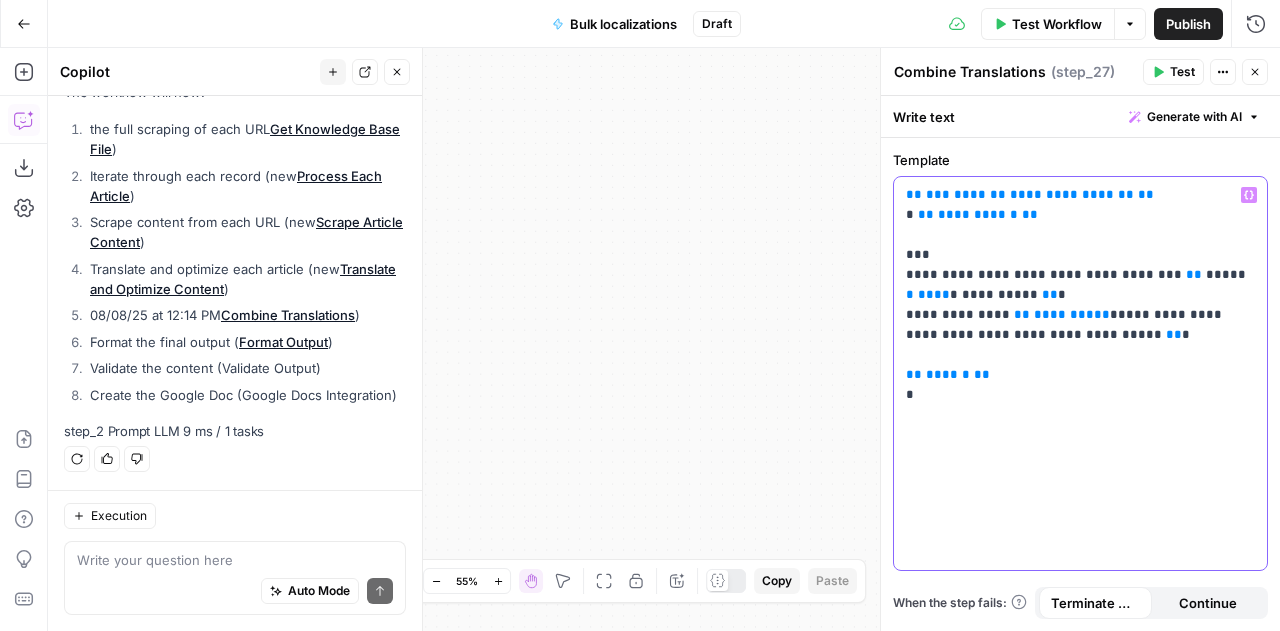 drag, startPoint x: 1026, startPoint y: 438, endPoint x: 902, endPoint y: 198, distance: 270.14072 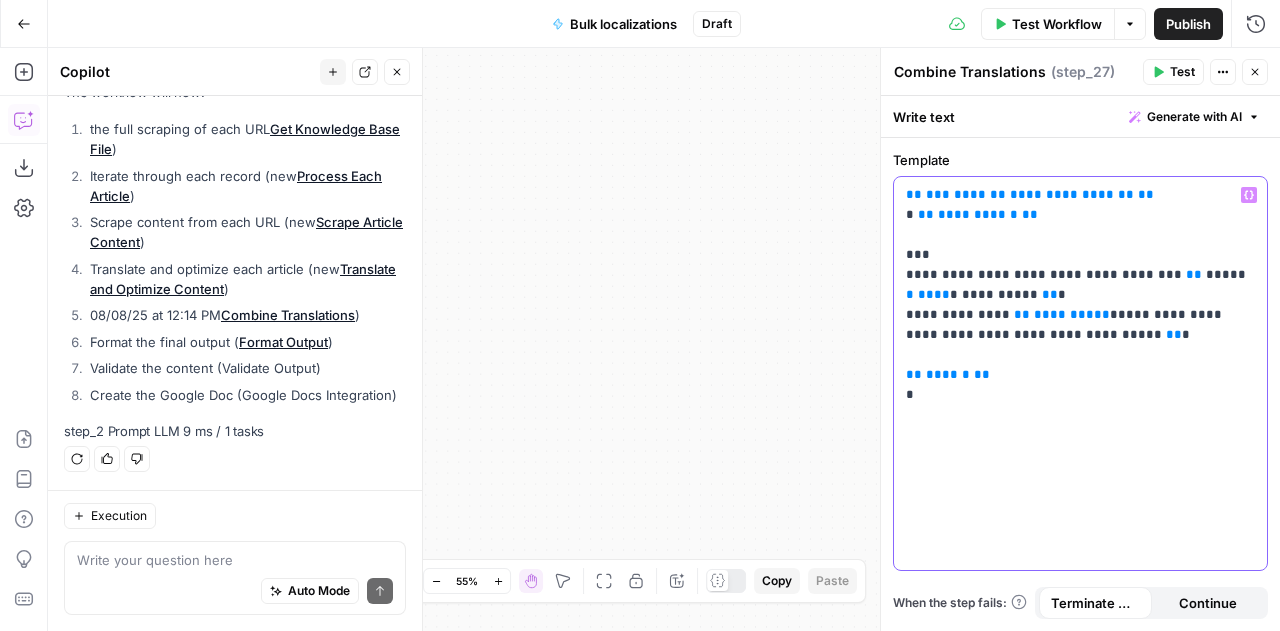 click on "**********" at bounding box center (1080, 373) 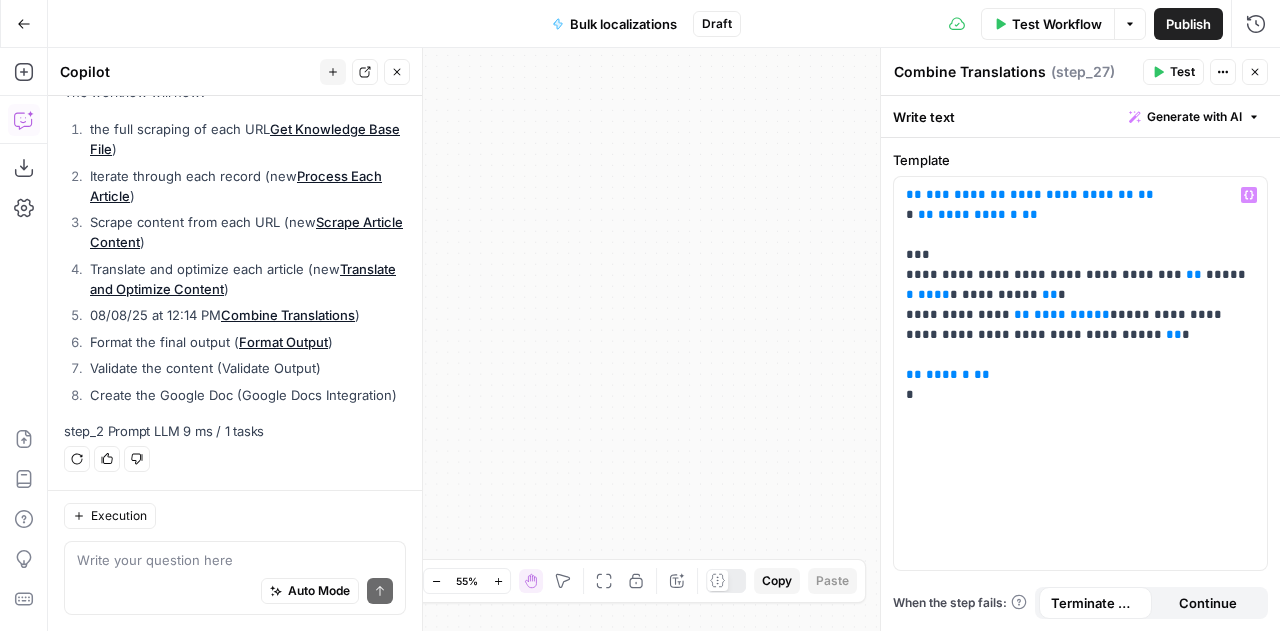 click 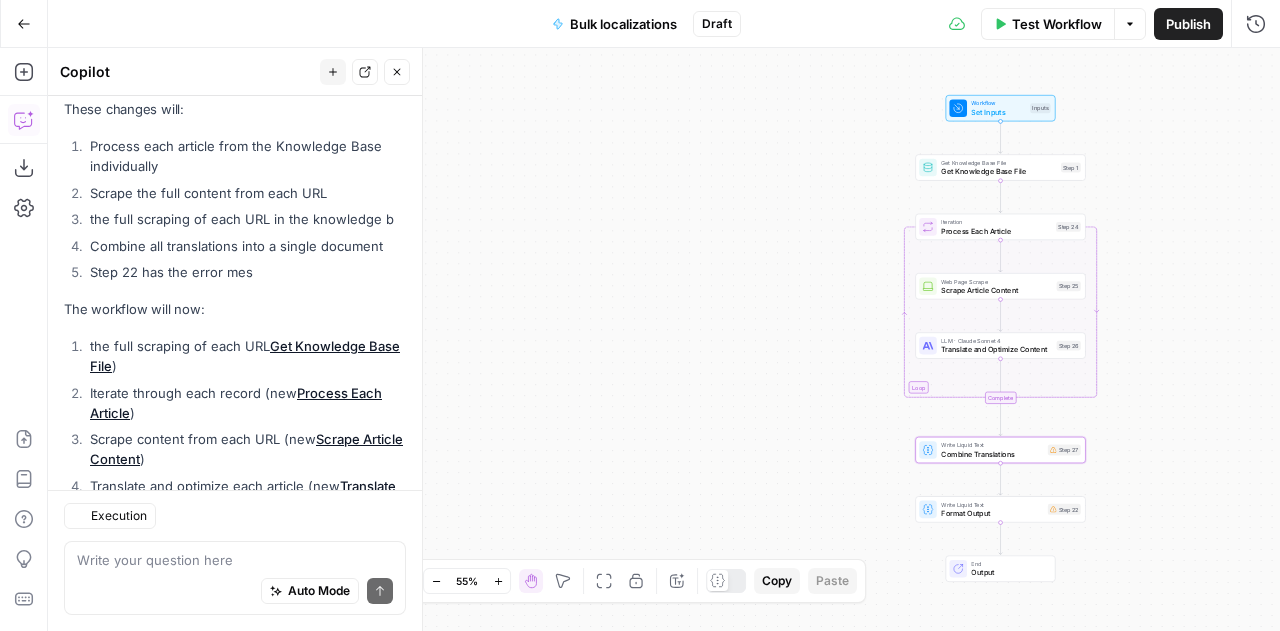 scroll, scrollTop: 6759, scrollLeft: 0, axis: vertical 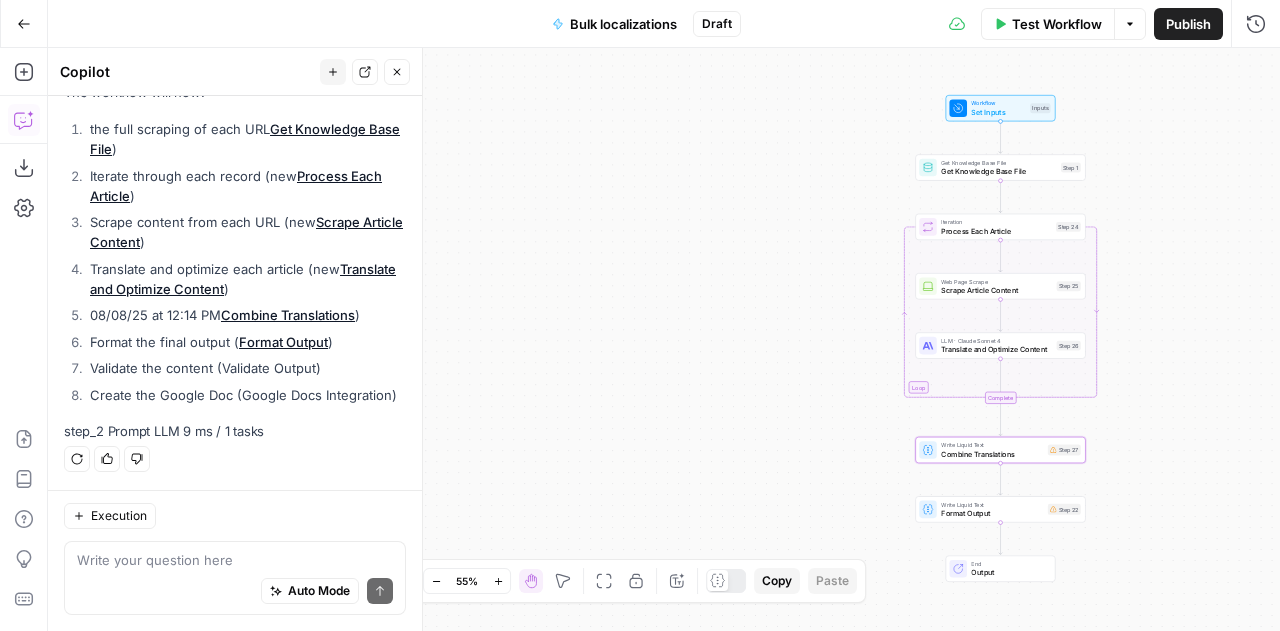 click on "Write your question here Auto Mode Send" at bounding box center (235, 578) 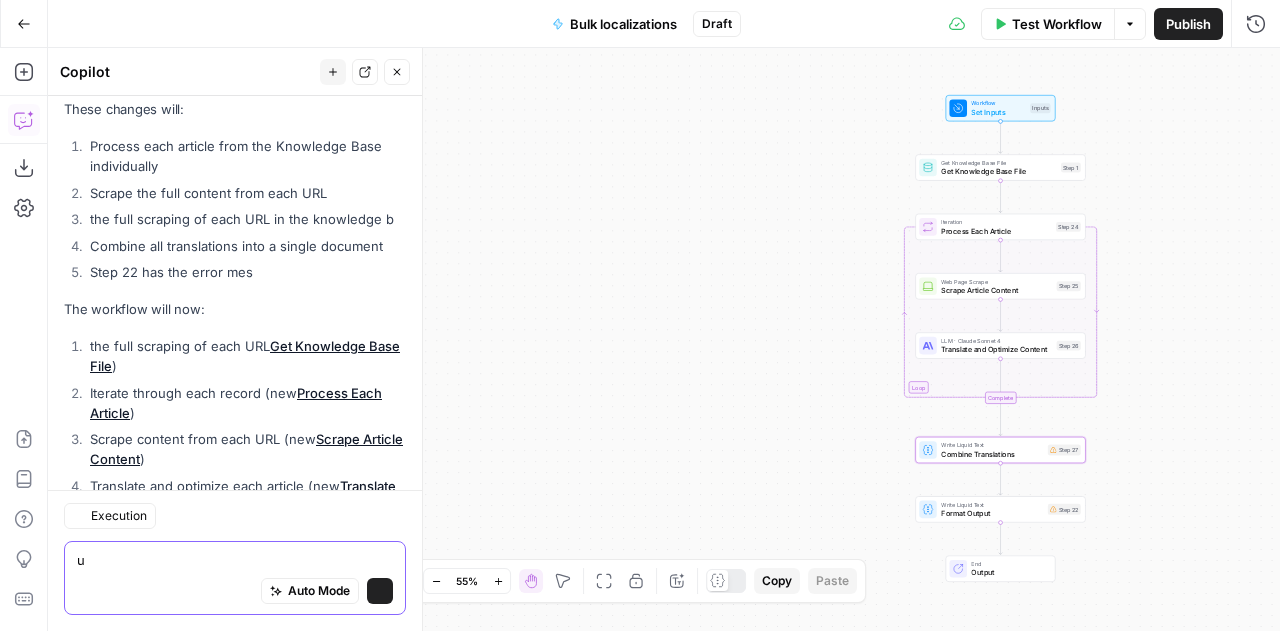 scroll, scrollTop: 6759, scrollLeft: 0, axis: vertical 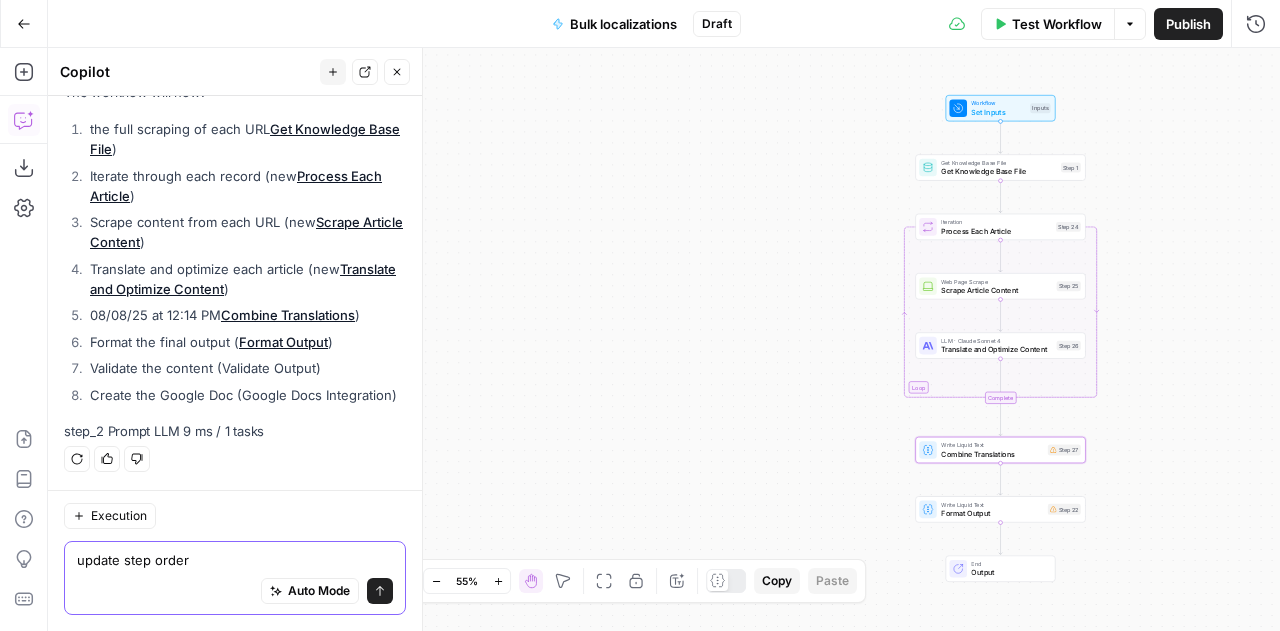 type on "update step orders" 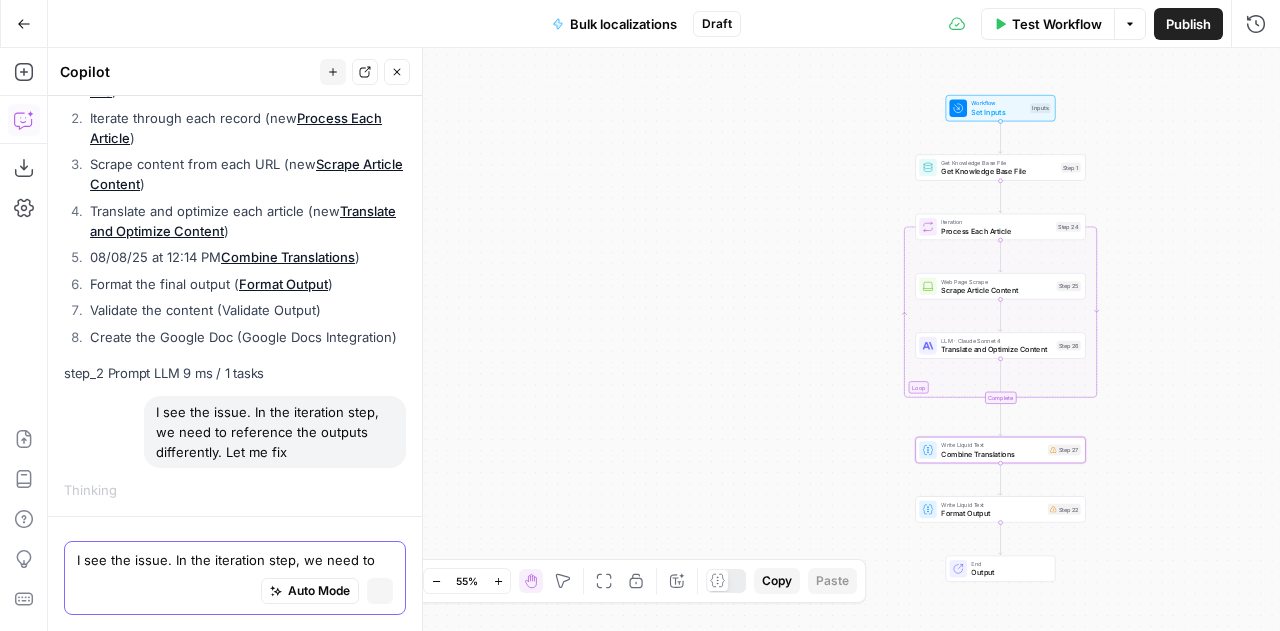 type 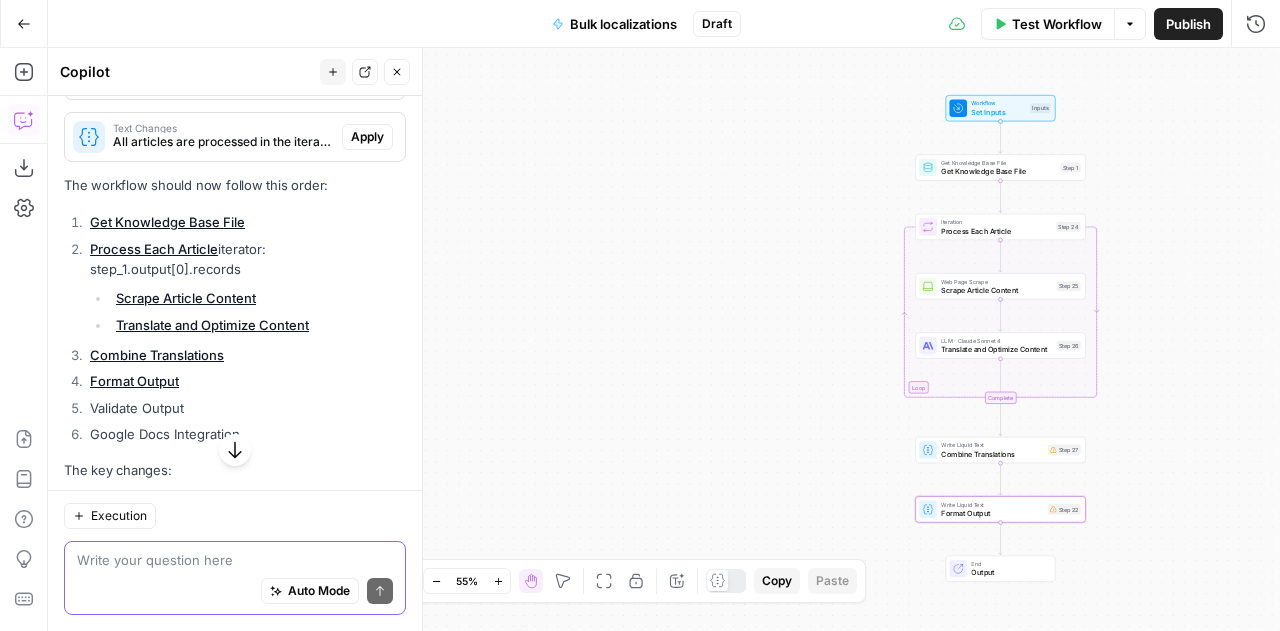 scroll, scrollTop: 7238, scrollLeft: 0, axis: vertical 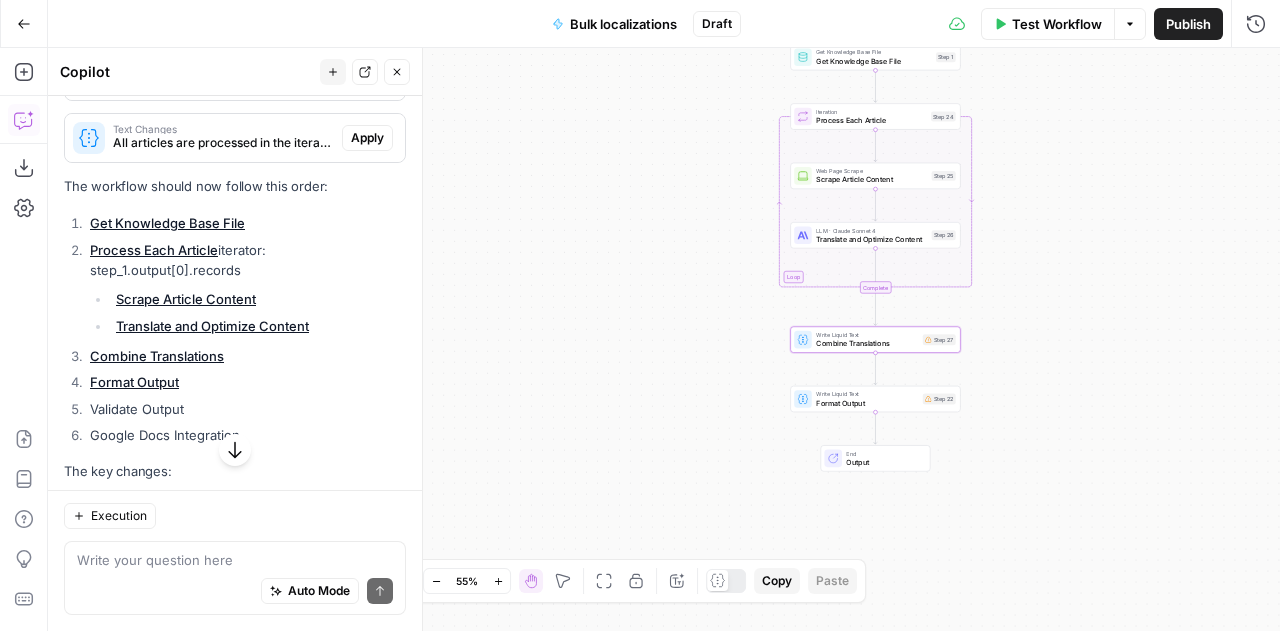 click on "Apply" at bounding box center (367, 76) 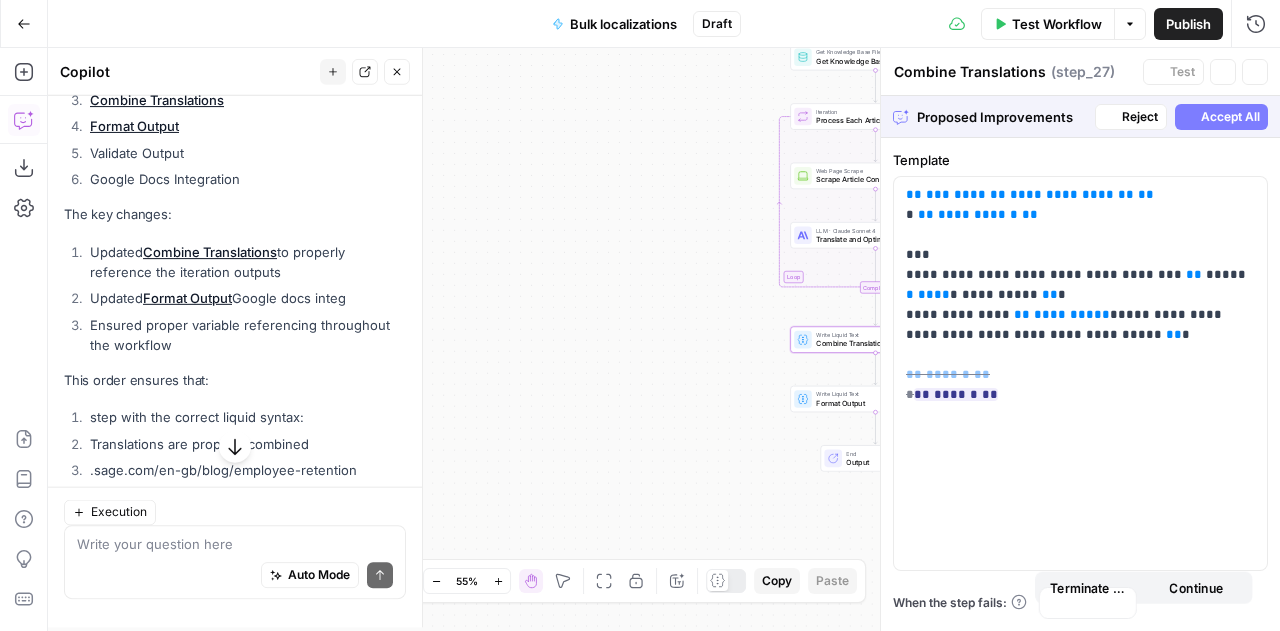 scroll, scrollTop: 6982, scrollLeft: 0, axis: vertical 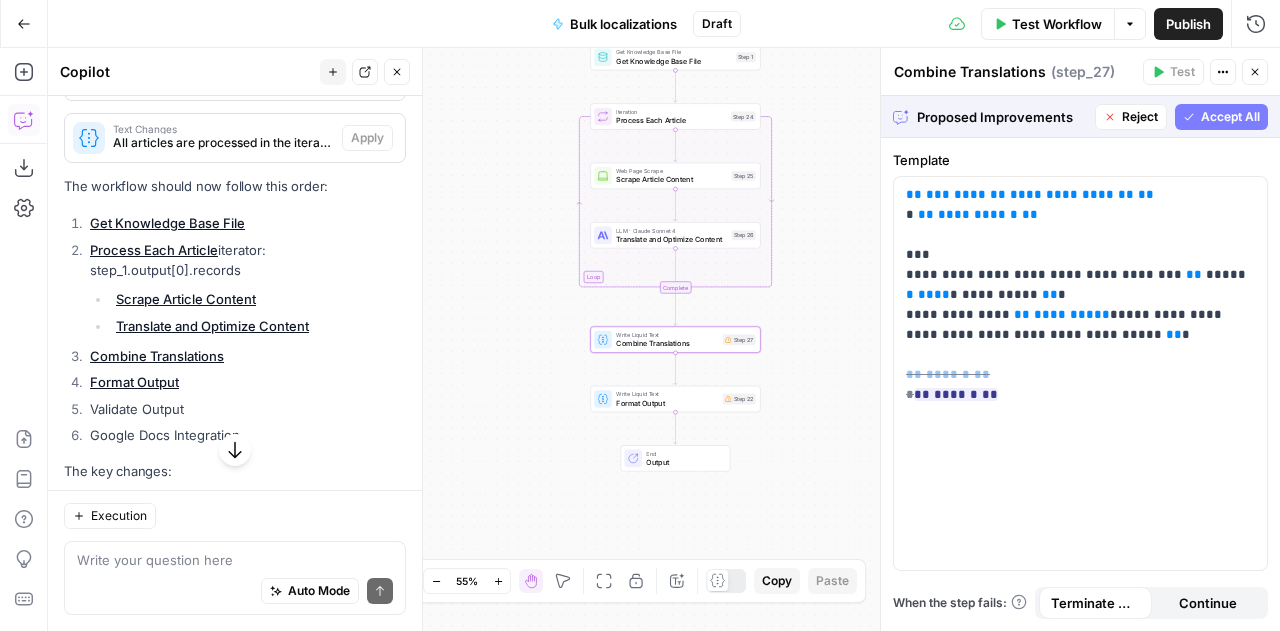 click on "Accept" at bounding box center (364, 76) 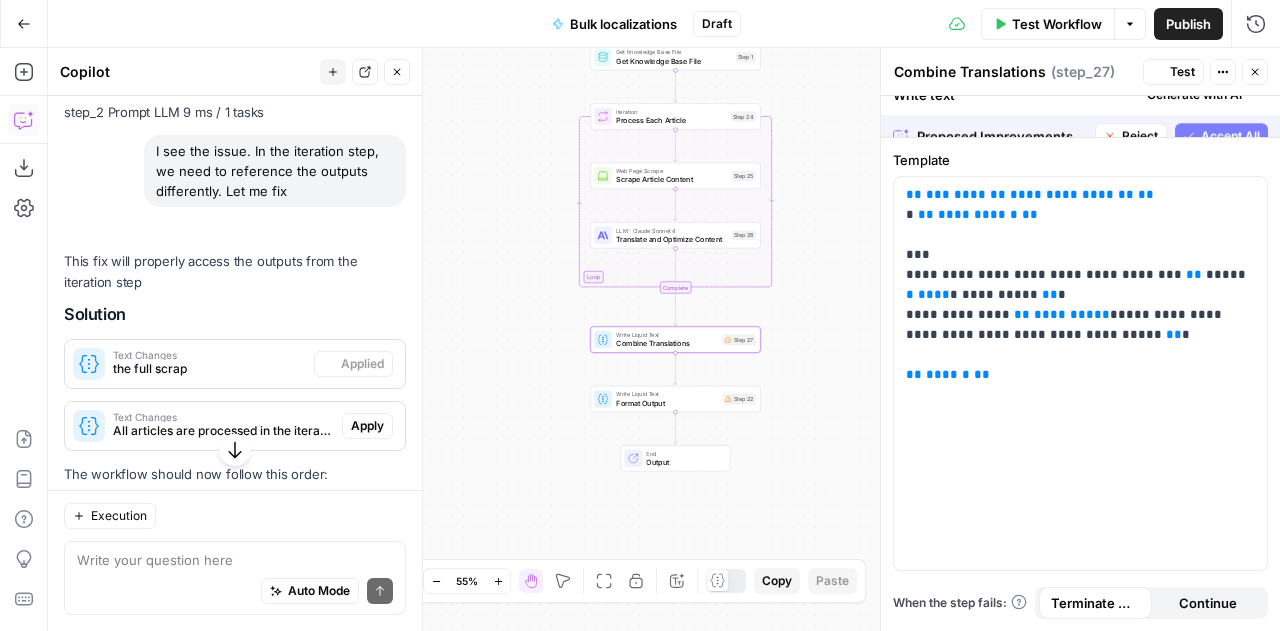 scroll, scrollTop: 7270, scrollLeft: 0, axis: vertical 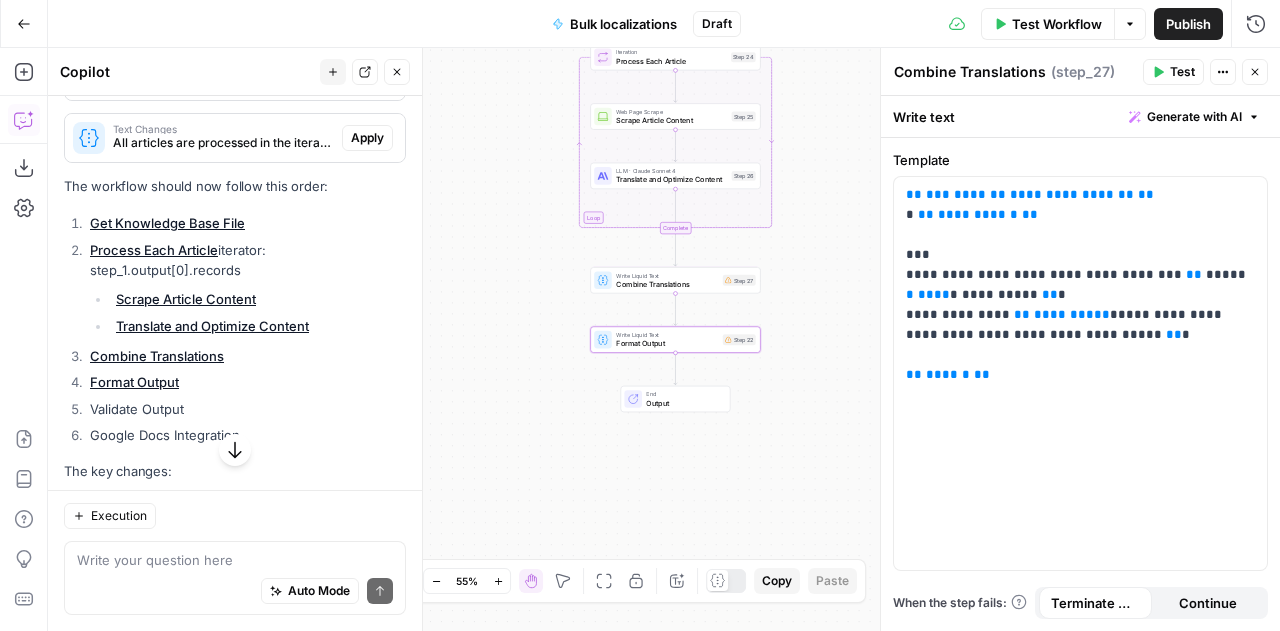 click on "Apply" at bounding box center (367, 138) 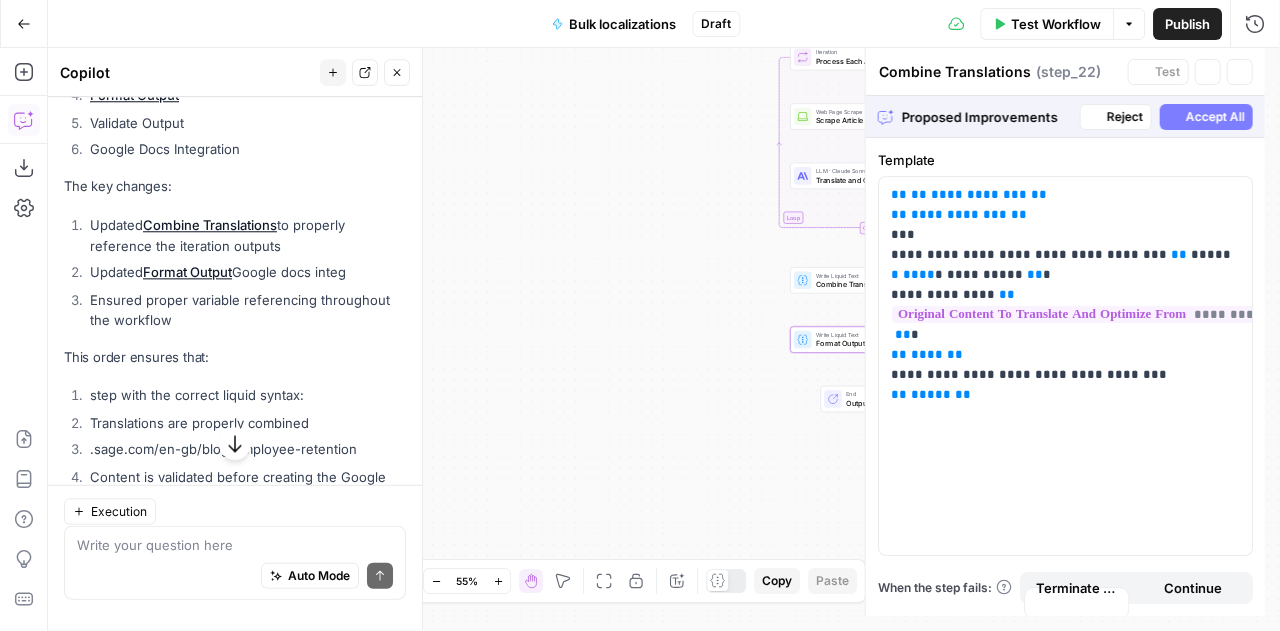 type on "Format Output" 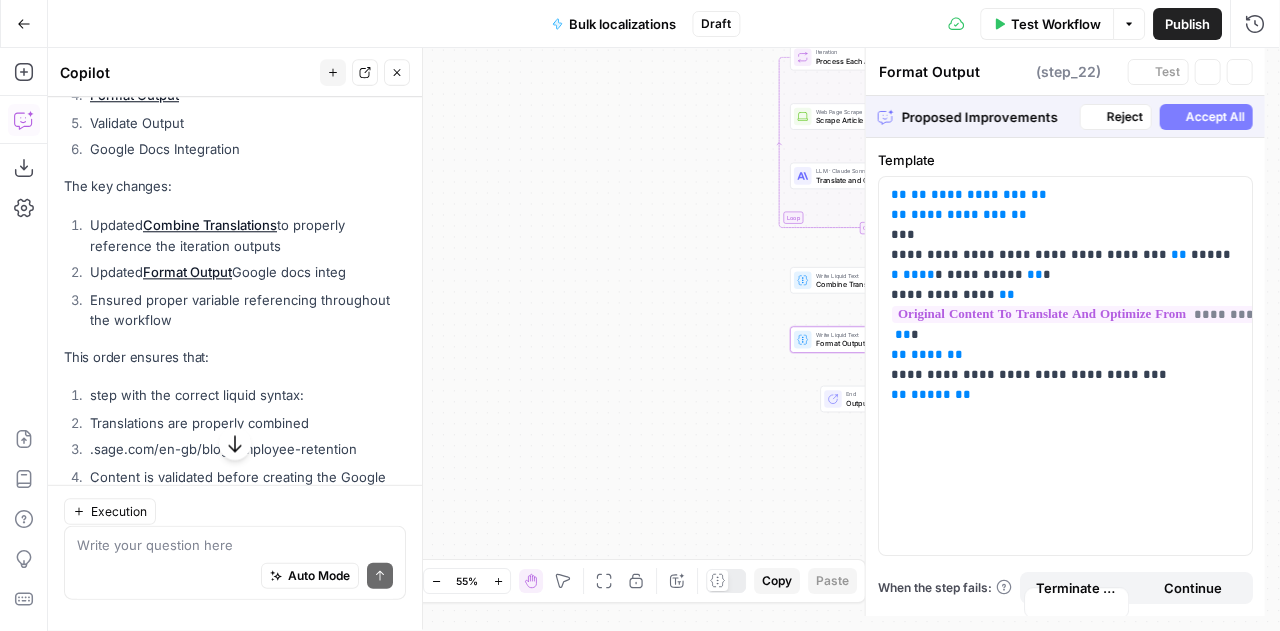 scroll, scrollTop: 6982, scrollLeft: 0, axis: vertical 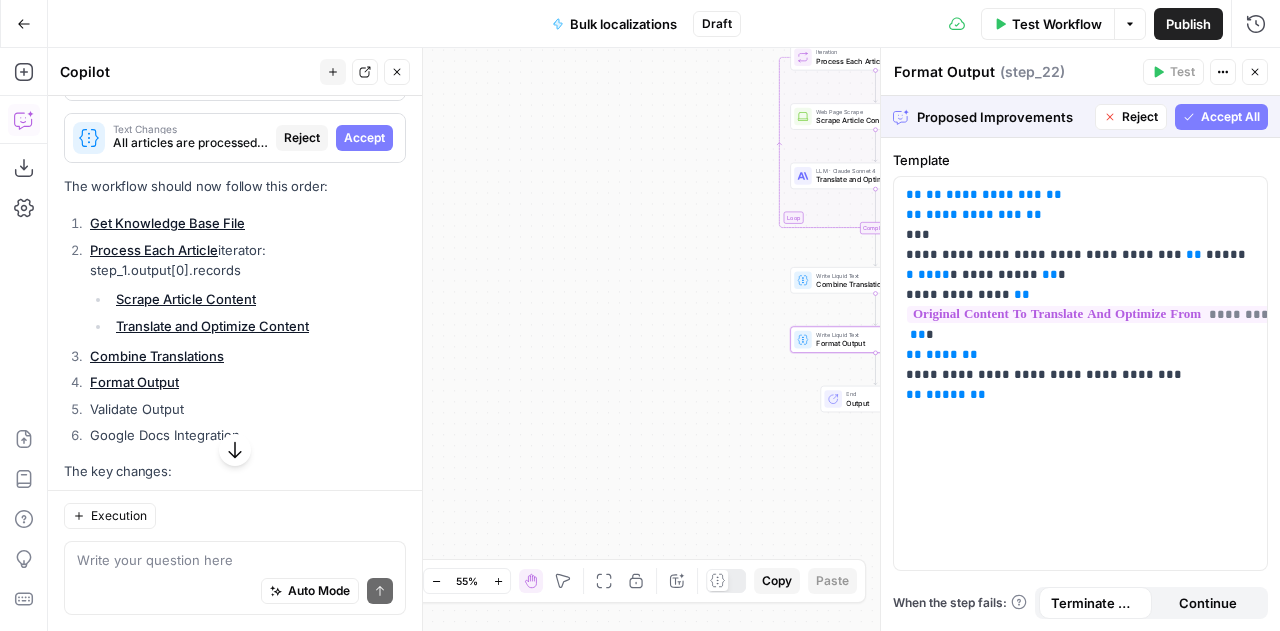 click on "Accept" at bounding box center (364, 138) 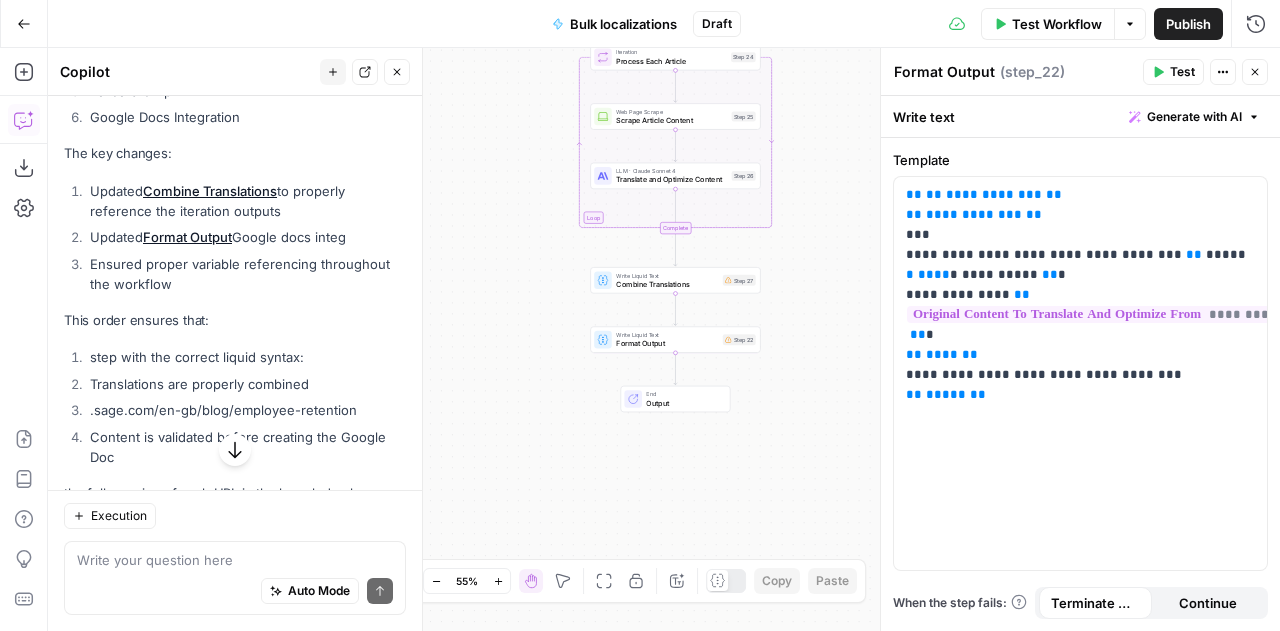 scroll, scrollTop: 7748, scrollLeft: 0, axis: vertical 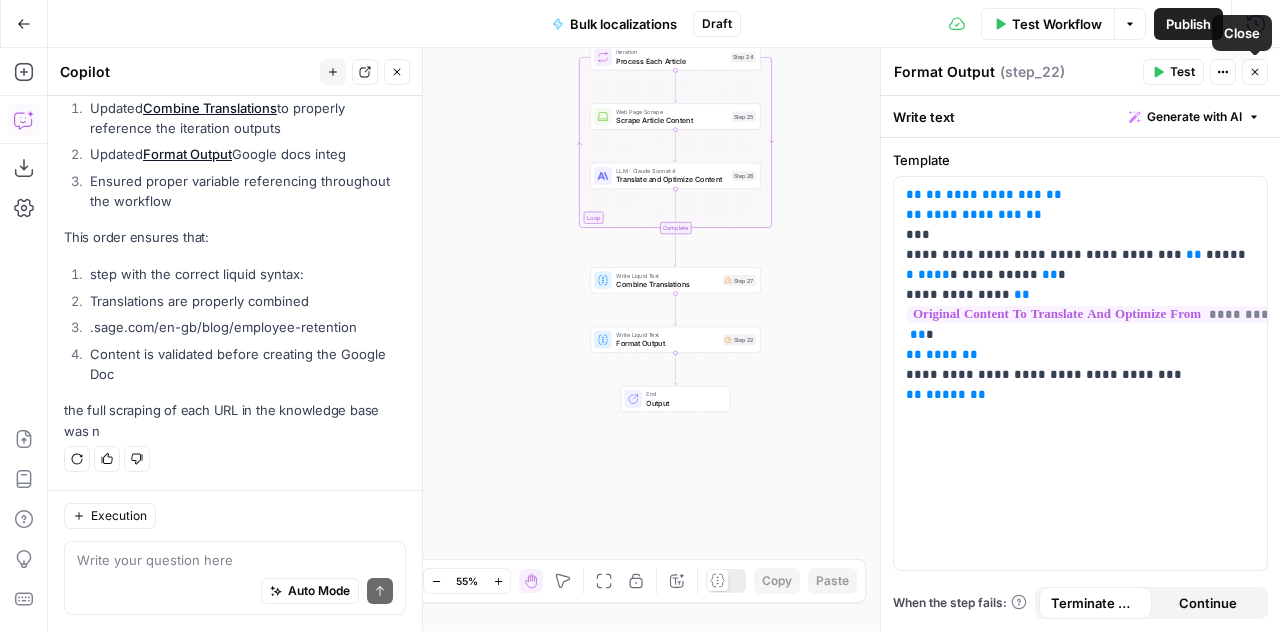 click on "Close" at bounding box center [1255, 72] 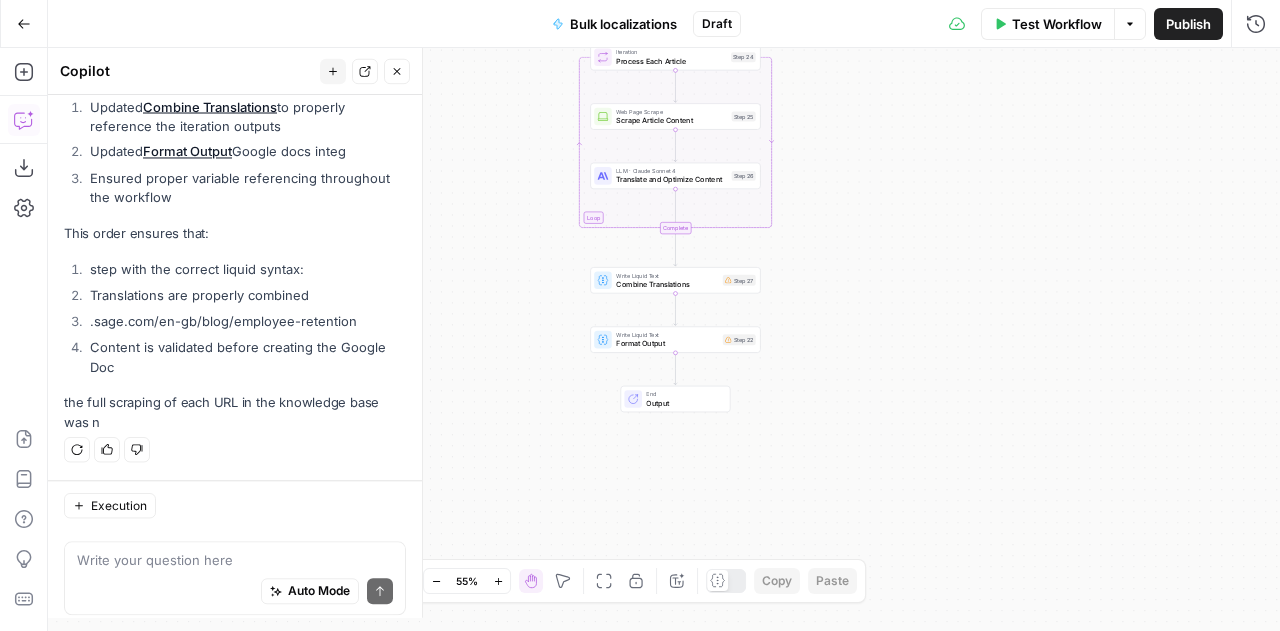 scroll, scrollTop: 7748, scrollLeft: 0, axis: vertical 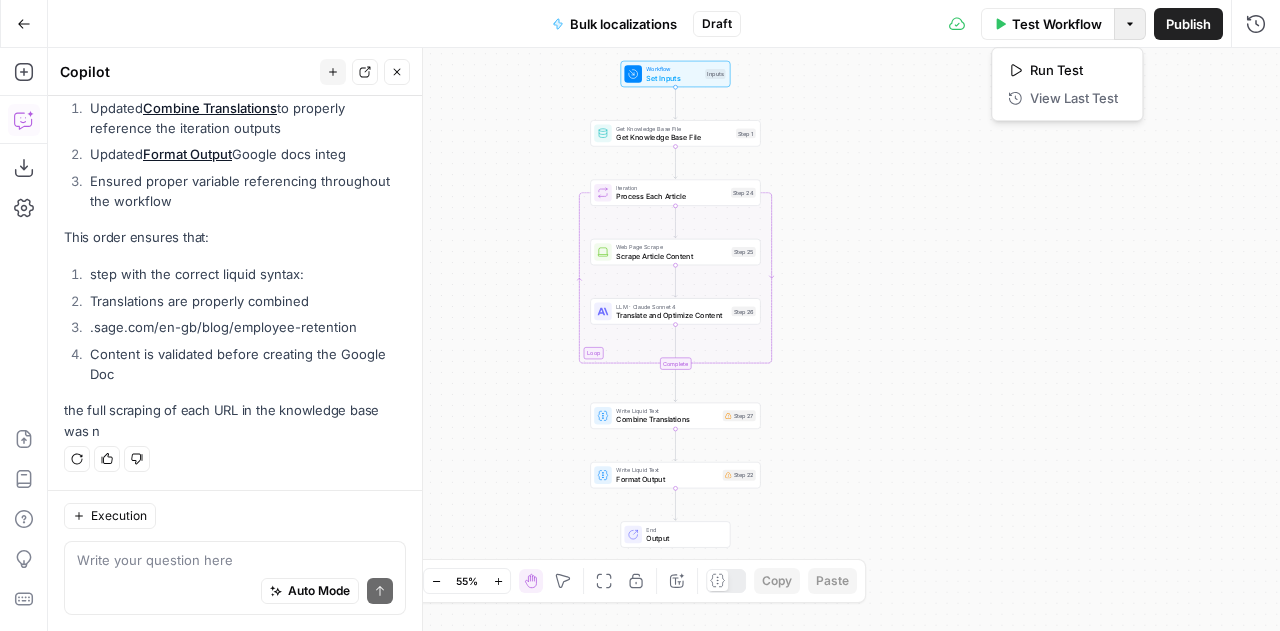 click on "Options" at bounding box center (1130, 24) 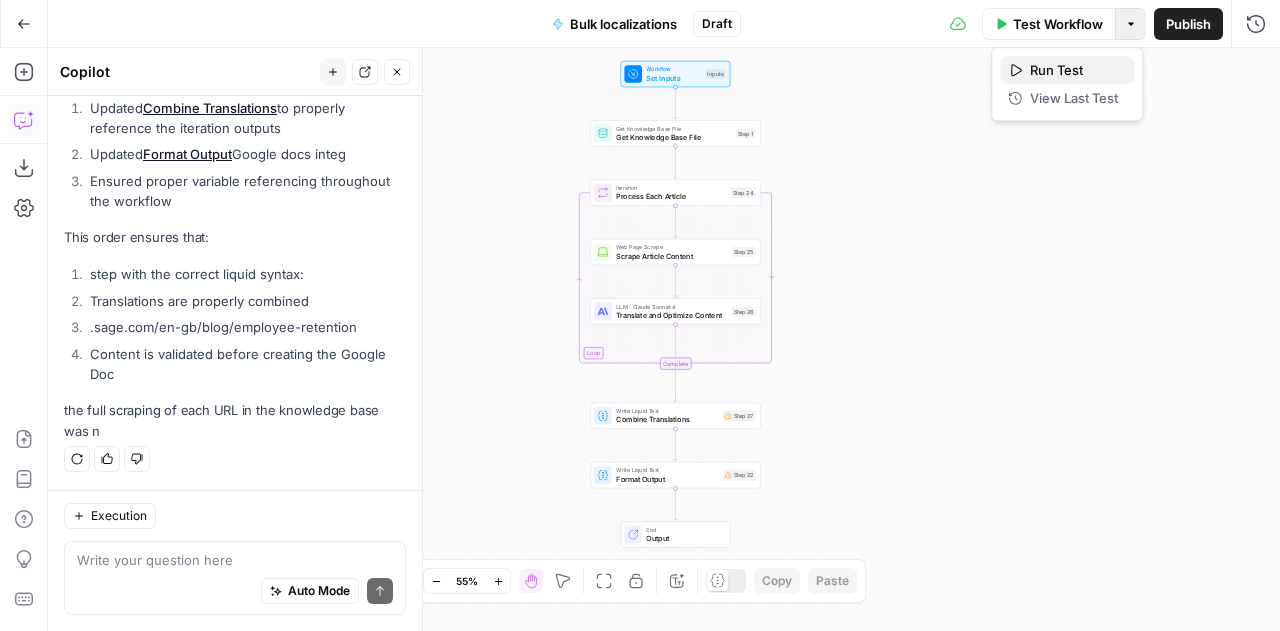click on "Run Test" at bounding box center [1074, 70] 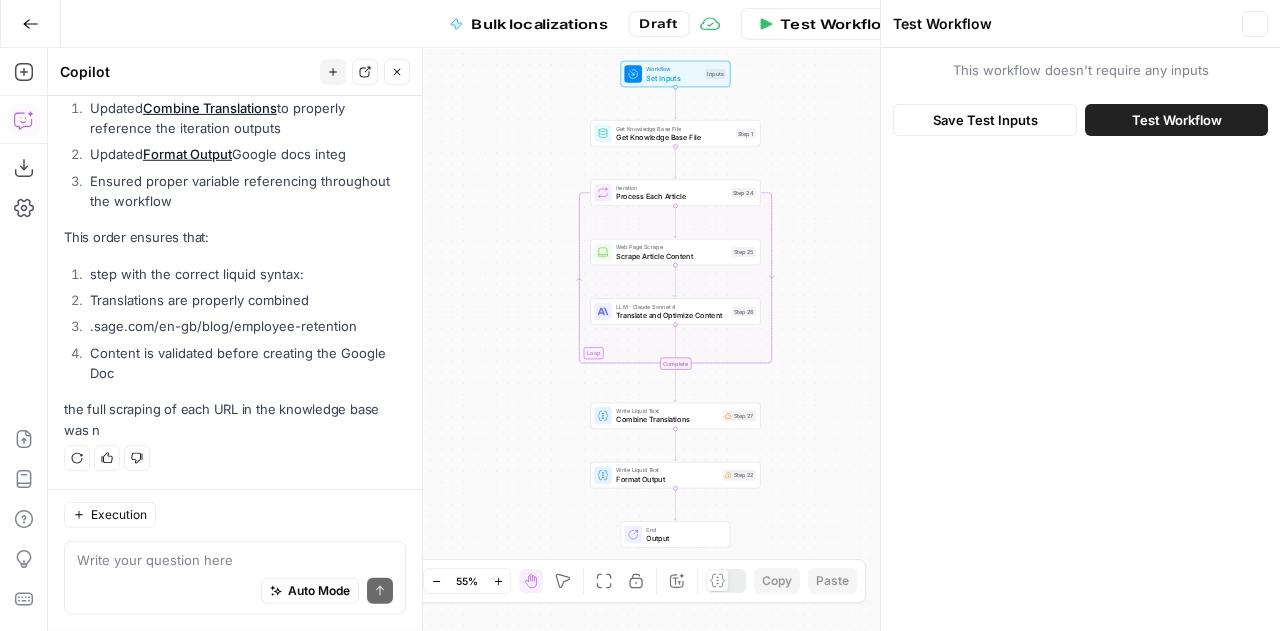 scroll, scrollTop: 7748, scrollLeft: 0, axis: vertical 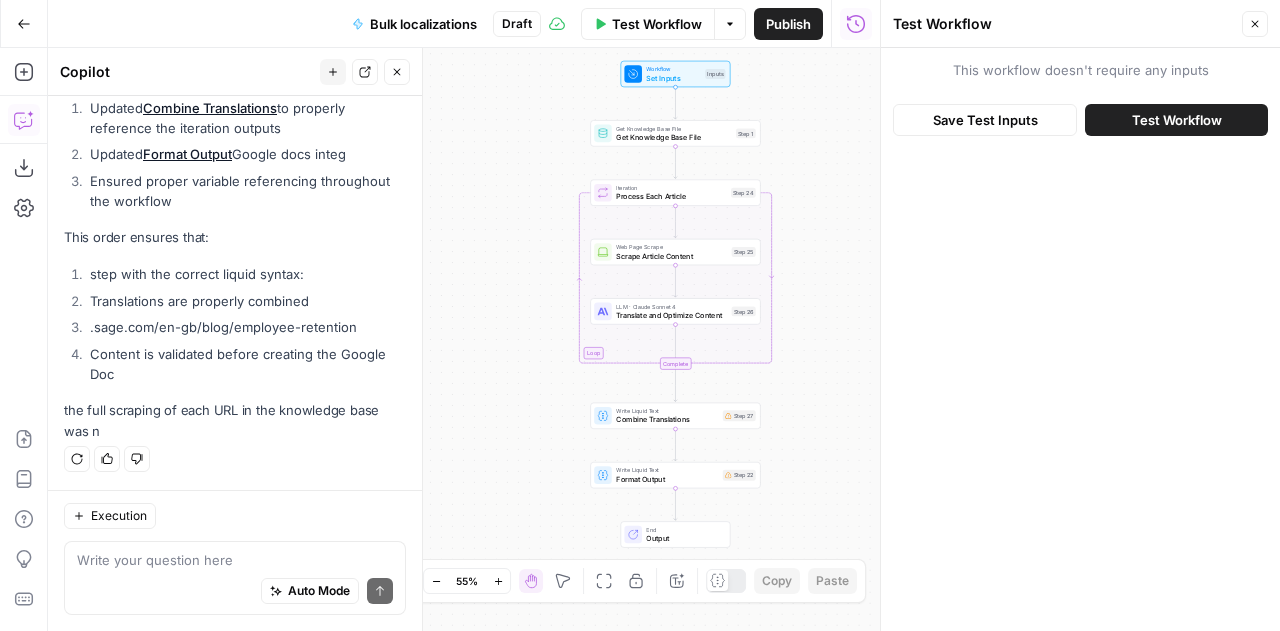 click on "Test Workflow" at bounding box center (1177, 120) 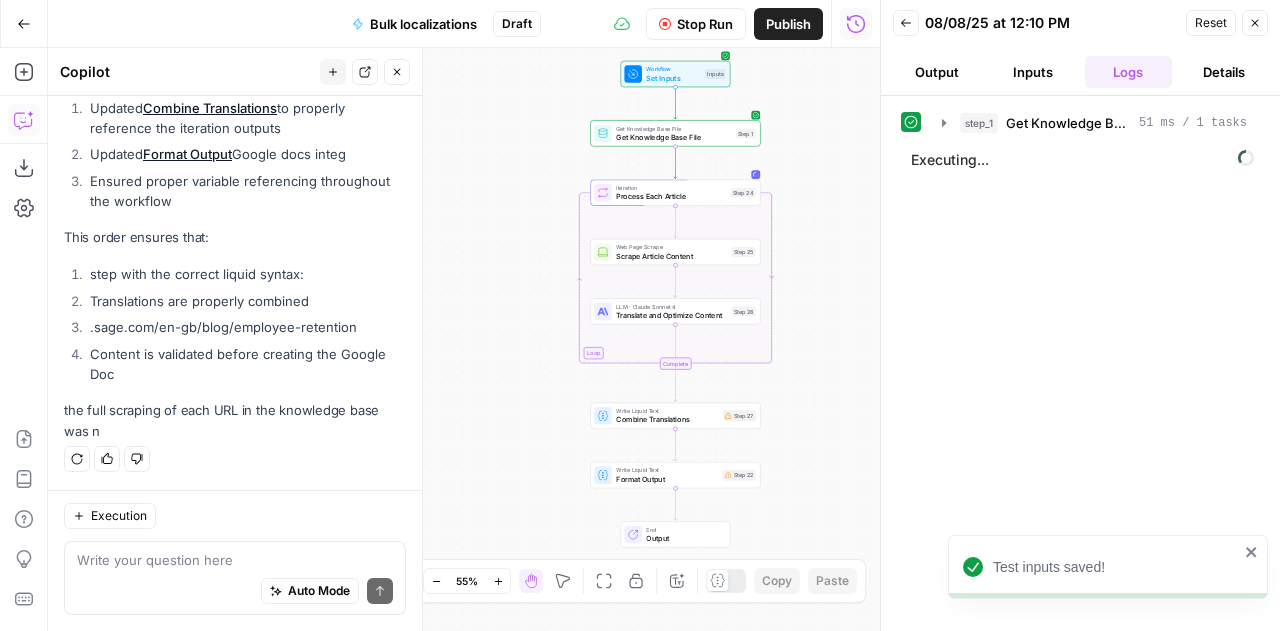 click on "Stop Run" at bounding box center [705, 24] 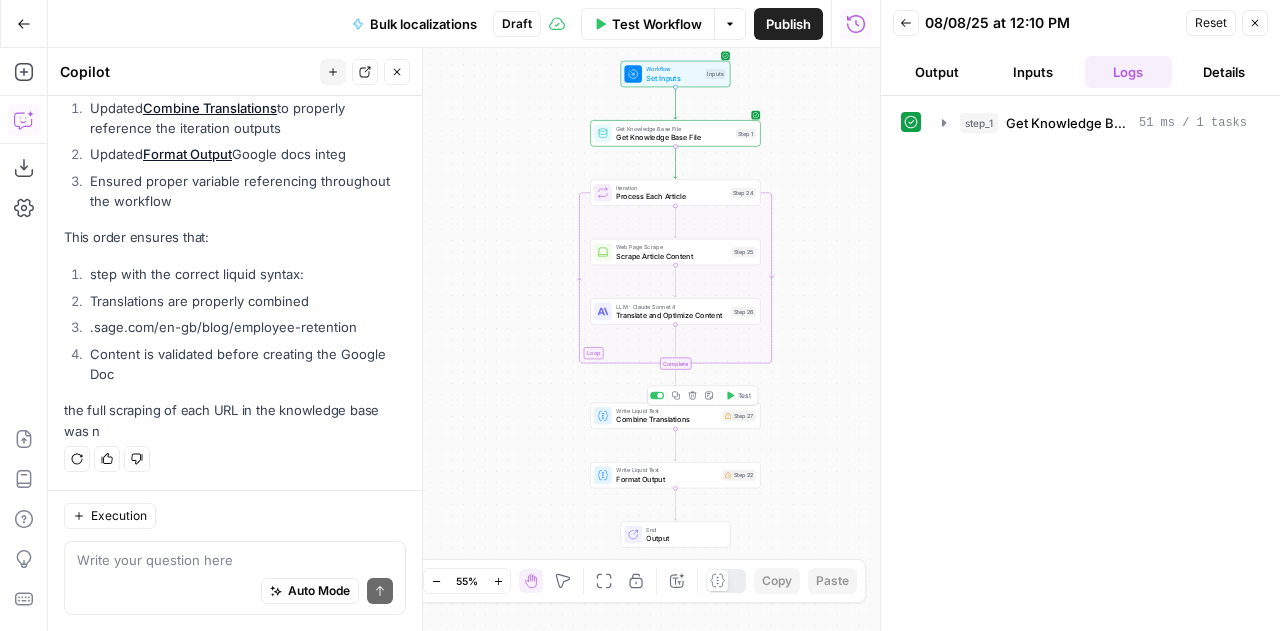 click on "Write Liquid Text Combine Translations Step 27 Copy step Delete step Add Note Test" at bounding box center (675, 416) 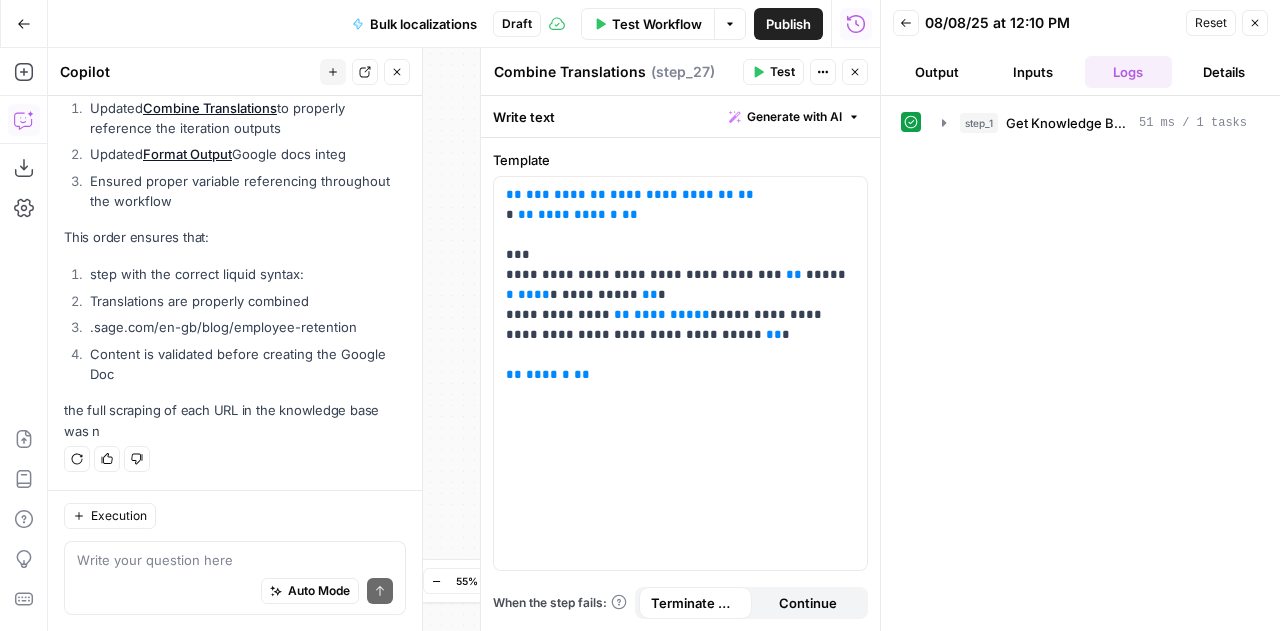 click on "Close" at bounding box center [1255, 23] 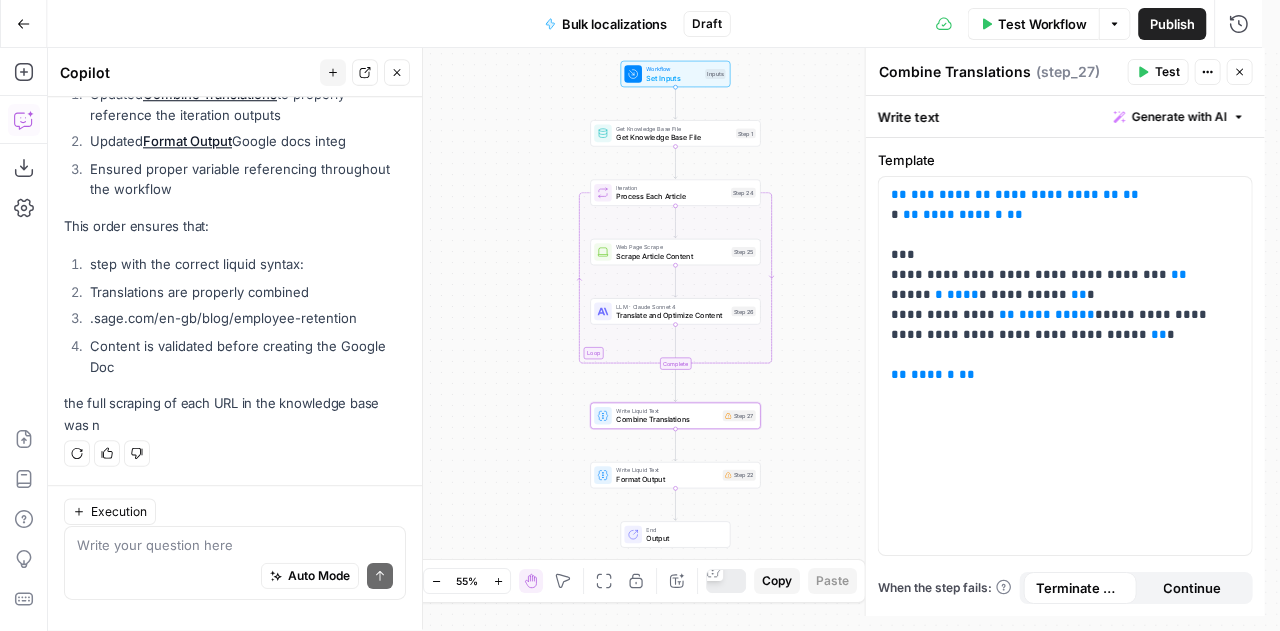 scroll, scrollTop: 7748, scrollLeft: 0, axis: vertical 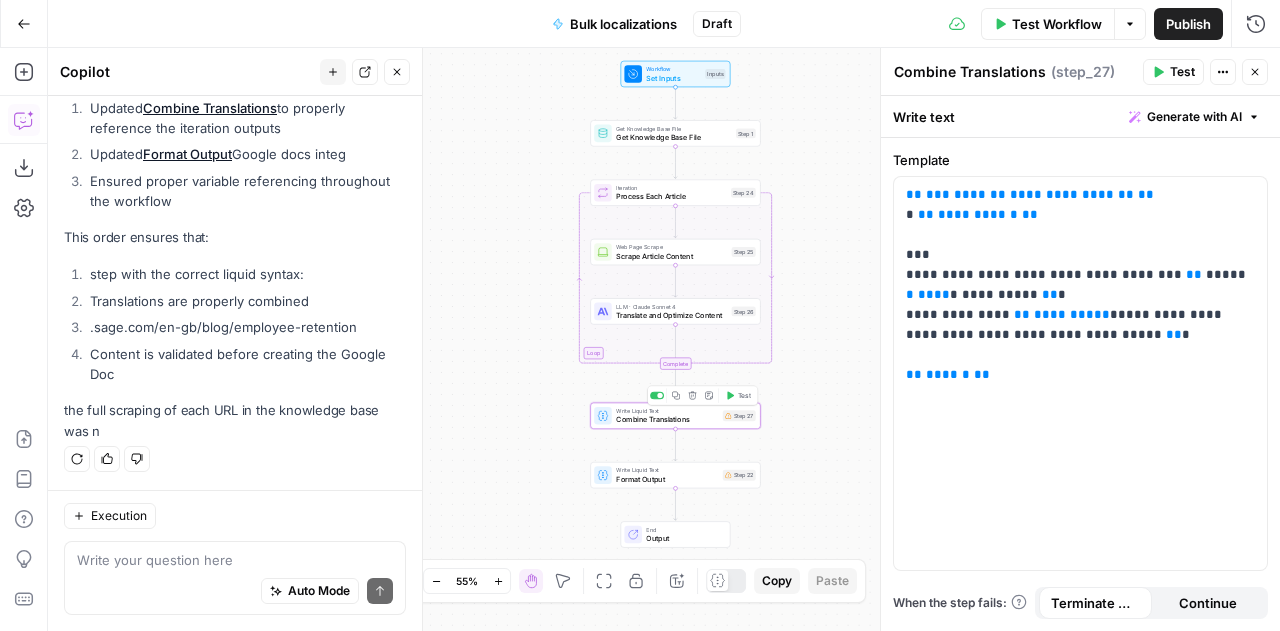 click on "Write Liquid Text Combine Translations Step 27 Copy step Delete step Add Note Test" at bounding box center (675, 415) 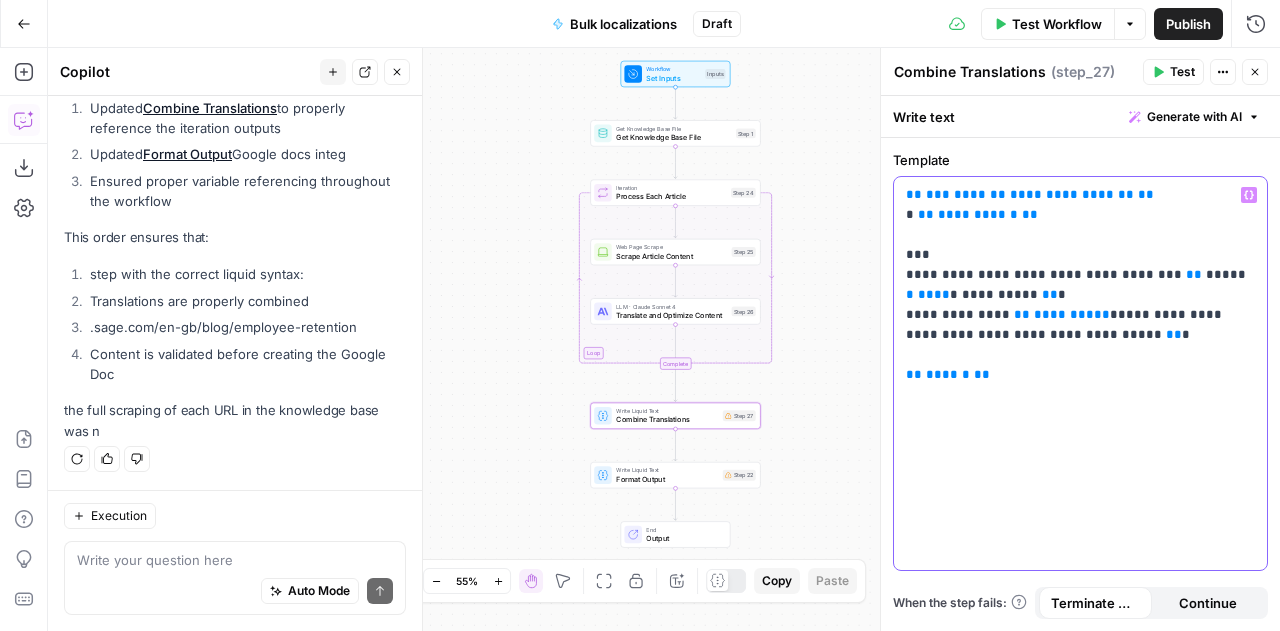 drag, startPoint x: 1012, startPoint y: 404, endPoint x: 888, endPoint y: 195, distance: 243.01646 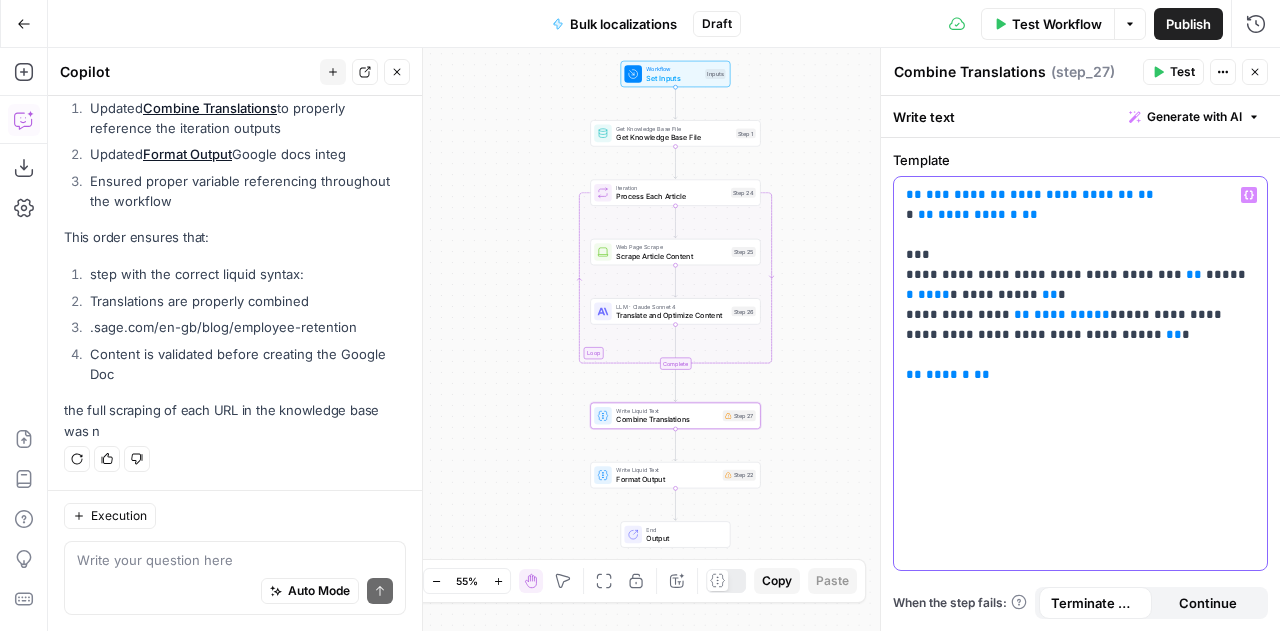 click on "**********" at bounding box center [1080, 339] 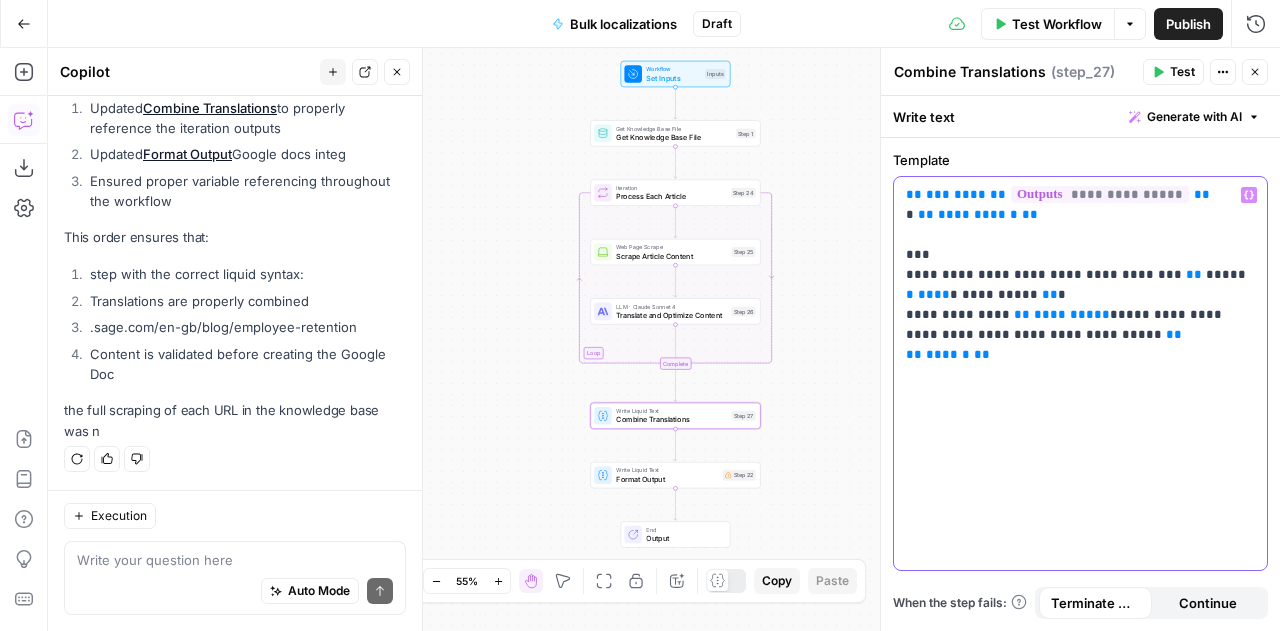 click on "**********" at bounding box center (1100, 194) 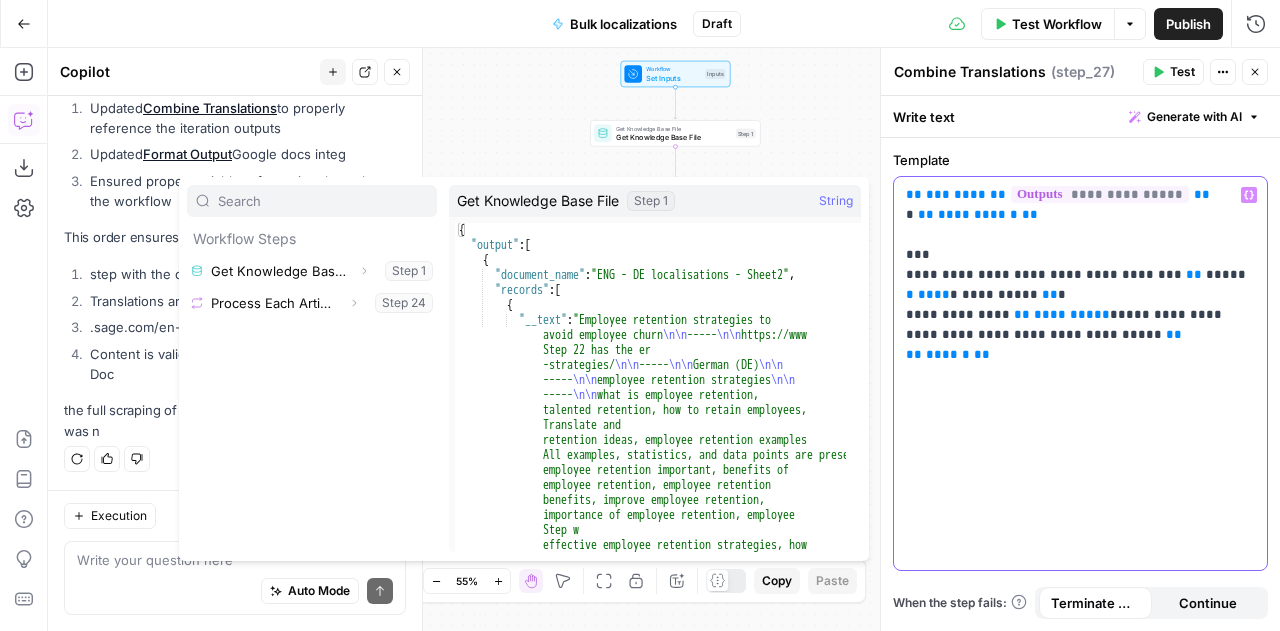 click on "**********" at bounding box center (1080, 373) 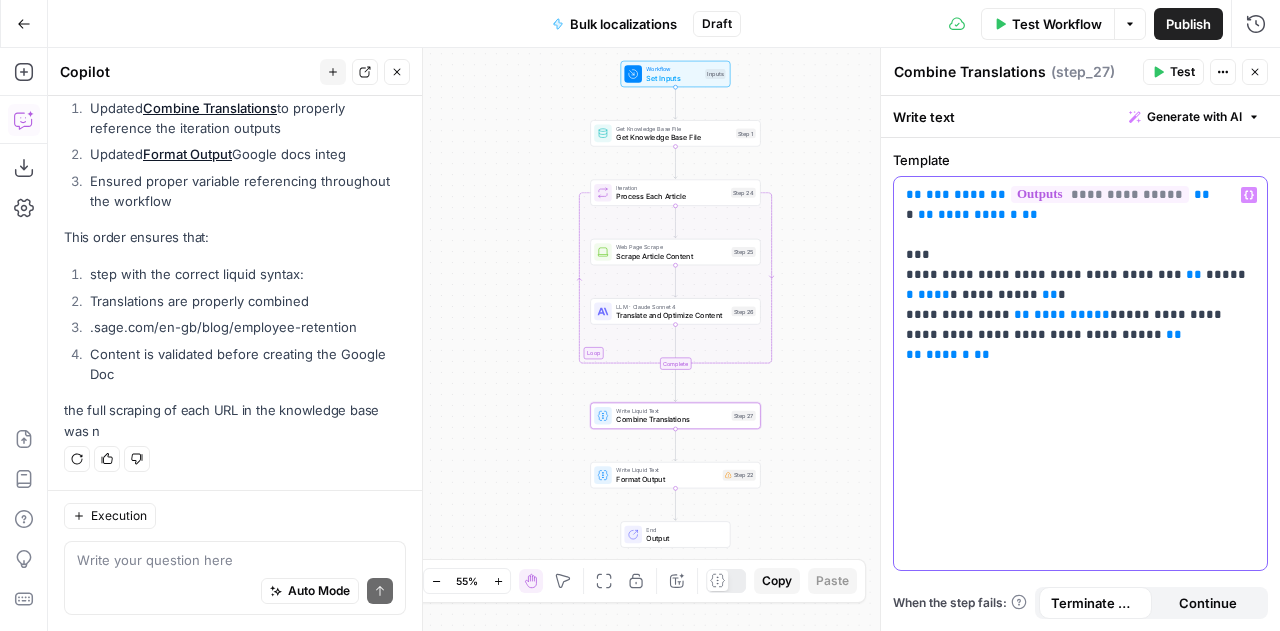 click on "**********" at bounding box center (1100, 194) 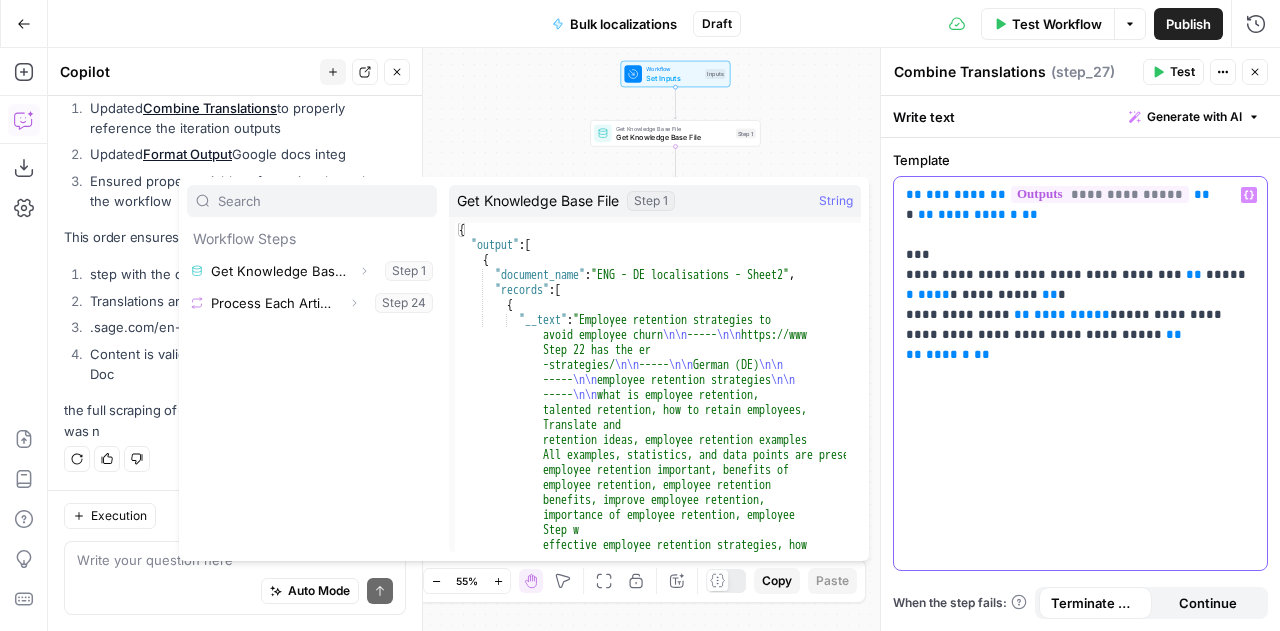click on "**********" at bounding box center (1100, 194) 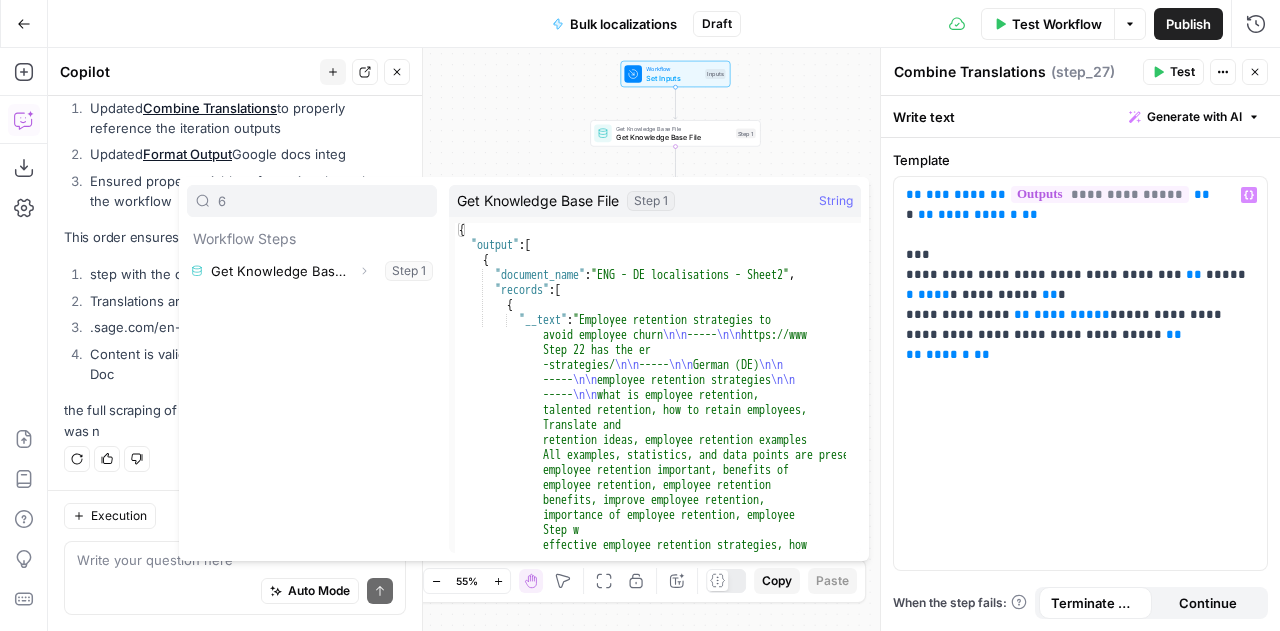 type on "6" 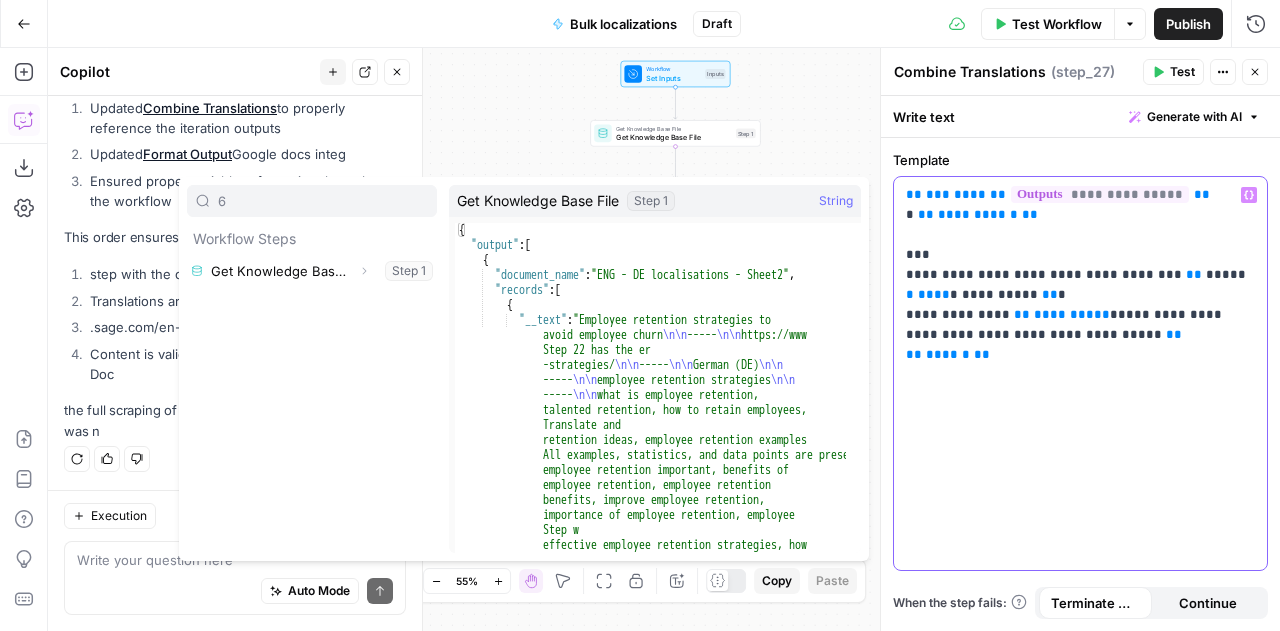 click on "**********" at bounding box center [1100, 194] 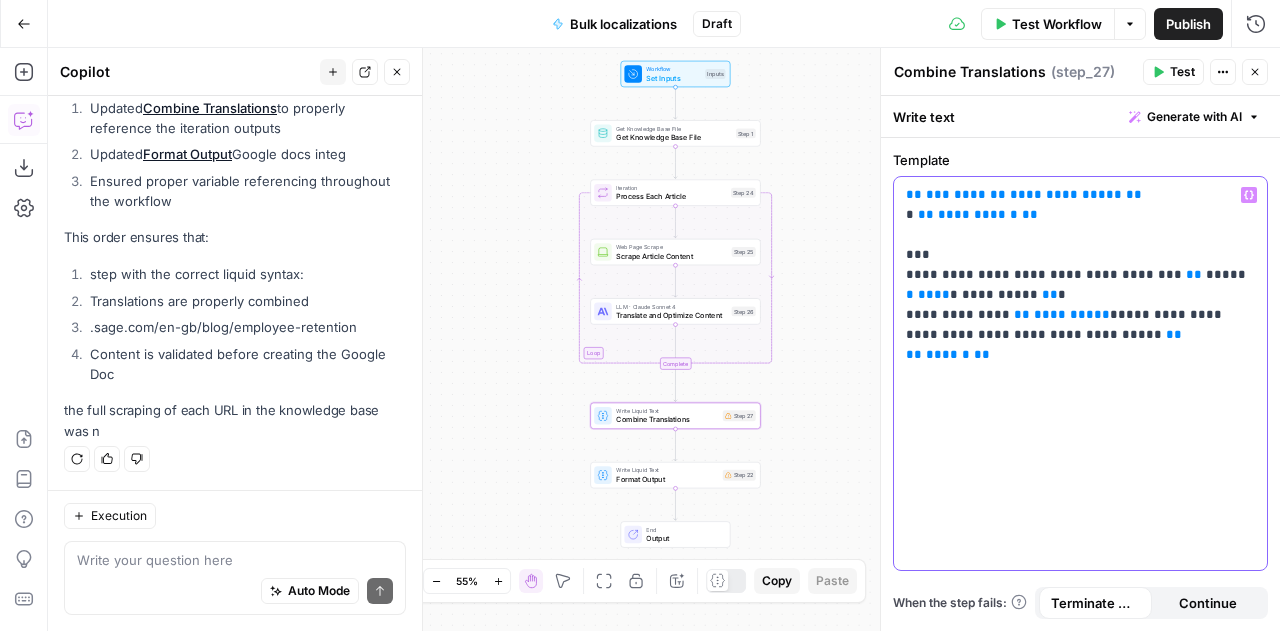 click on "**********" at bounding box center [1080, 373] 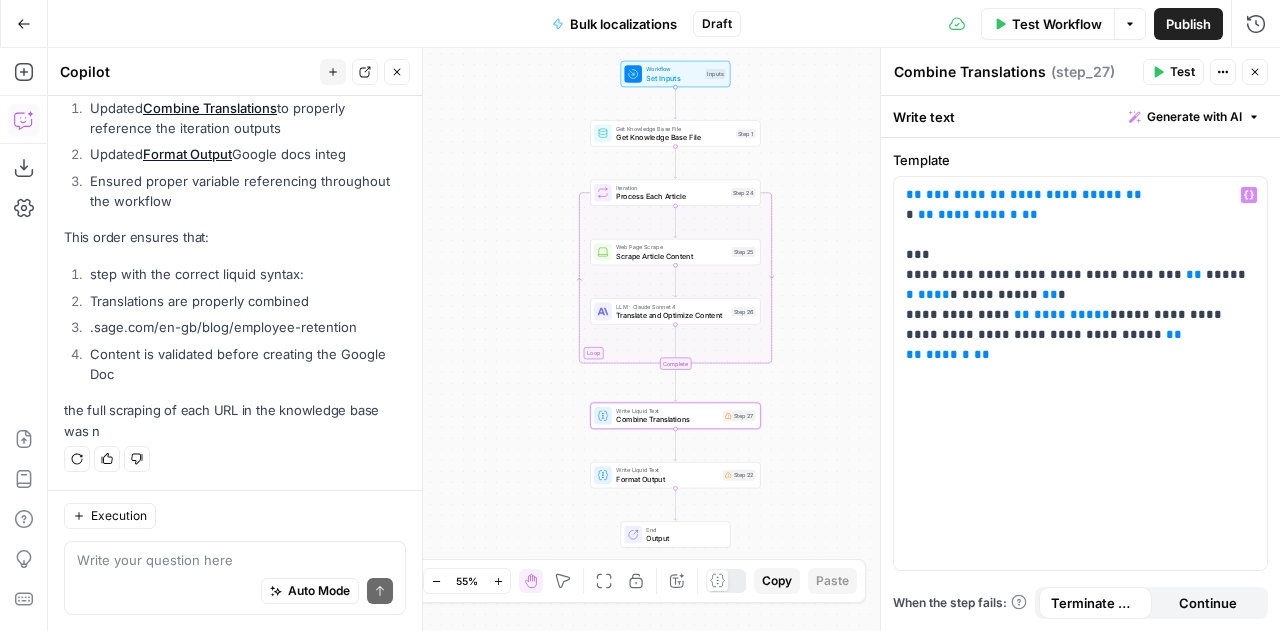 click on "Workflow Set Inputs Inputs Get Knowledge Base File Get Knowledge Base File Step 1 Loop Iteration Process Each Article Step 24 Web Page Scrape Scrape Article Content Step 25 LLM · Claude Sonnet 4 Translate and Optimize Content Step 26 Complete Write Liquid Text Combine Translations Step 27 Write Liquid Text Format Output Step 22 End Output" at bounding box center [664, 339] 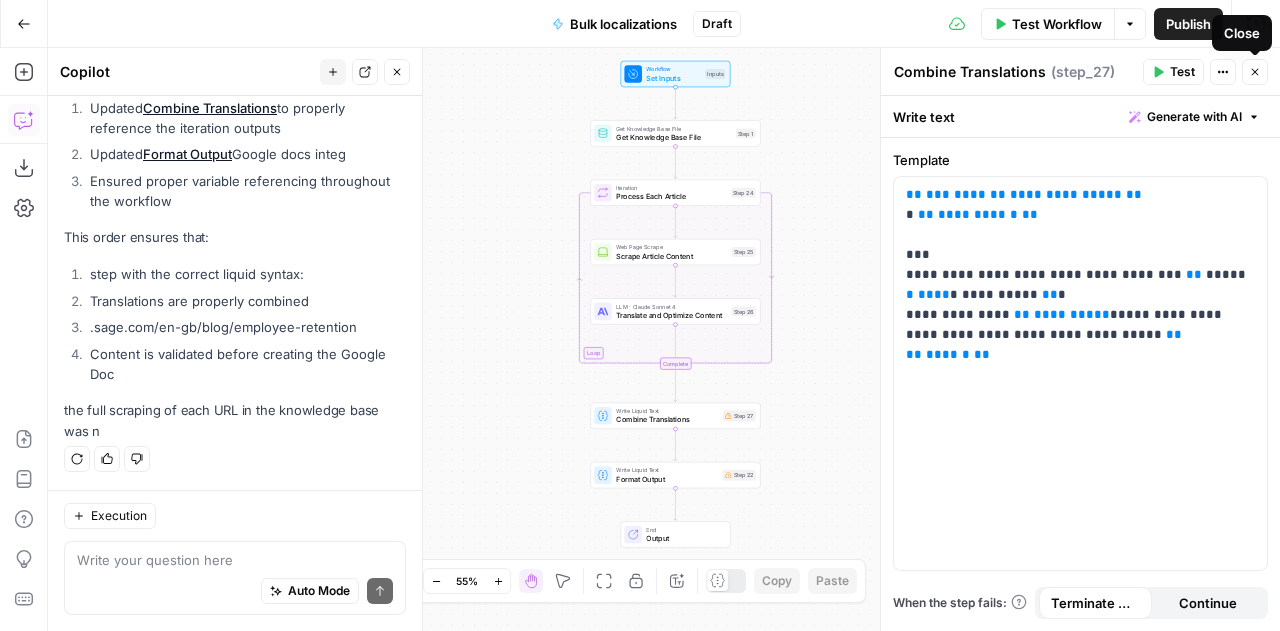 click 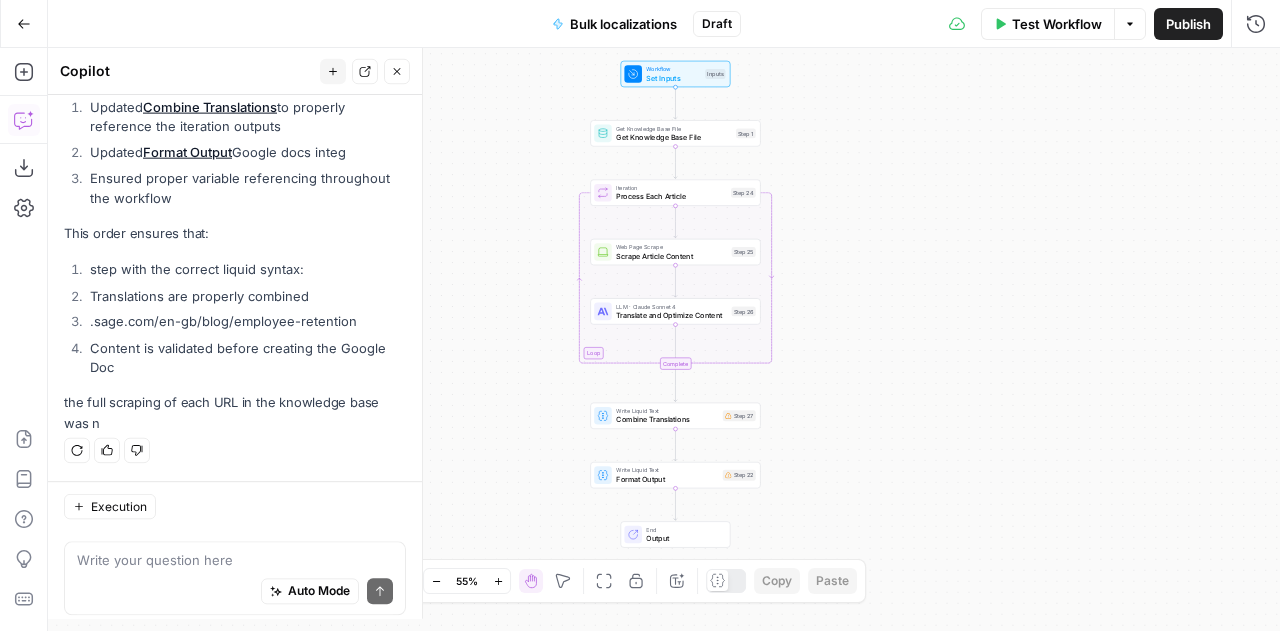 scroll, scrollTop: 7748, scrollLeft: 0, axis: vertical 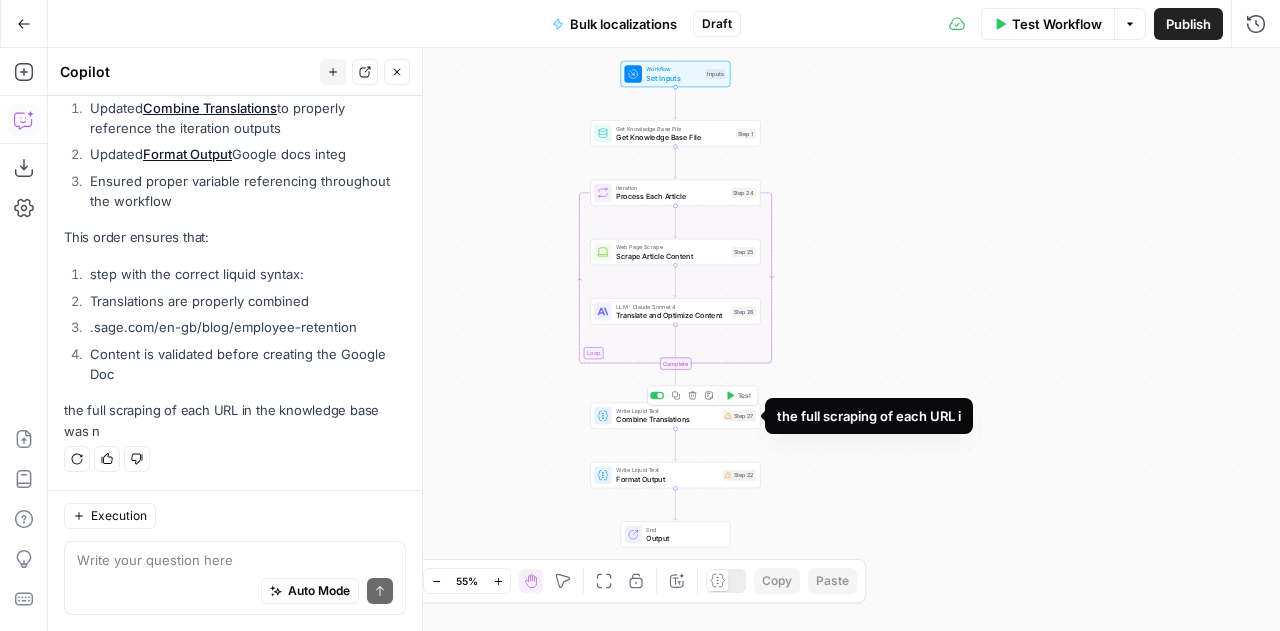 click on "Step 27" at bounding box center [739, 415] 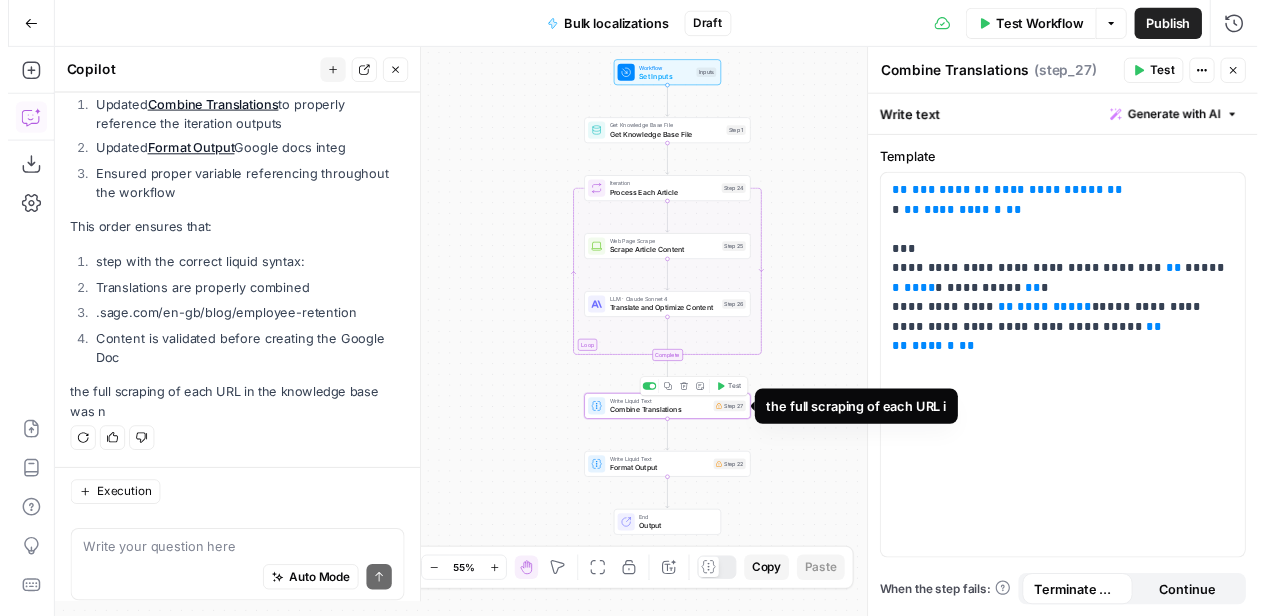 scroll, scrollTop: 7748, scrollLeft: 0, axis: vertical 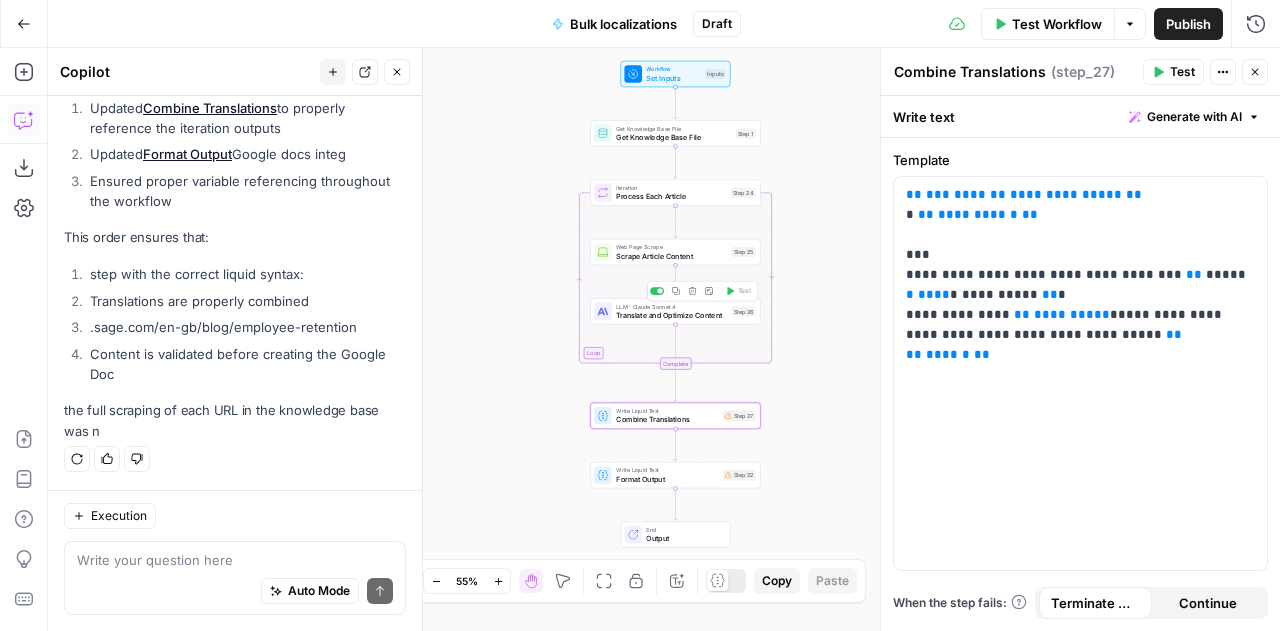 click on "Translate and Optimize Content" at bounding box center (671, 315) 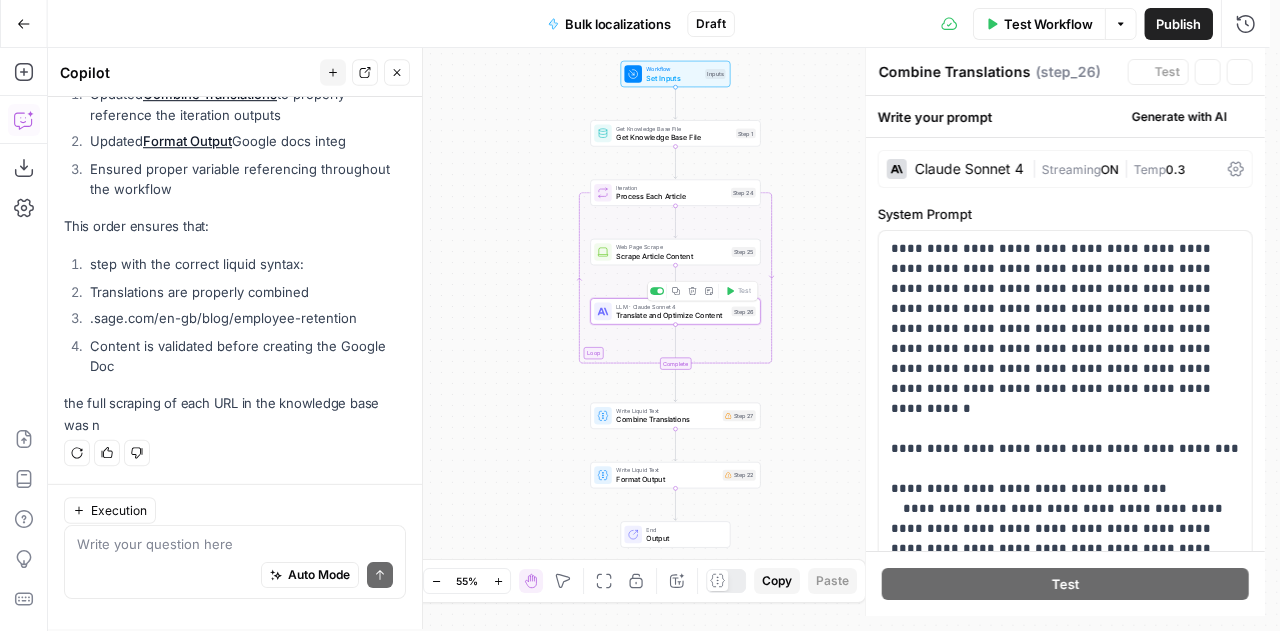type on "Translate and Optimize Content" 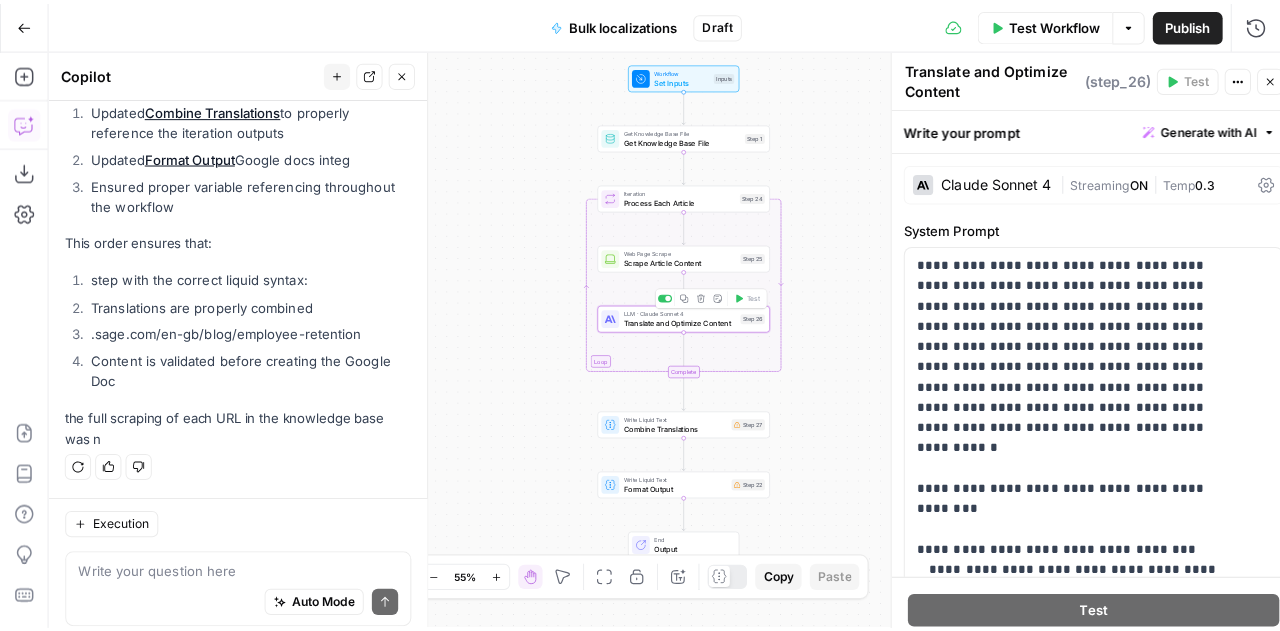 scroll, scrollTop: 7748, scrollLeft: 0, axis: vertical 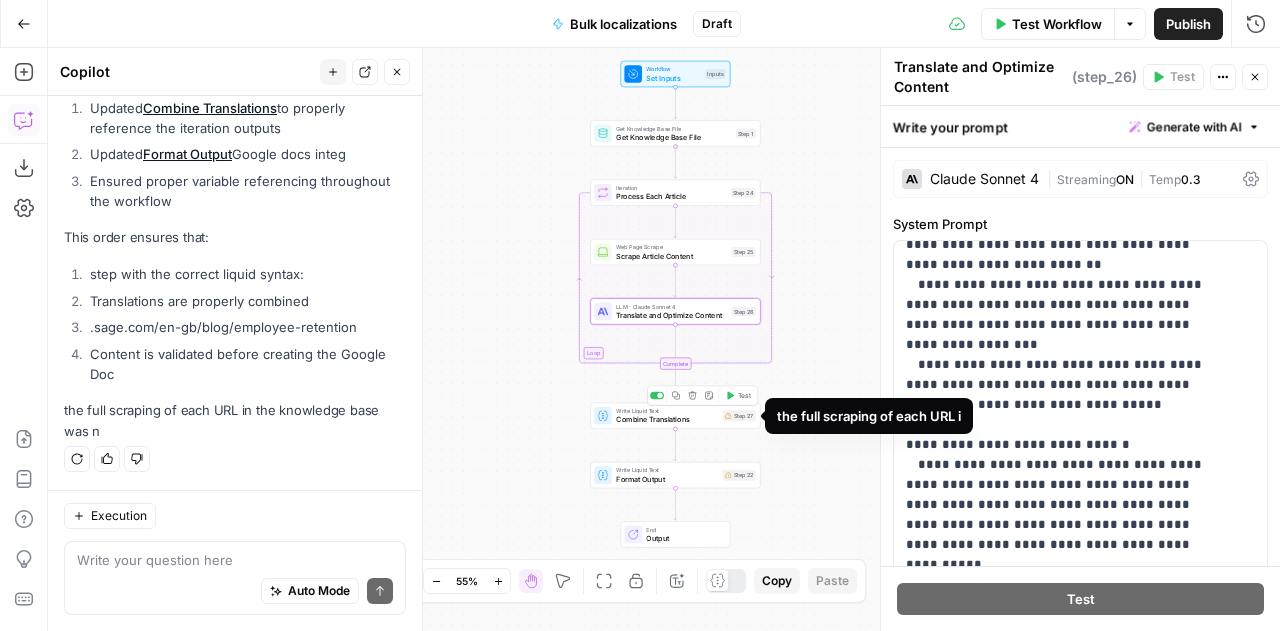 click on "Step 27" at bounding box center [739, 415] 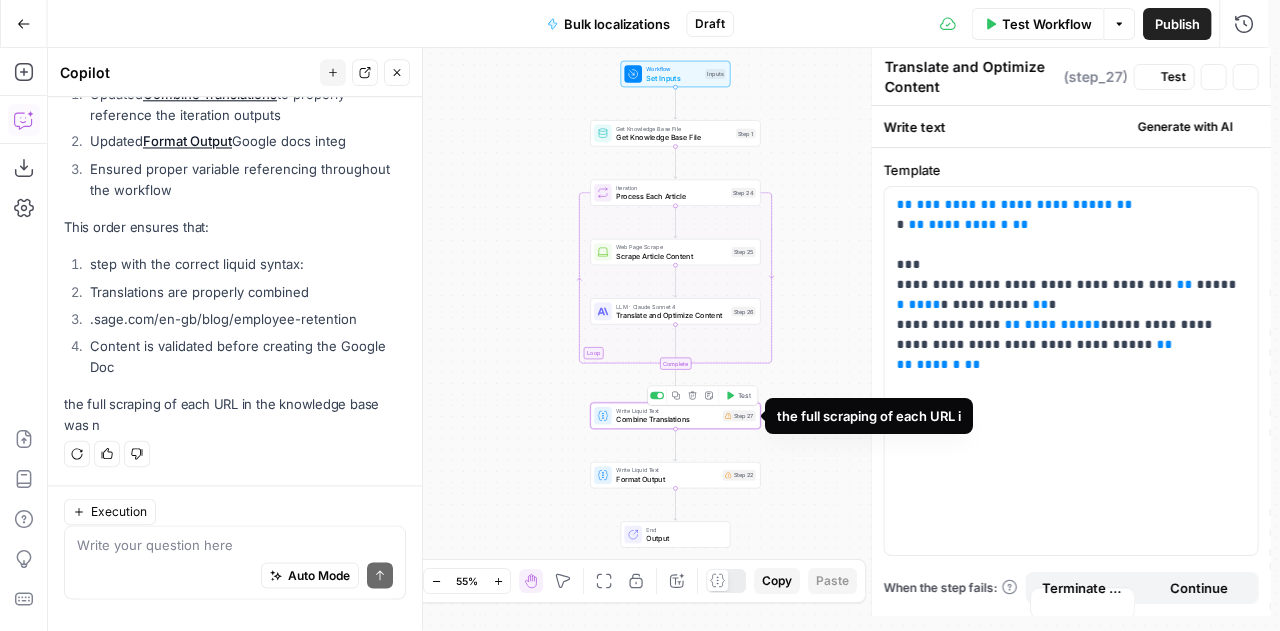 type on "Combine Translations" 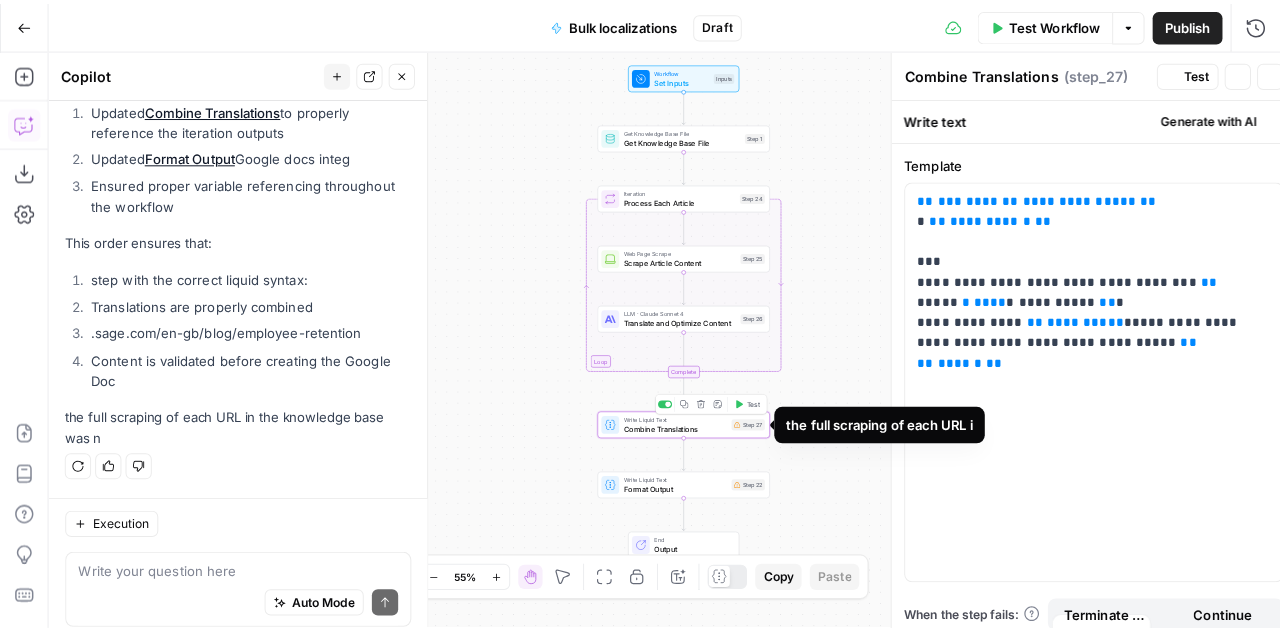 scroll, scrollTop: 7748, scrollLeft: 0, axis: vertical 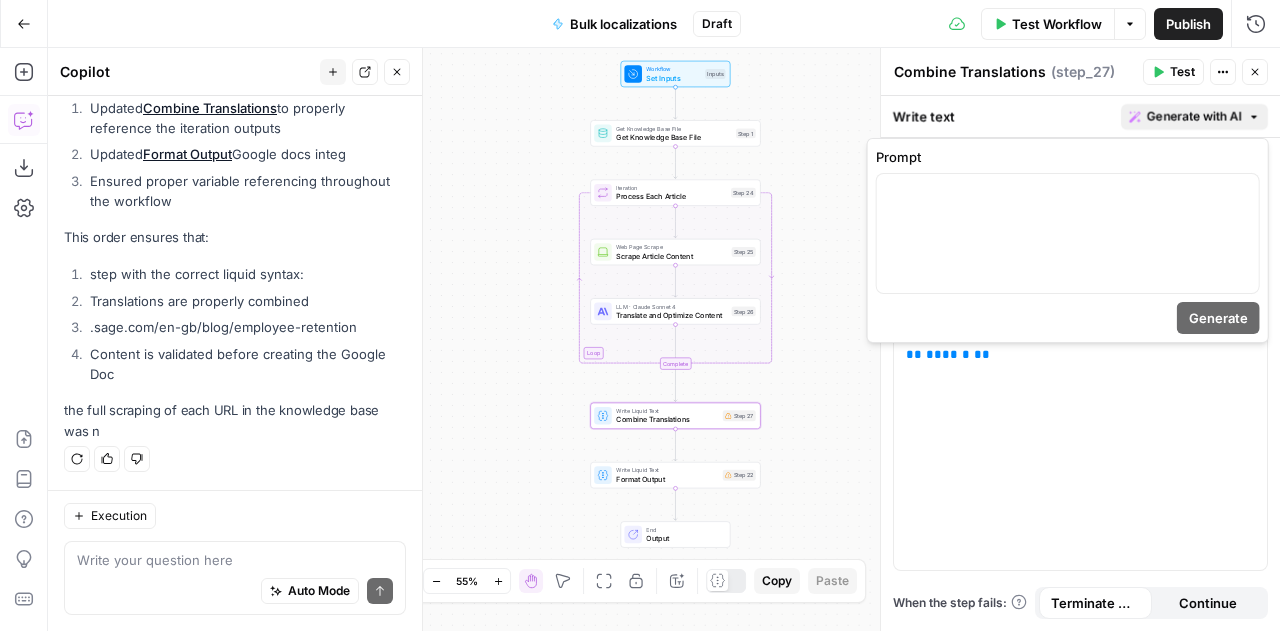 click on "Generate with AI" at bounding box center (1194, 117) 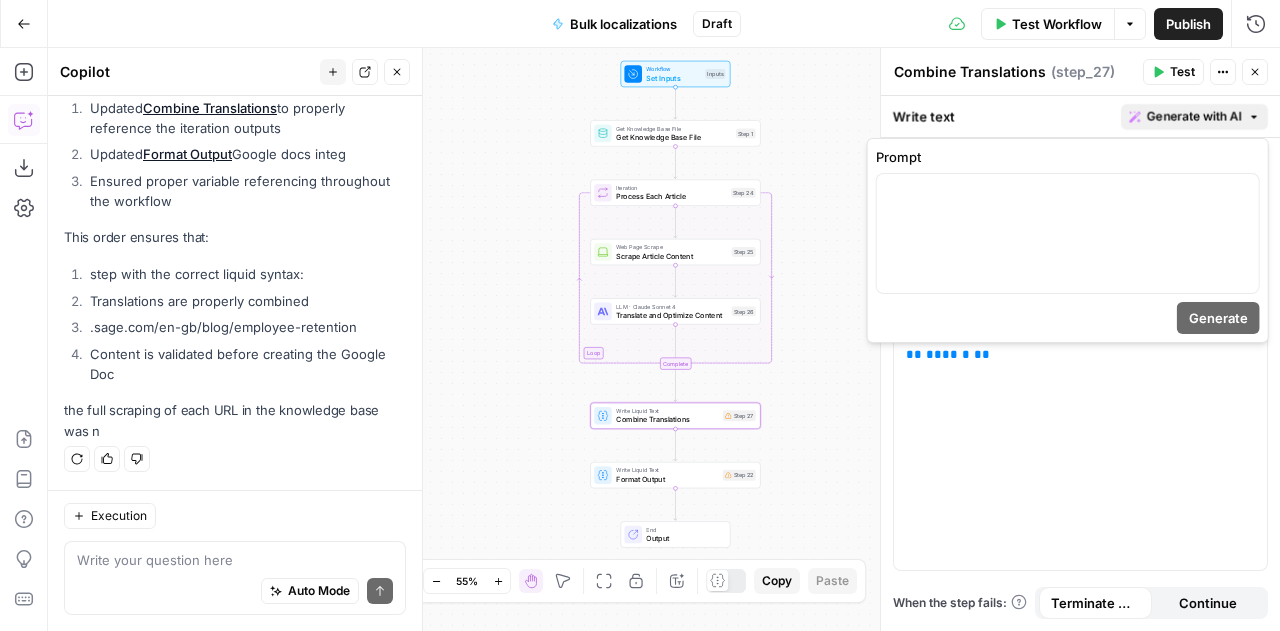 click on "Prompt Generate" at bounding box center [1068, 240] 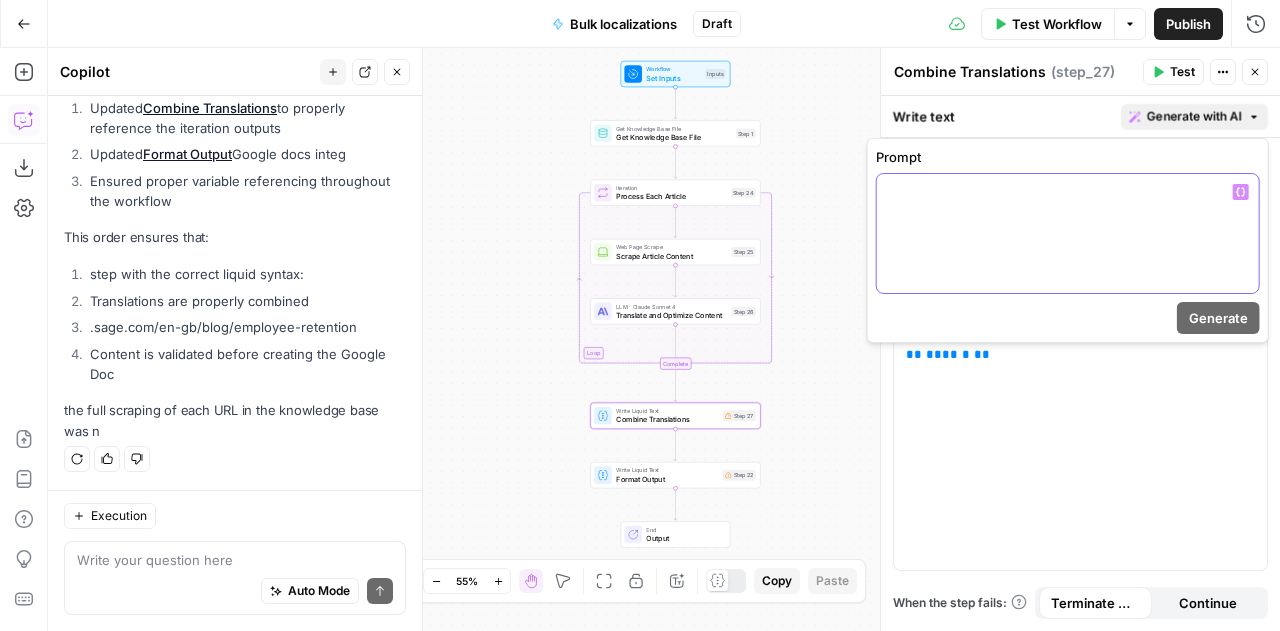 click at bounding box center [1068, 233] 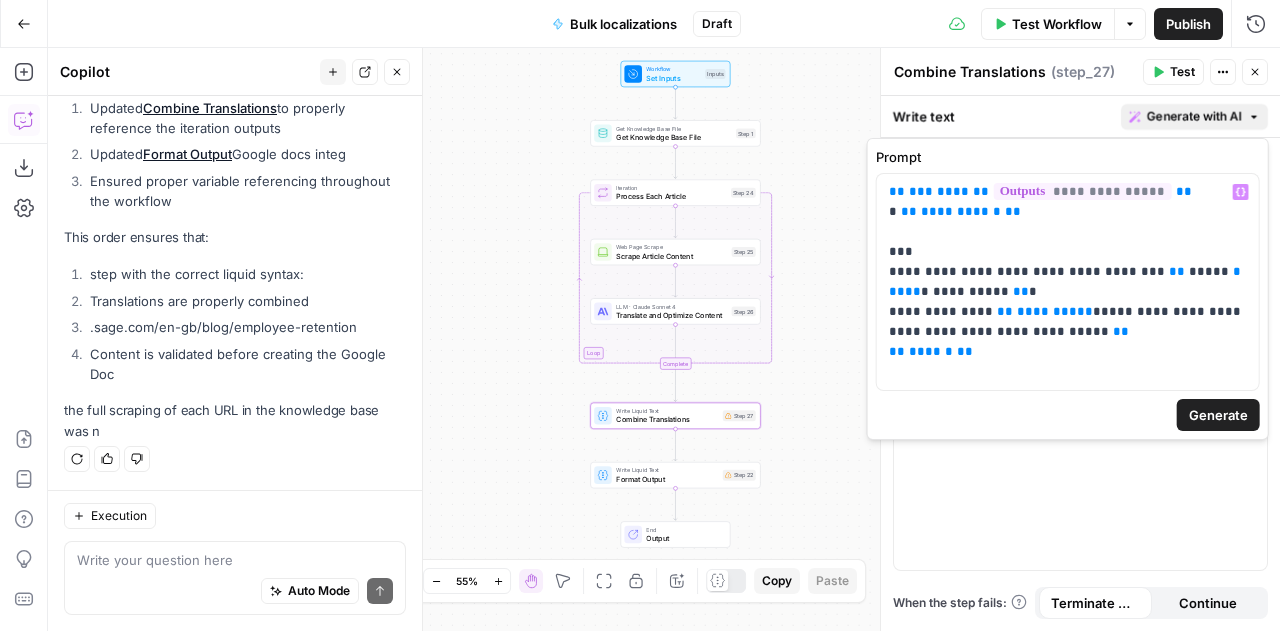 click on "Generate" at bounding box center [1218, 415] 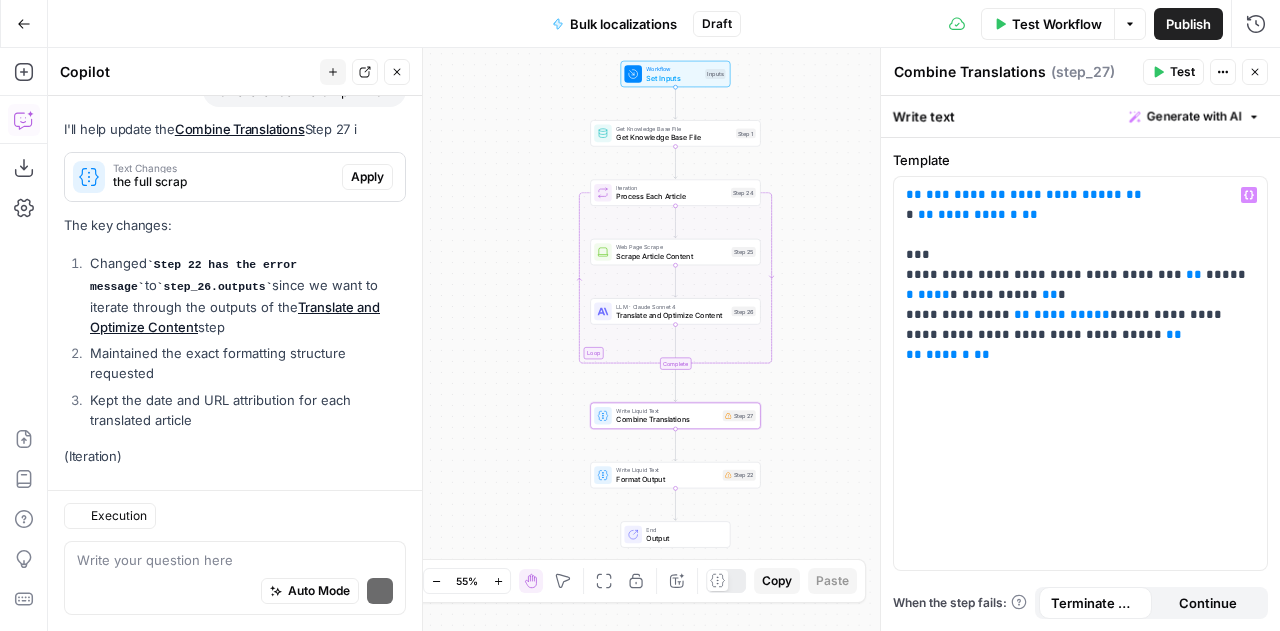 scroll, scrollTop: 8410, scrollLeft: 0, axis: vertical 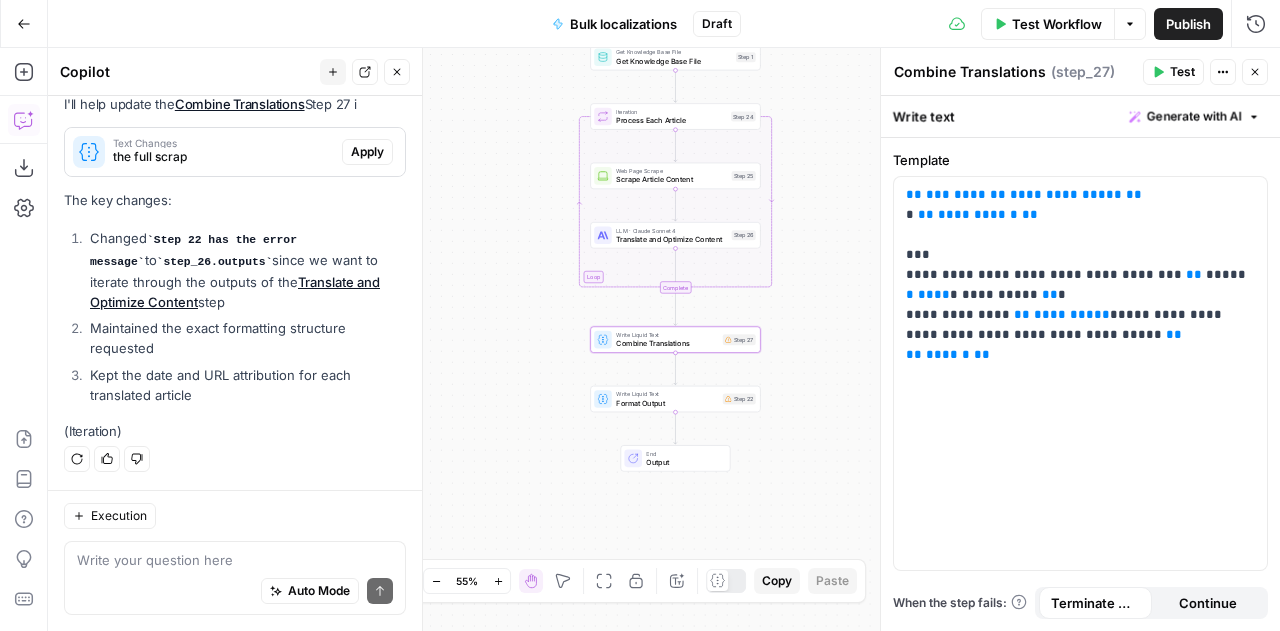 click on "Apply" at bounding box center (367, 152) 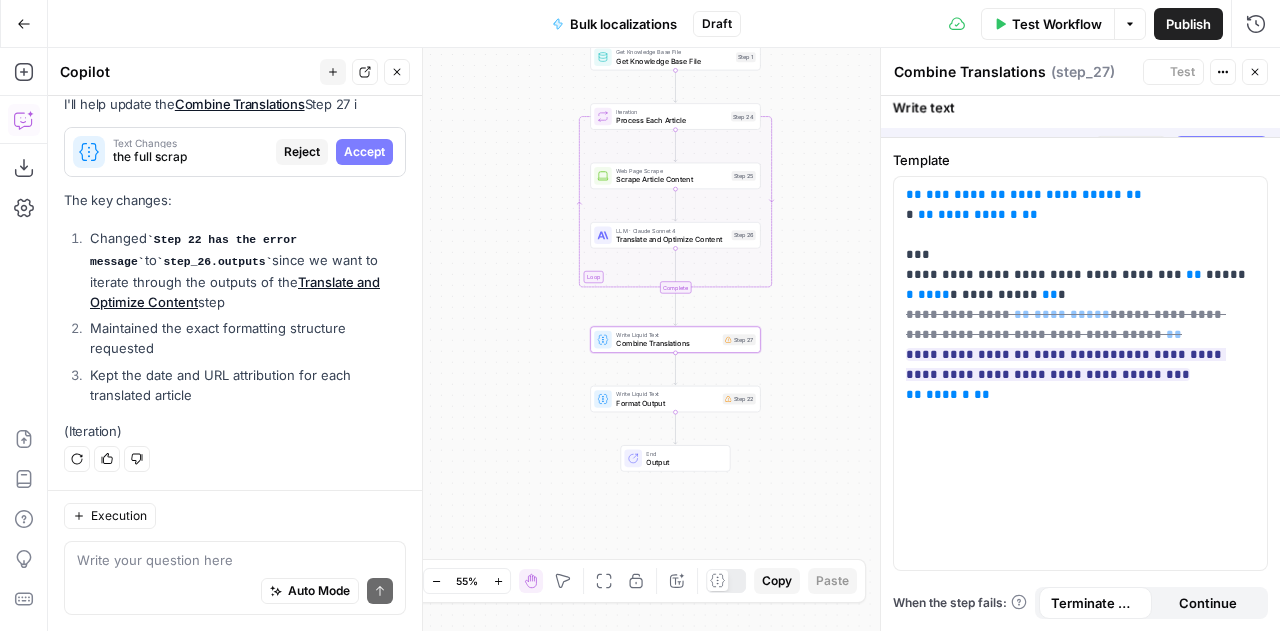 scroll, scrollTop: 8122, scrollLeft: 0, axis: vertical 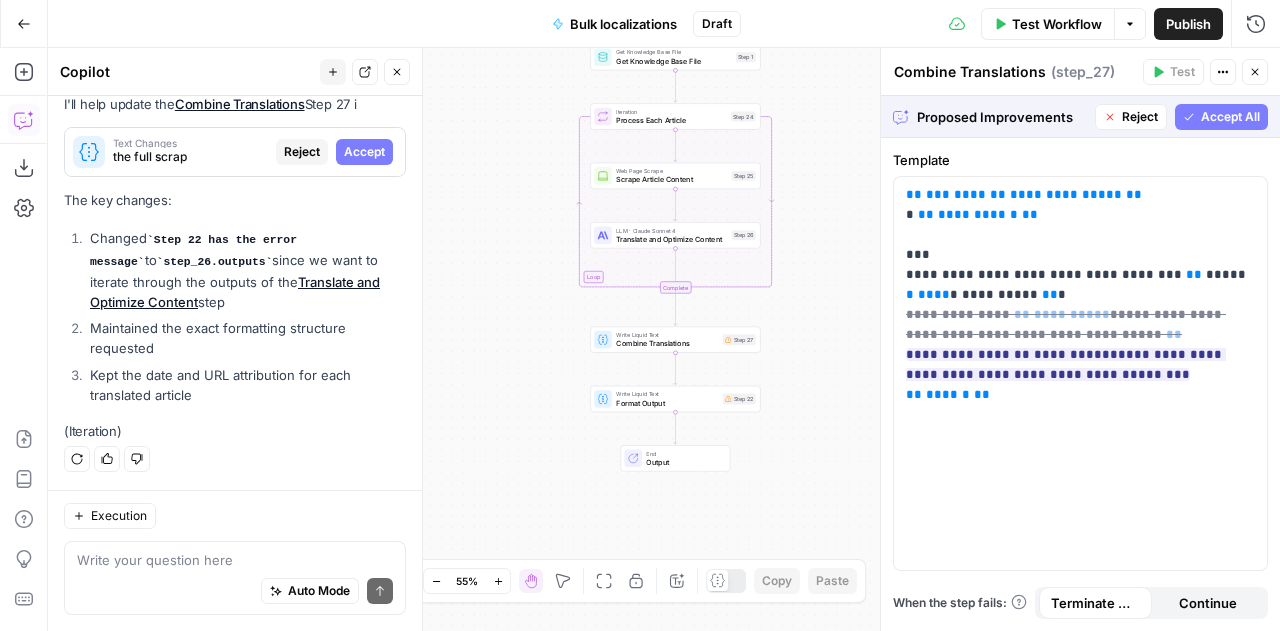 click on "Accept All" at bounding box center [1230, 117] 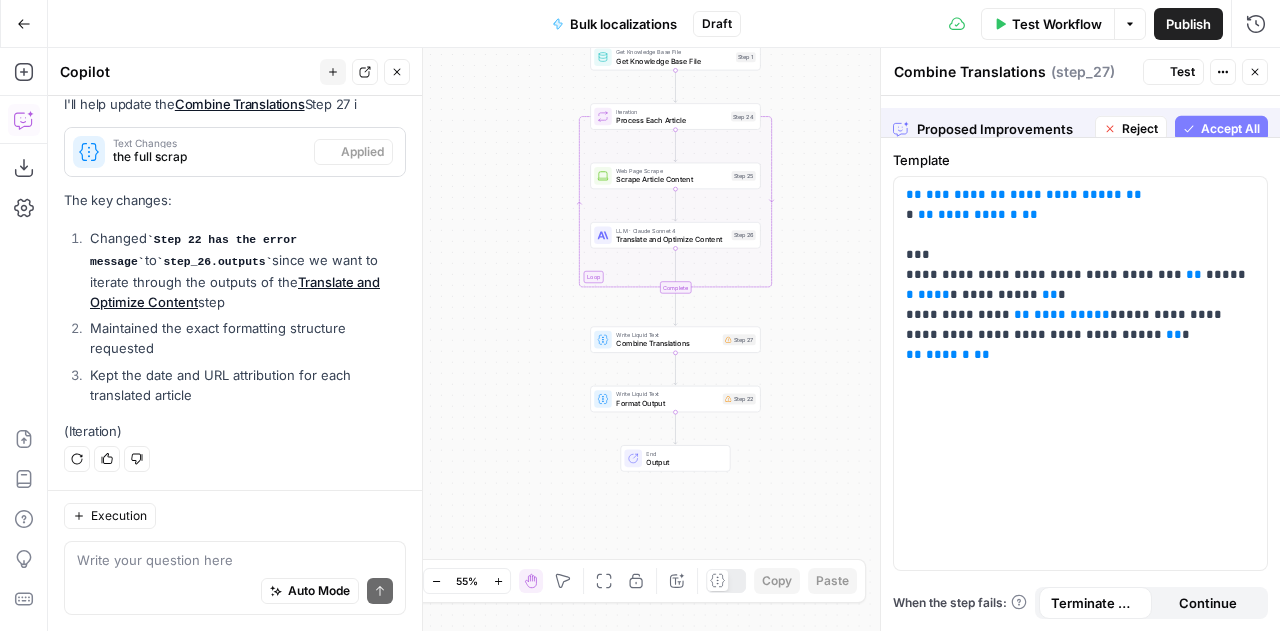 scroll, scrollTop: 8442, scrollLeft: 0, axis: vertical 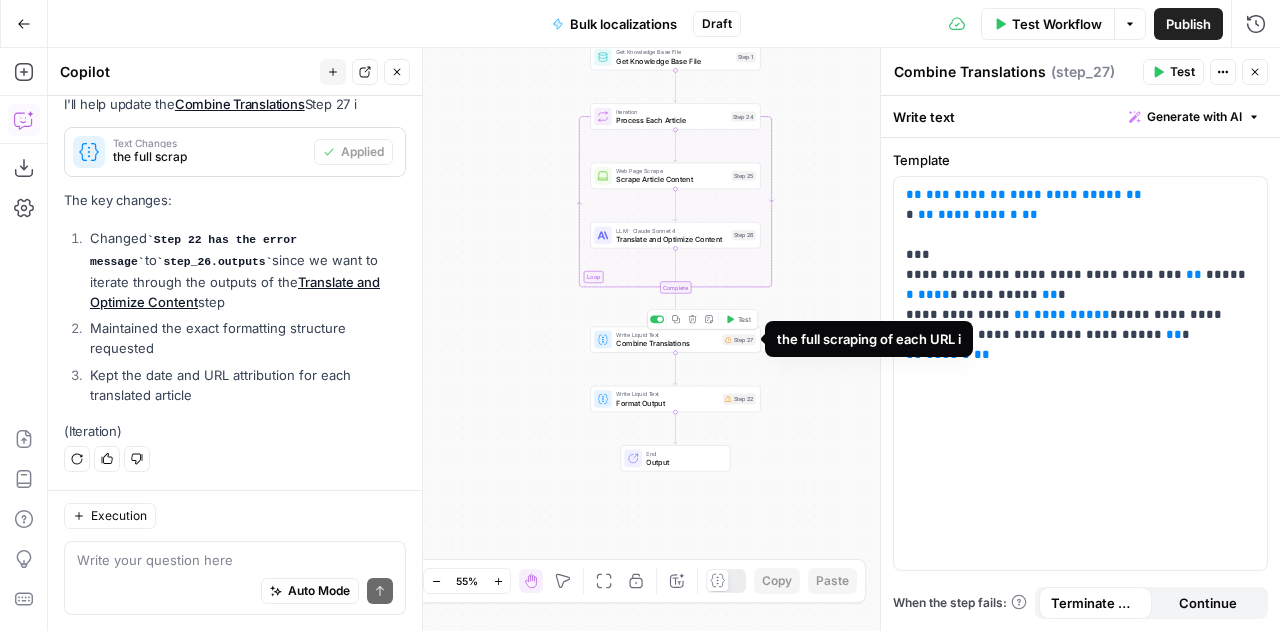click on "Variable step_26 is missing" at bounding box center [869, 339] 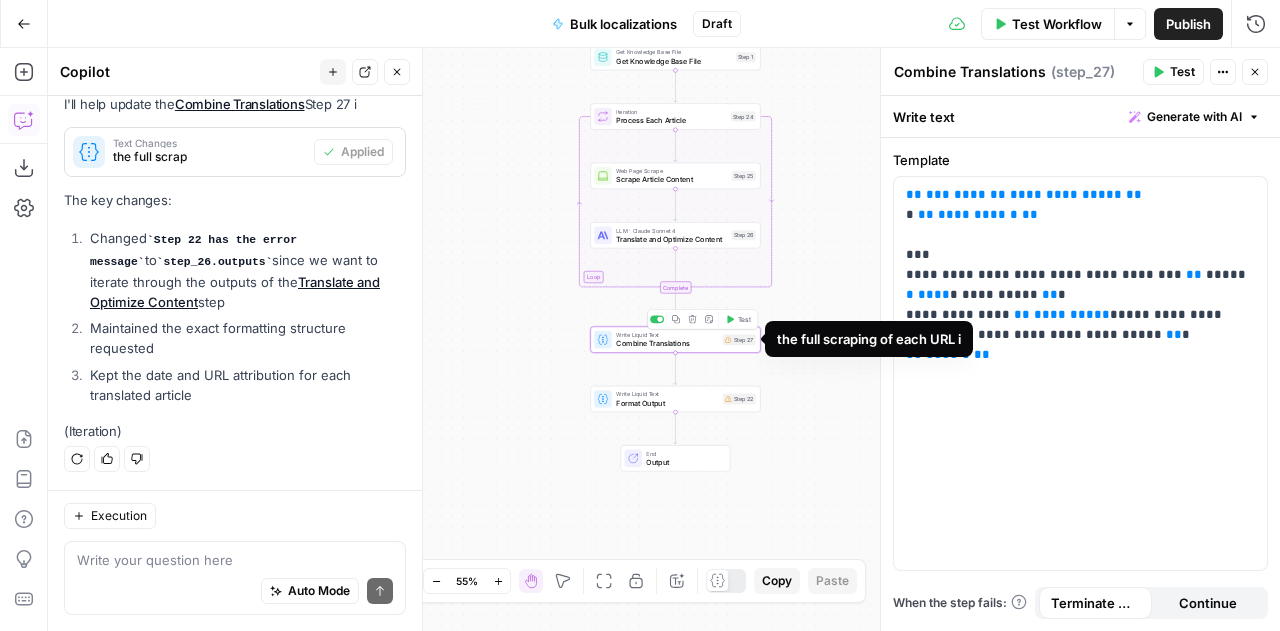 click on "Variable step_26 is missing" at bounding box center (869, 339) 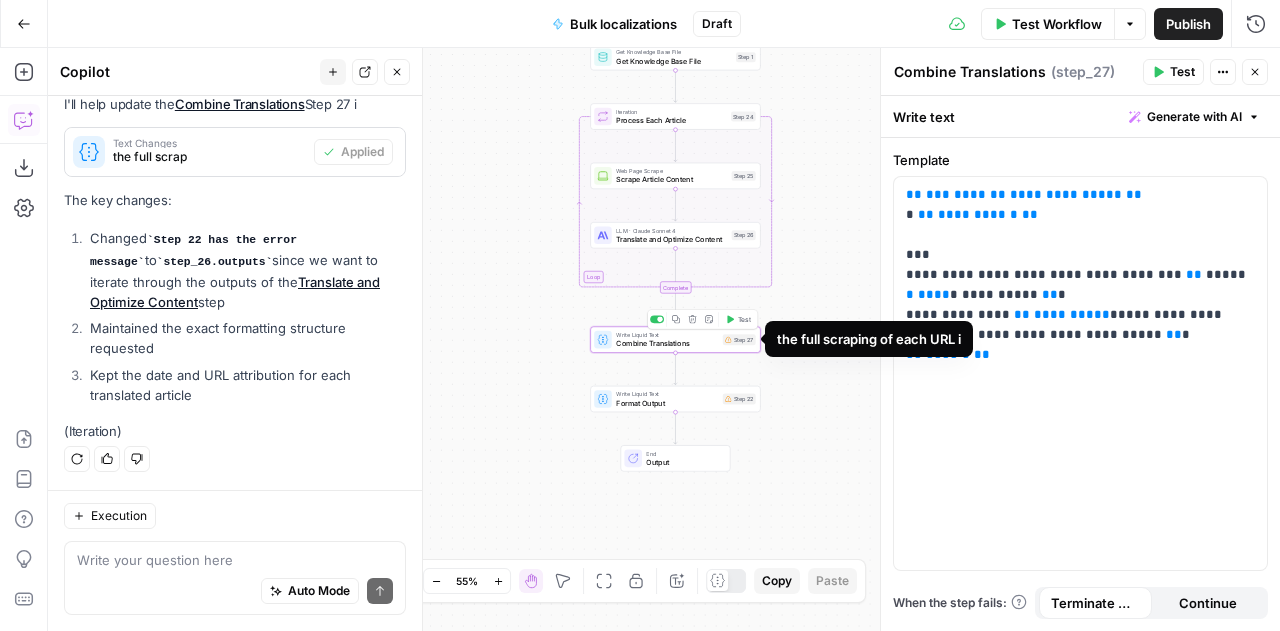 click on "Variable step_26 is missing" at bounding box center [869, 339] 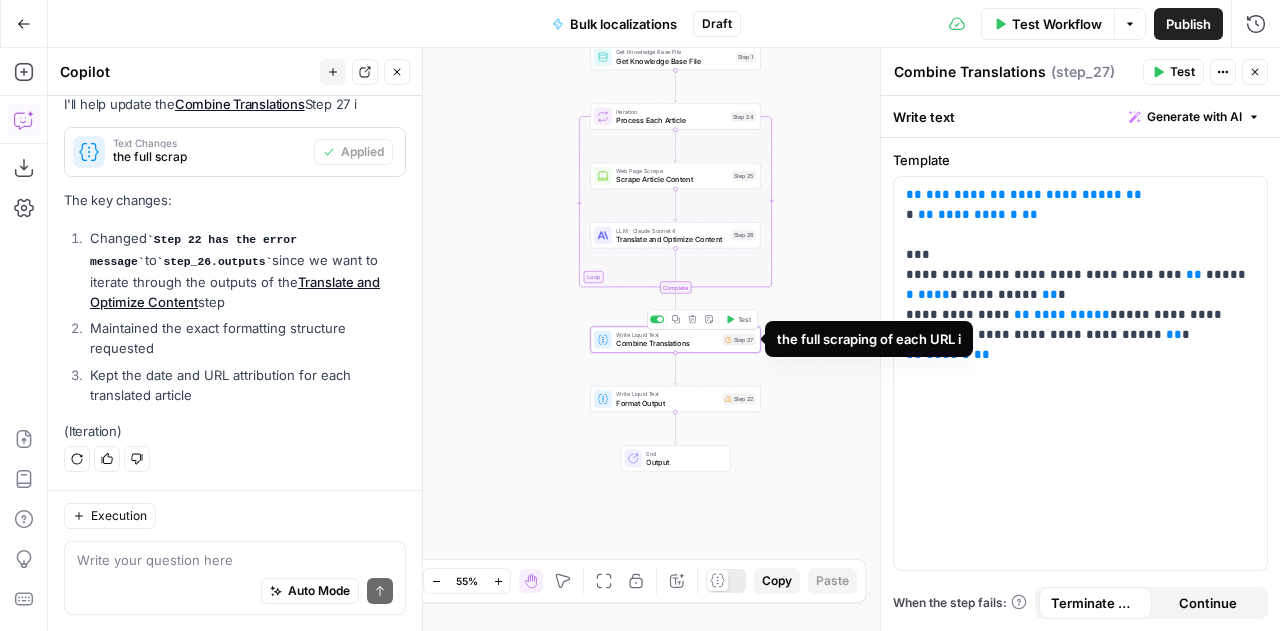 copy on "Variable step_26 is missing" 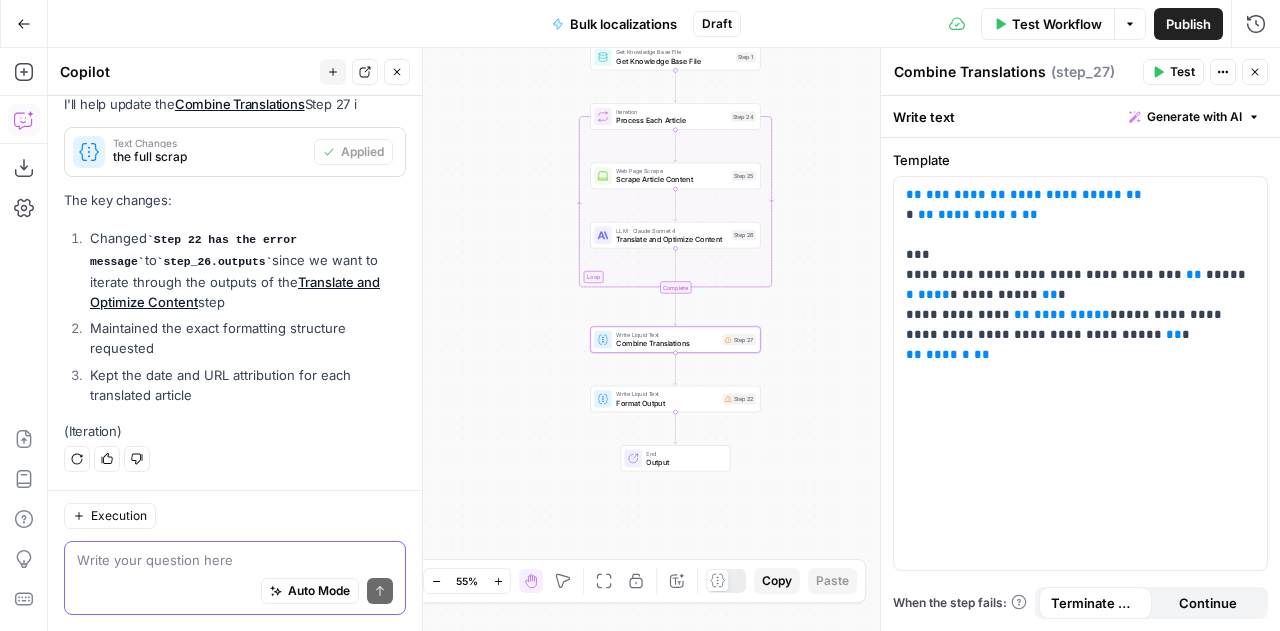 click at bounding box center [235, 560] 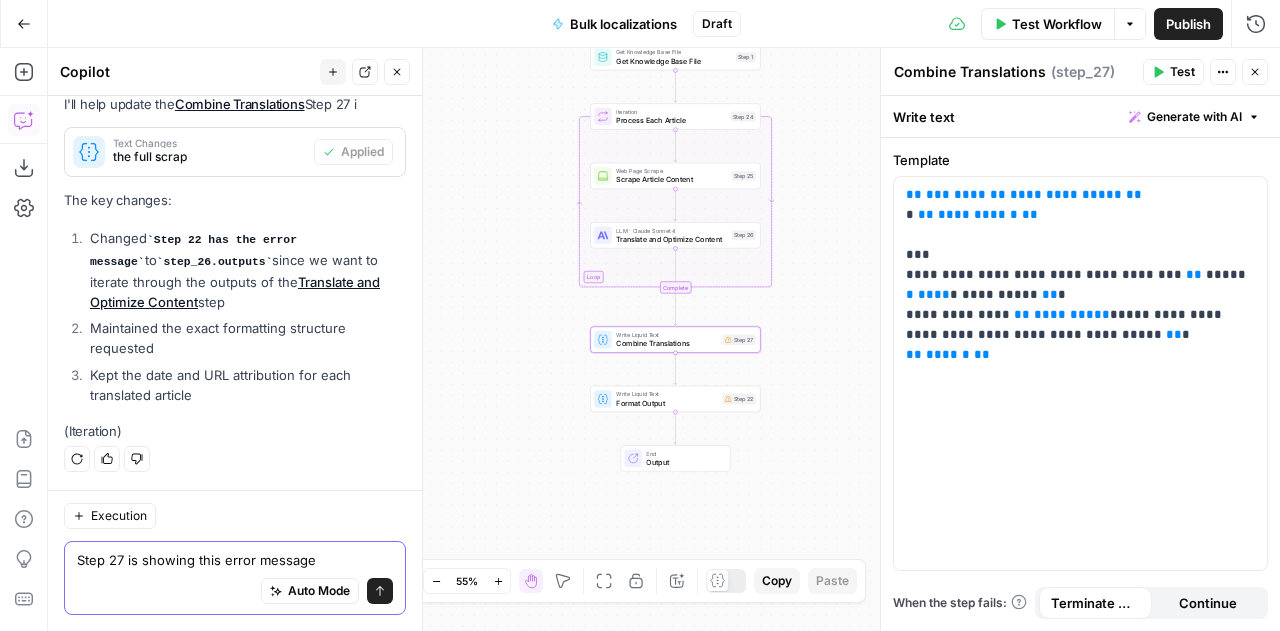 paste on "Variable step_26 is missing" 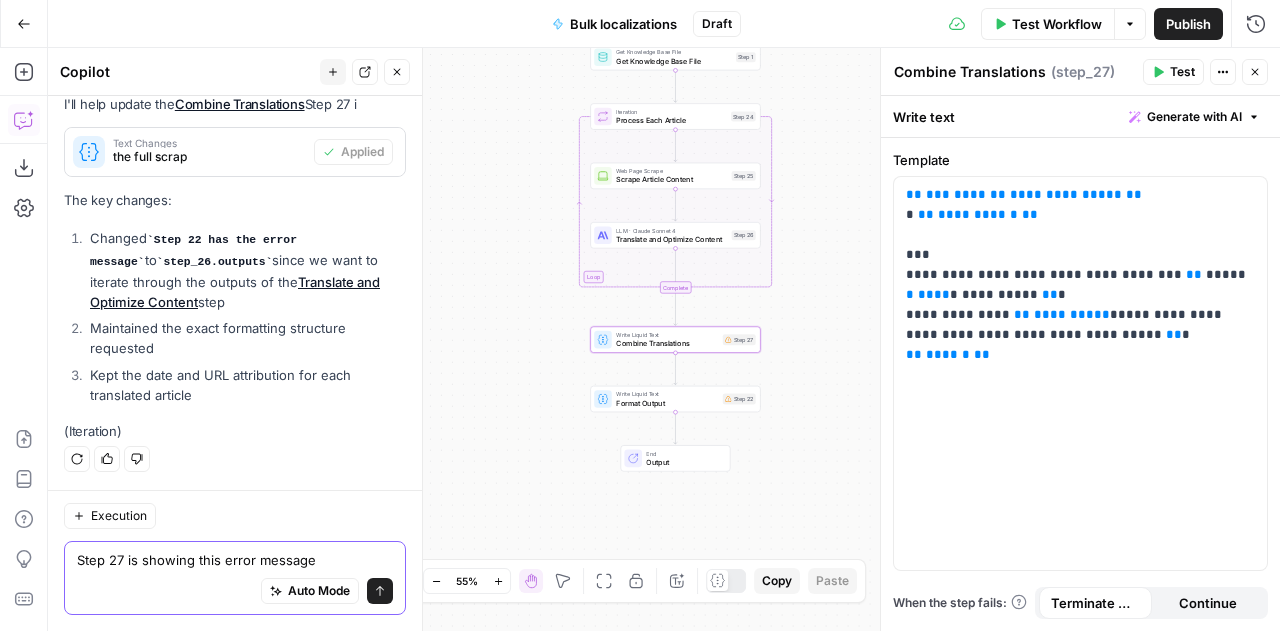 type on "Step 27 is showing this error message
Variable step_26 is missing" 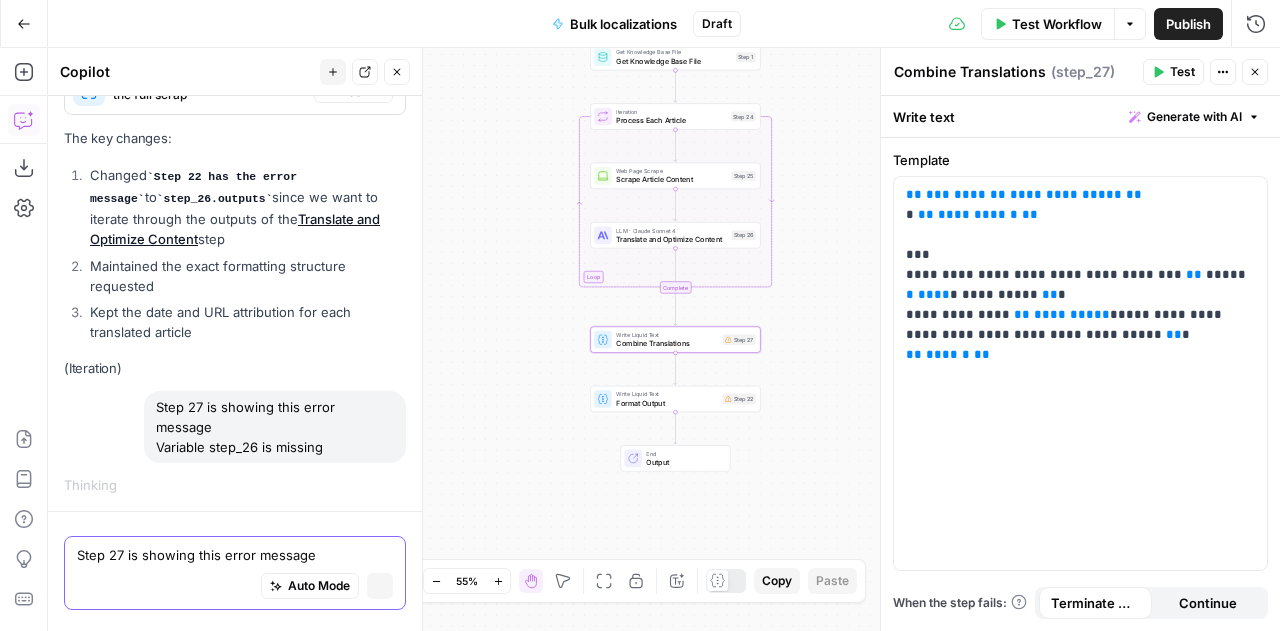 type 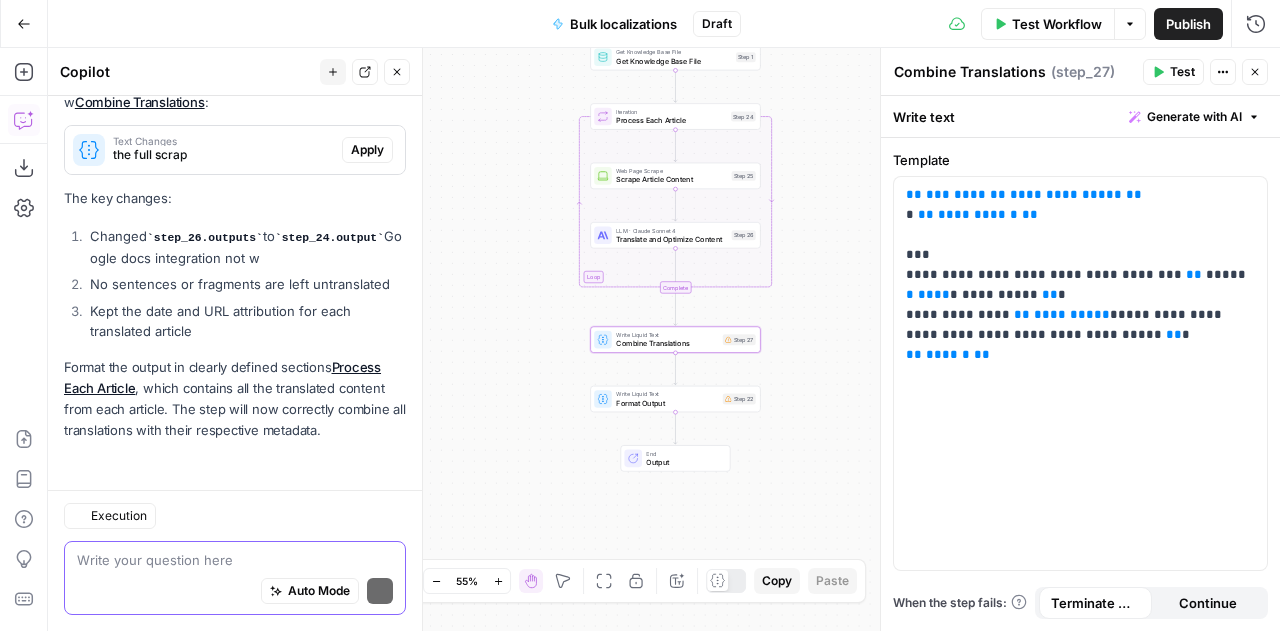 scroll, scrollTop: 8968, scrollLeft: 0, axis: vertical 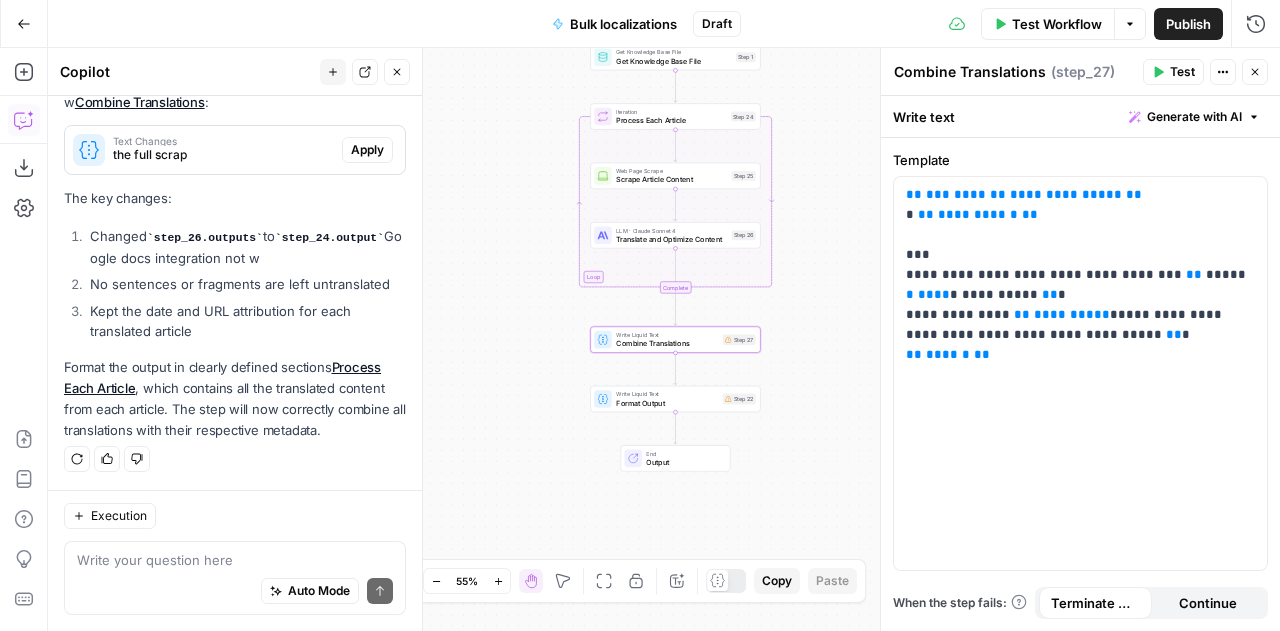 click on "Apply" at bounding box center (367, 150) 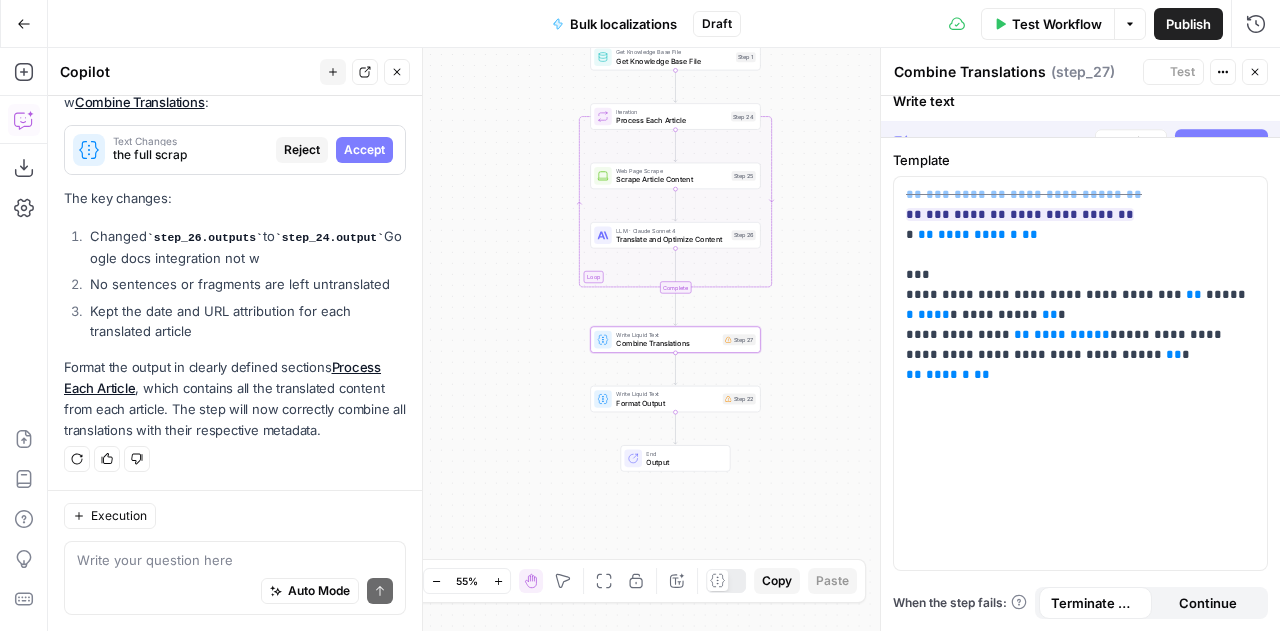 scroll, scrollTop: 8648, scrollLeft: 0, axis: vertical 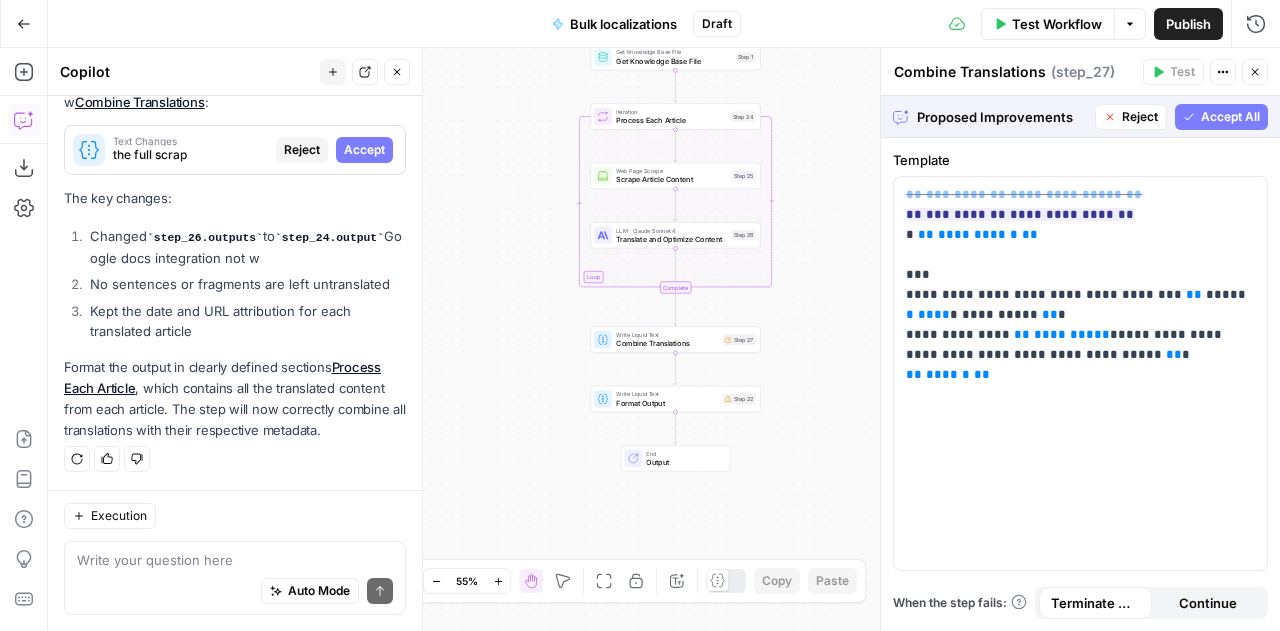 click on "Accept All" at bounding box center [1230, 117] 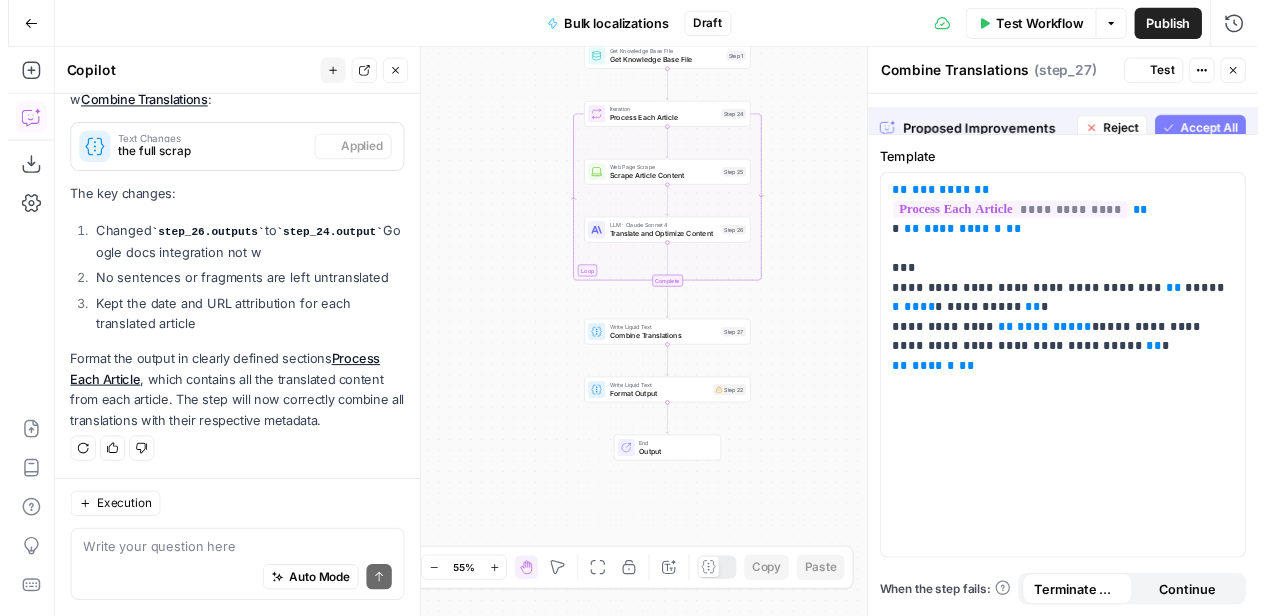 scroll, scrollTop: 9000, scrollLeft: 0, axis: vertical 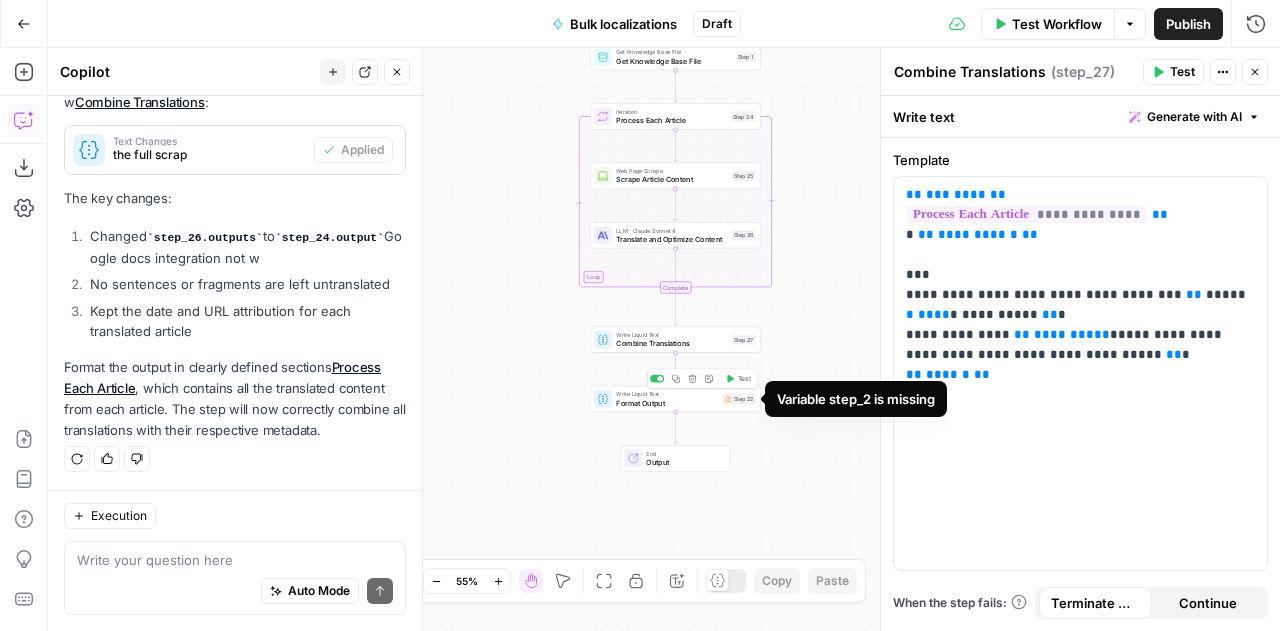click on "Step 22" at bounding box center [739, 399] 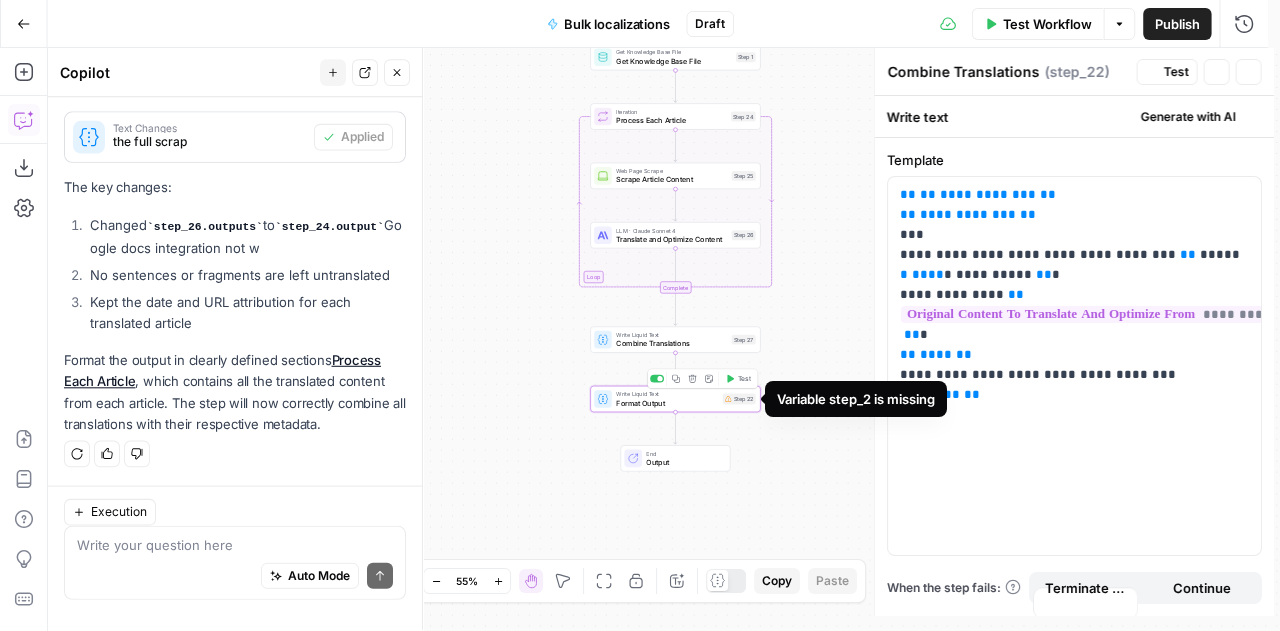 type on "Format Output" 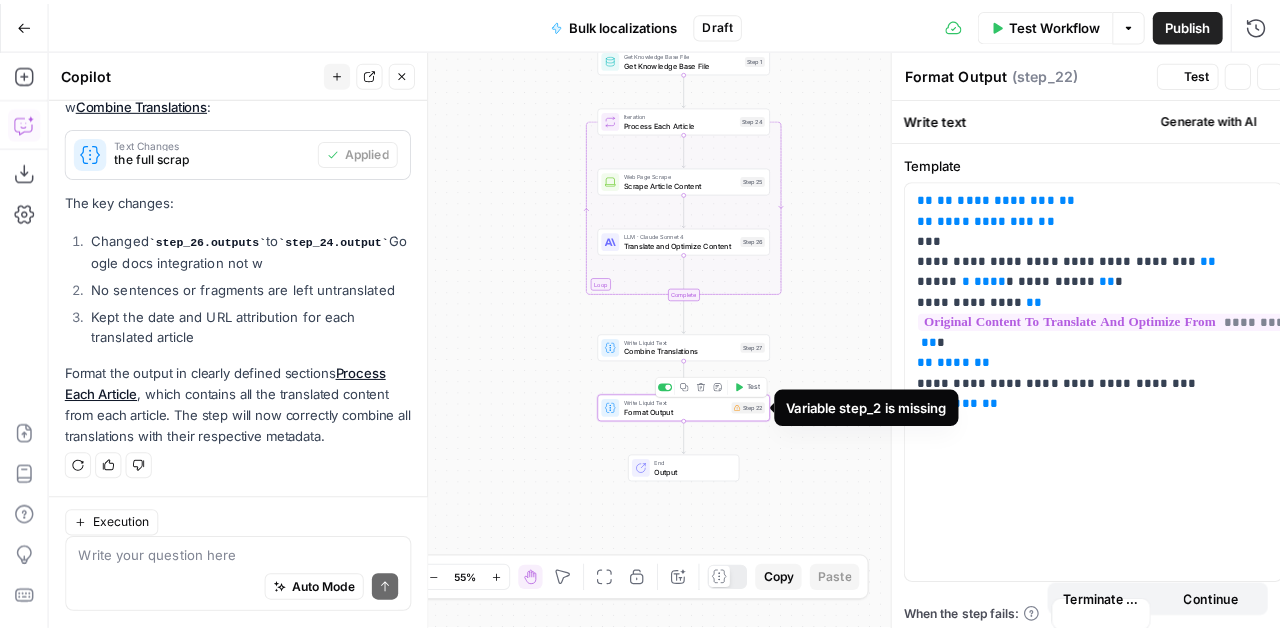 scroll, scrollTop: 9000, scrollLeft: 0, axis: vertical 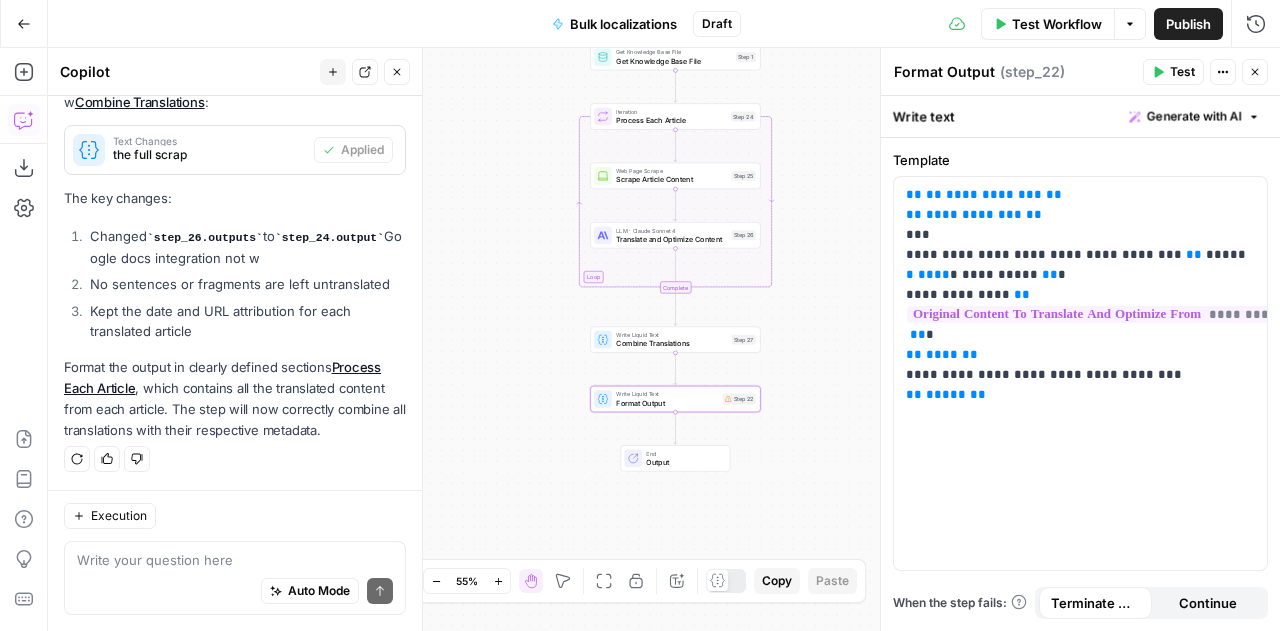 click on "Auto Mode Send" at bounding box center [235, 592] 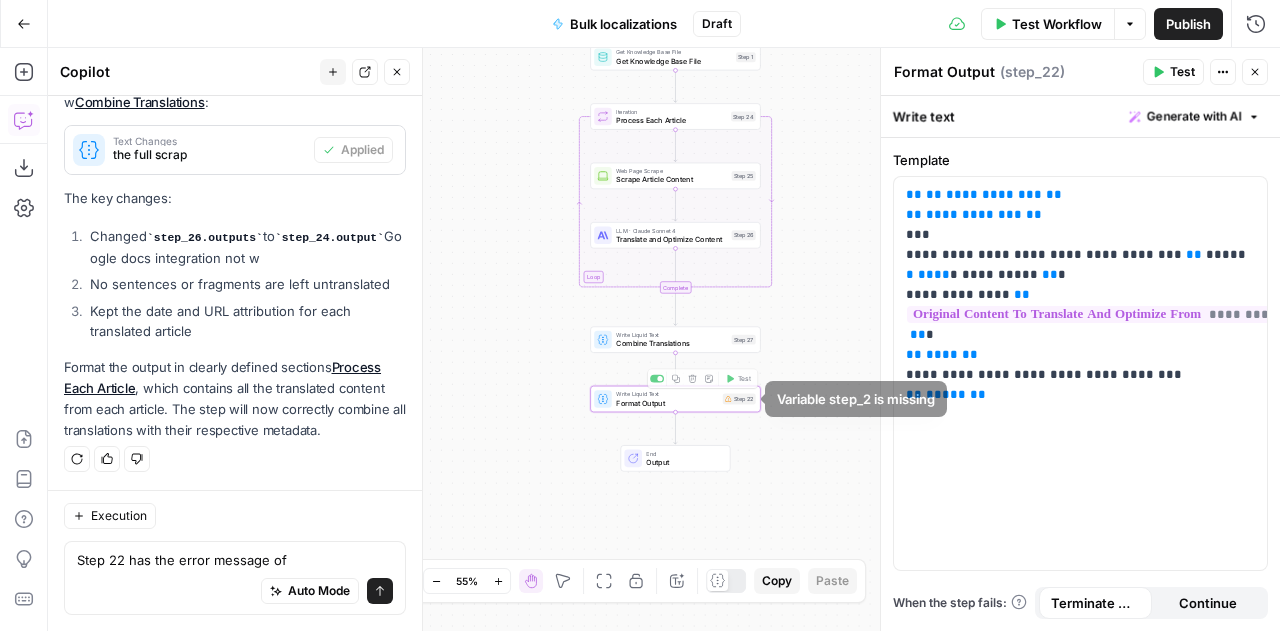 click on "Workflow Set Inputs Inputs Get Knowledge Base File Get Knowledge Base File Step 1 Loop Iteration Process Each Article Step 24 Web Page Scrape Scrape Article Content Step 25 LLM · Claude Sonnet 4 Translate and Optimize Content Step 26 Complete Write Liquid Text Combine Translations Step 27 Write Liquid Text Format Output Step 22 Copy step Delete step Add Note Test End Output" at bounding box center [664, 339] 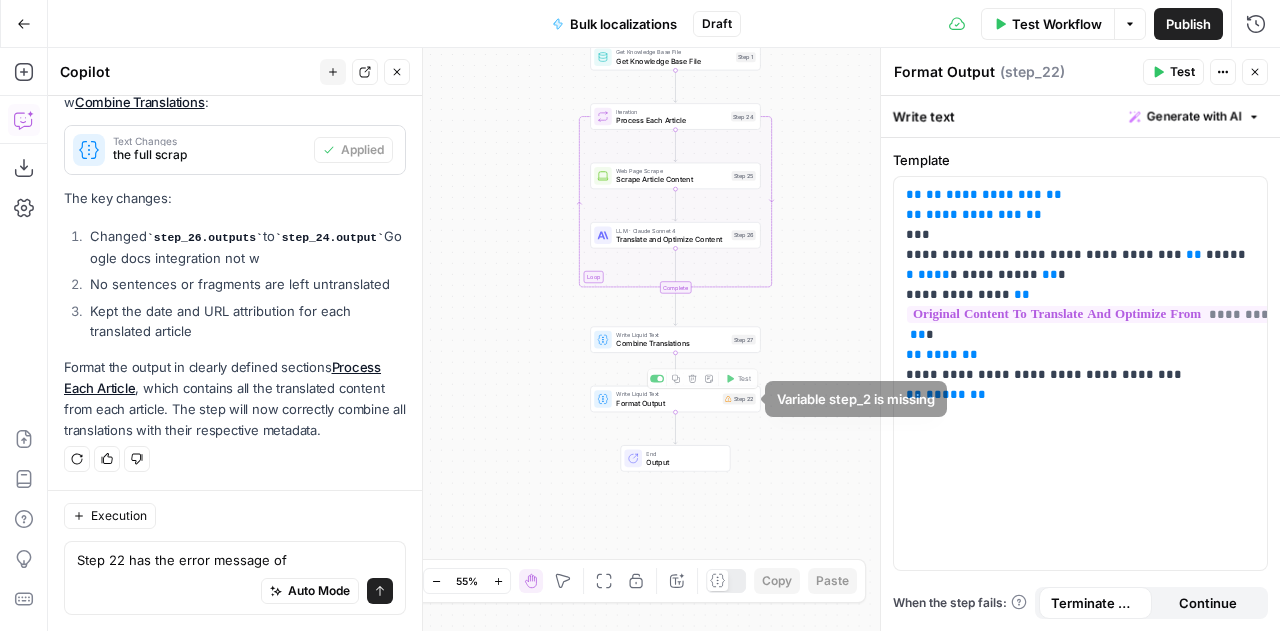 click on "Variable step_2 is missing" at bounding box center [856, 399] 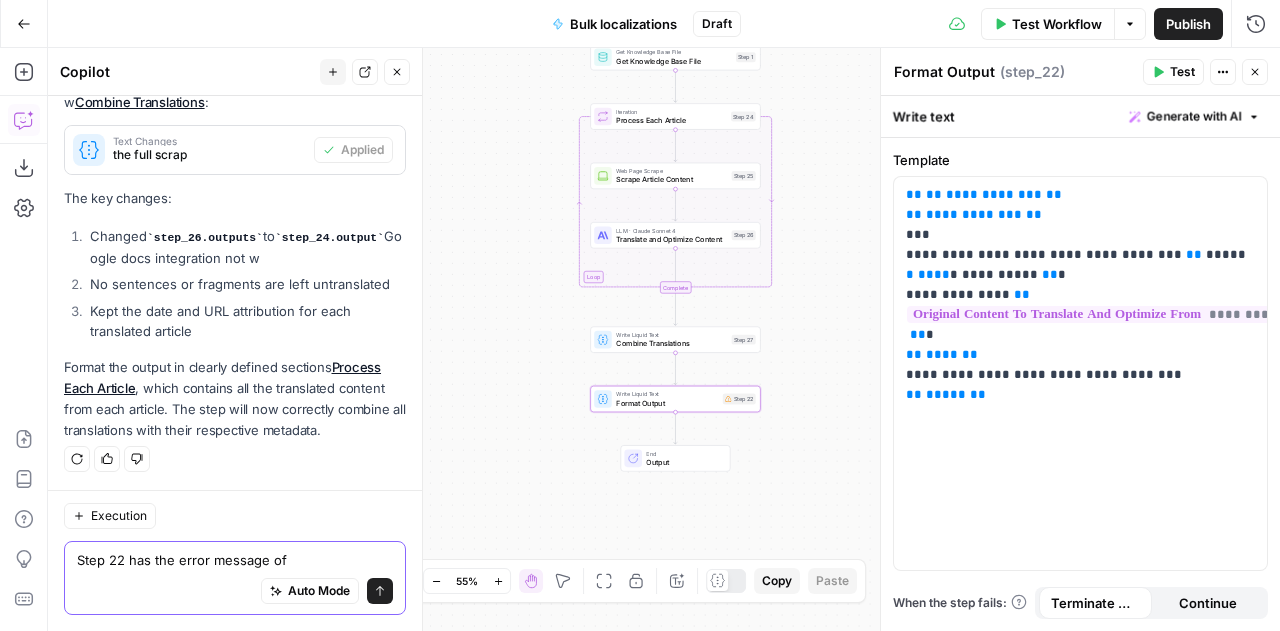 click on "Step 22 has the error message of" at bounding box center [235, 560] 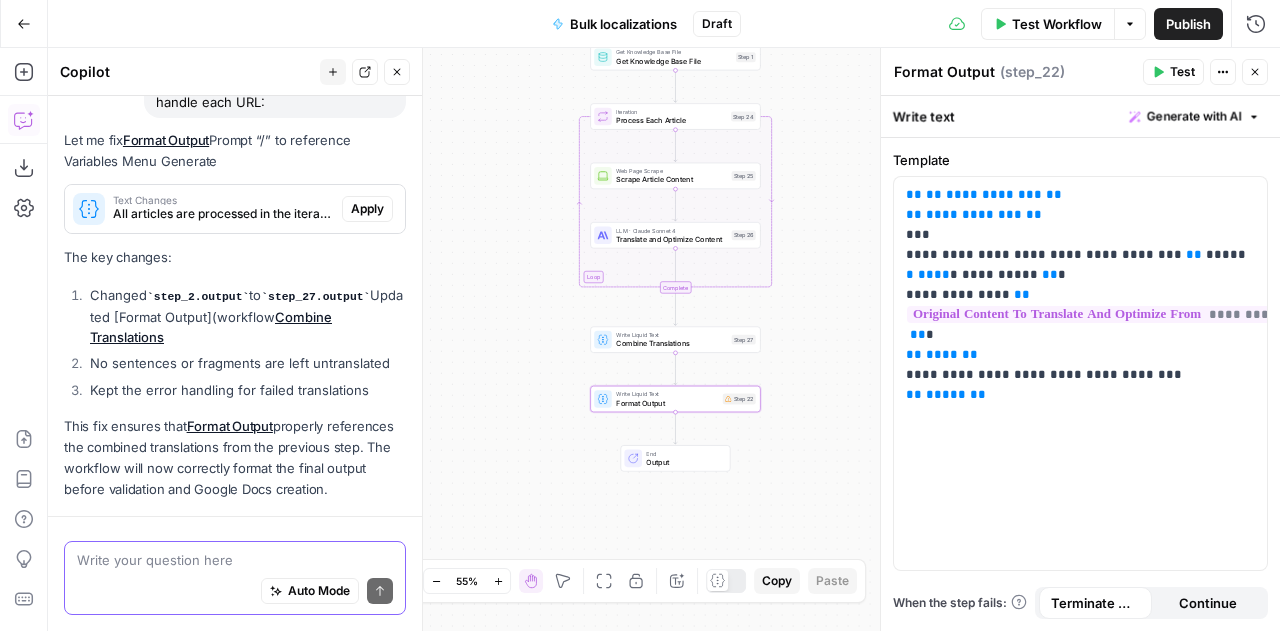 scroll, scrollTop: 9254, scrollLeft: 0, axis: vertical 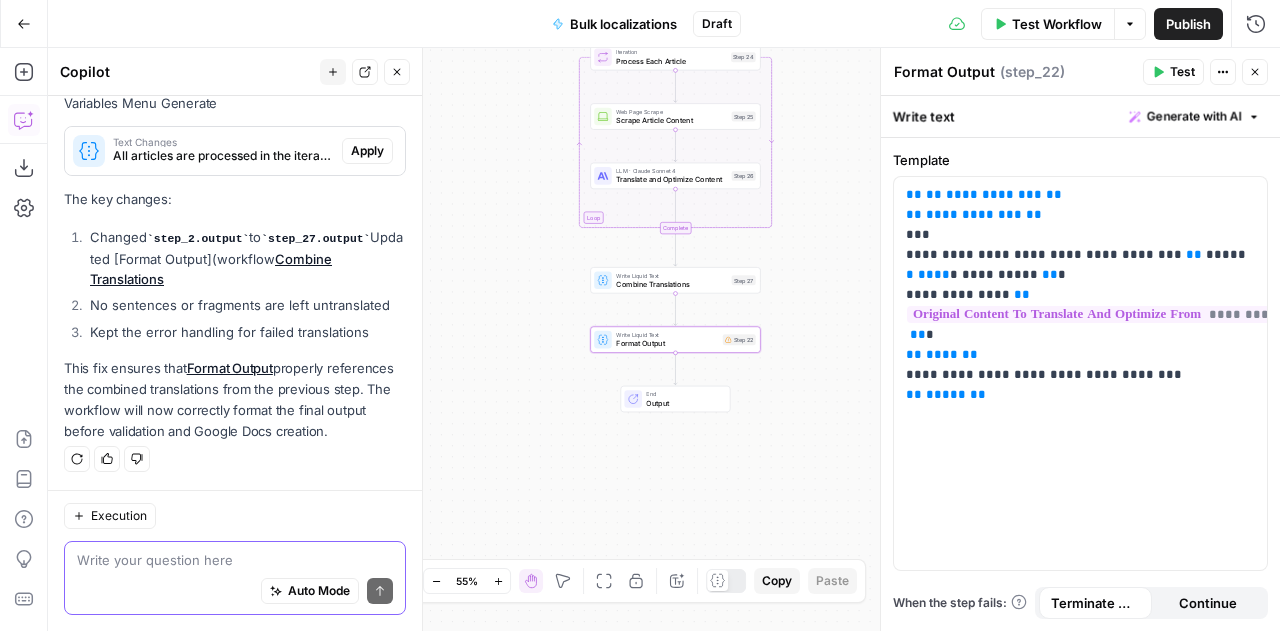 type 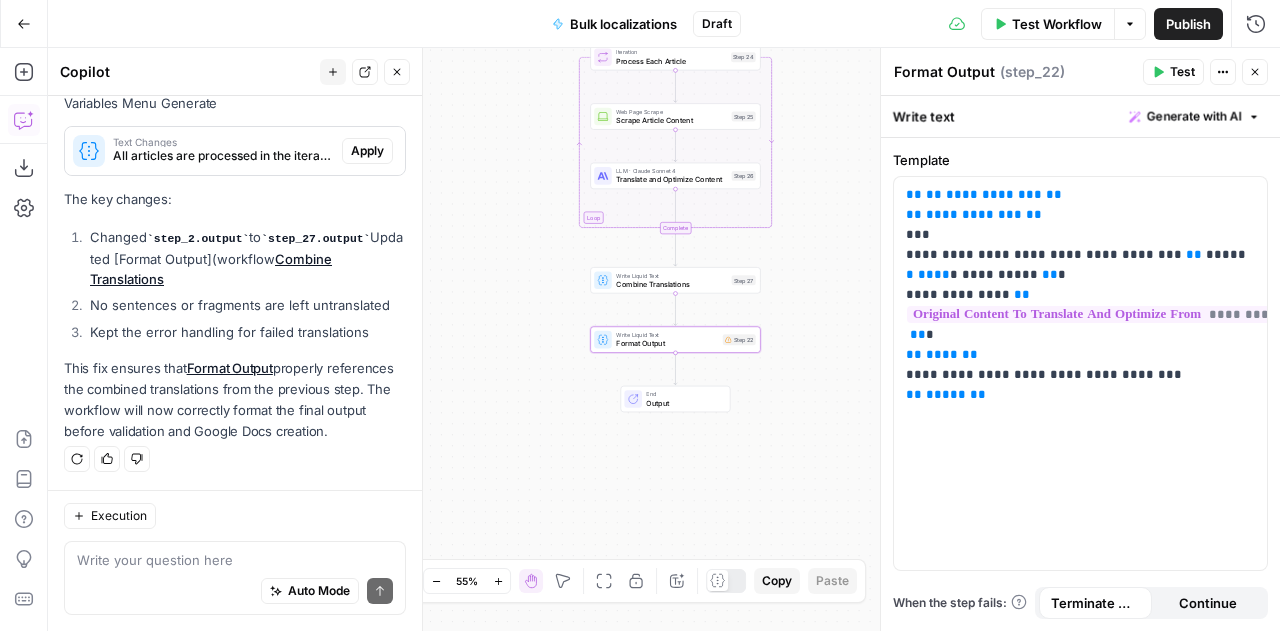 click on "Apply" at bounding box center [367, 151] 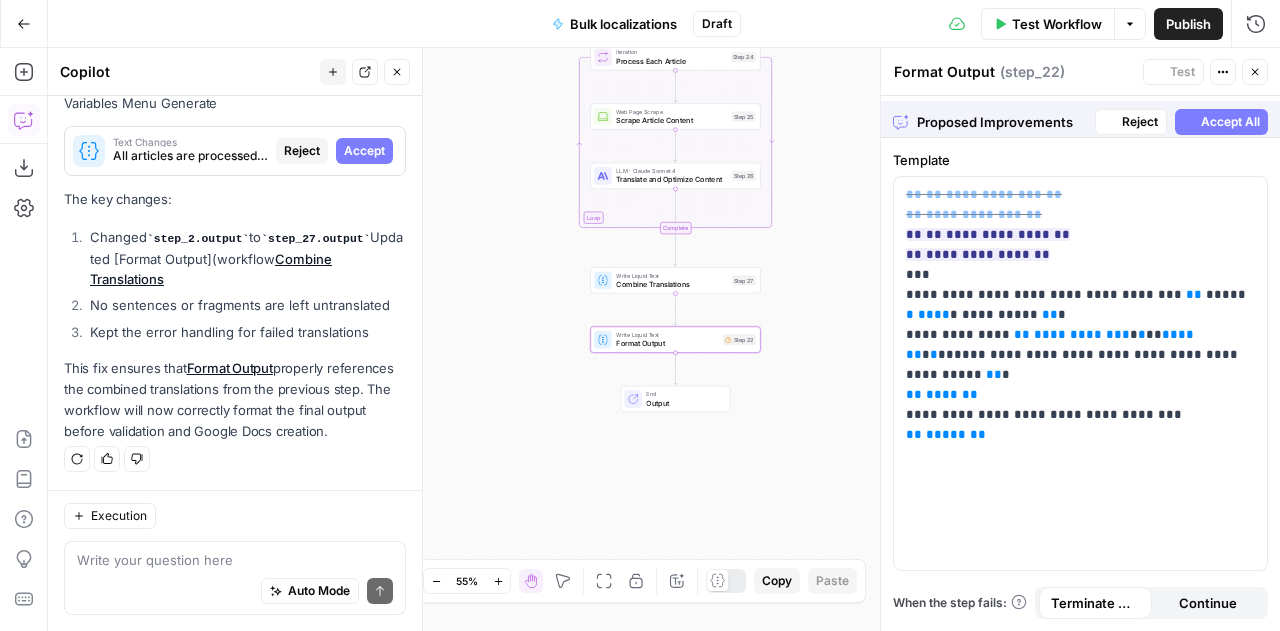 scroll, scrollTop: 8902, scrollLeft: 0, axis: vertical 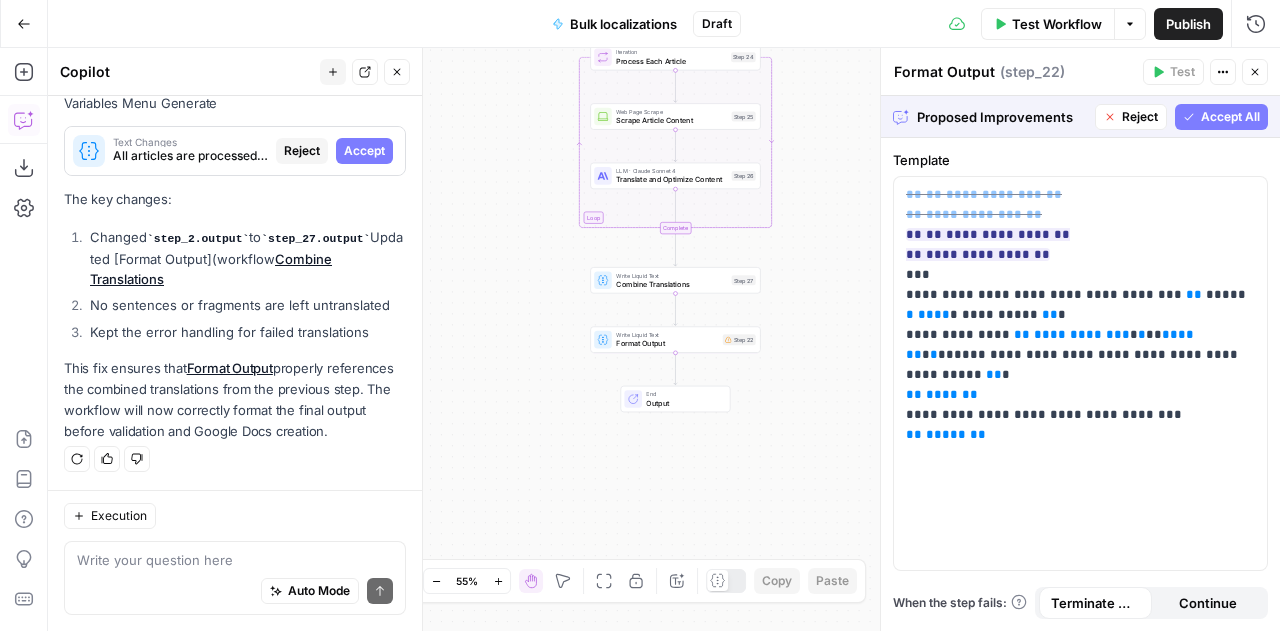 click on "Accept All" at bounding box center (1230, 117) 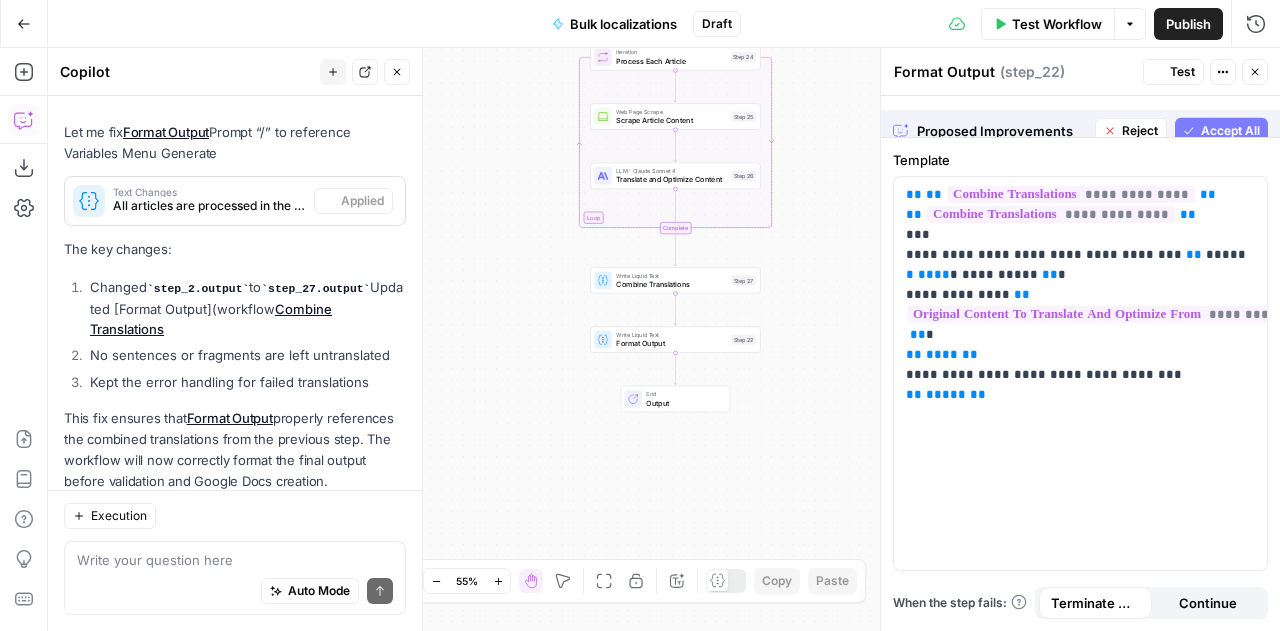 scroll, scrollTop: 9286, scrollLeft: 0, axis: vertical 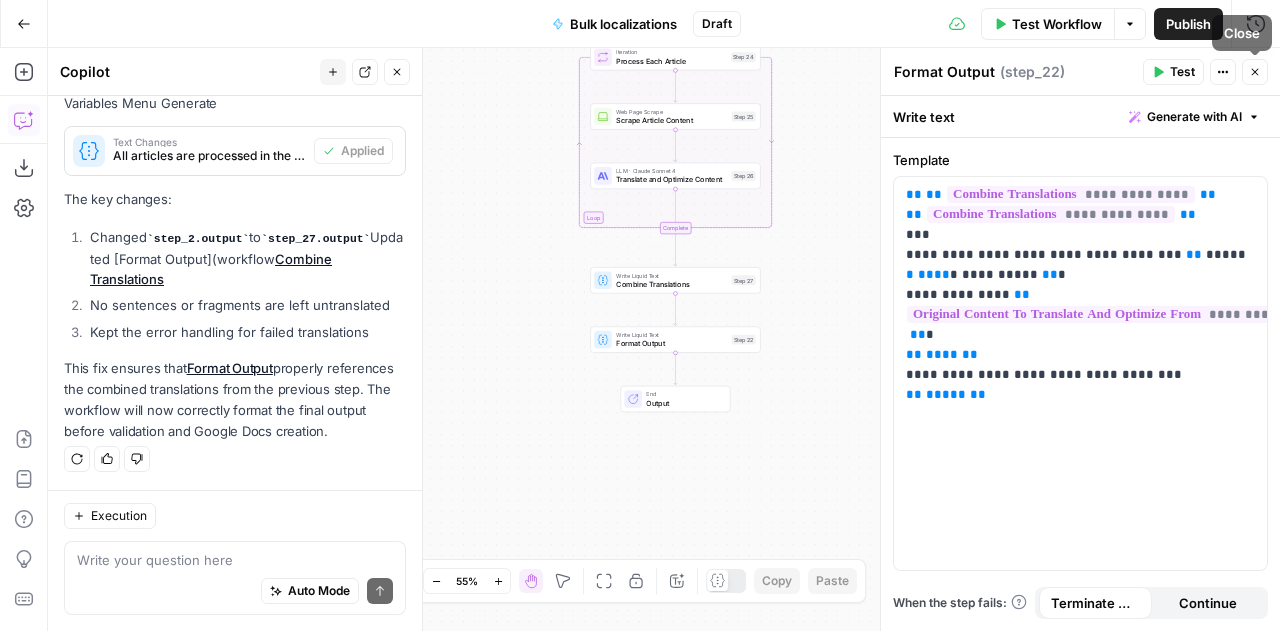 click on "Close" at bounding box center [1255, 72] 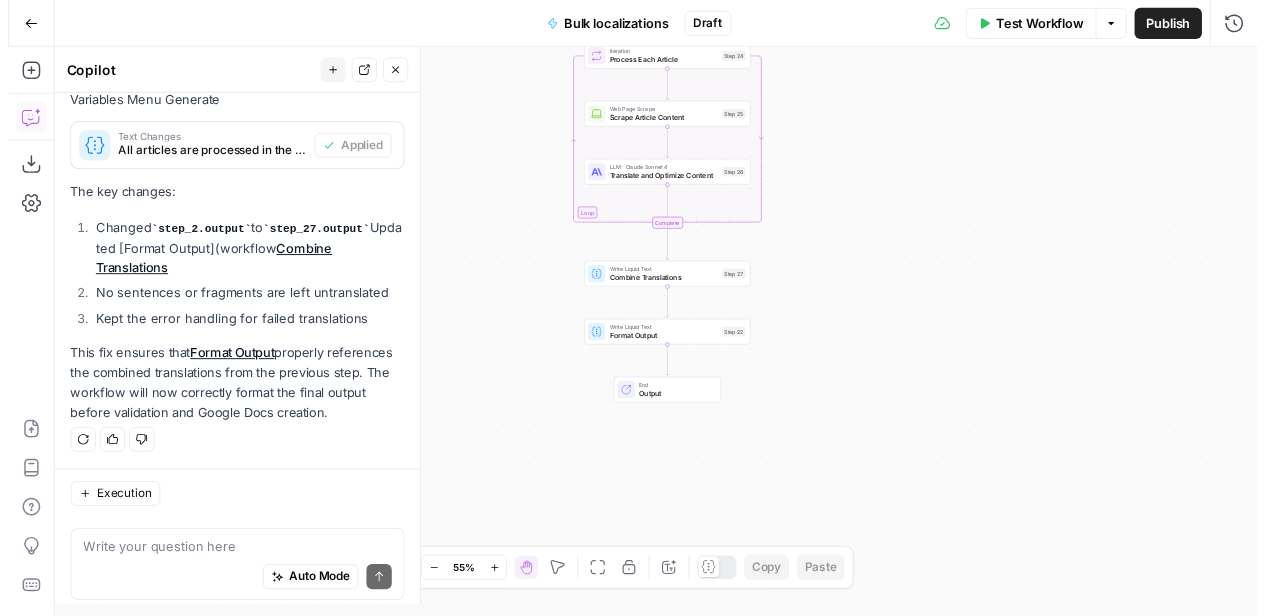 scroll, scrollTop: 9286, scrollLeft: 0, axis: vertical 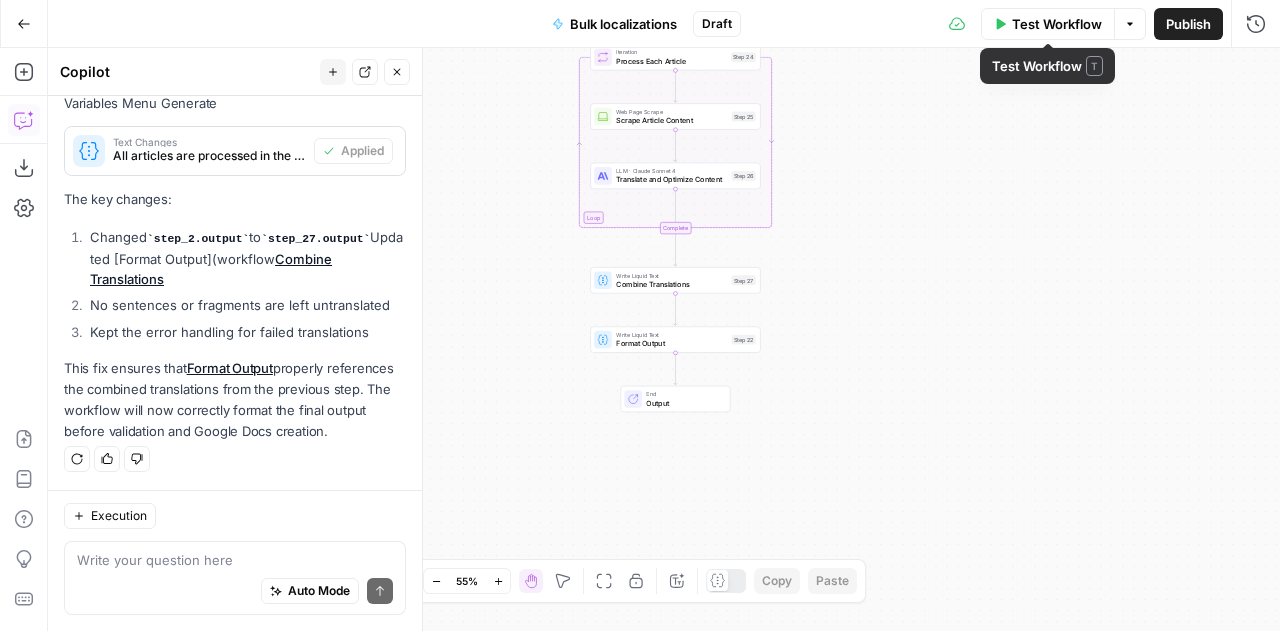 click on "Test Workflow" at bounding box center [1057, 24] 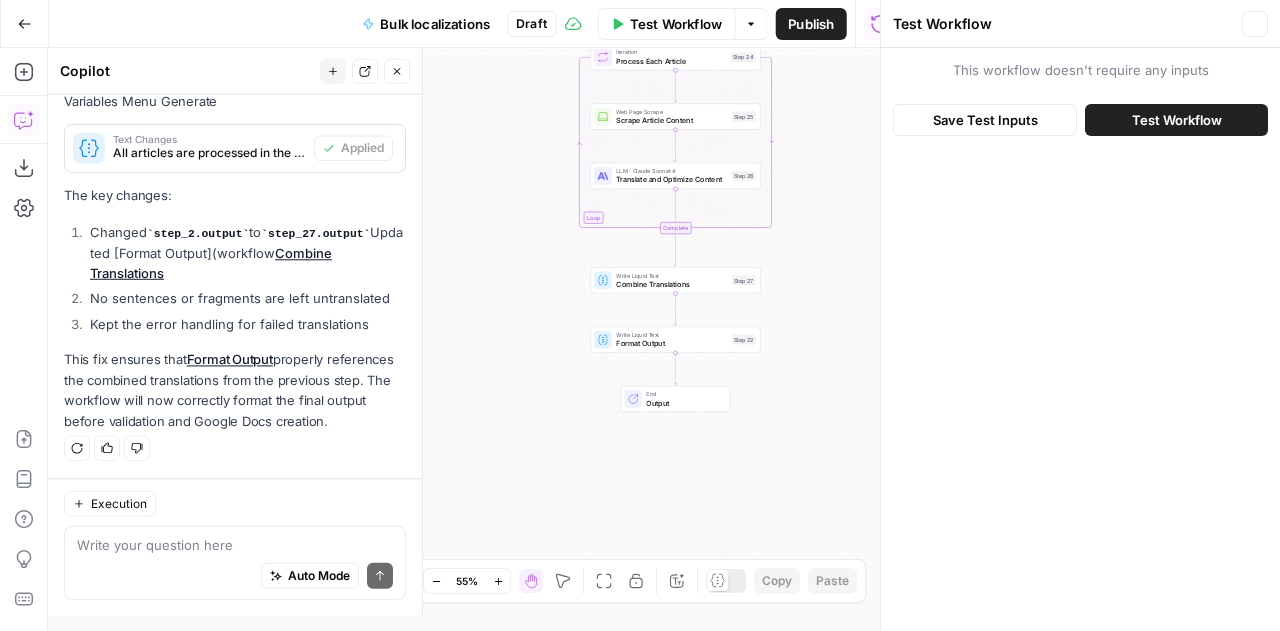 scroll, scrollTop: 9286, scrollLeft: 0, axis: vertical 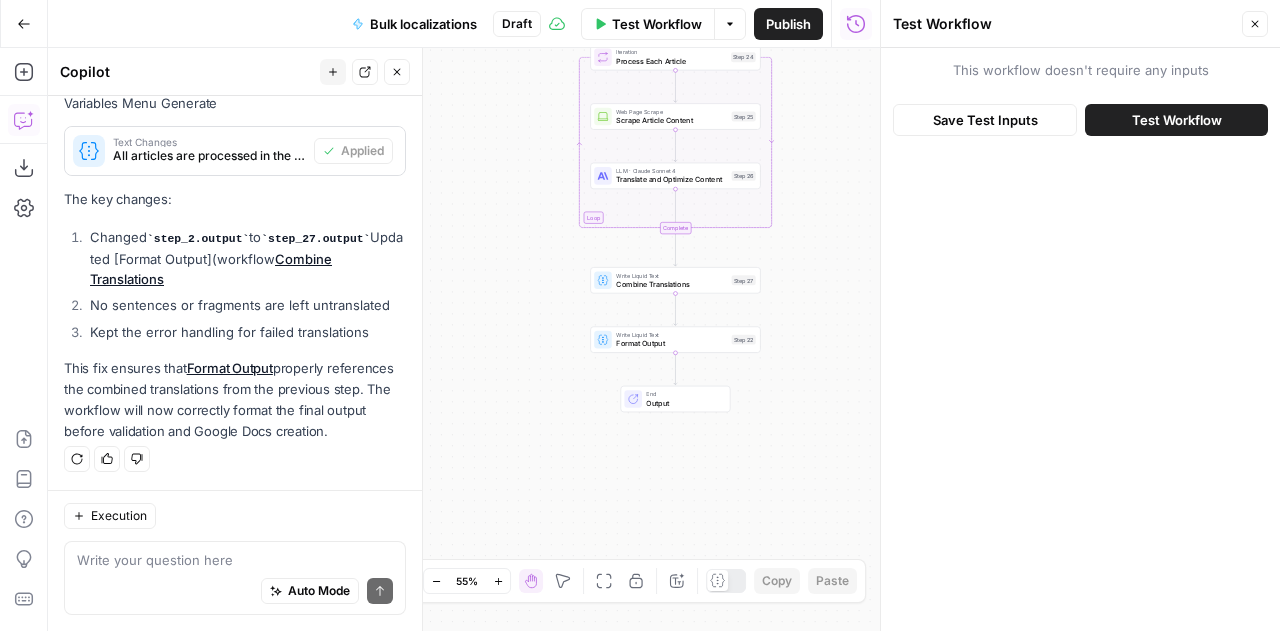 click on "Test Workflow" at bounding box center [1177, 120] 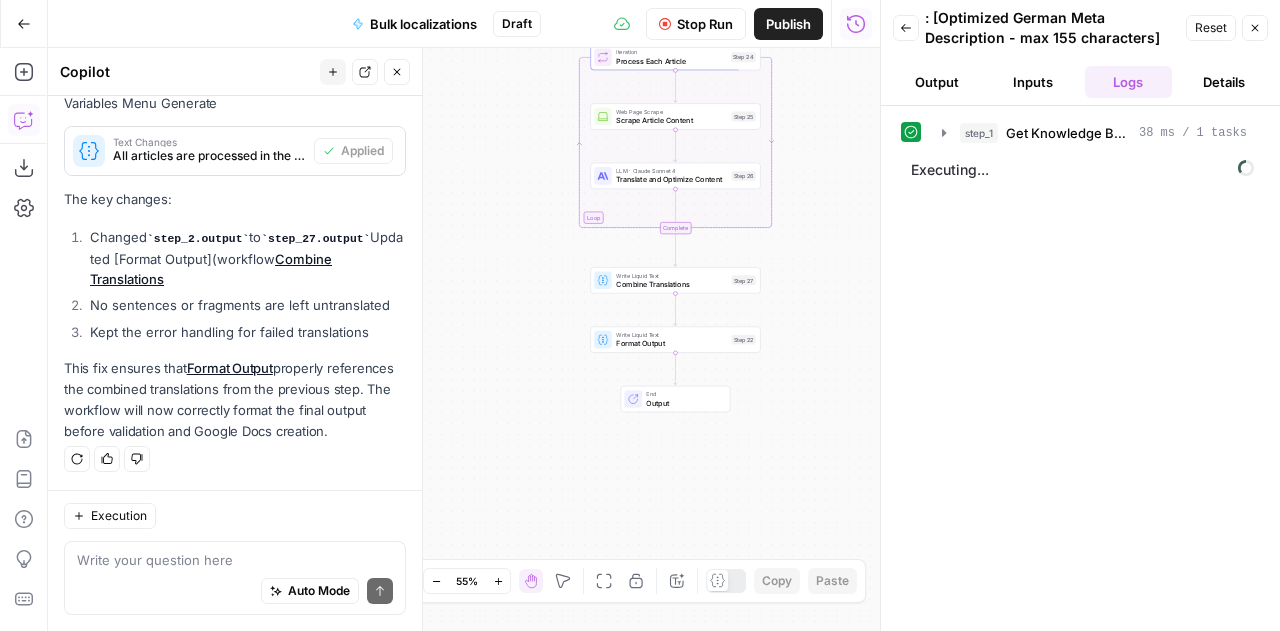 click on "Output" at bounding box center [937, 82] 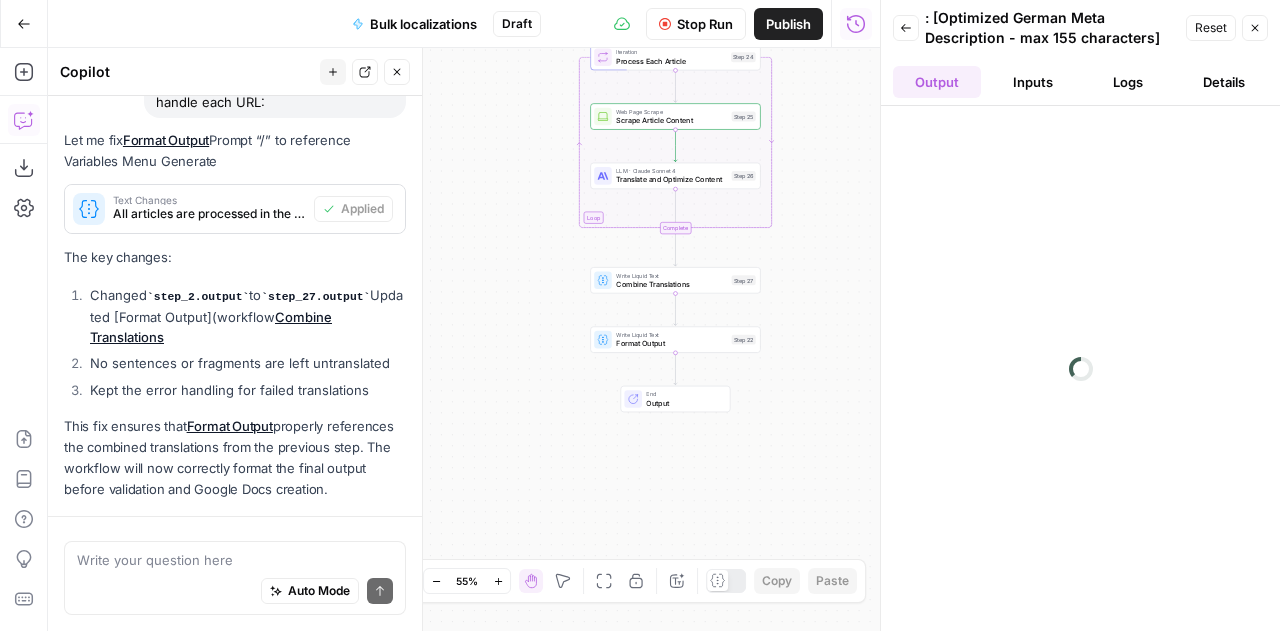 scroll, scrollTop: 9286, scrollLeft: 0, axis: vertical 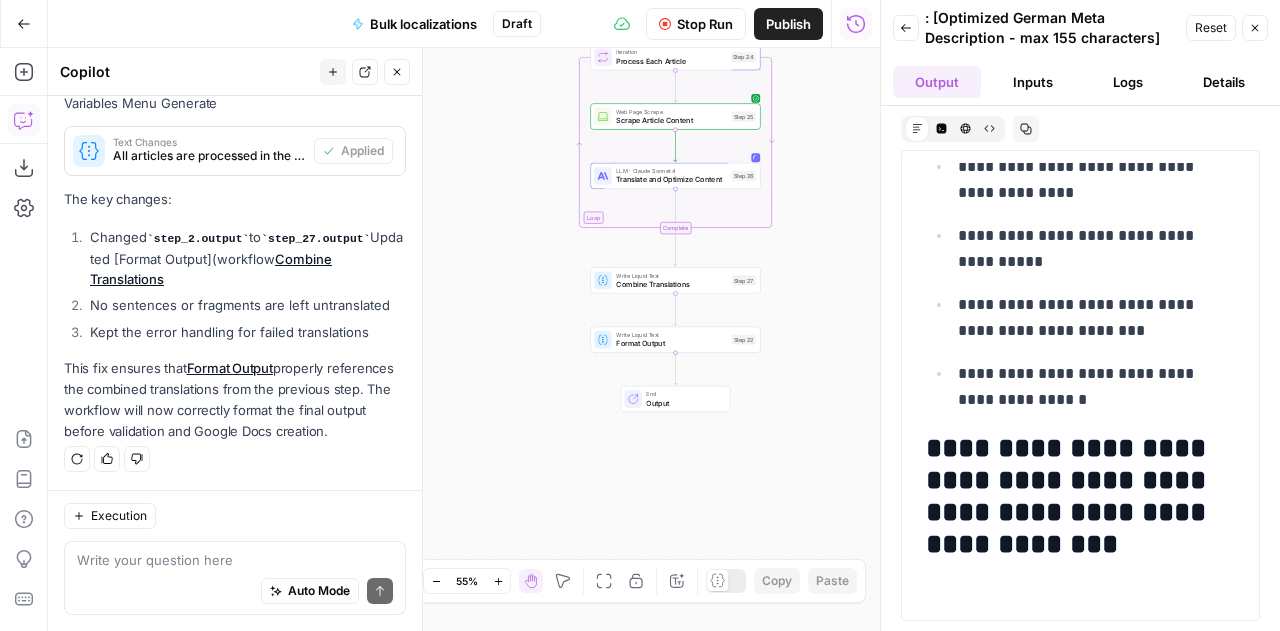 click on "**********" at bounding box center (1080, 385) 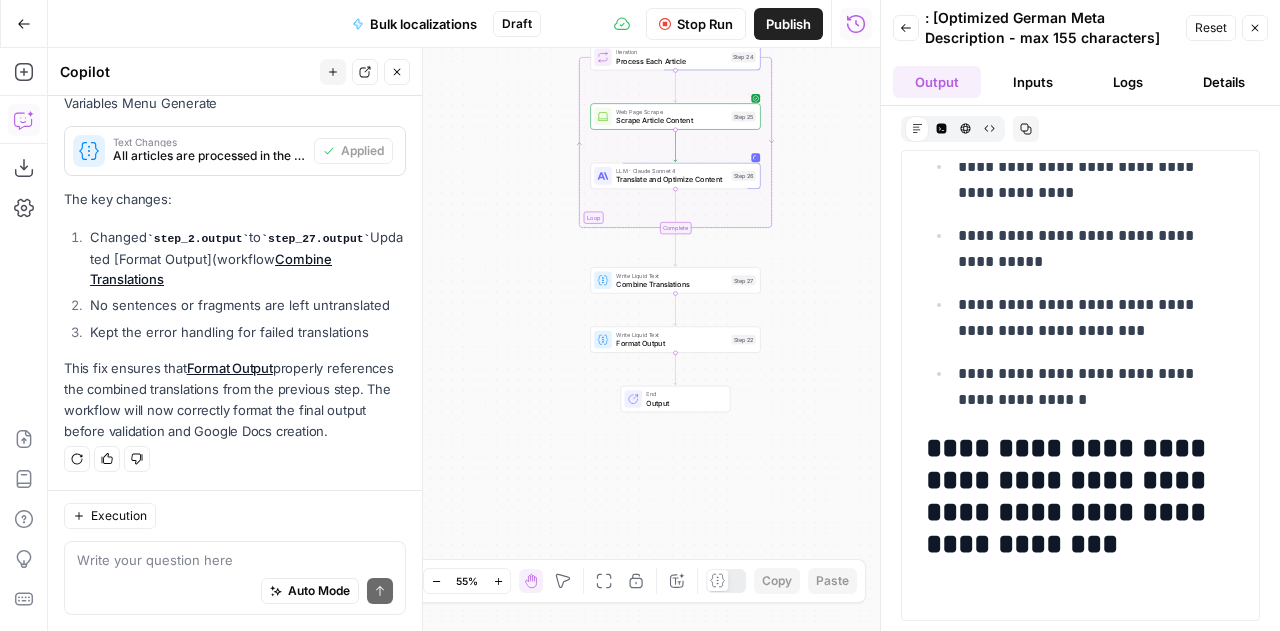 click on "**********" at bounding box center [1080, 385] 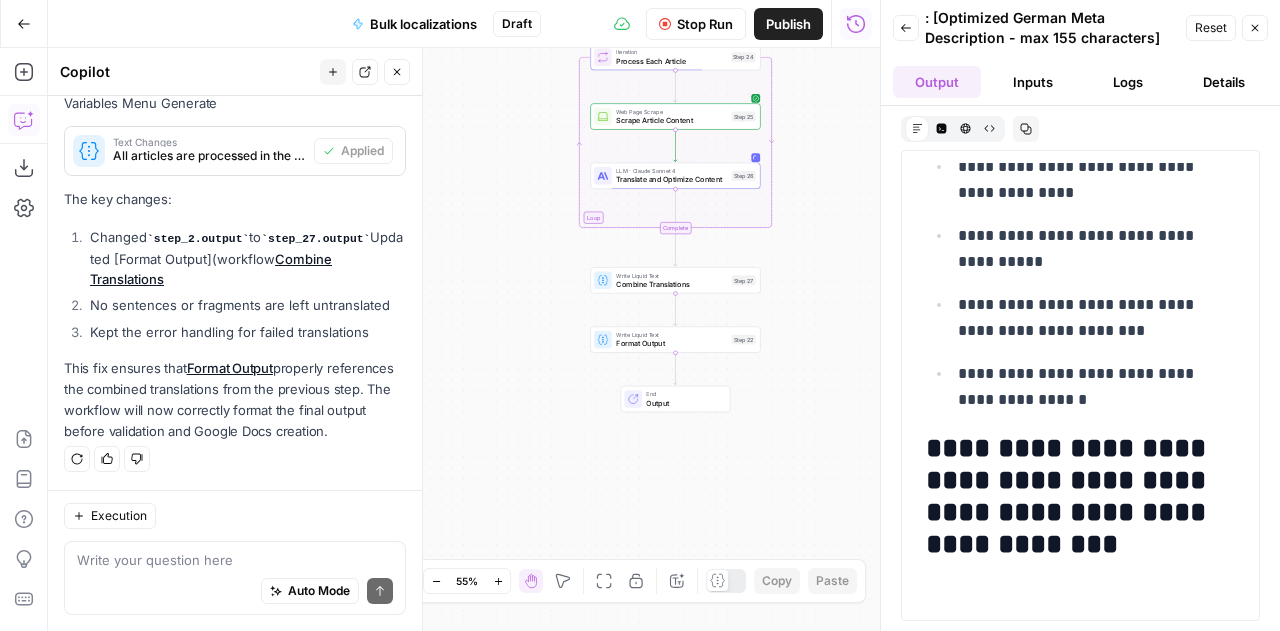 drag, startPoint x: 1247, startPoint y: 264, endPoint x: 1232, endPoint y: 268, distance: 15.524175 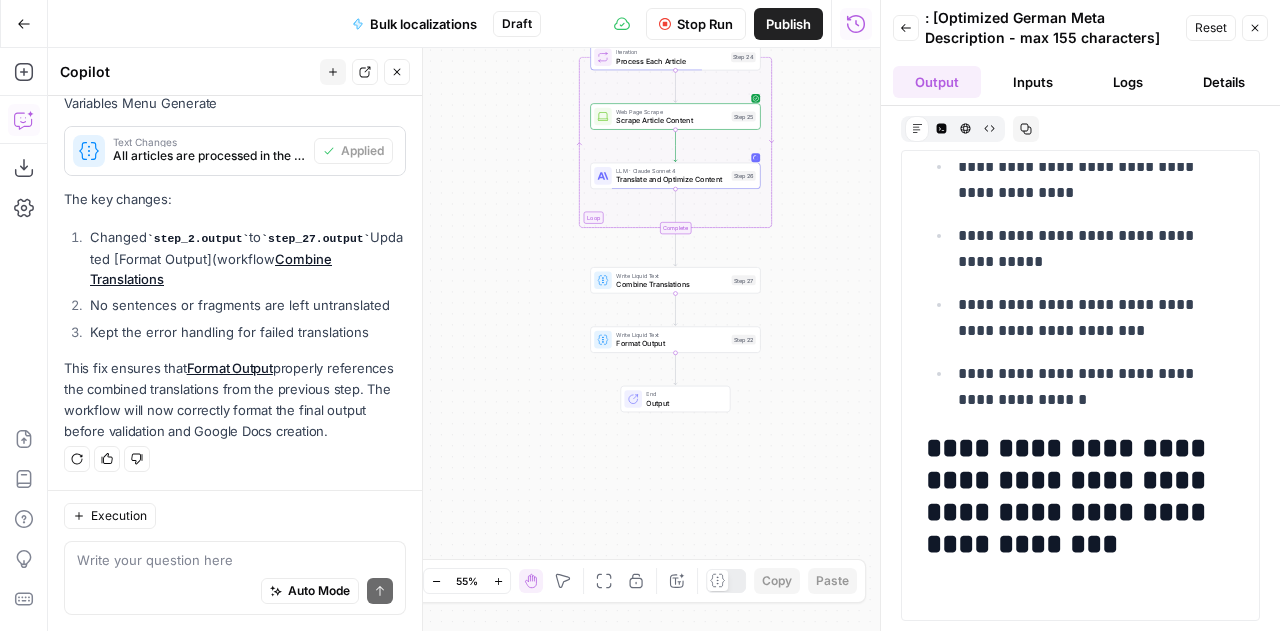click on "**********" at bounding box center [1080, 385] 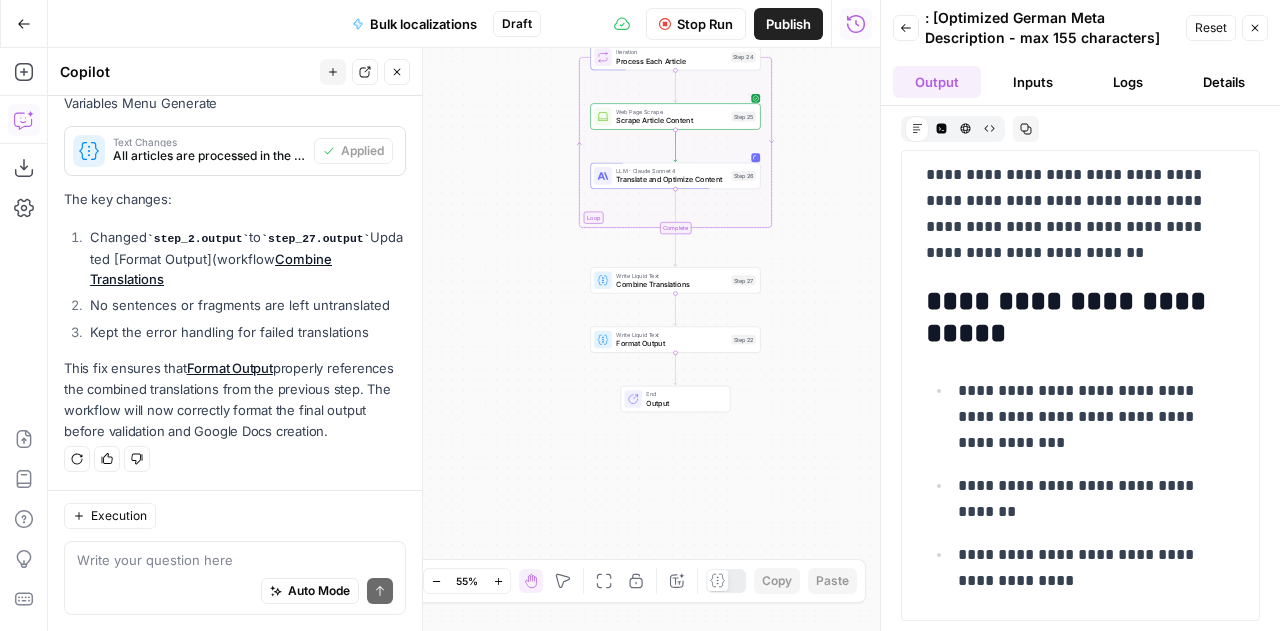 scroll, scrollTop: 16889, scrollLeft: 0, axis: vertical 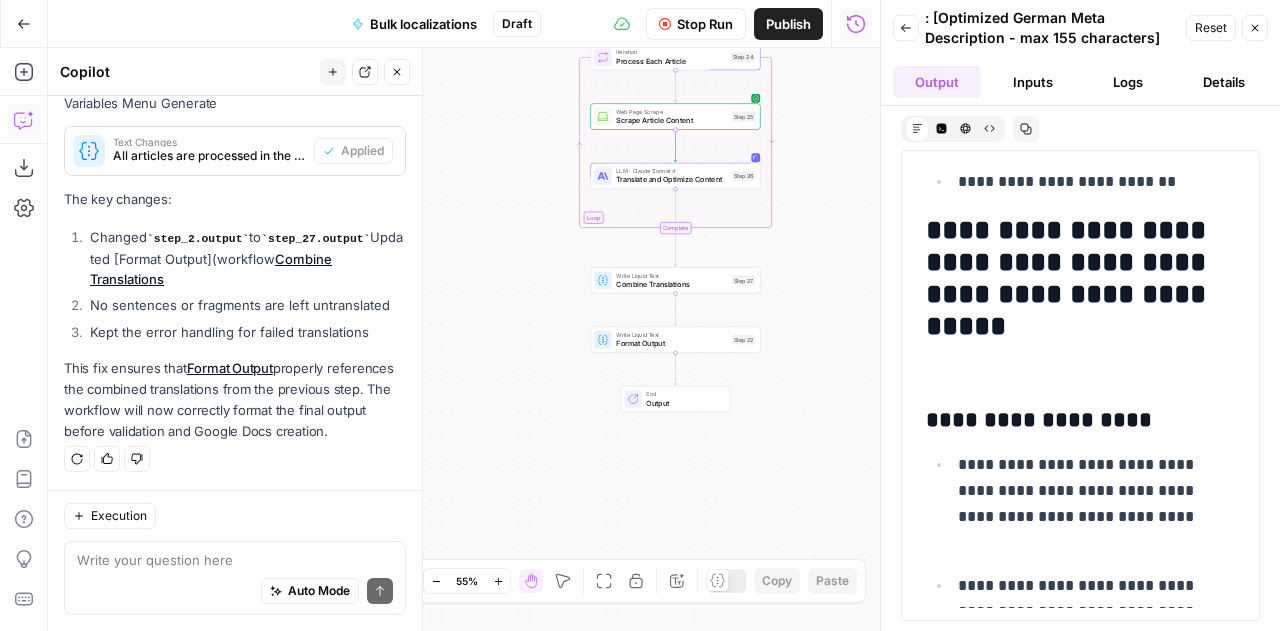 drag, startPoint x: 1071, startPoint y: 343, endPoint x: 928, endPoint y: 218, distance: 189.93156 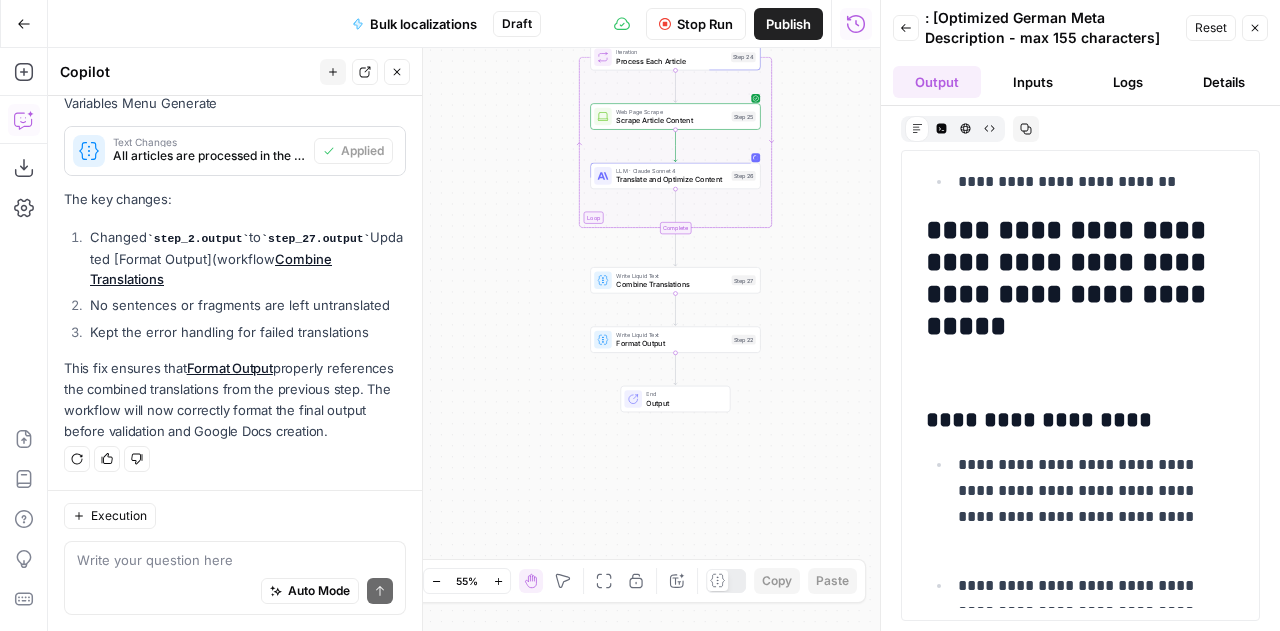 click on "**********" at bounding box center [1073, 295] 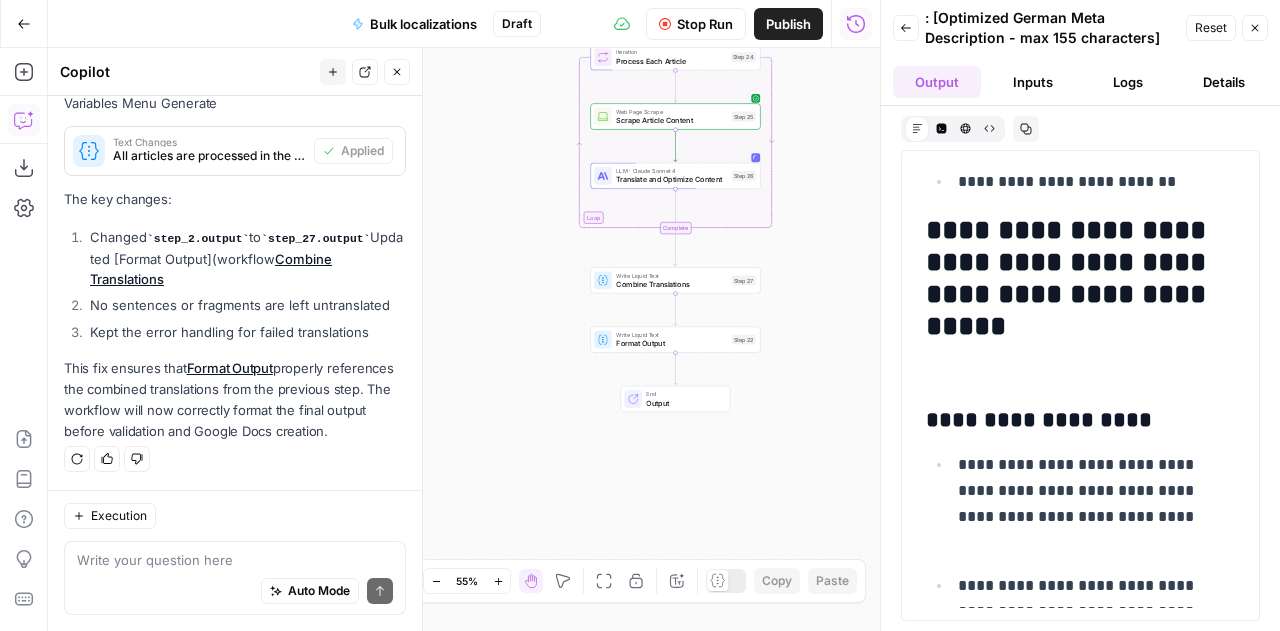 drag, startPoint x: 928, startPoint y: 218, endPoint x: 1065, endPoint y: 347, distance: 188.17545 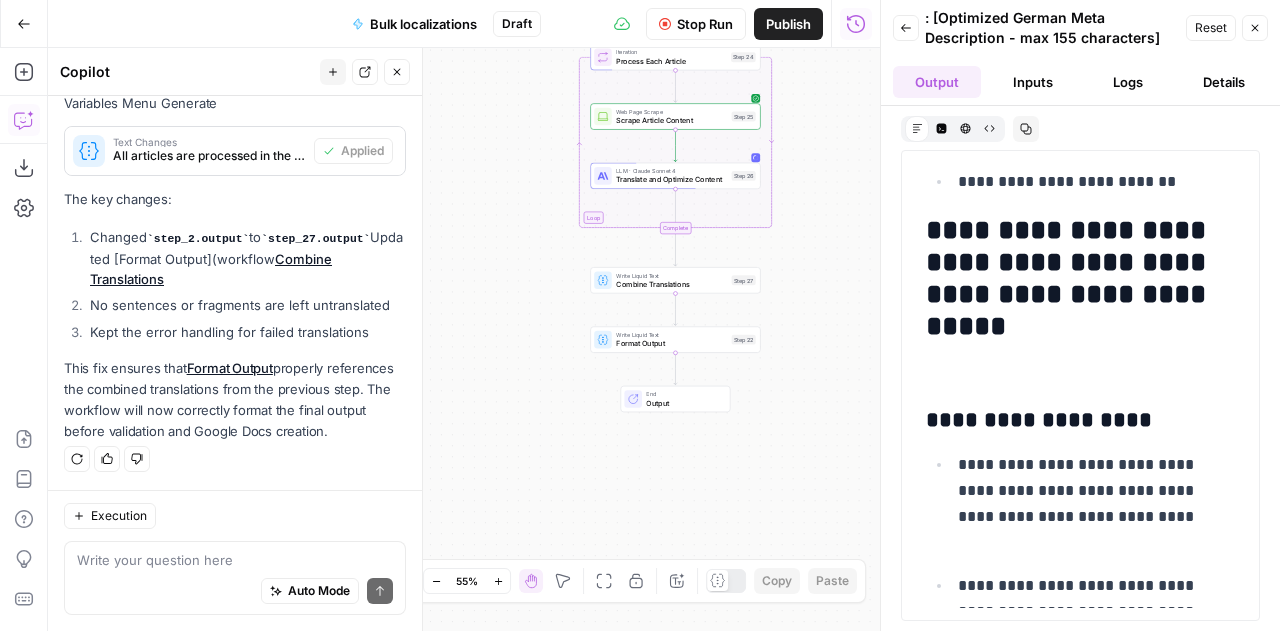 click on "**********" at bounding box center [1073, 295] 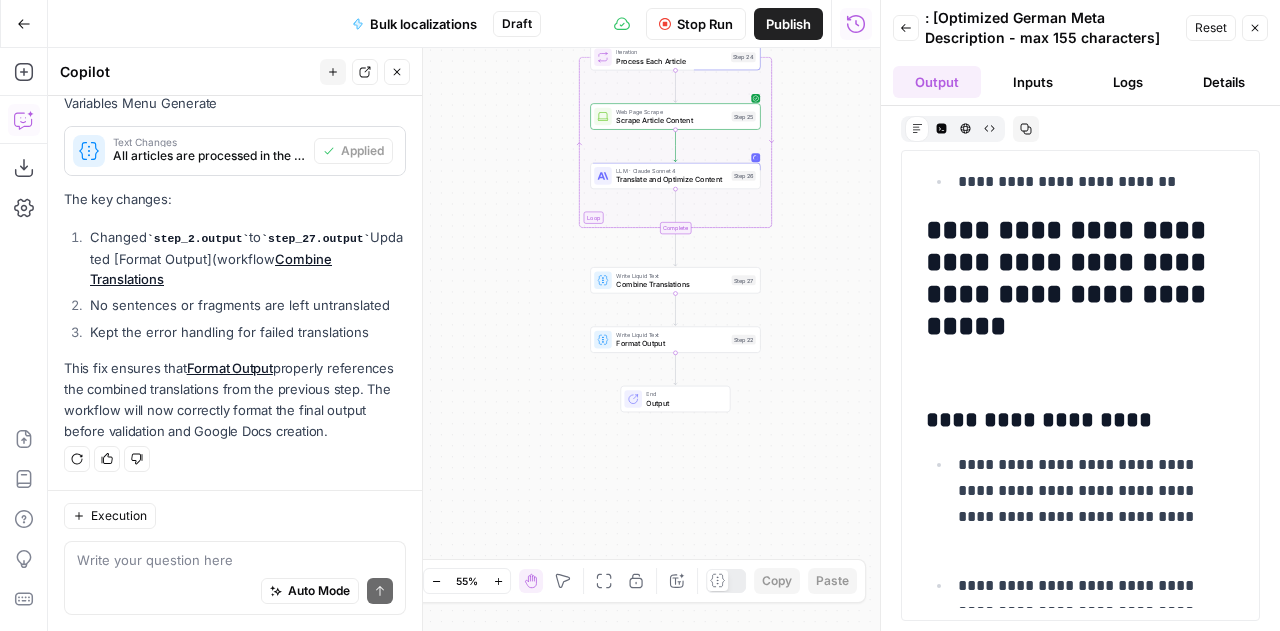drag, startPoint x: 1076, startPoint y: 350, endPoint x: 924, endPoint y: 219, distance: 200.6614 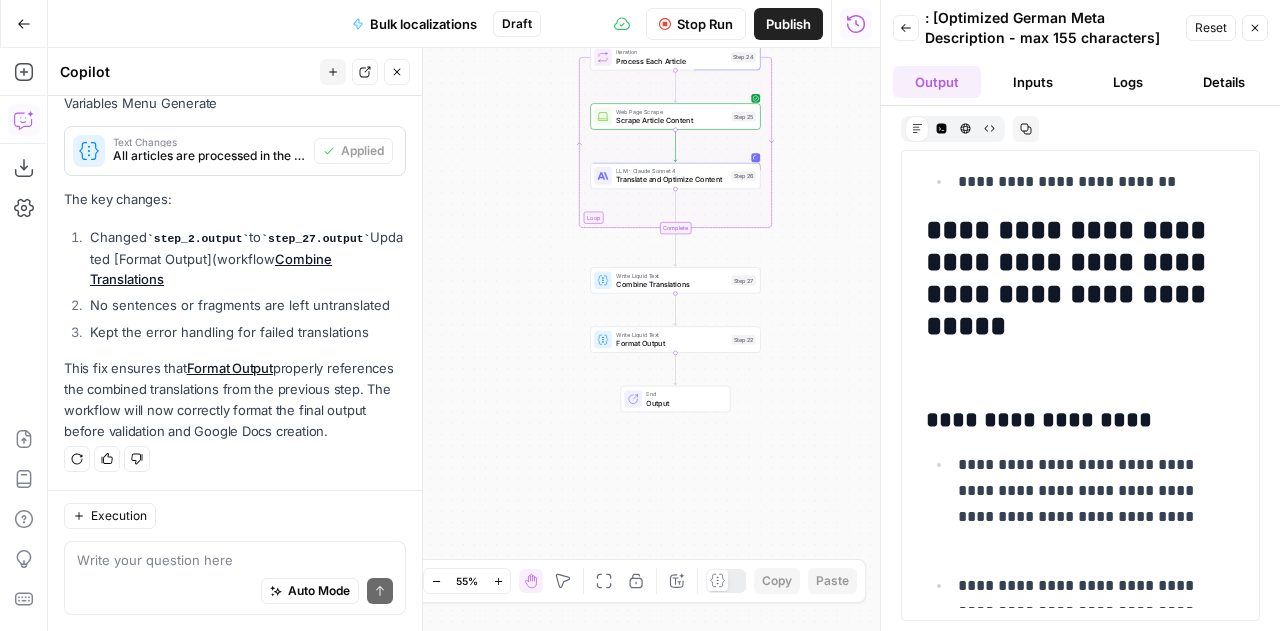 click on "**********" at bounding box center (1080, -181) 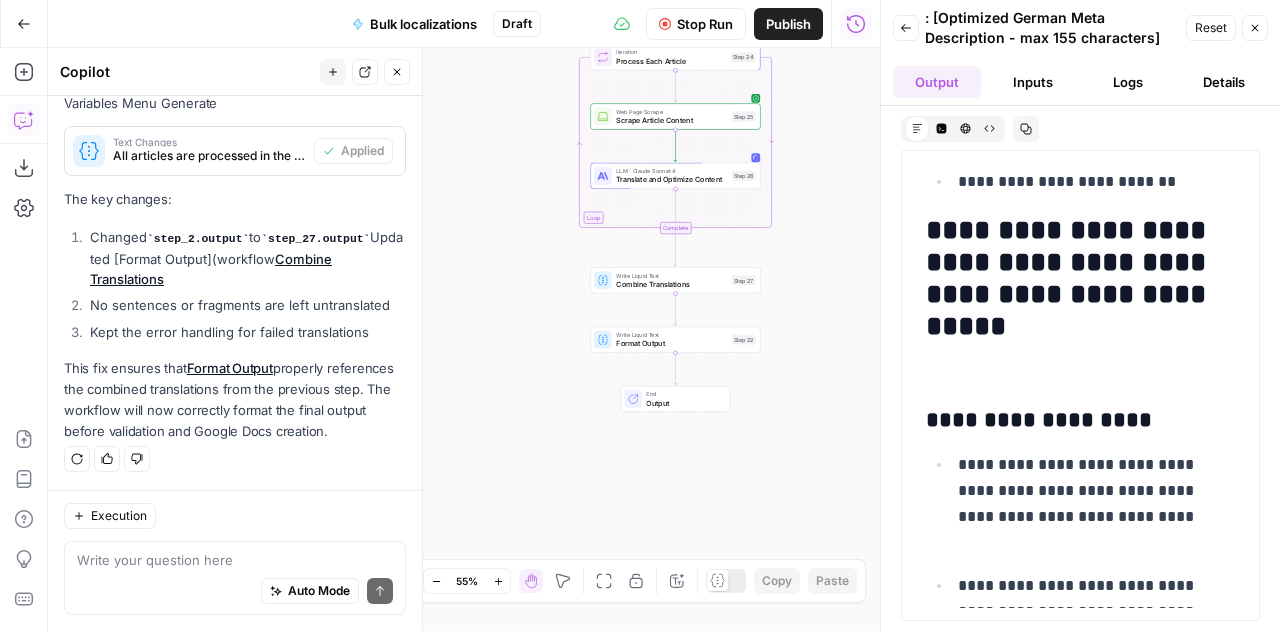 drag, startPoint x: 930, startPoint y: 211, endPoint x: 1070, endPoint y: 350, distance: 197.28406 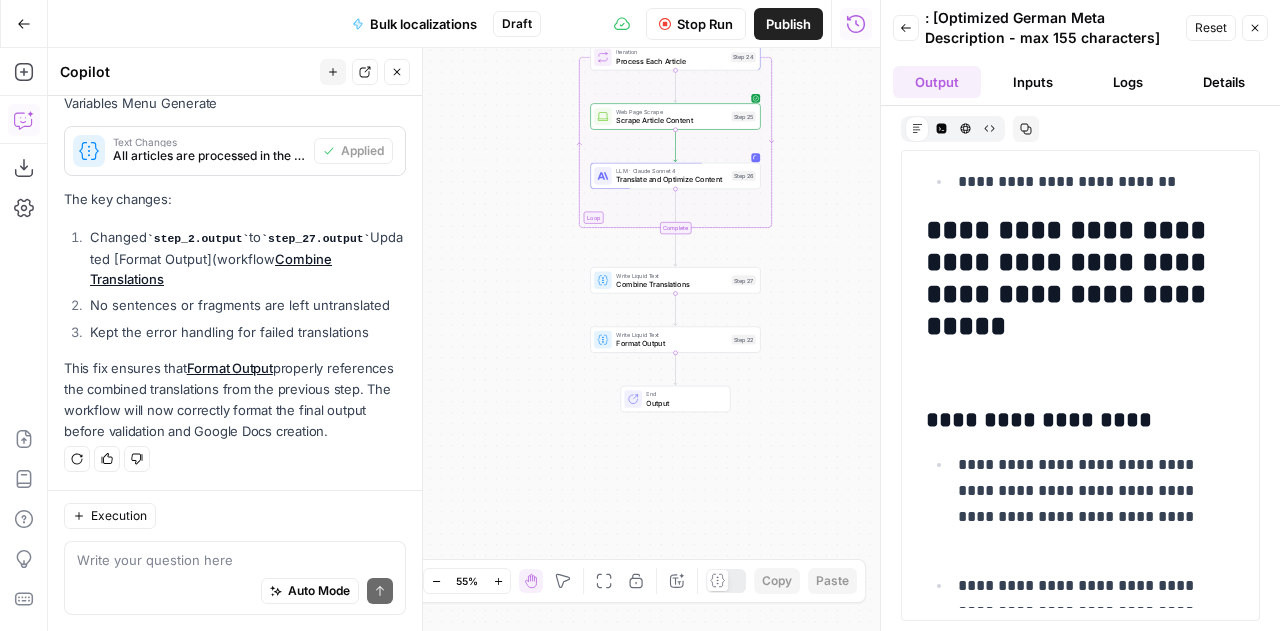 click on "**********" at bounding box center [1073, 295] 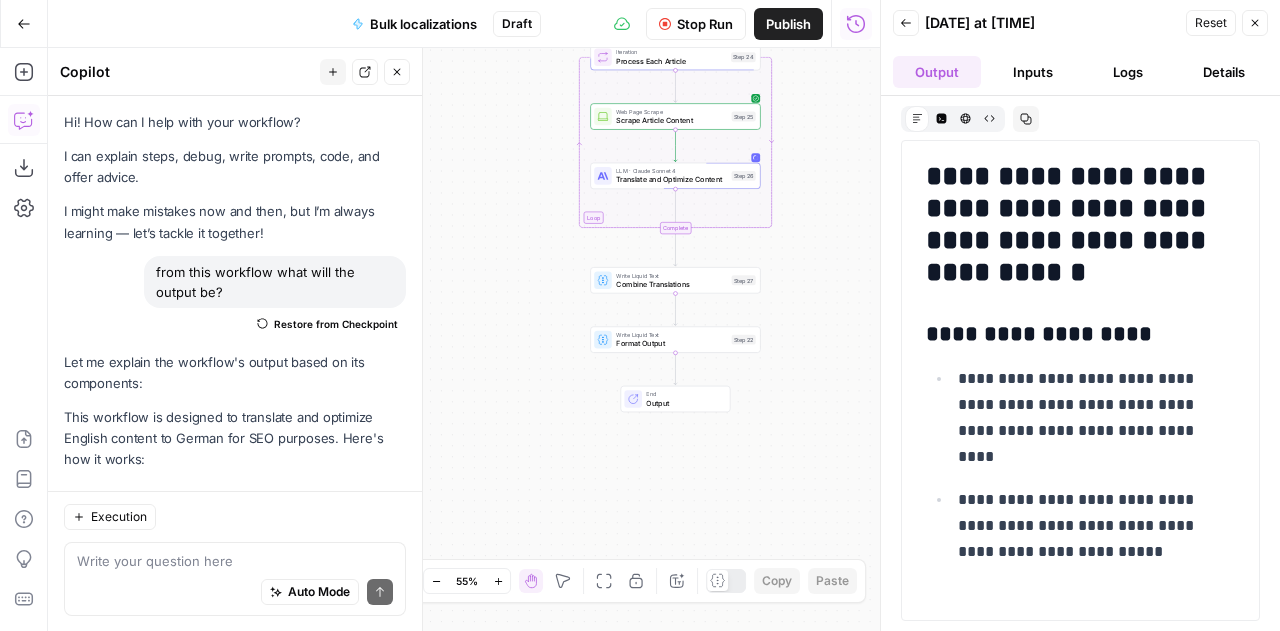 scroll, scrollTop: 0, scrollLeft: 0, axis: both 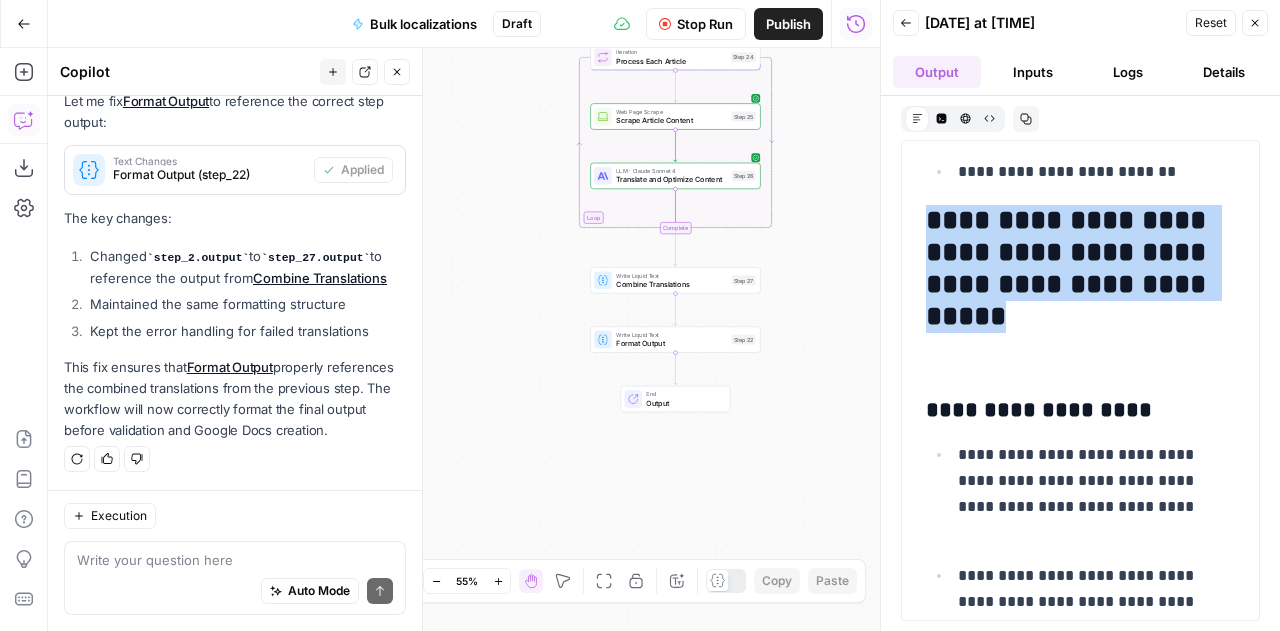 drag, startPoint x: 1067, startPoint y: 341, endPoint x: 923, endPoint y: 217, distance: 190.03157 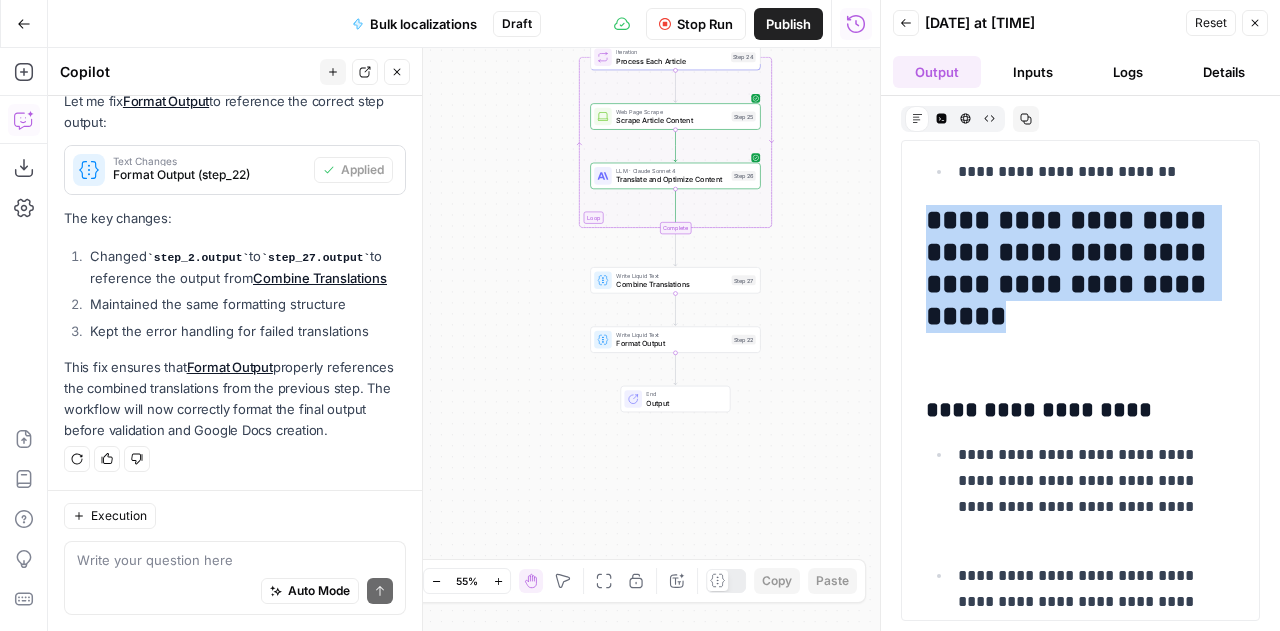 click on "**********" at bounding box center [1080, 675] 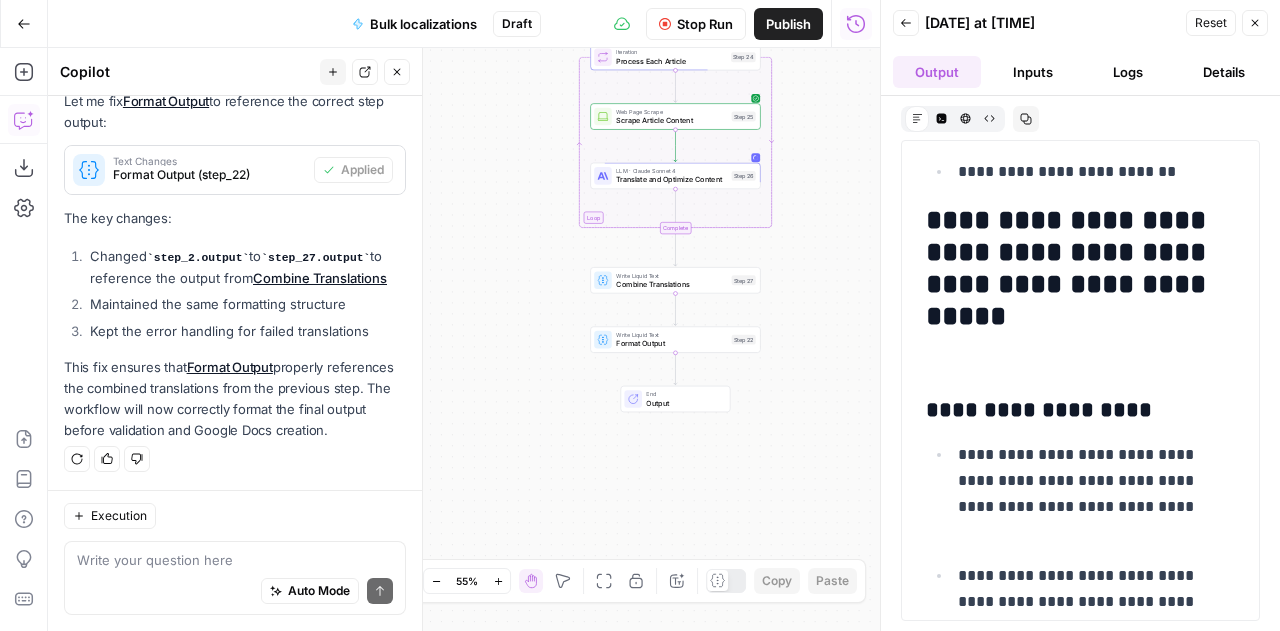drag, startPoint x: 928, startPoint y: 217, endPoint x: 1058, endPoint y: 339, distance: 178.28067 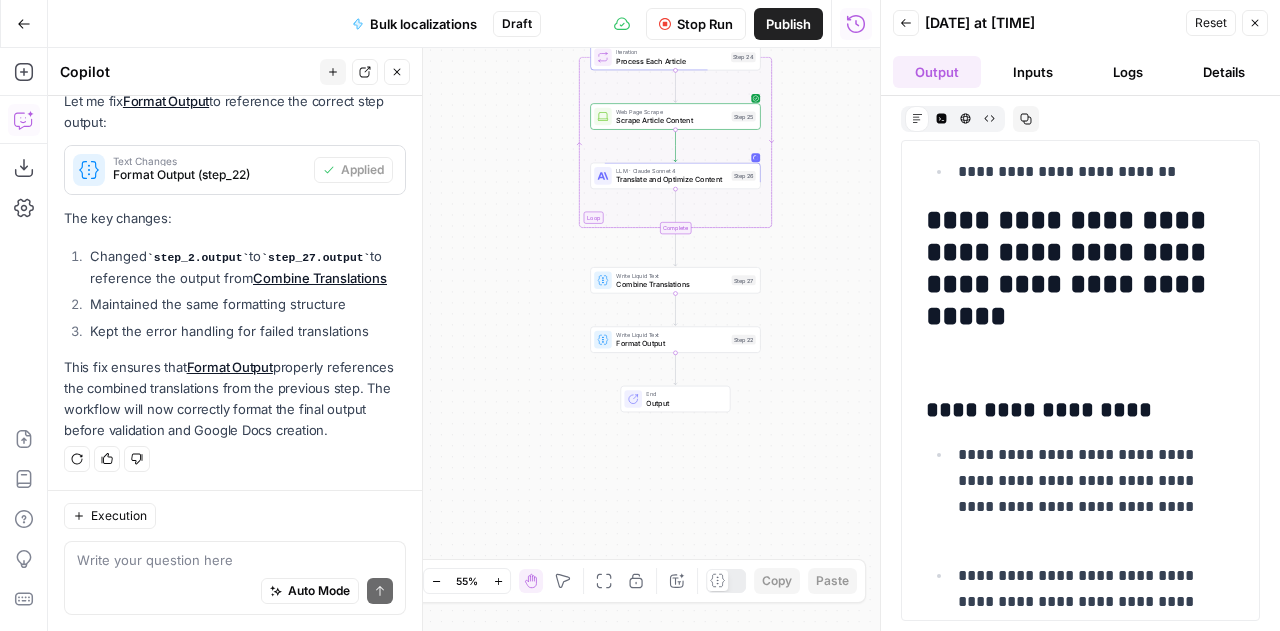 click on "**********" at bounding box center (1073, 285) 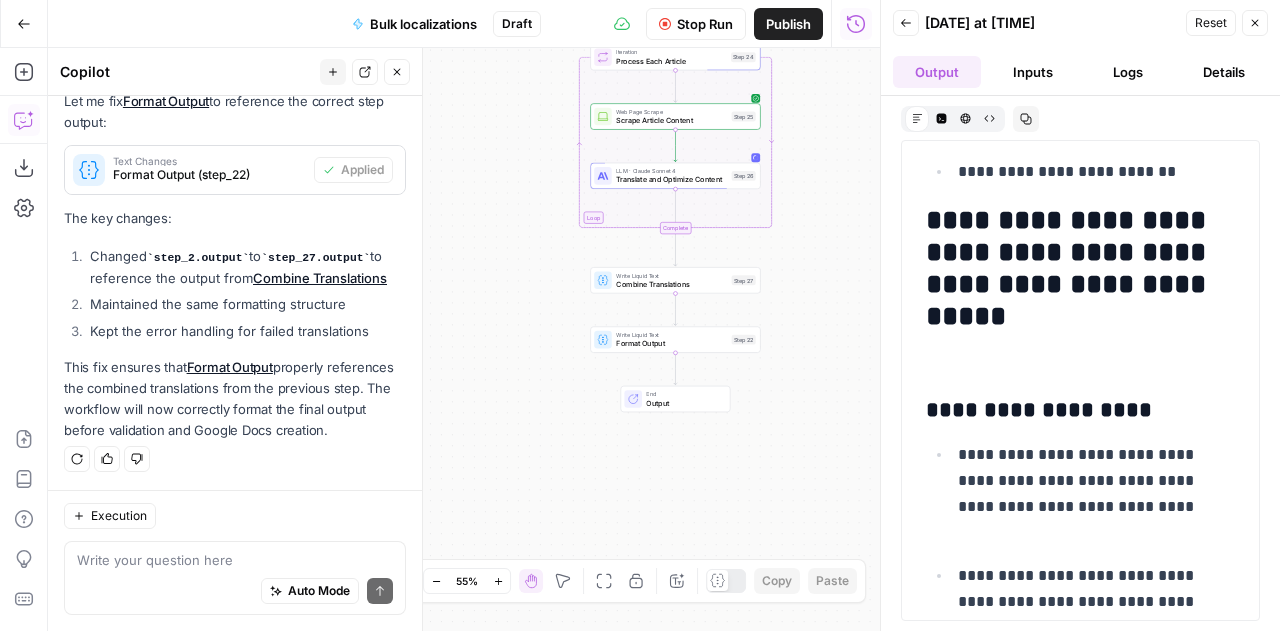 drag, startPoint x: 1071, startPoint y: 341, endPoint x: 1017, endPoint y: 325, distance: 56.32051 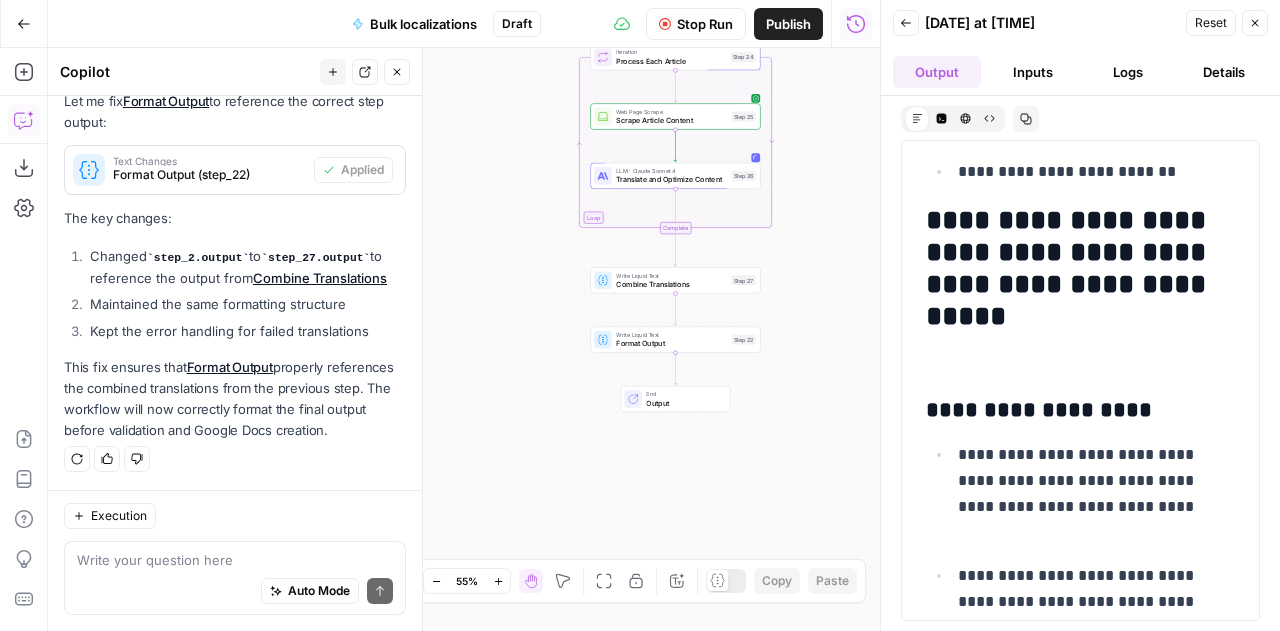 click on "**********" at bounding box center (1073, 285) 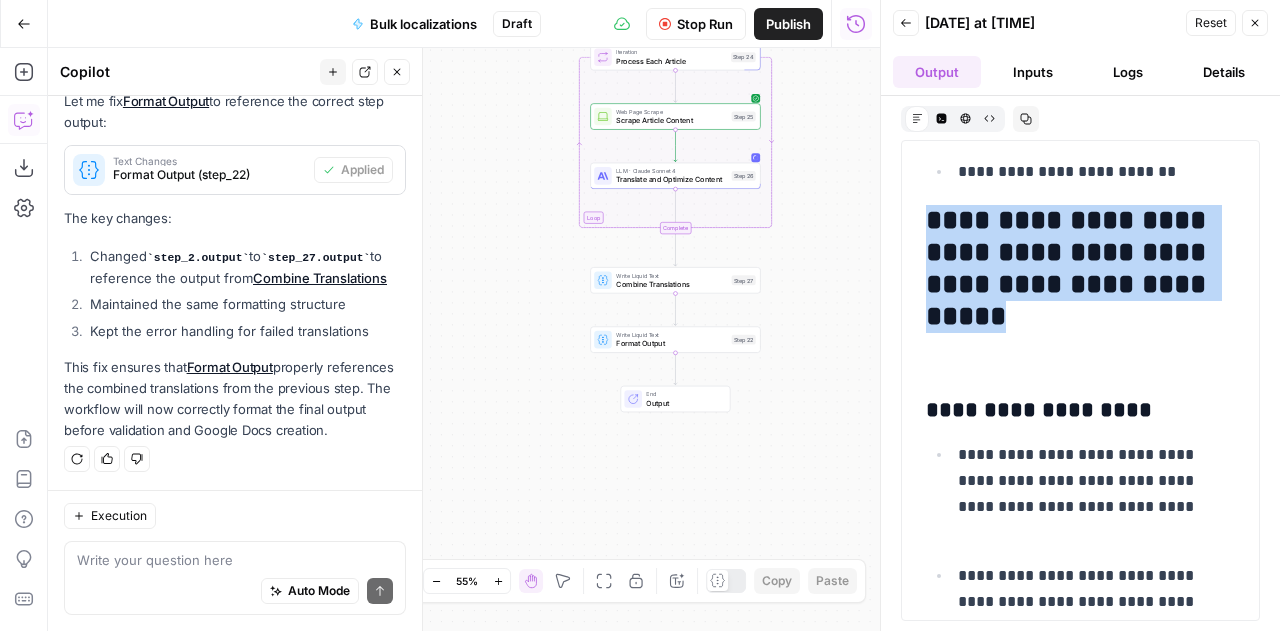 drag, startPoint x: 1070, startPoint y: 346, endPoint x: 920, endPoint y: 216, distance: 198.49434 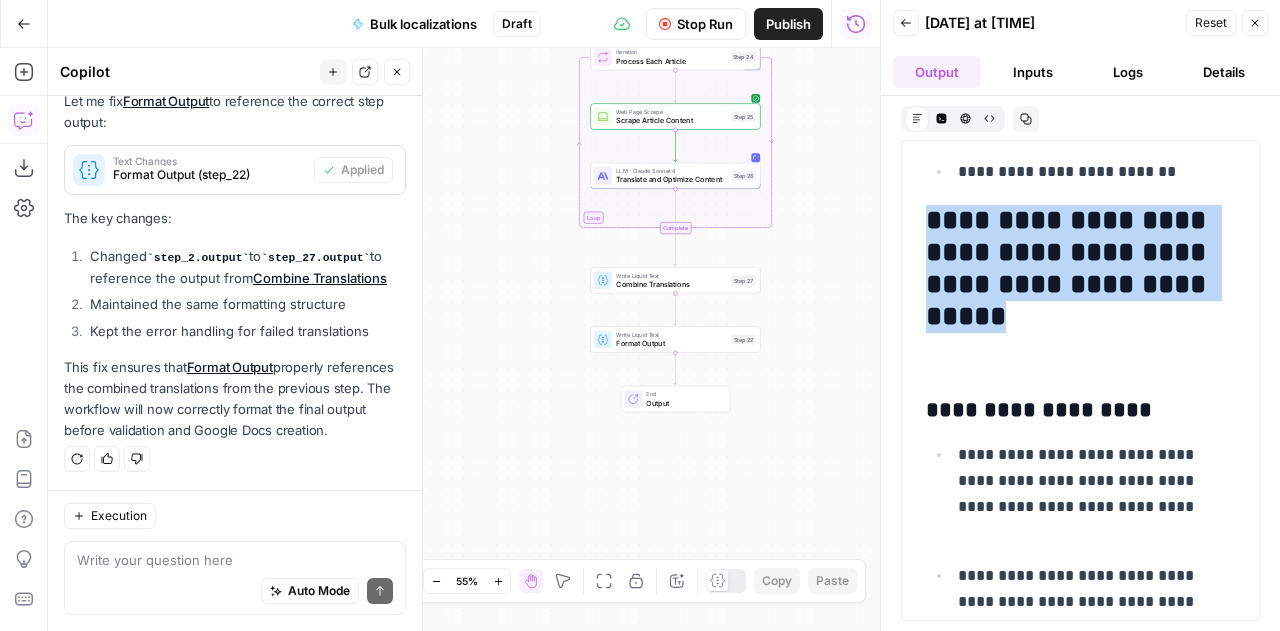 click on "**********" at bounding box center [1080, 1492] 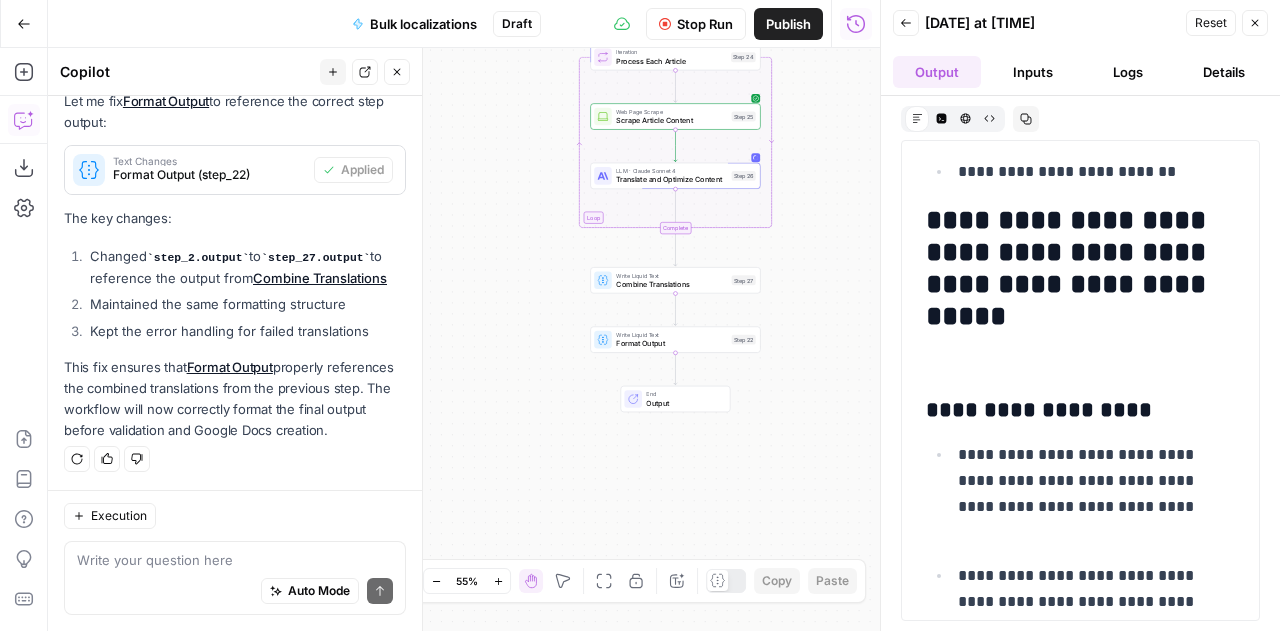 drag, startPoint x: 926, startPoint y: 215, endPoint x: 1068, endPoint y: 347, distance: 193.87625 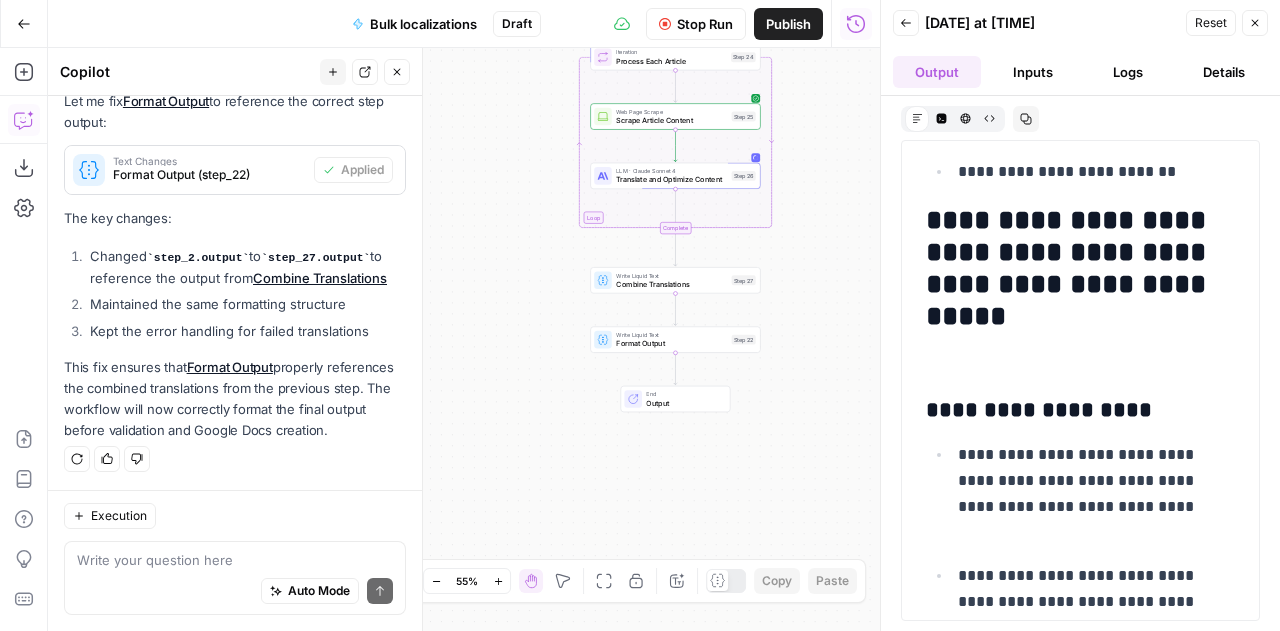click on "**********" at bounding box center (1073, 285) 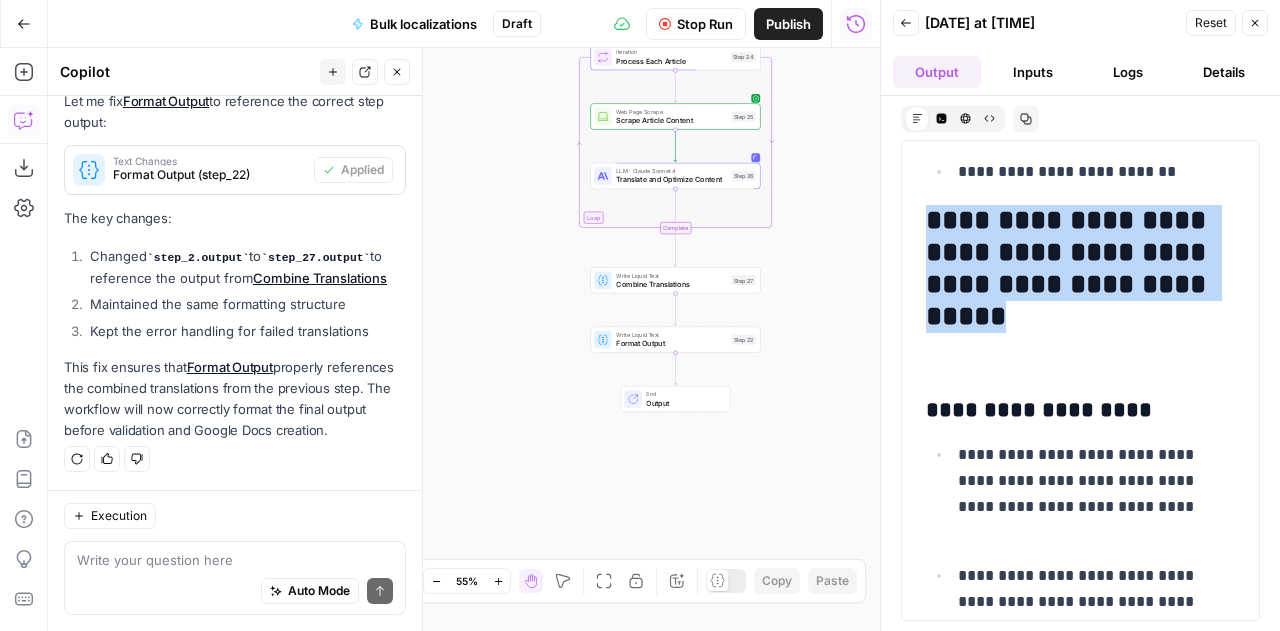 drag, startPoint x: 1068, startPoint y: 347, endPoint x: 928, endPoint y: 224, distance: 186.35718 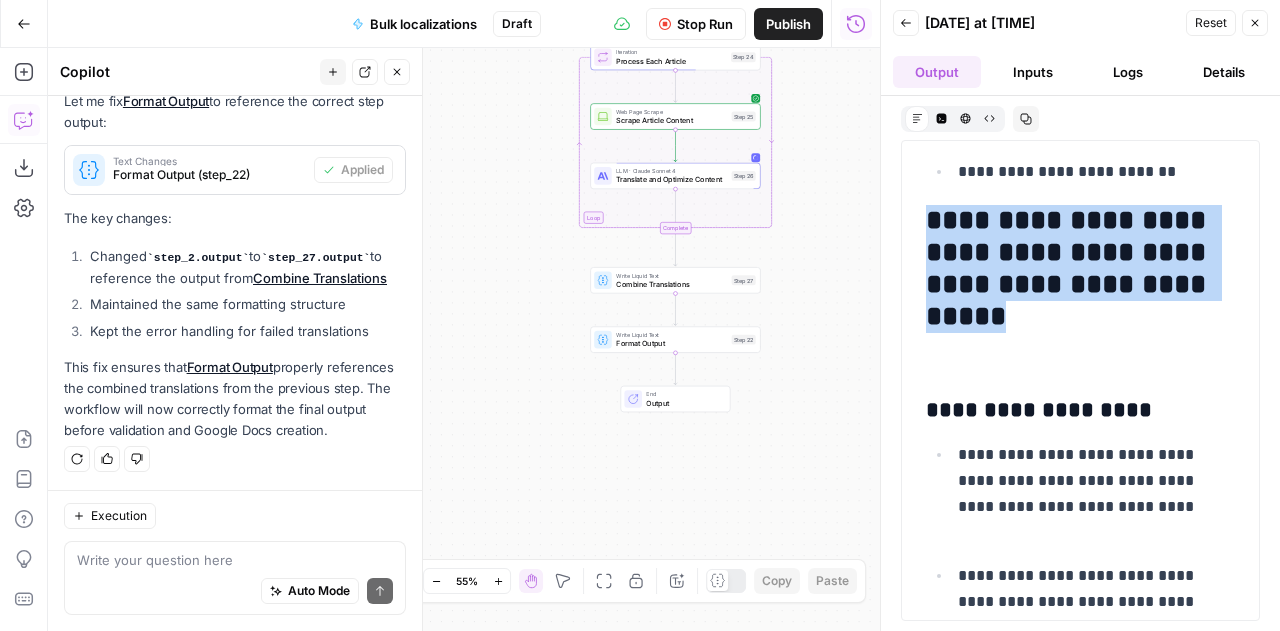 click on "**********" at bounding box center (1073, 285) 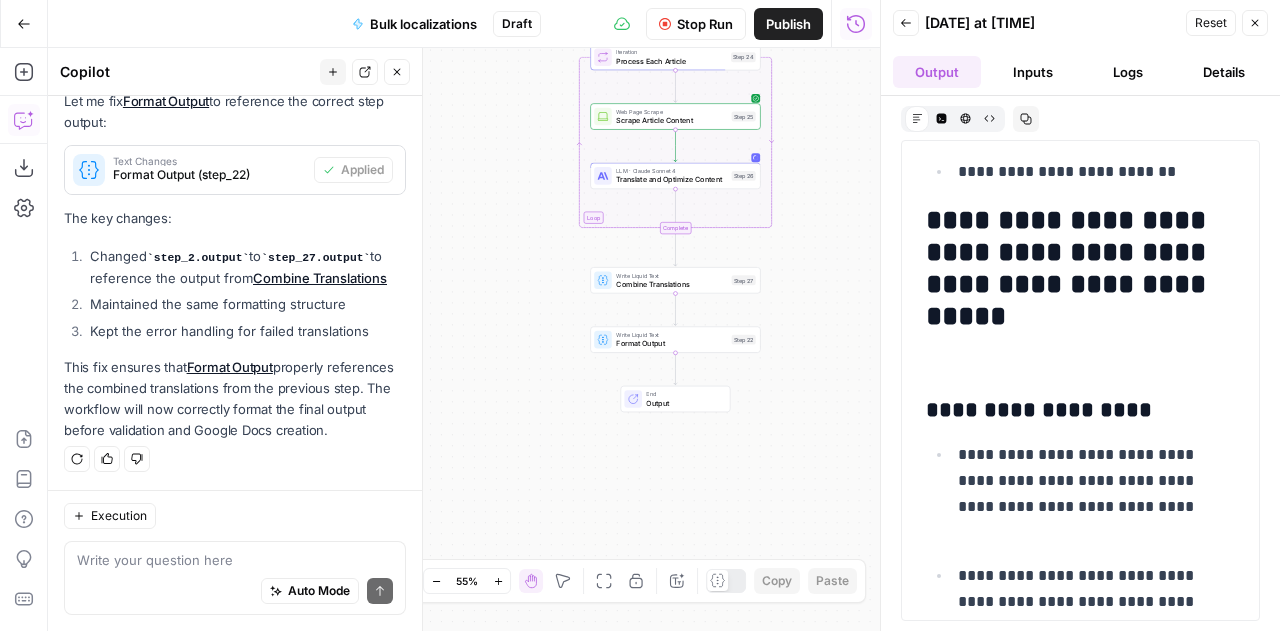 scroll, scrollTop: 32744, scrollLeft: 0, axis: vertical 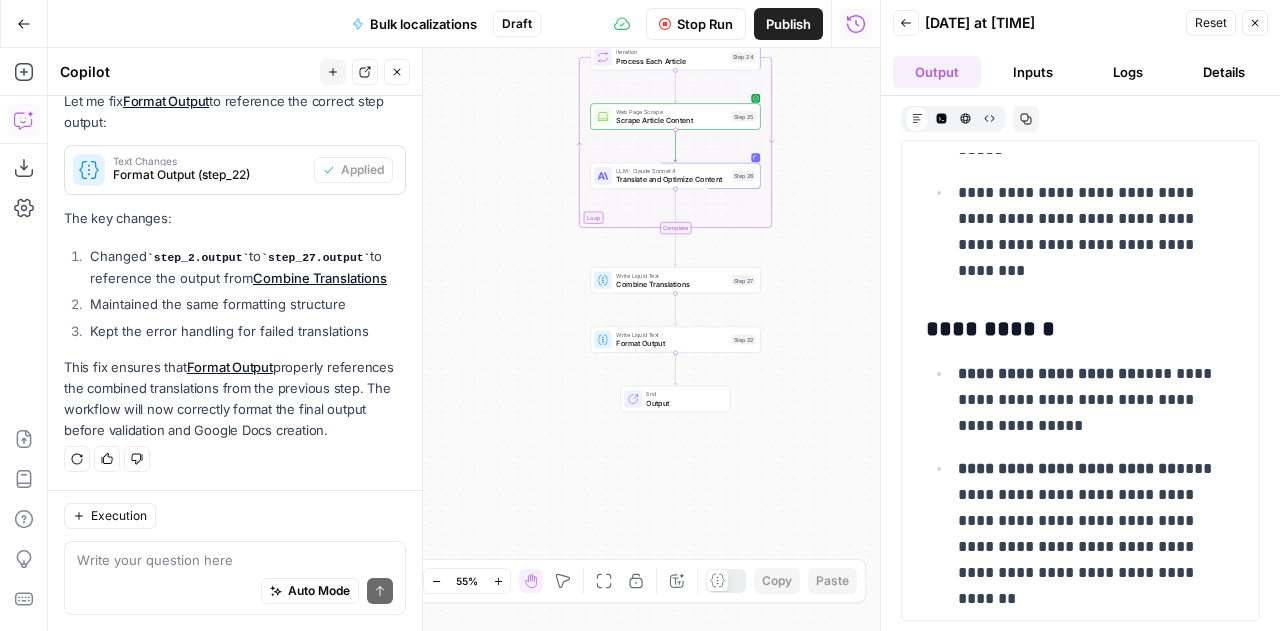 drag, startPoint x: 1138, startPoint y: 369, endPoint x: 956, endPoint y: 358, distance: 182.3321 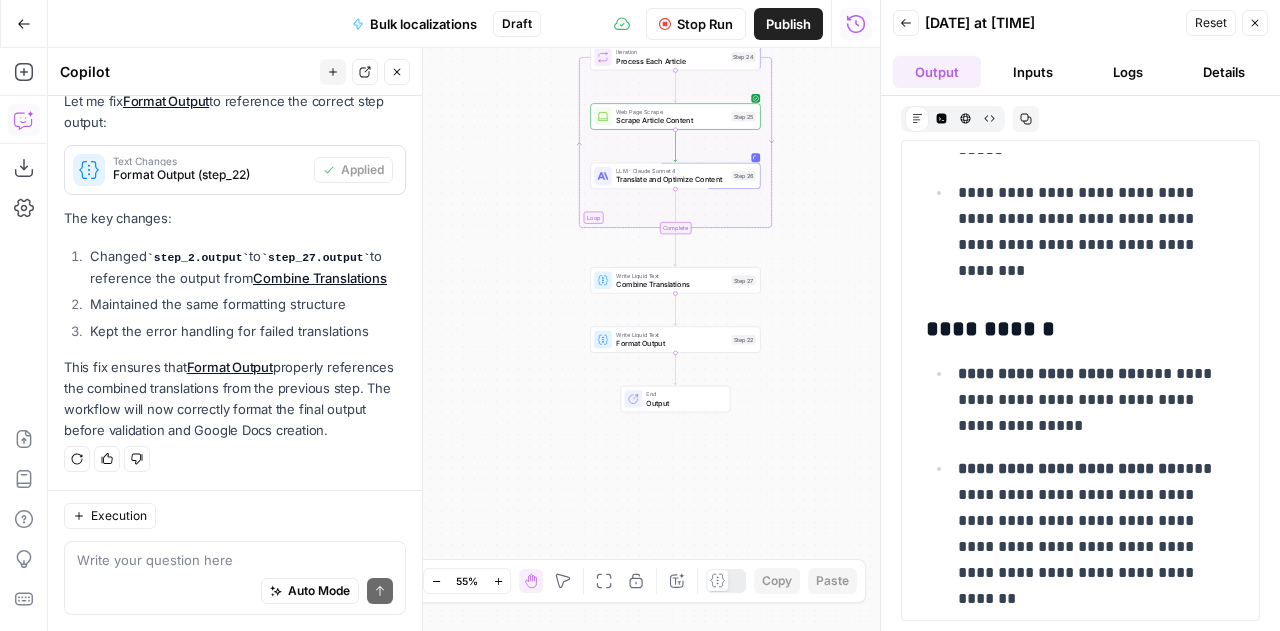 click on "**********" at bounding box center [1093, 399] 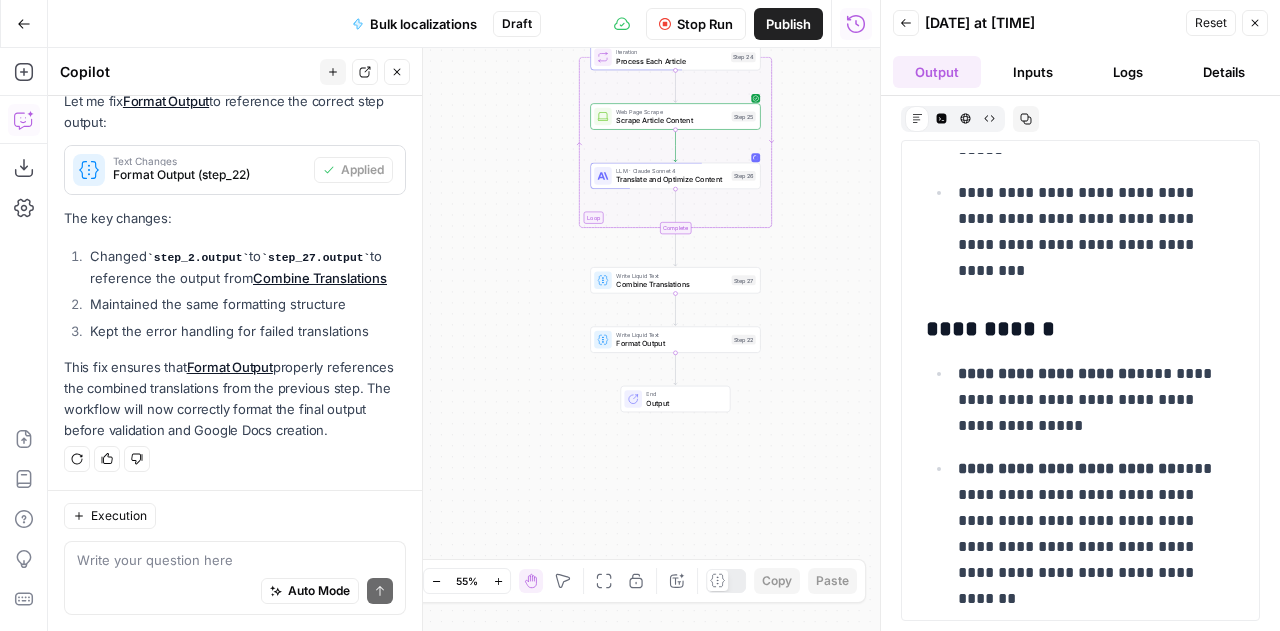 drag, startPoint x: 956, startPoint y: 359, endPoint x: 1037, endPoint y: 357, distance: 81.02469 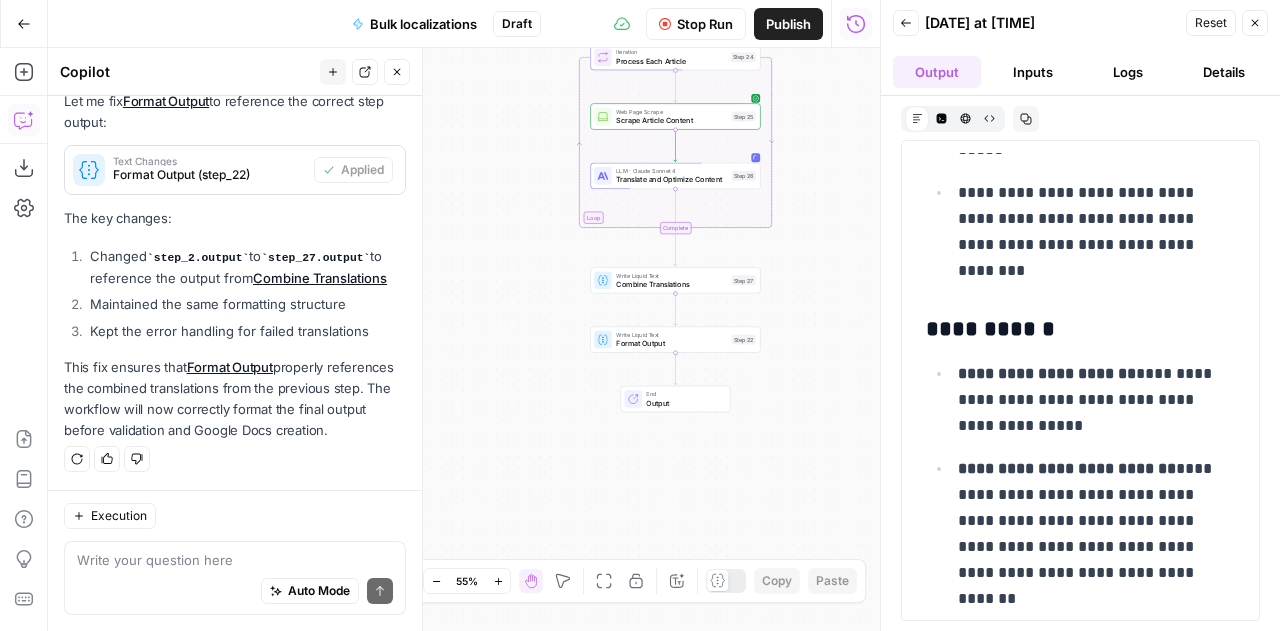 click on "**********" at bounding box center (1093, 399) 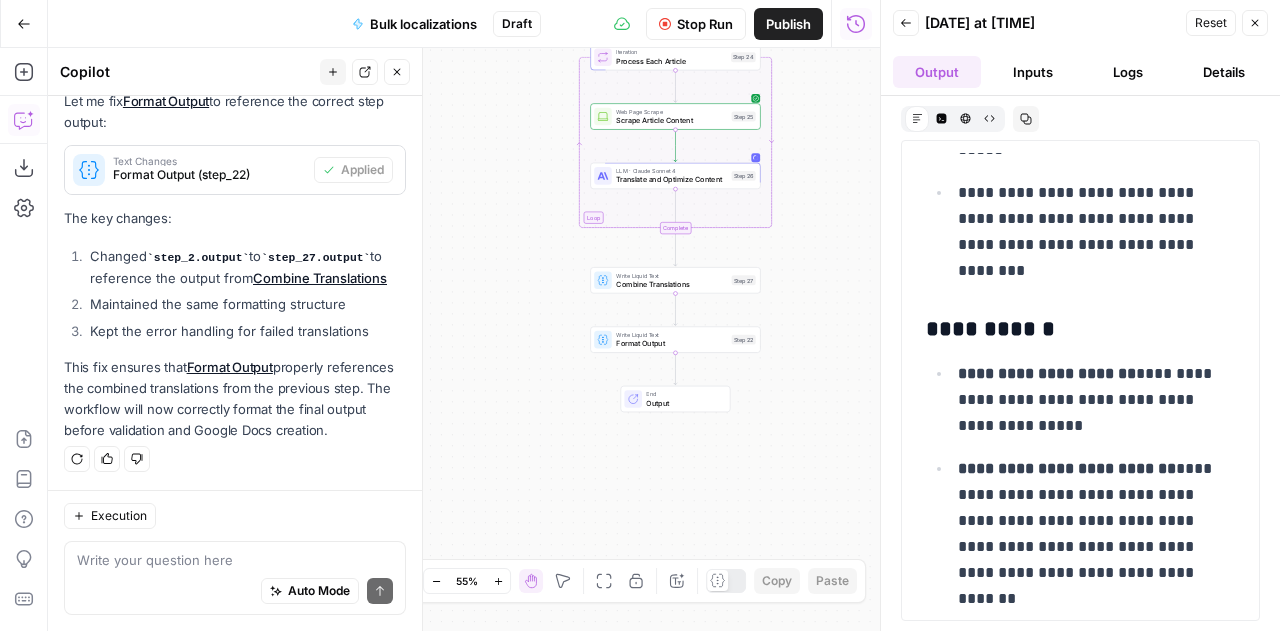 click on "**********" at bounding box center [1089, 400] 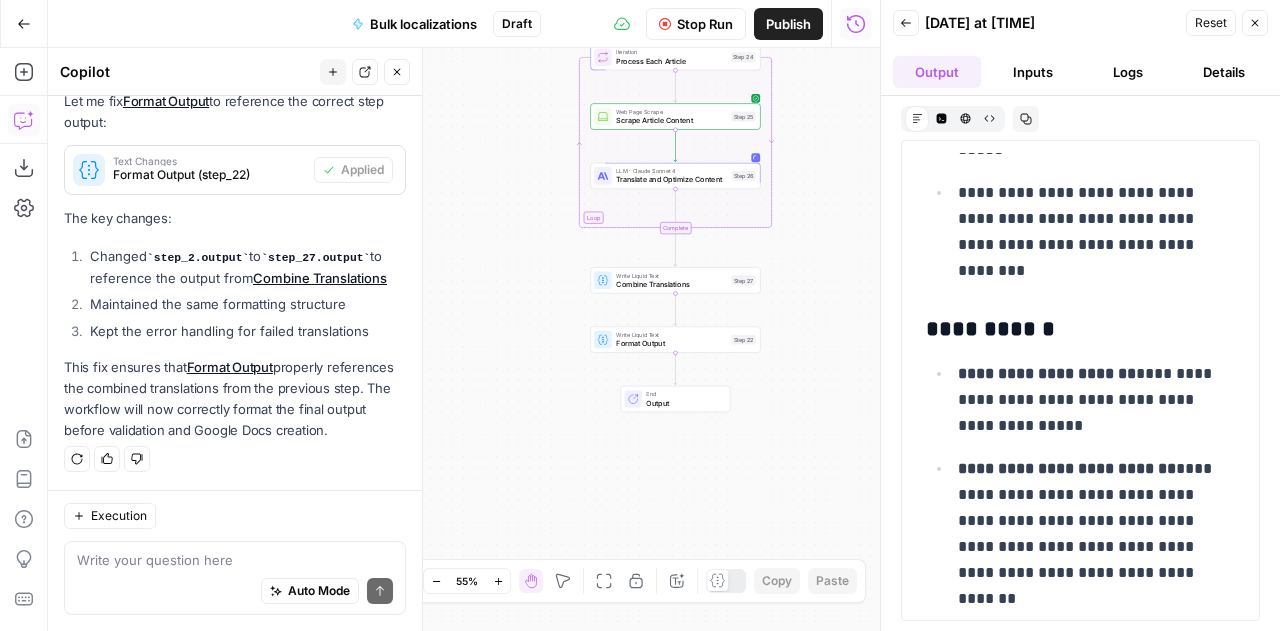click on "**********" at bounding box center (1089, 400) 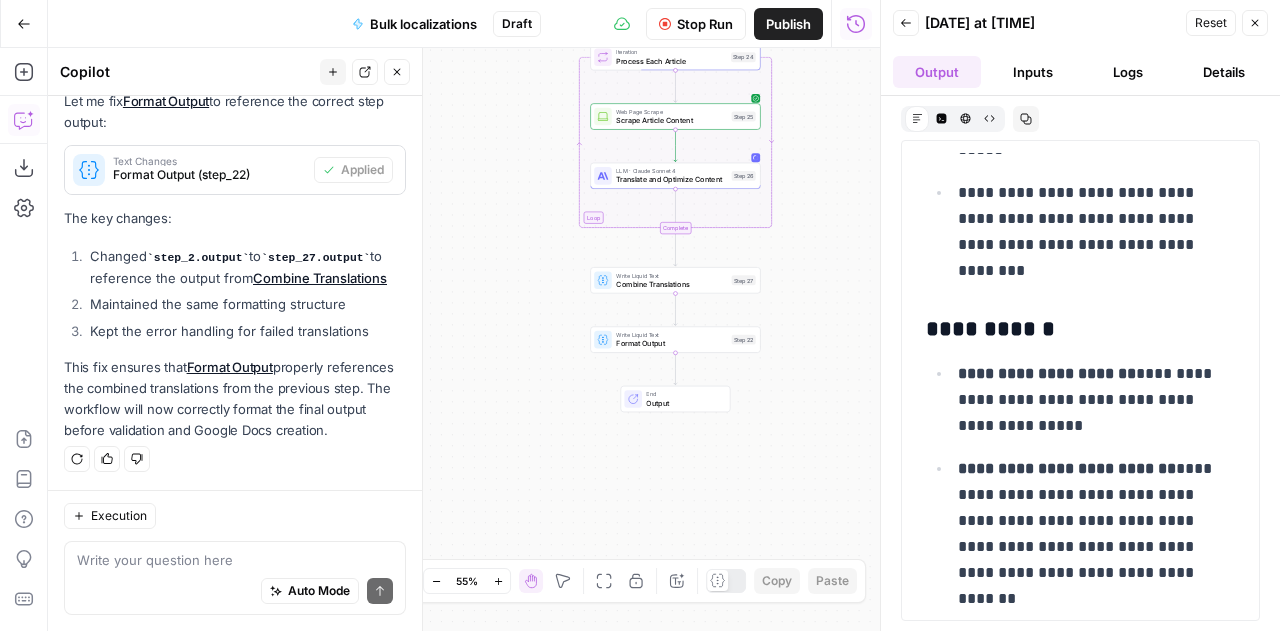 click on "**********" at bounding box center (1089, 400) 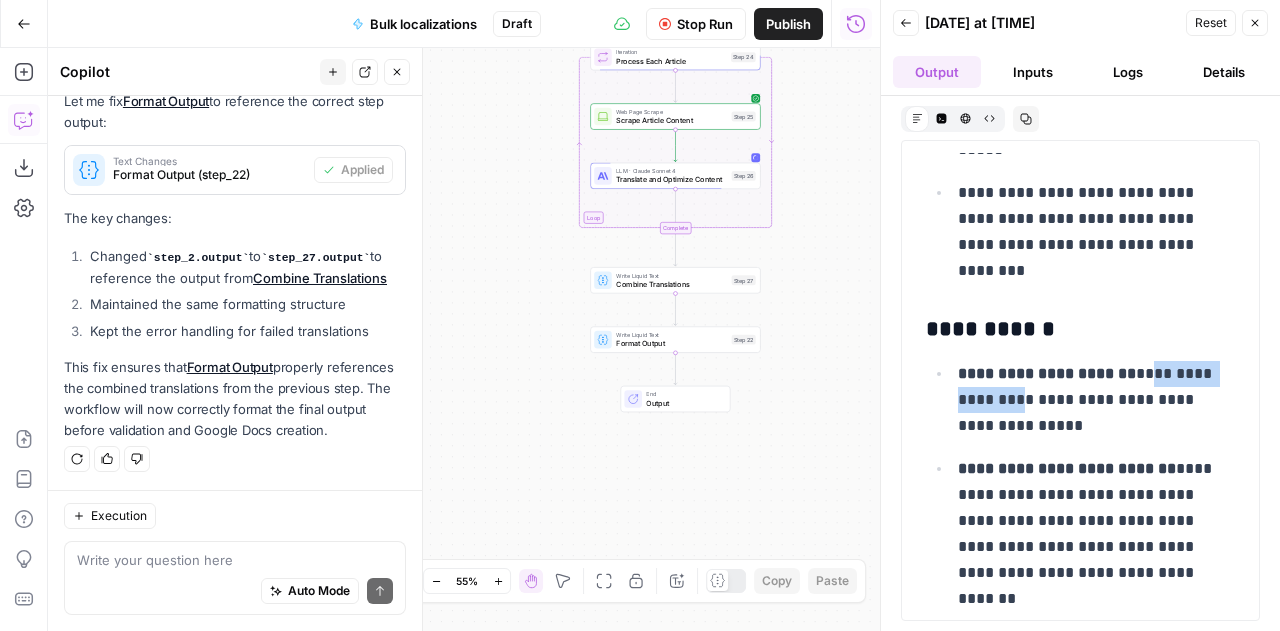 click on "**********" at bounding box center [1089, 400] 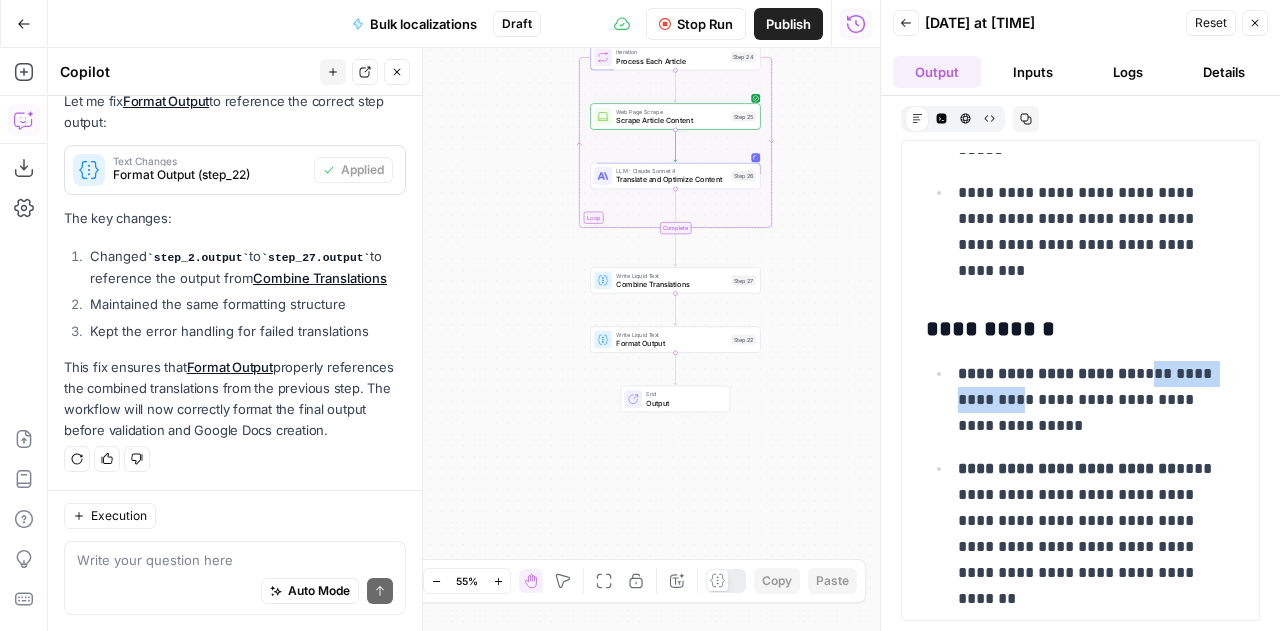 copy on "**********" 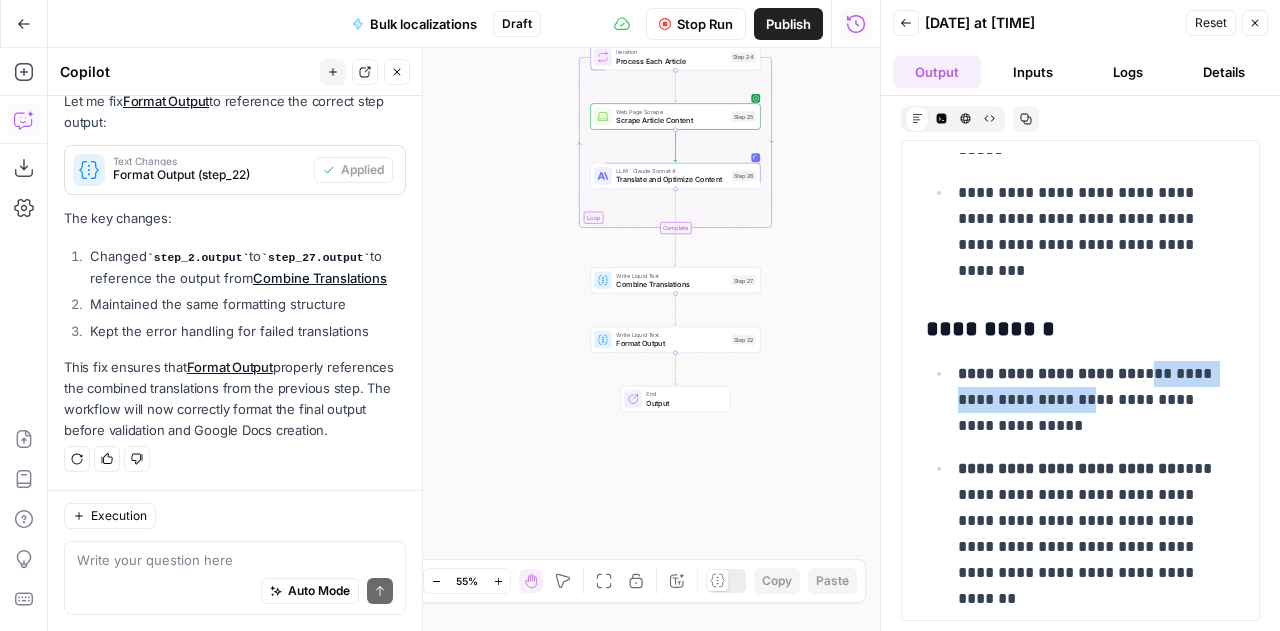 drag, startPoint x: 1160, startPoint y: 362, endPoint x: 952, endPoint y: 367, distance: 208.06009 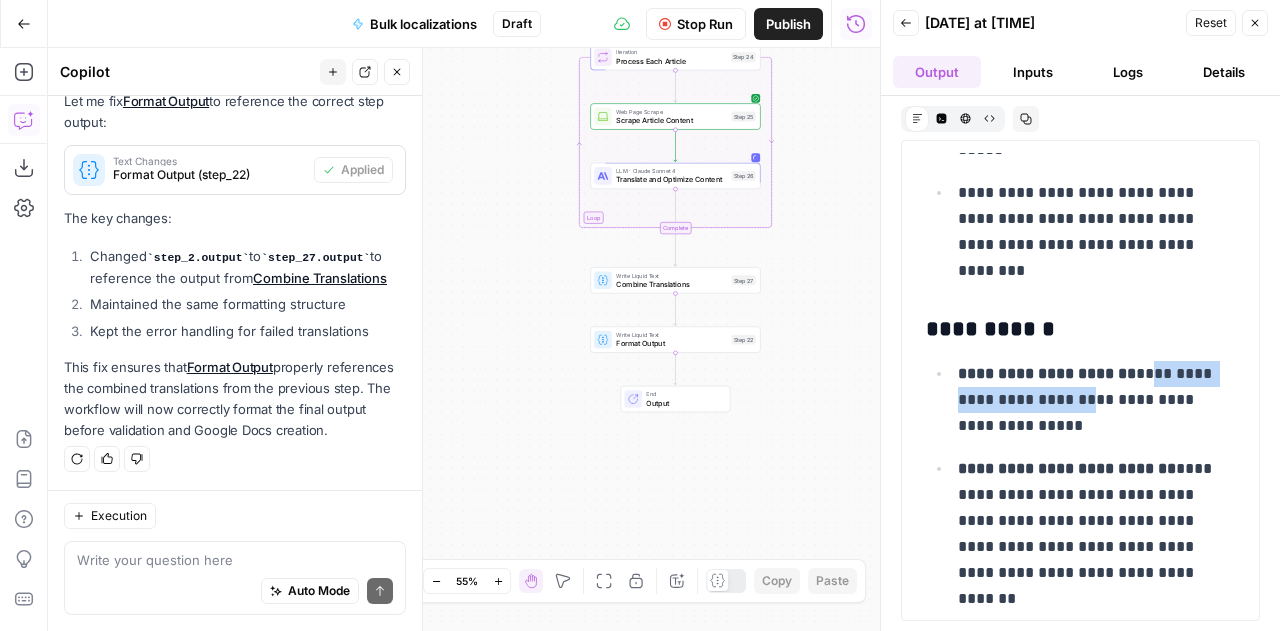 click on "**********" at bounding box center [1093, 399] 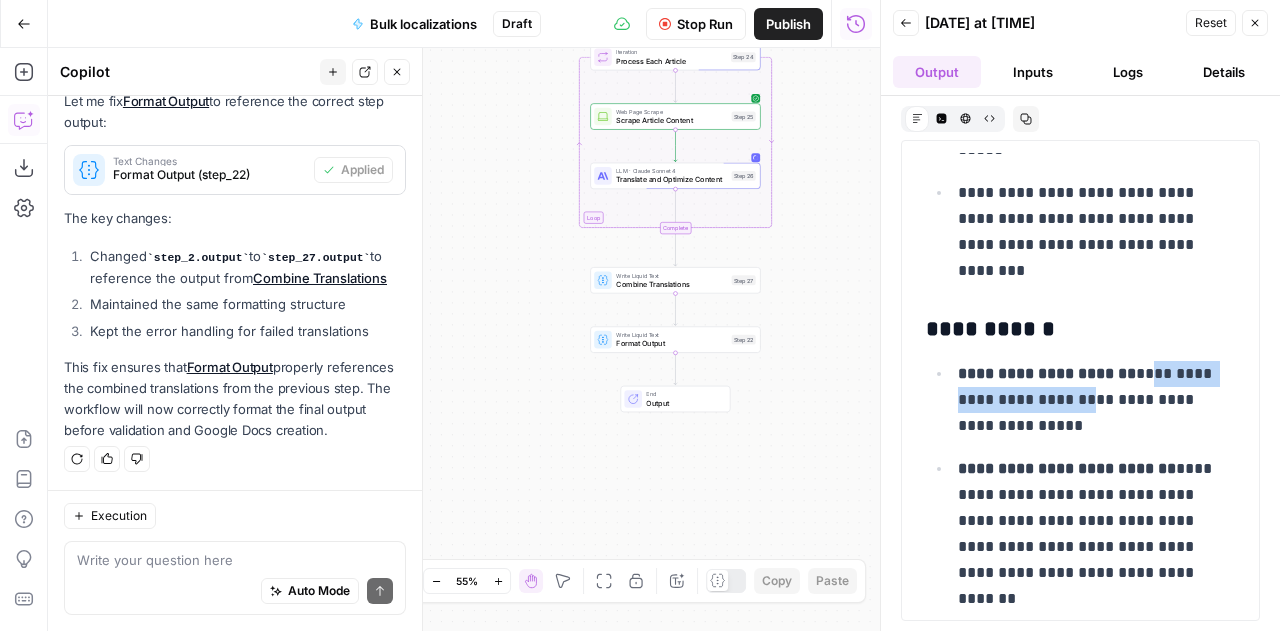 copy on "**********" 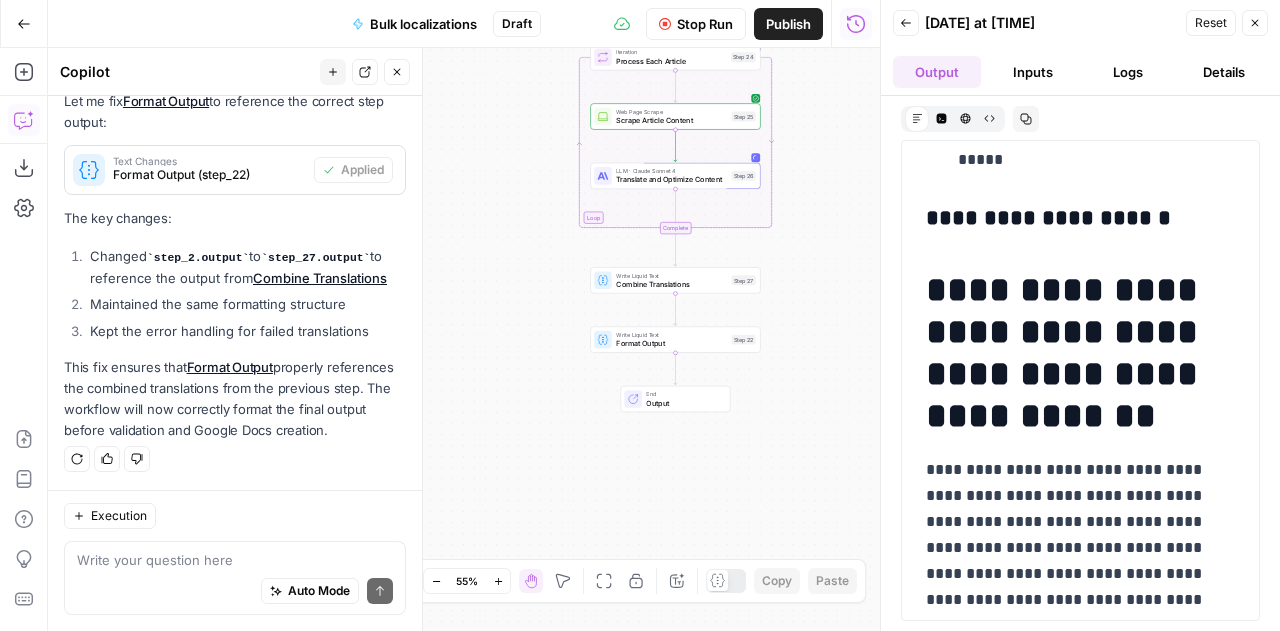 scroll, scrollTop: 103006, scrollLeft: 0, axis: vertical 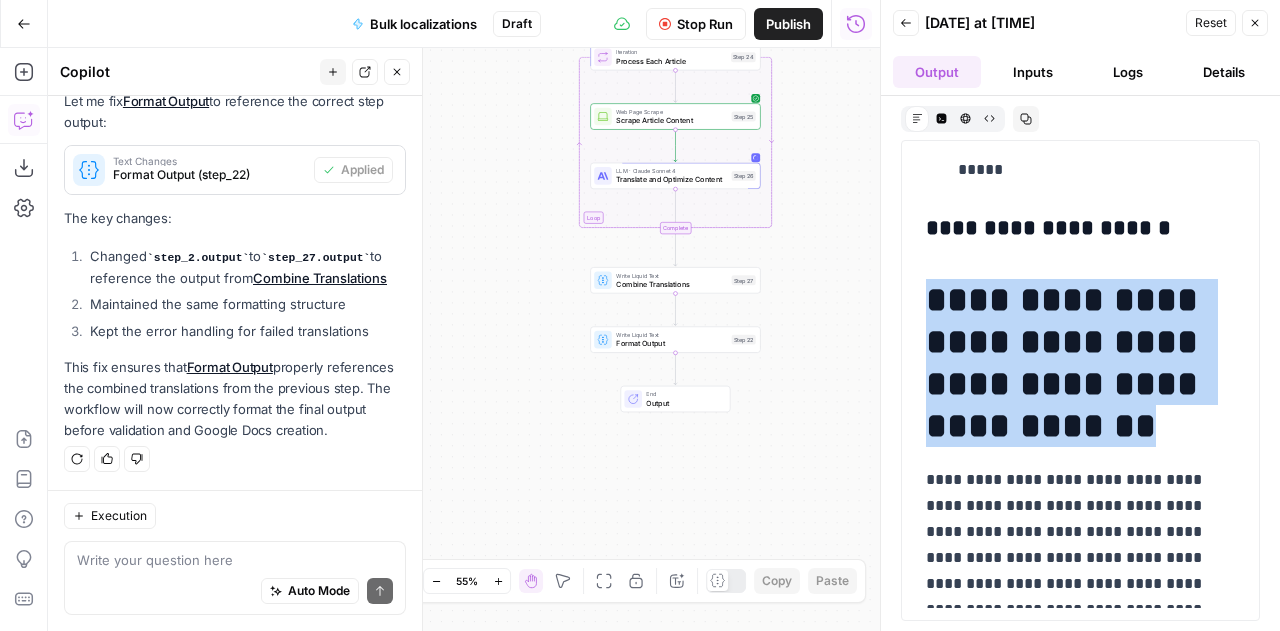 drag, startPoint x: 1060, startPoint y: 379, endPoint x: 931, endPoint y: 257, distance: 177.55281 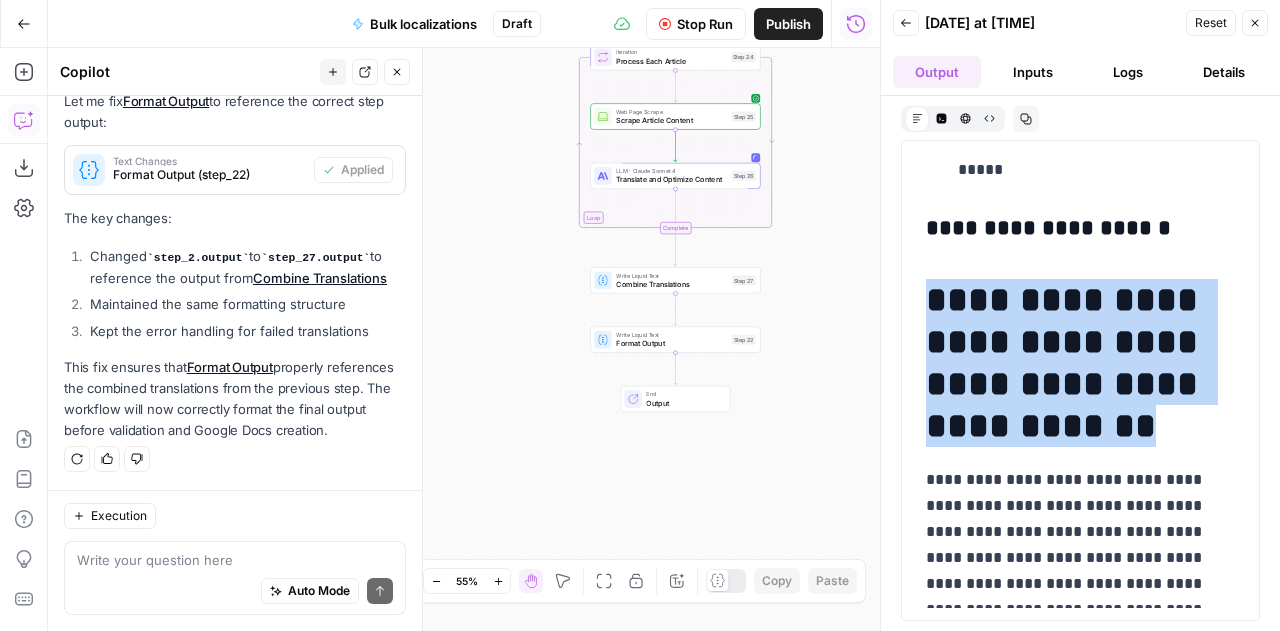 click on "**********" at bounding box center [1073, 363] 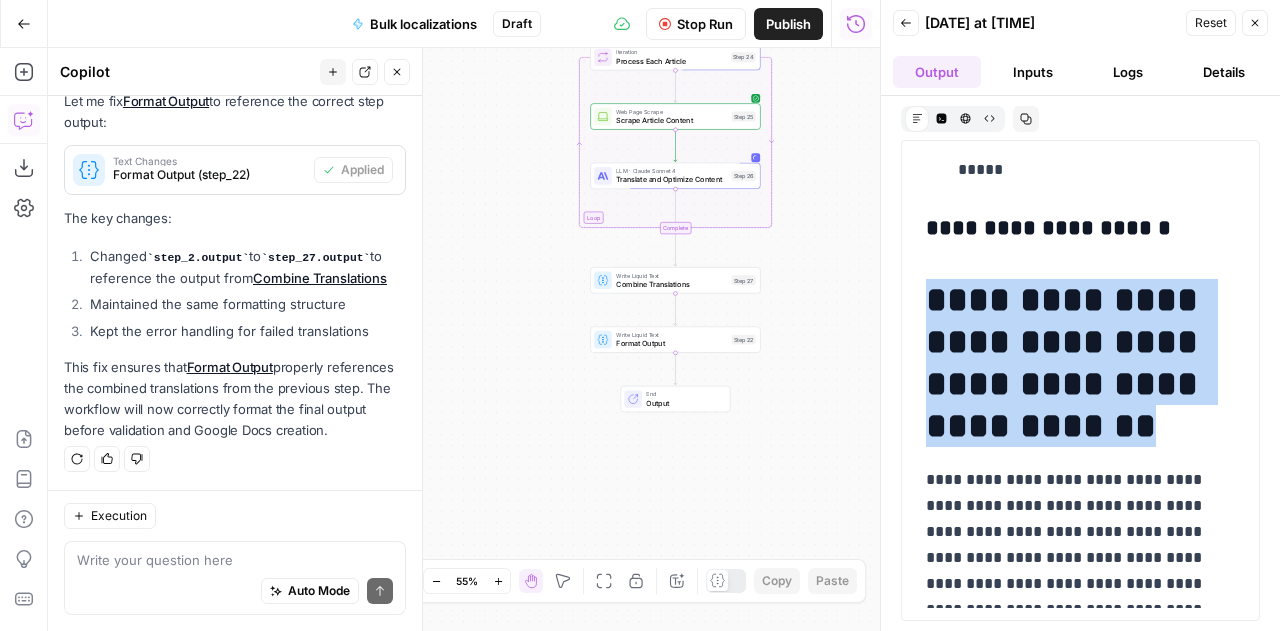 copy on "**********" 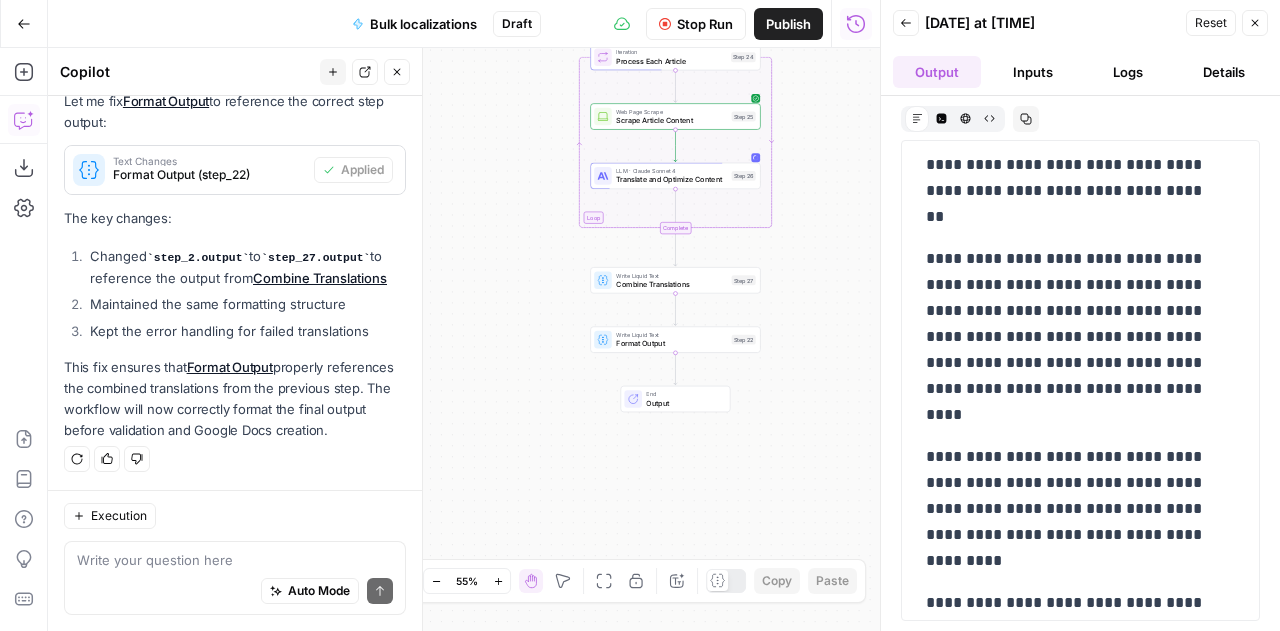 scroll, scrollTop: 103933, scrollLeft: 0, axis: vertical 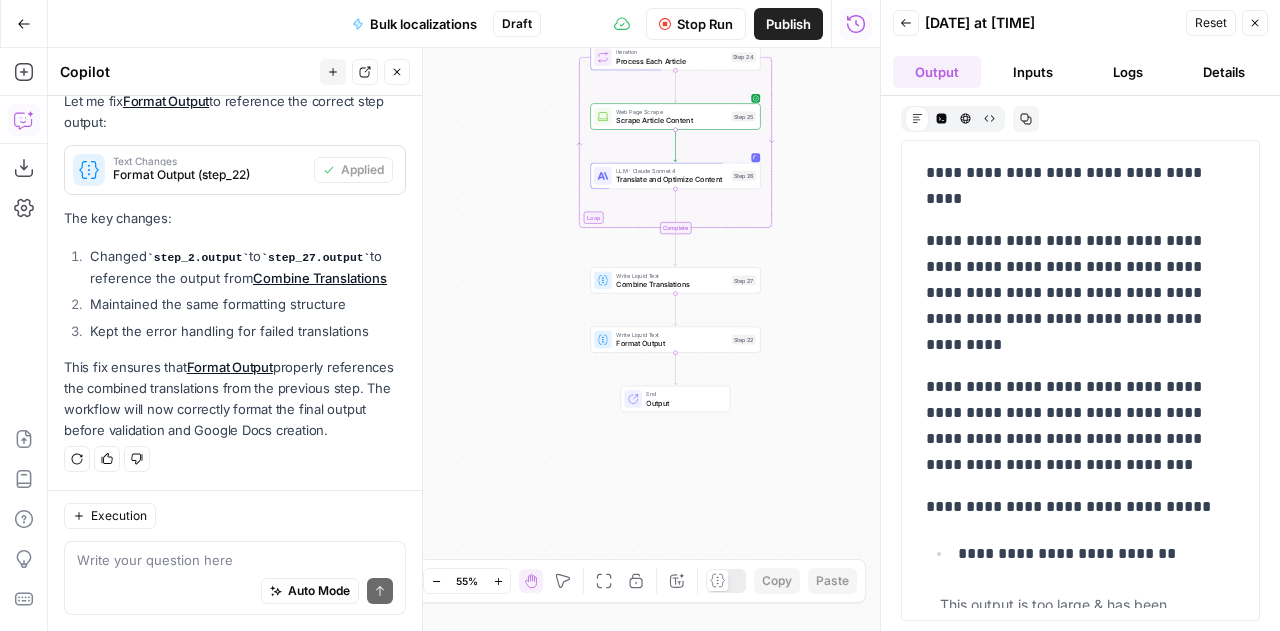 click 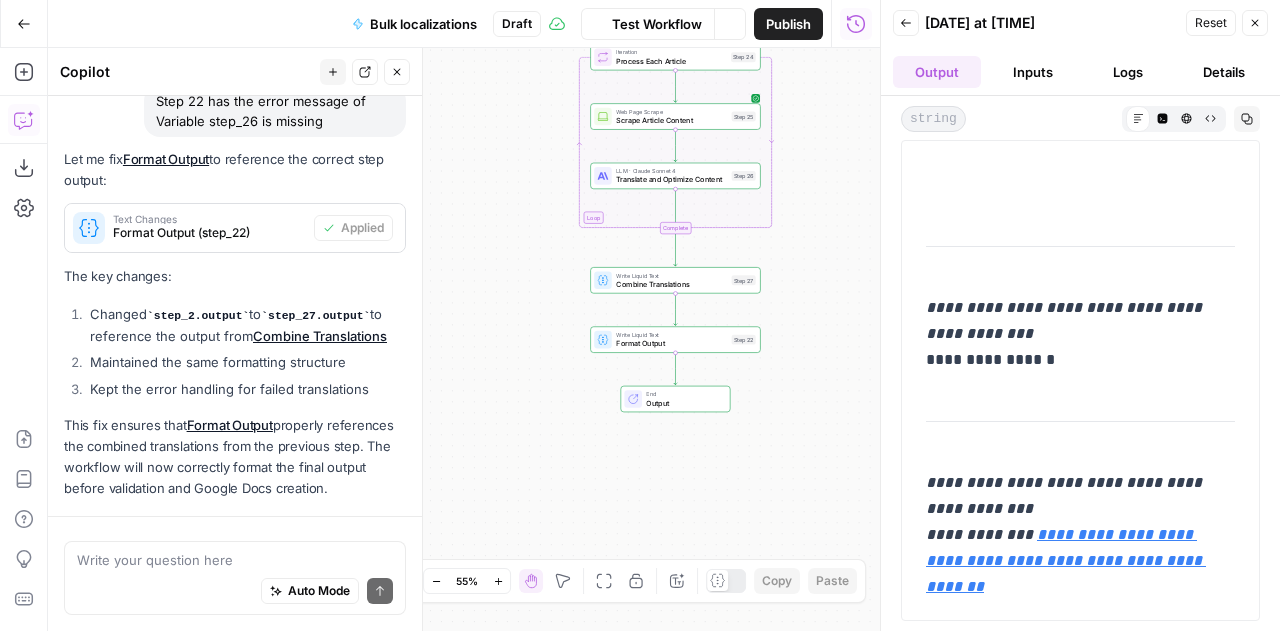 scroll, scrollTop: 2555, scrollLeft: 0, axis: vertical 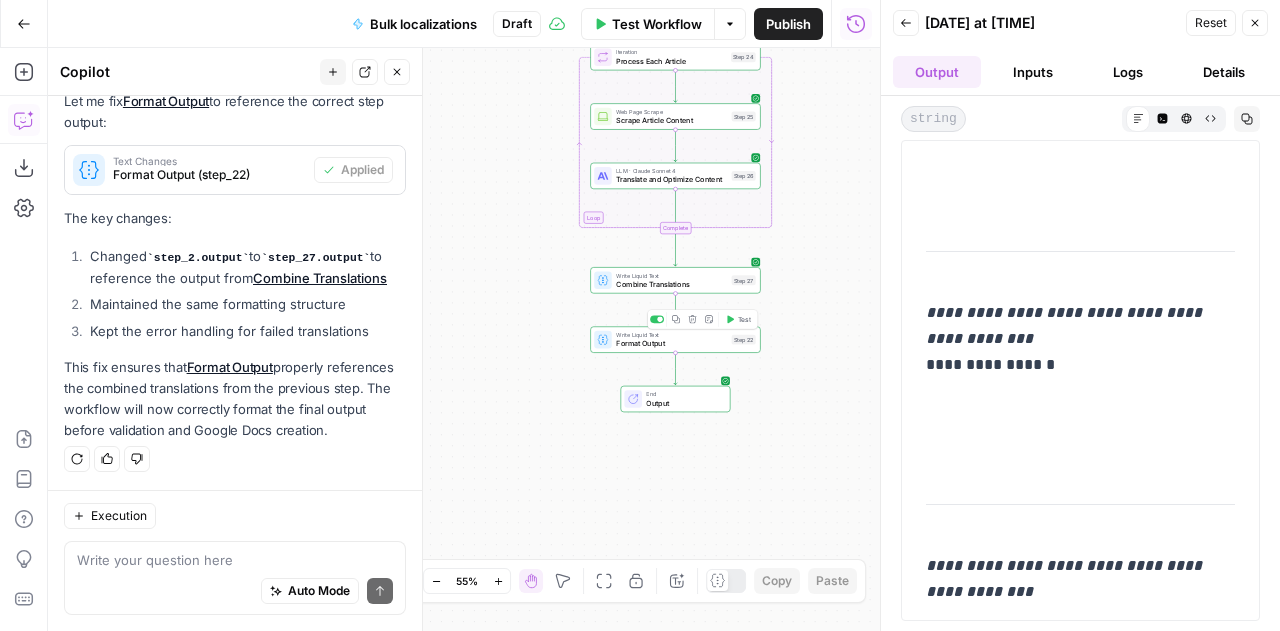 click on "Format Output" at bounding box center (671, 343) 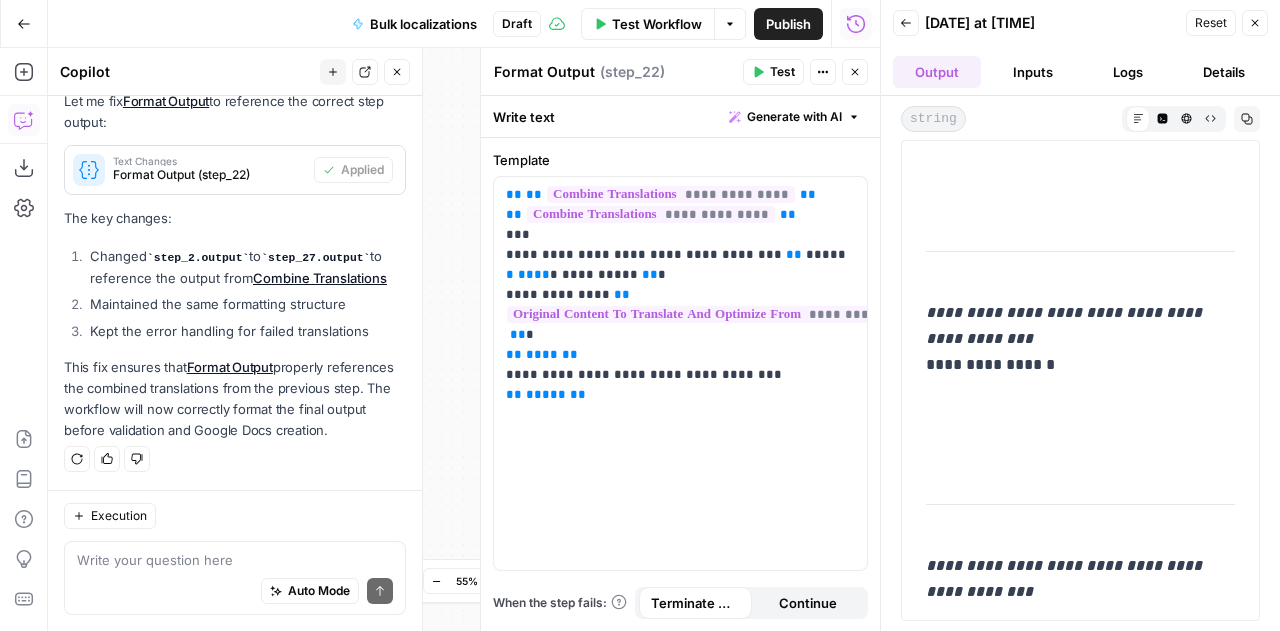 click 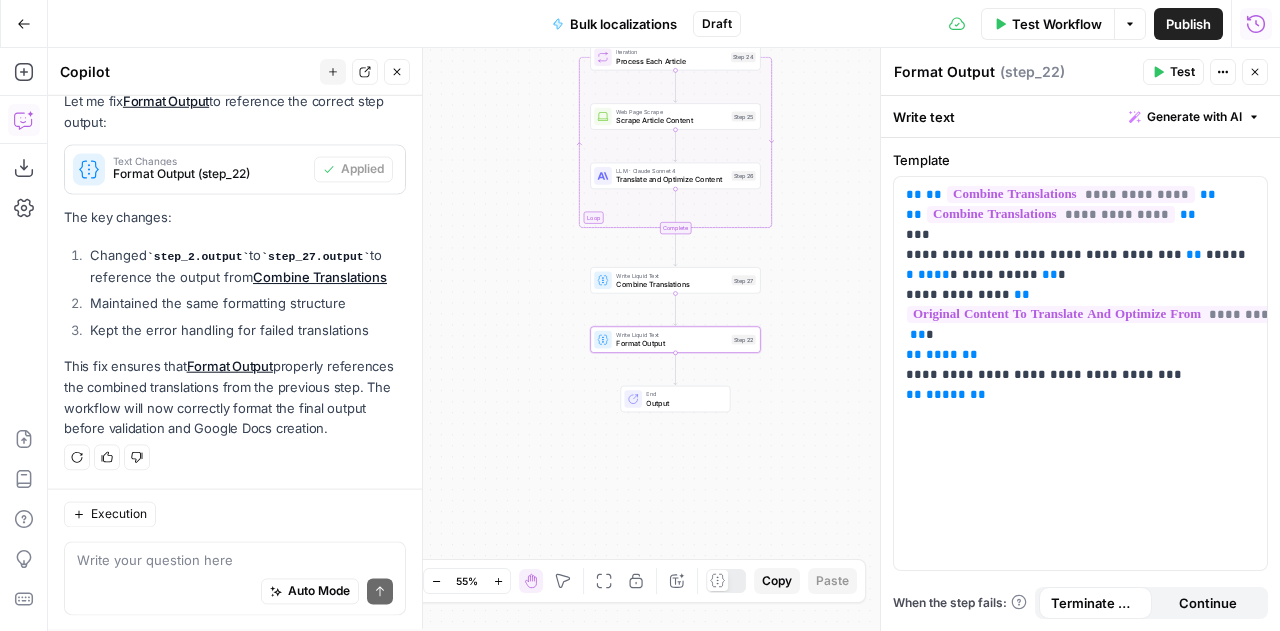 scroll, scrollTop: 9286, scrollLeft: 0, axis: vertical 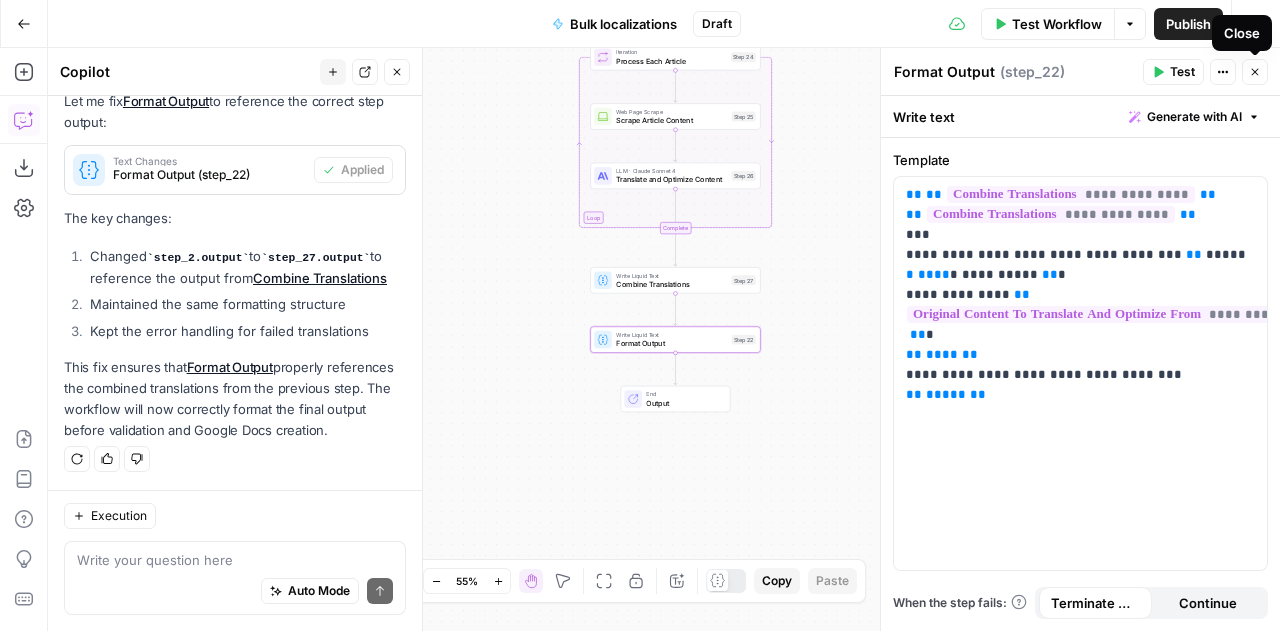 click 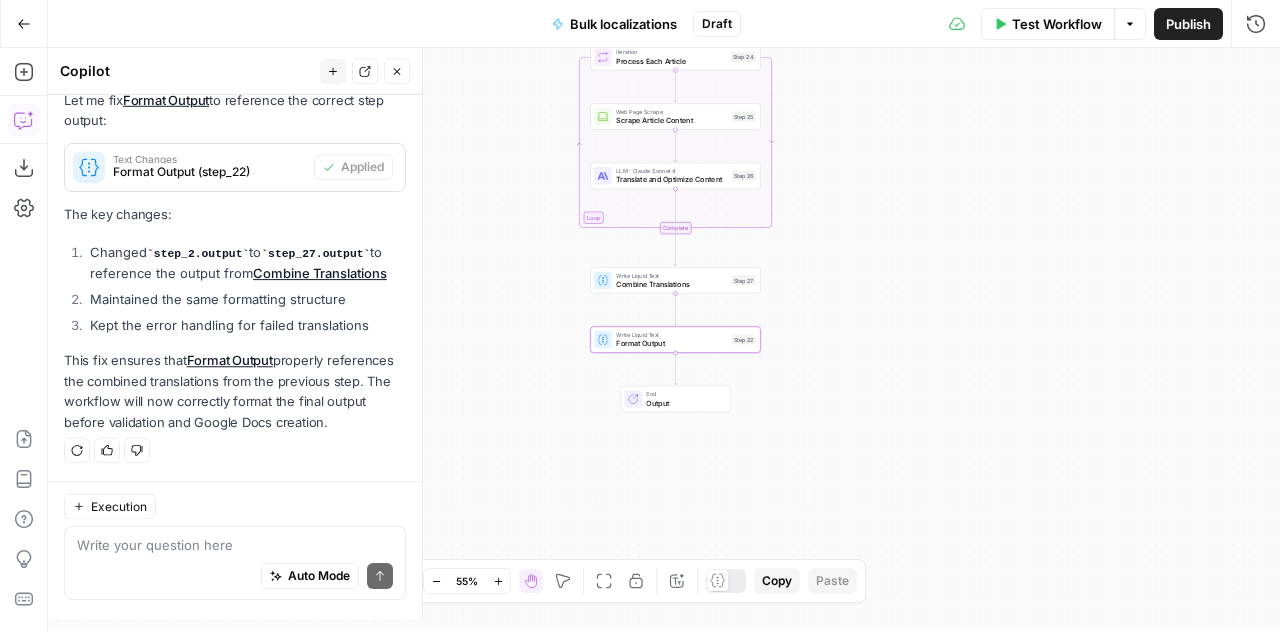 scroll, scrollTop: 9286, scrollLeft: 0, axis: vertical 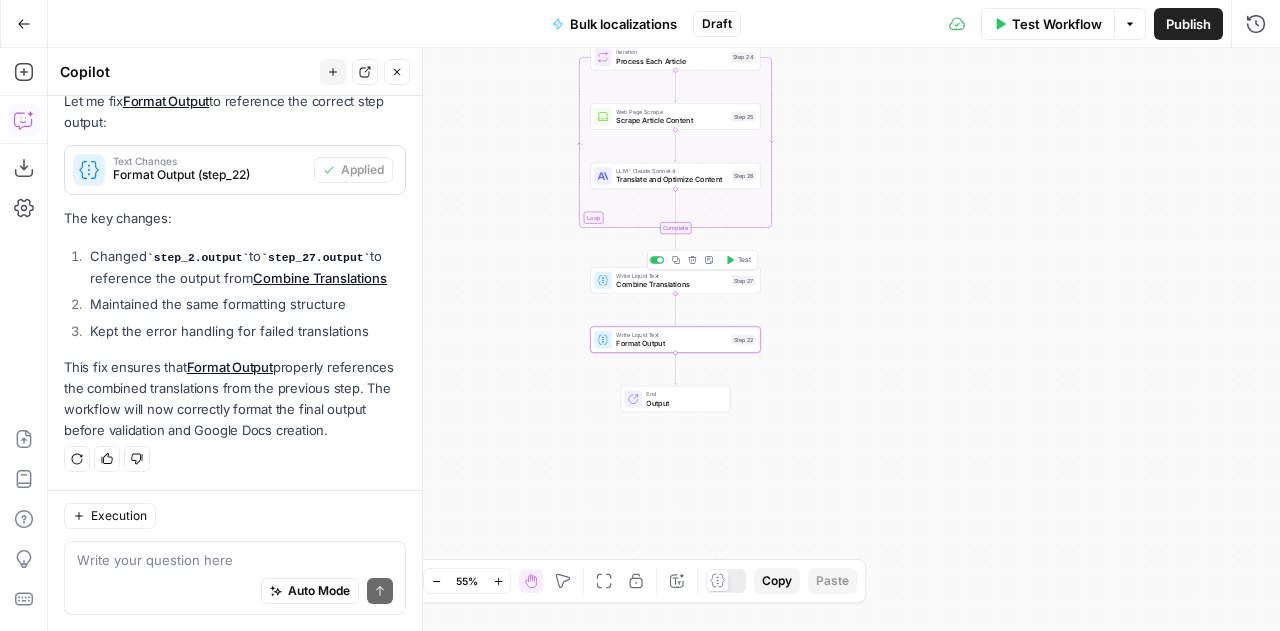 click on "Combine Translations" at bounding box center (671, 284) 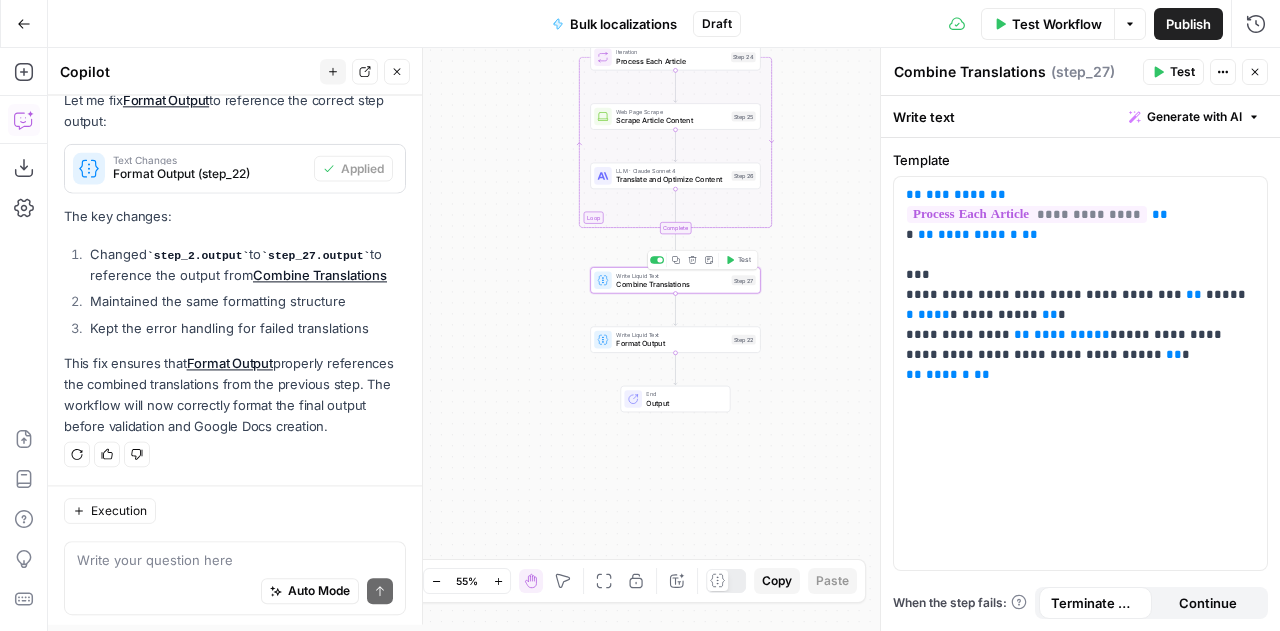 scroll, scrollTop: 9286, scrollLeft: 0, axis: vertical 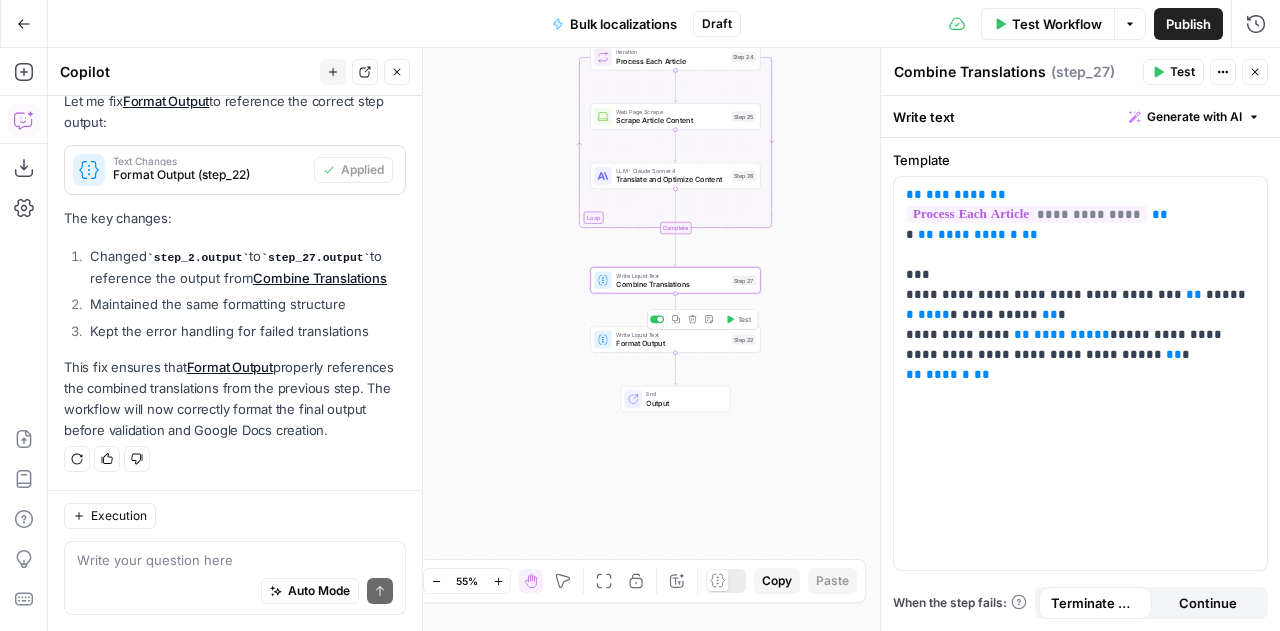 click on "Format Output" at bounding box center (671, 343) 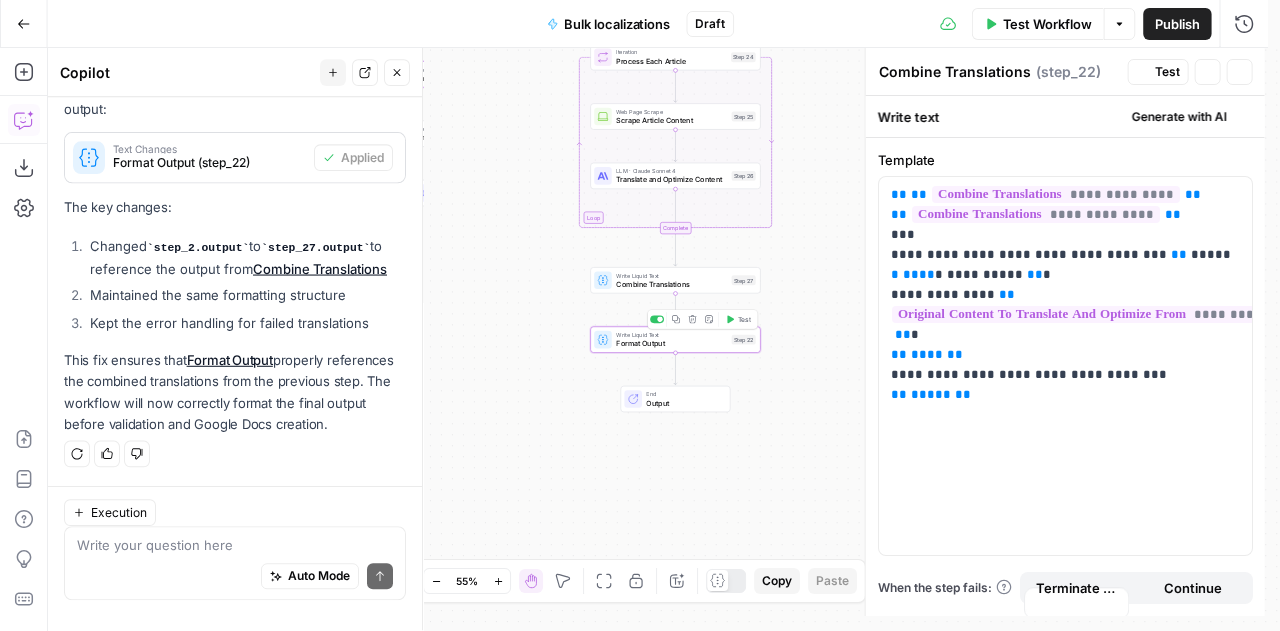 type on "Format Output" 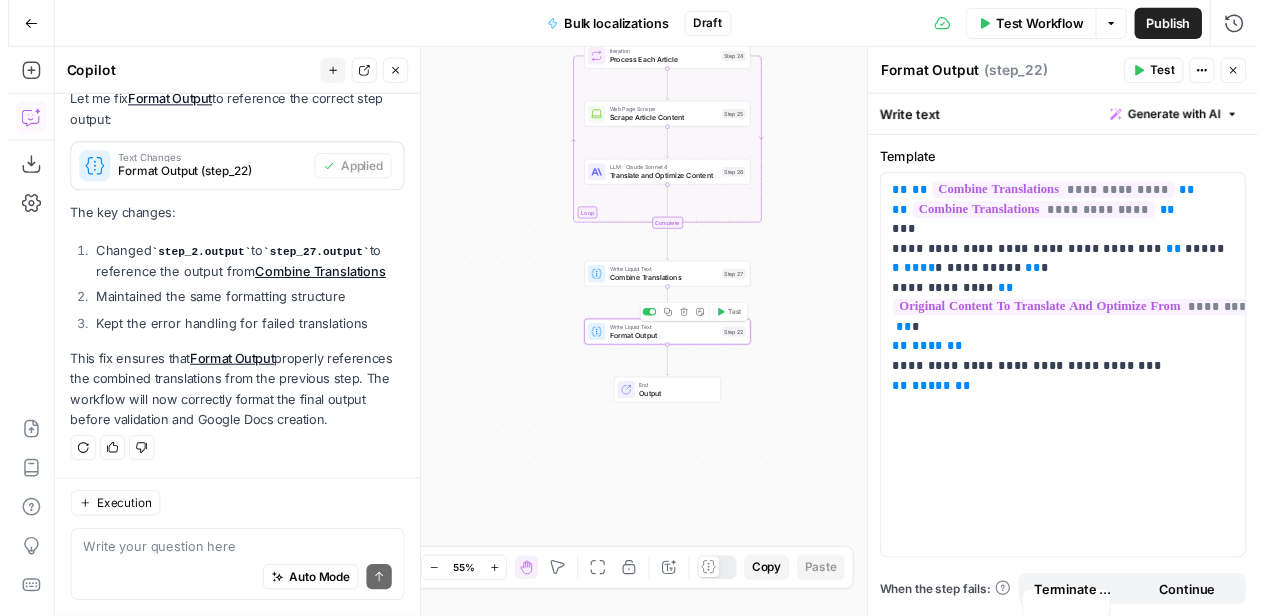 scroll, scrollTop: 9286, scrollLeft: 0, axis: vertical 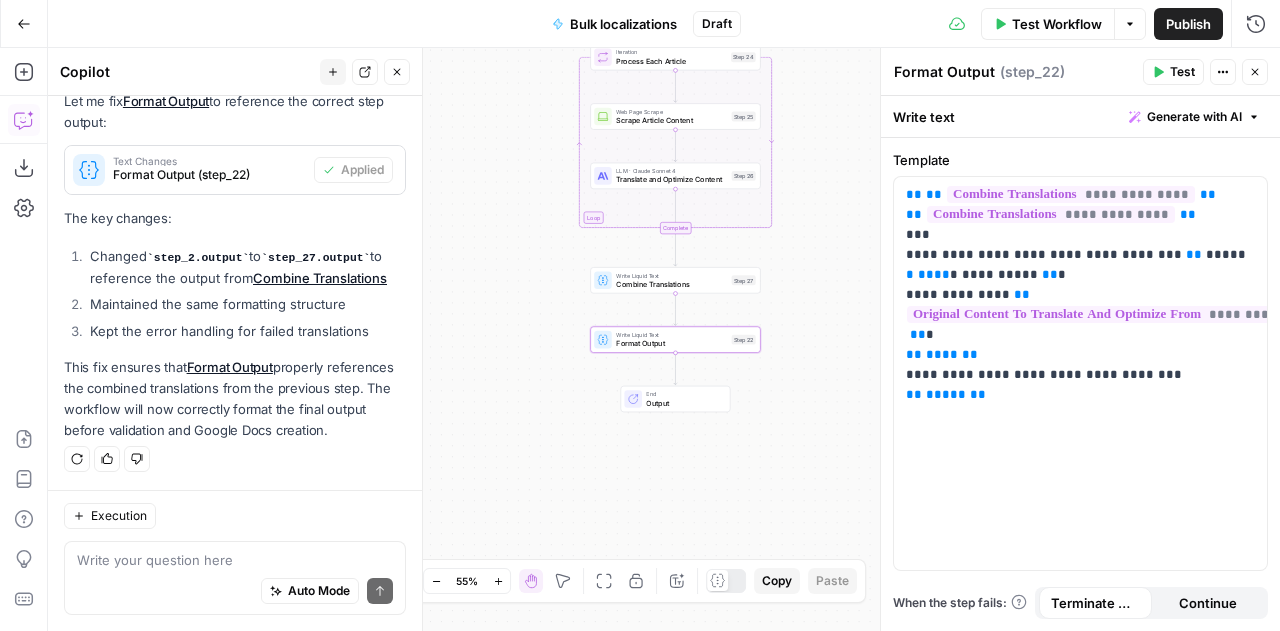 click on "Output" at bounding box center (683, 402) 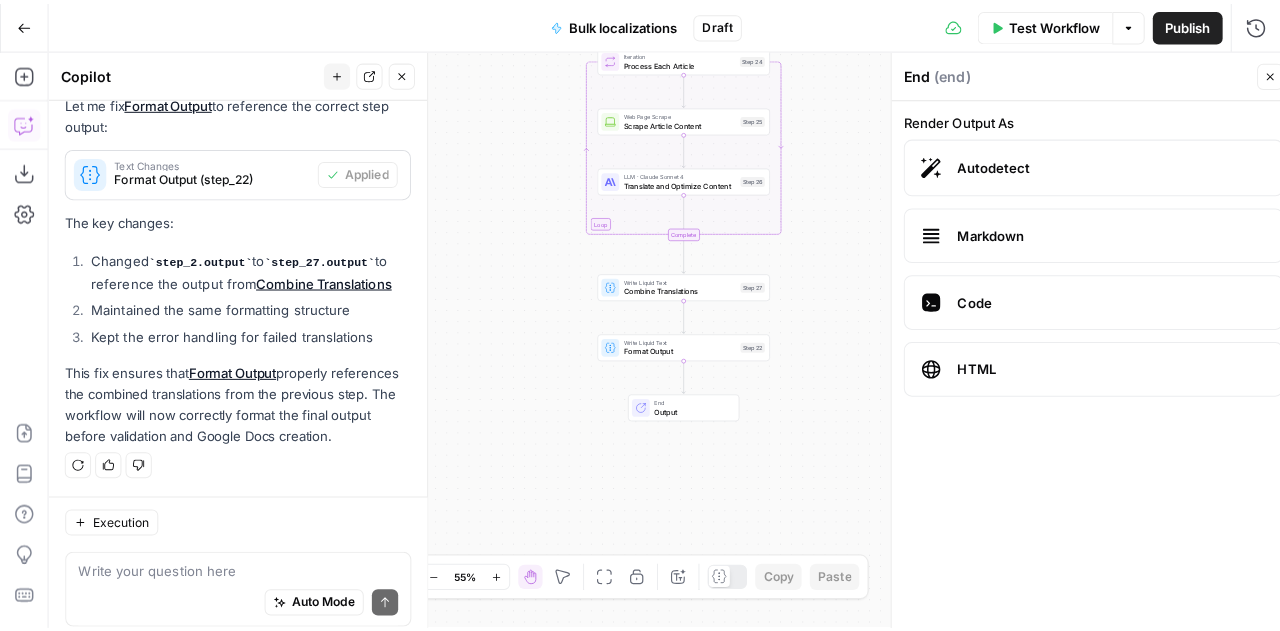 scroll, scrollTop: 9286, scrollLeft: 0, axis: vertical 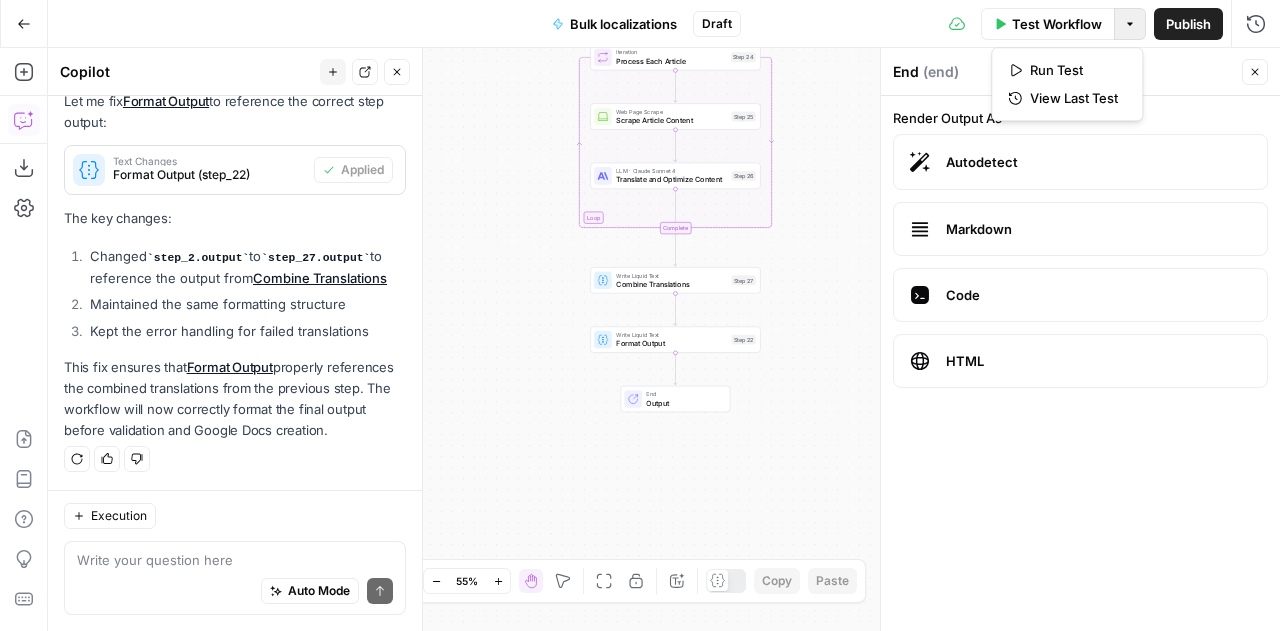 click 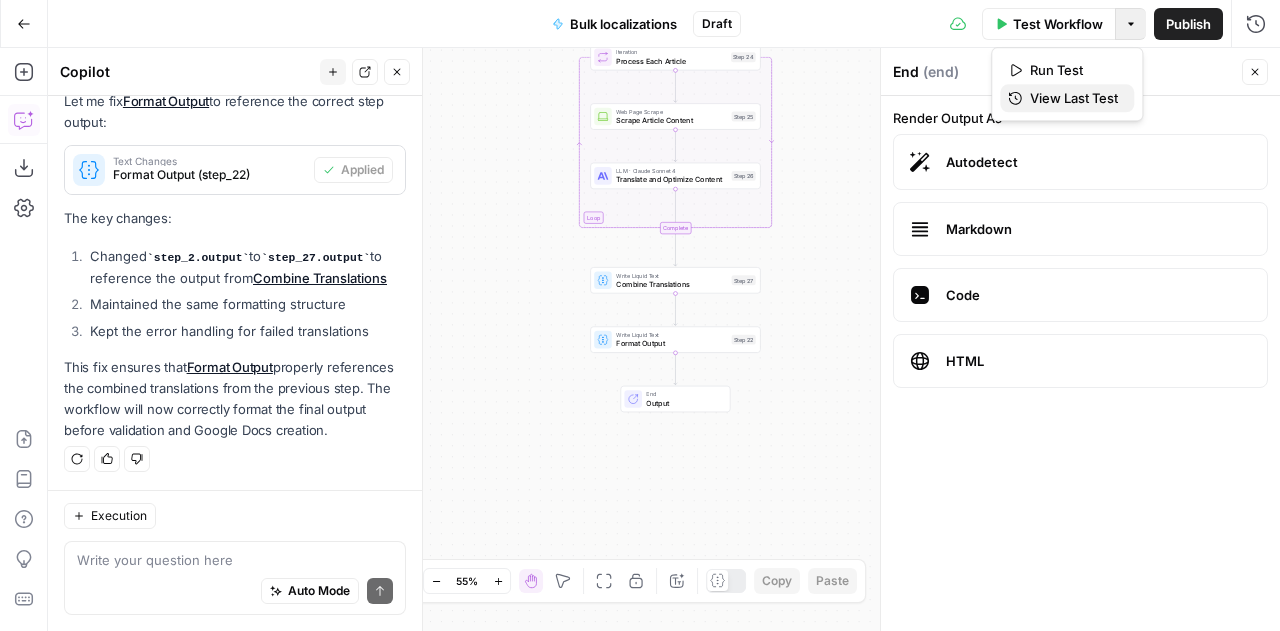 click on "View Last Test" at bounding box center (1074, 98) 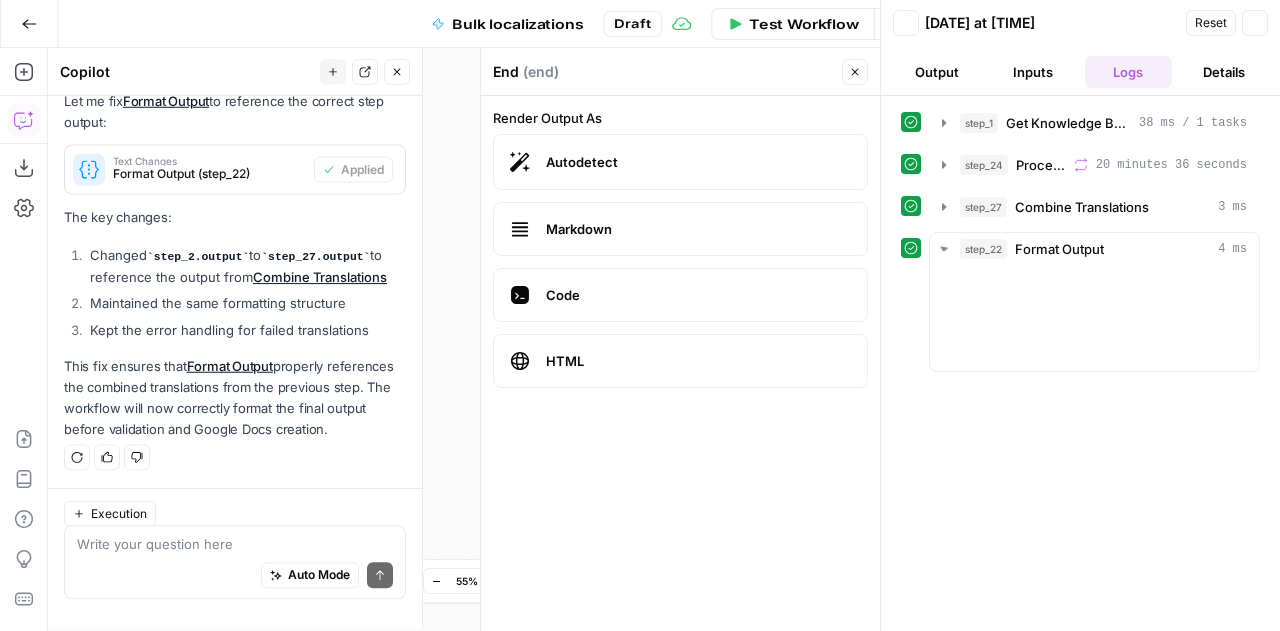 scroll, scrollTop: 9286, scrollLeft: 0, axis: vertical 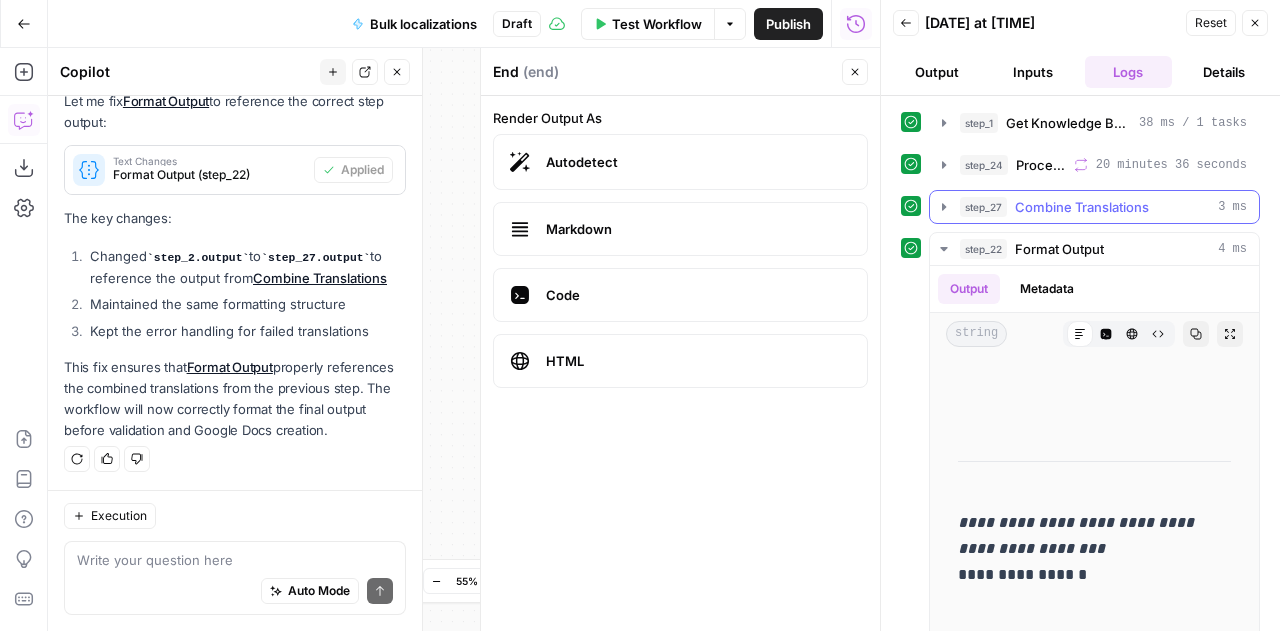 click on "Combine Translations" at bounding box center [1082, 207] 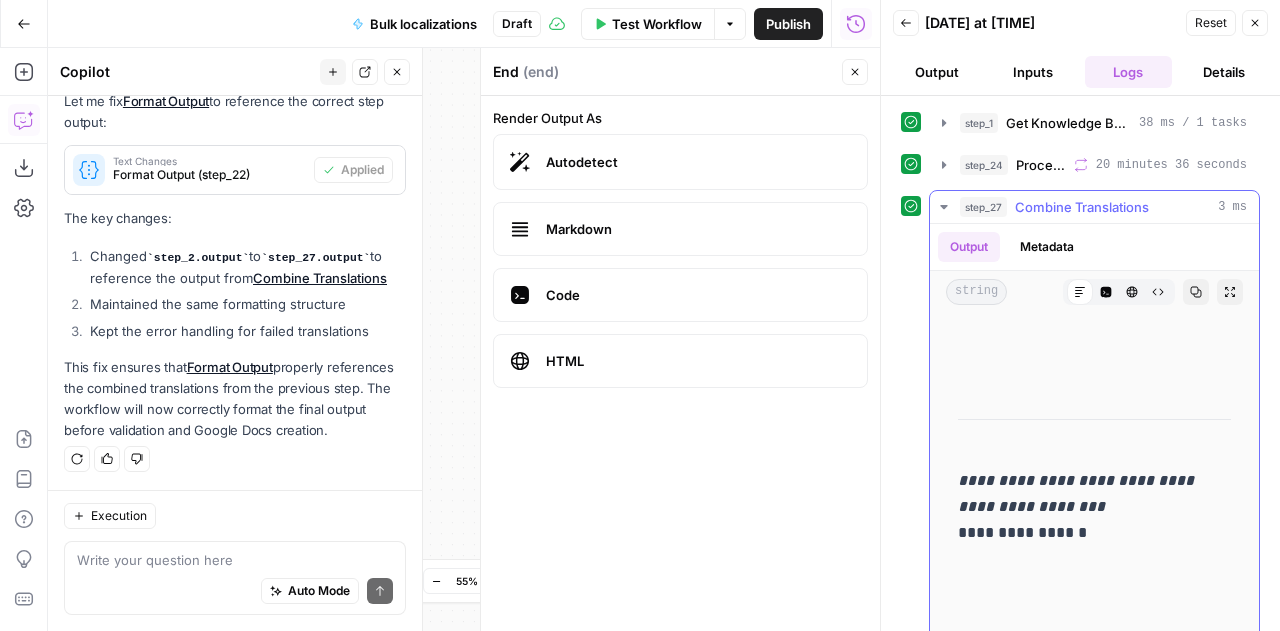click on "**********" at bounding box center [1078, 493] 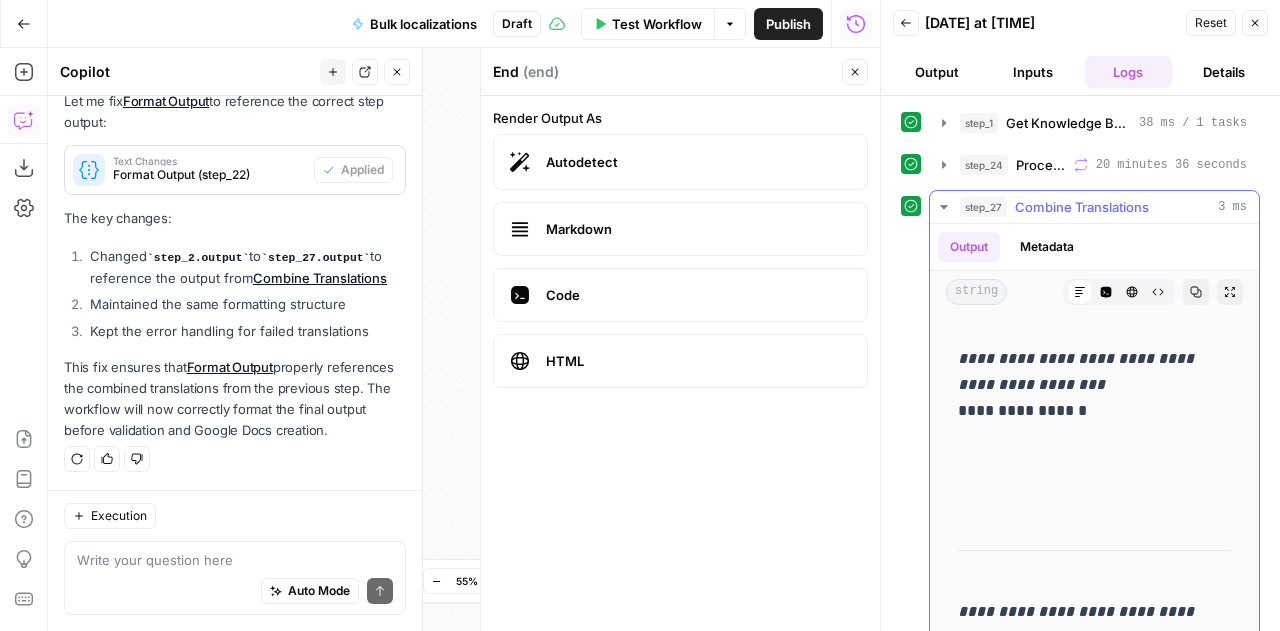 scroll, scrollTop: 0, scrollLeft: 0, axis: both 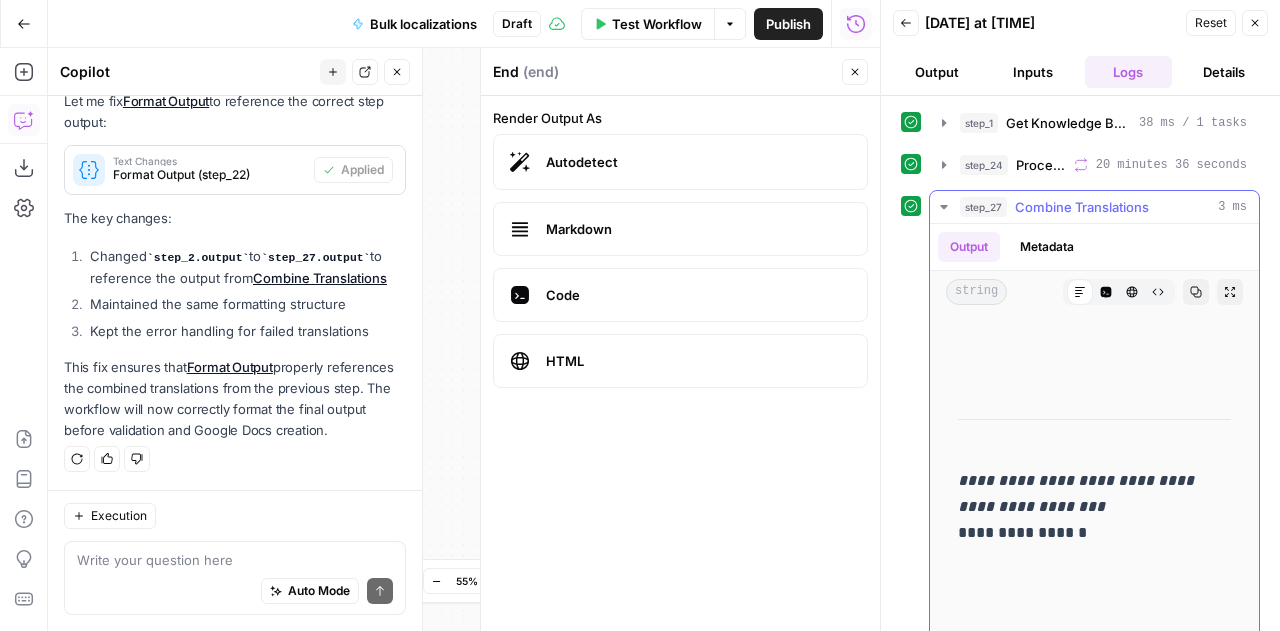click on "**********" at bounding box center (1094, 1702) 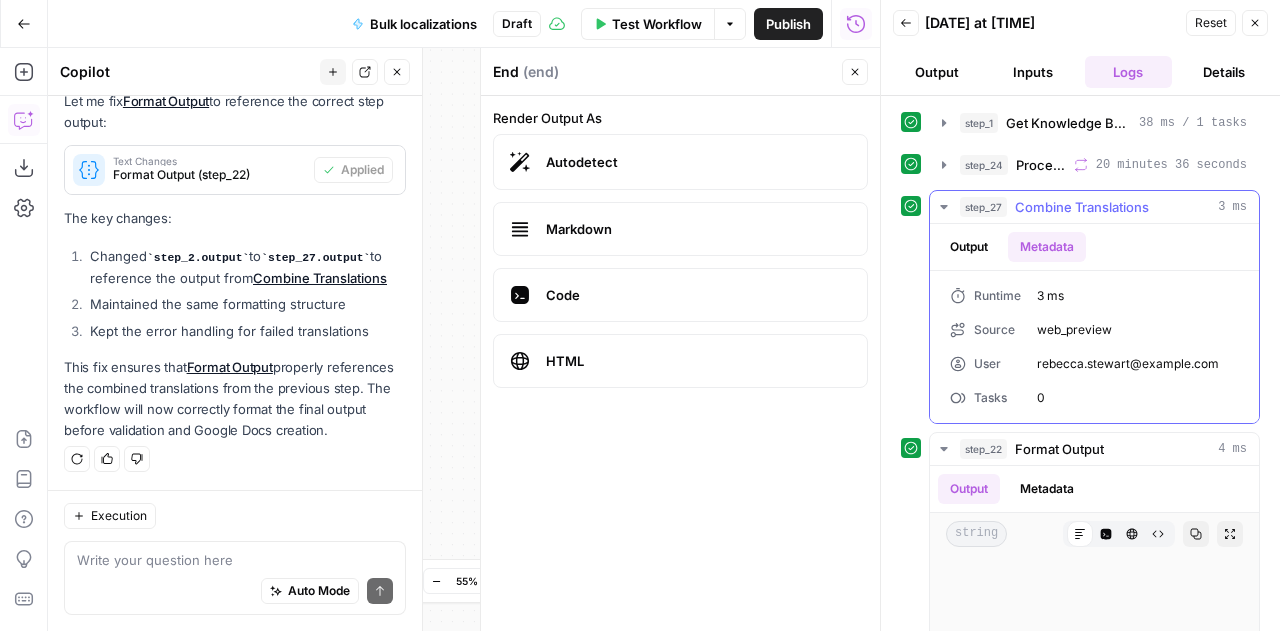 click on "Output" at bounding box center (969, 247) 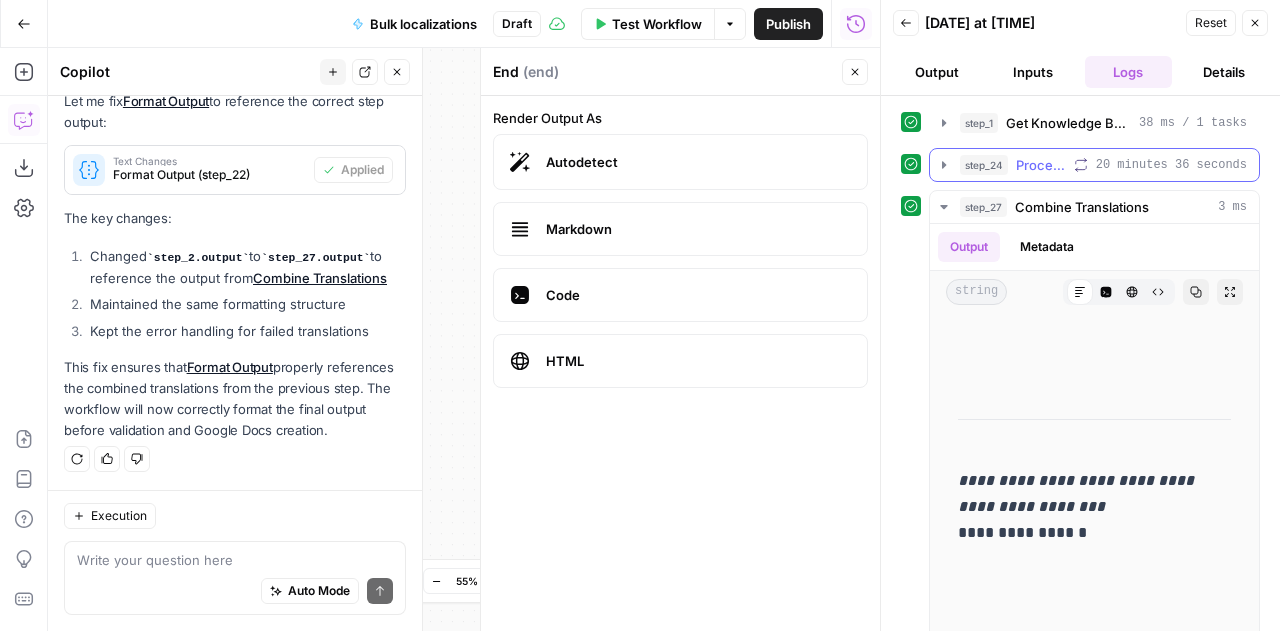 click on "Process Each Article" at bounding box center (1041, 165) 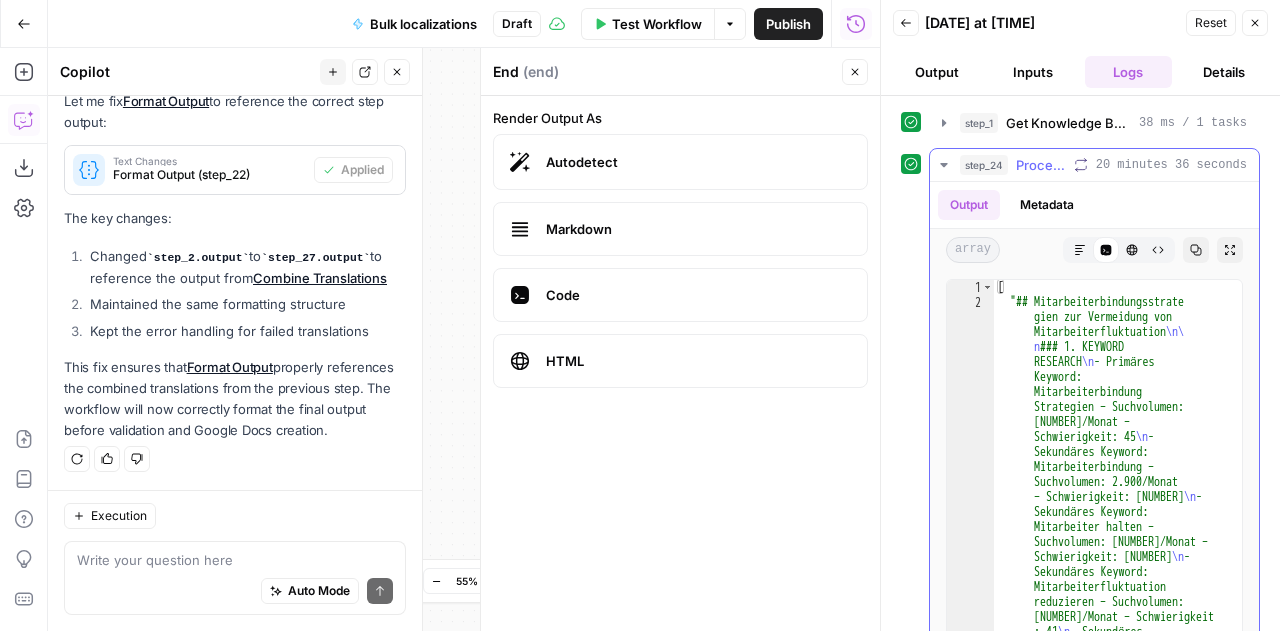 click on "Output" at bounding box center (969, 205) 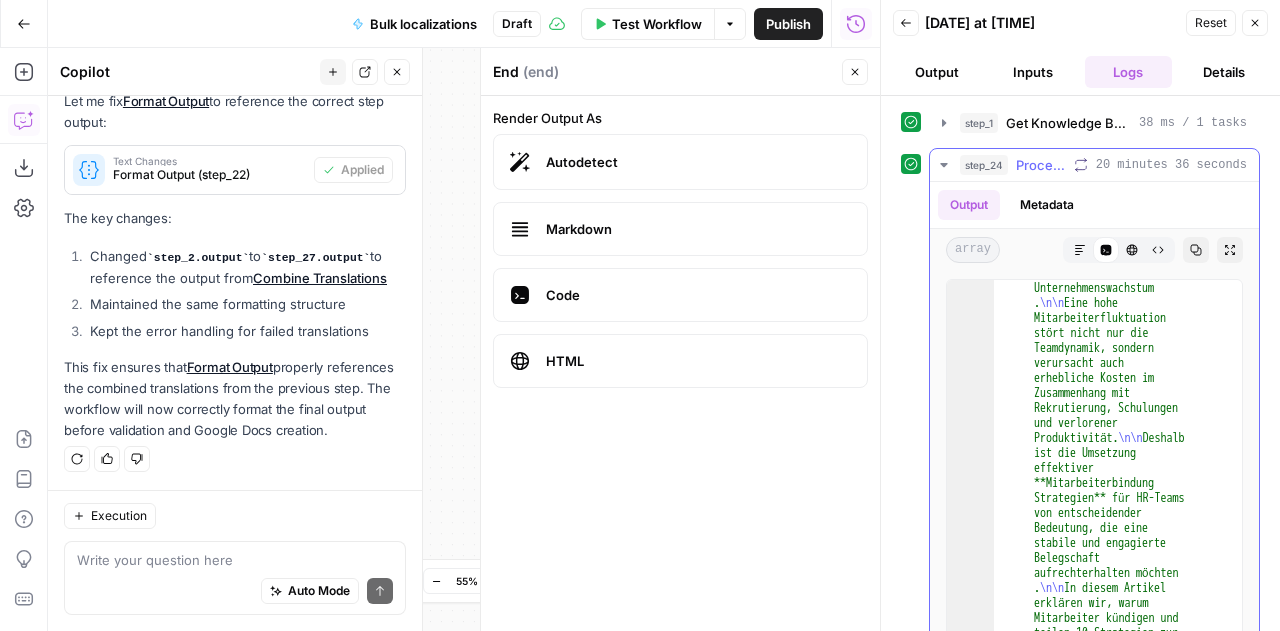 scroll, scrollTop: 272, scrollLeft: 0, axis: vertical 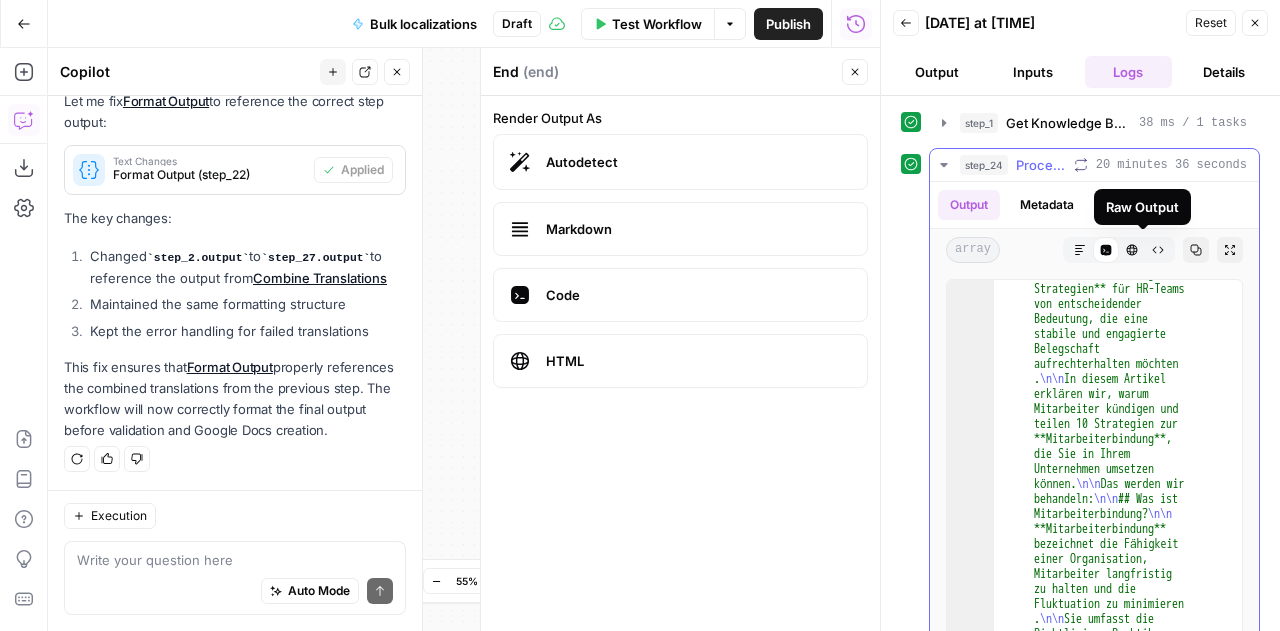 click on "Raw Output" at bounding box center [1158, 250] 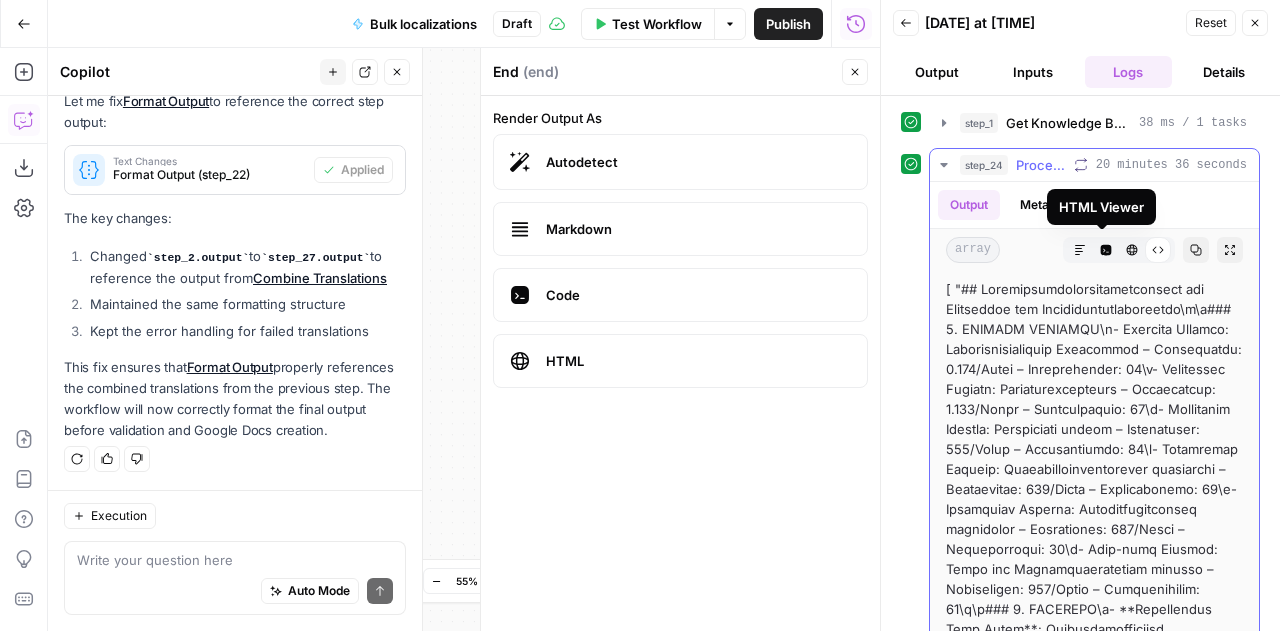 click 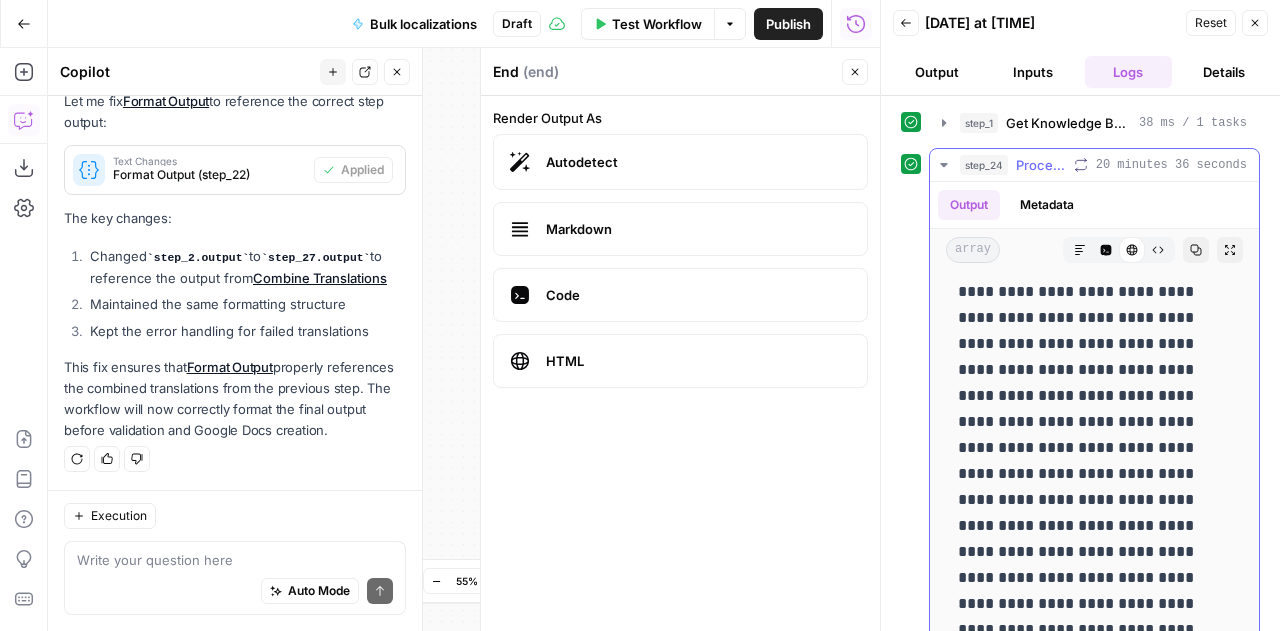 scroll, scrollTop: 6806, scrollLeft: 0, axis: vertical 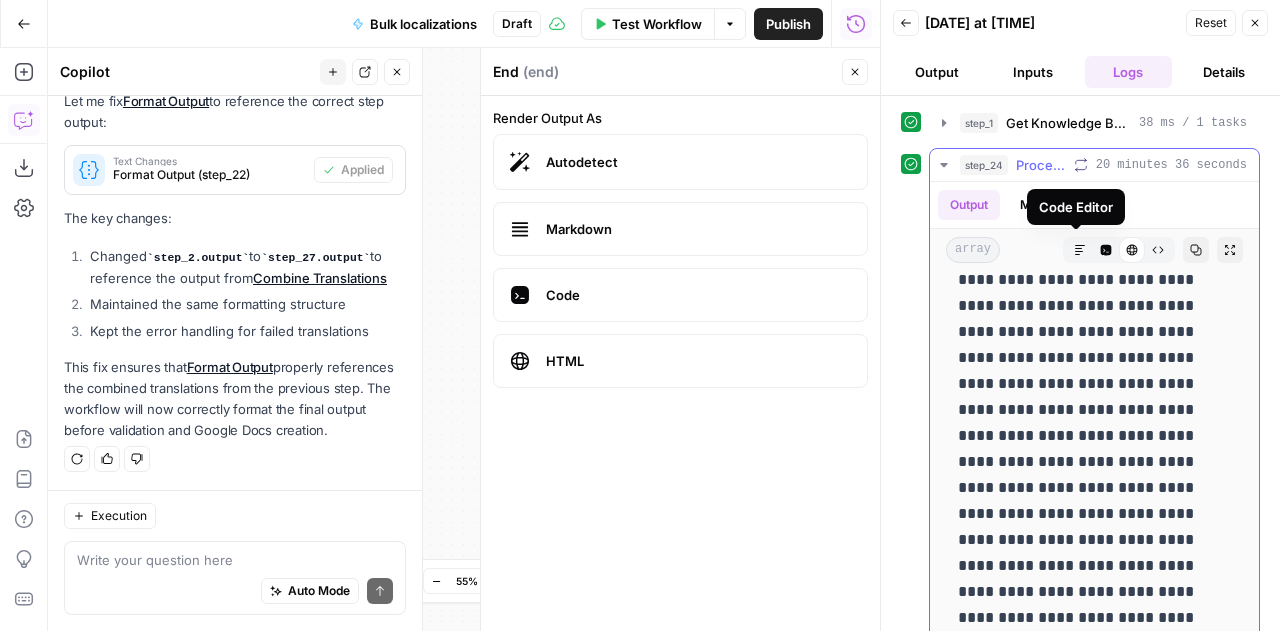click 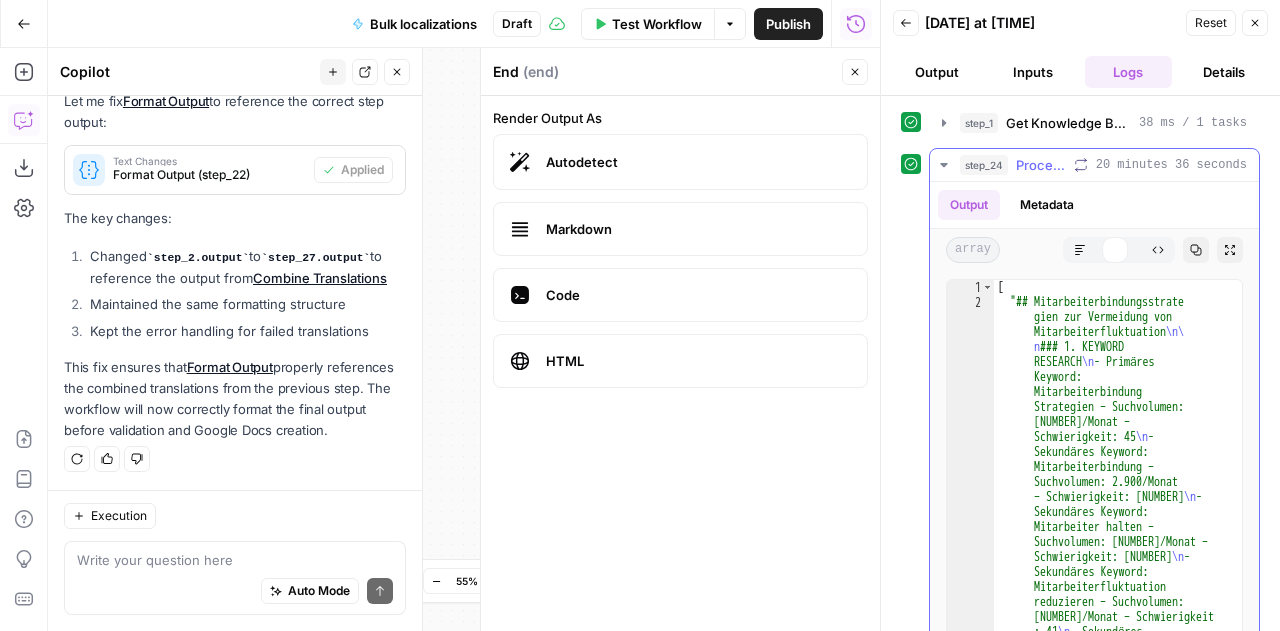 scroll, scrollTop: 0, scrollLeft: 0, axis: both 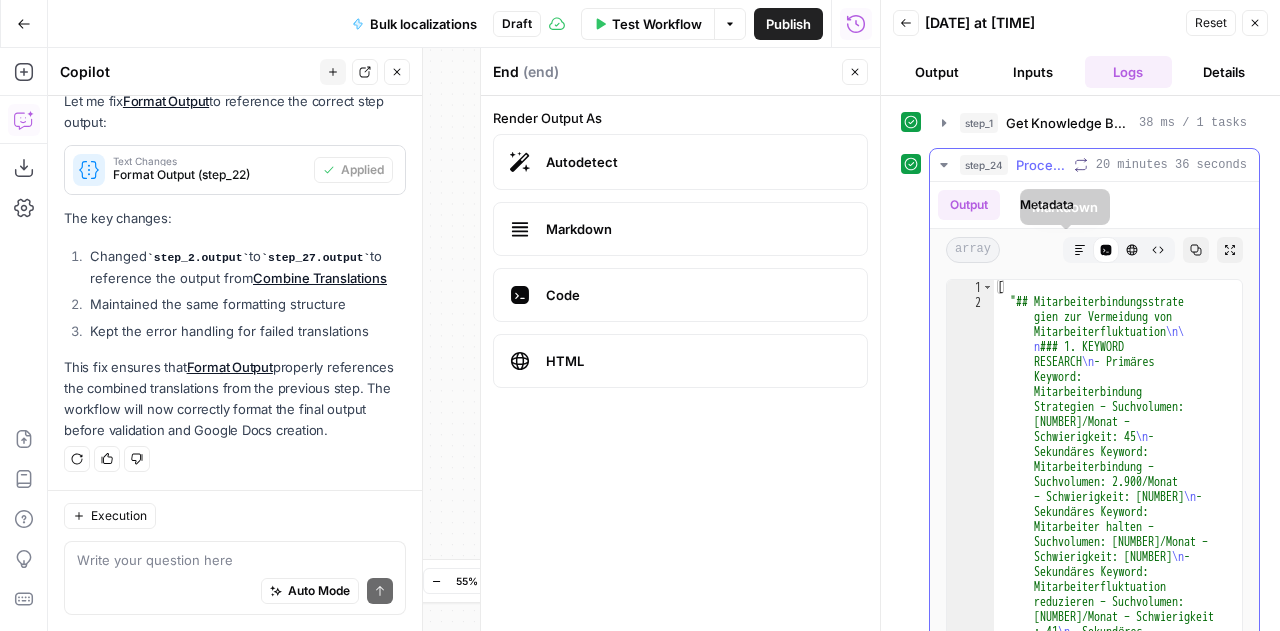 click 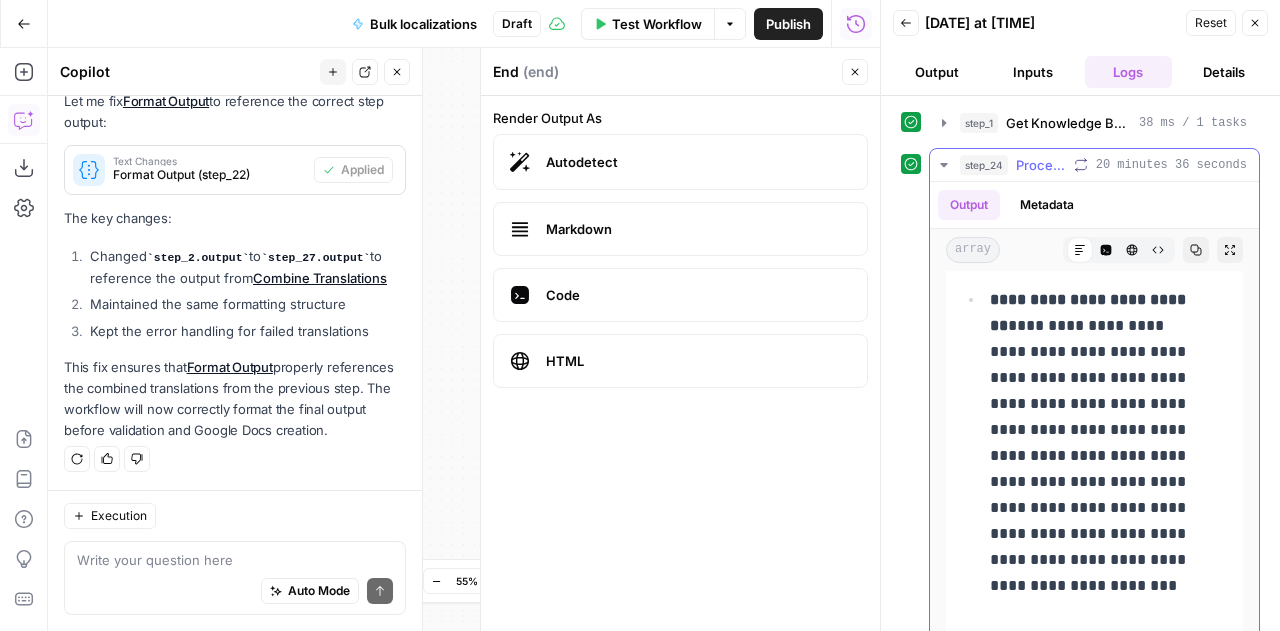 scroll, scrollTop: 224974, scrollLeft: 0, axis: vertical 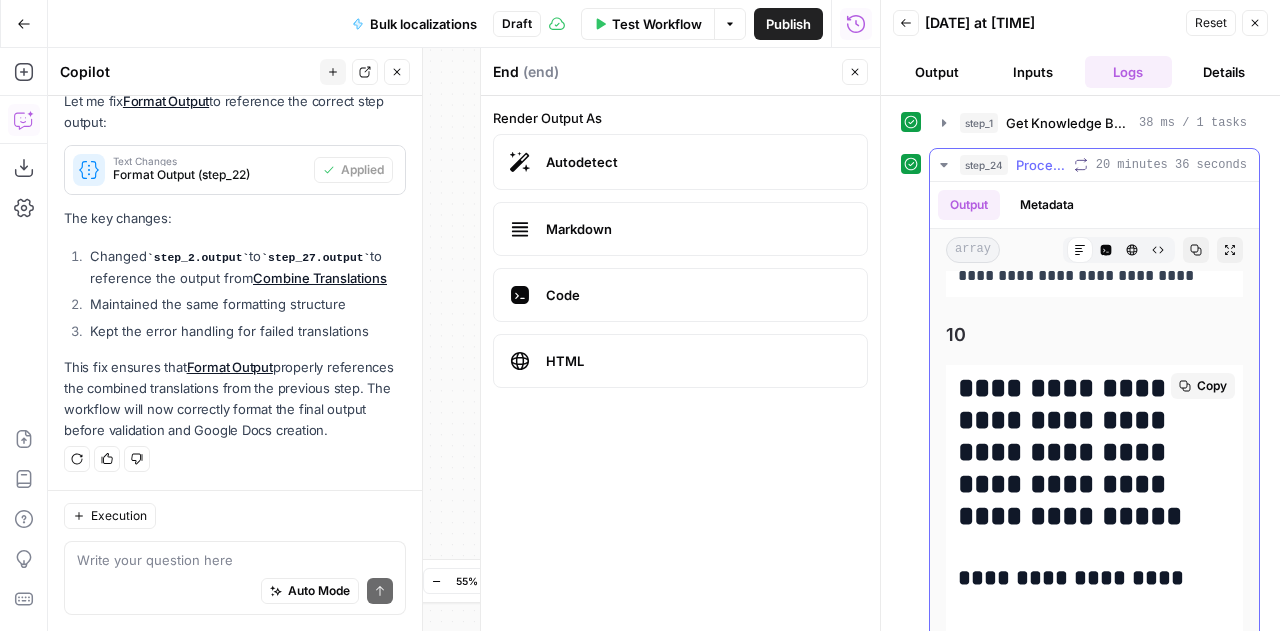 drag, startPoint x: 1082, startPoint y: 494, endPoint x: 958, endPoint y: 359, distance: 183.30576 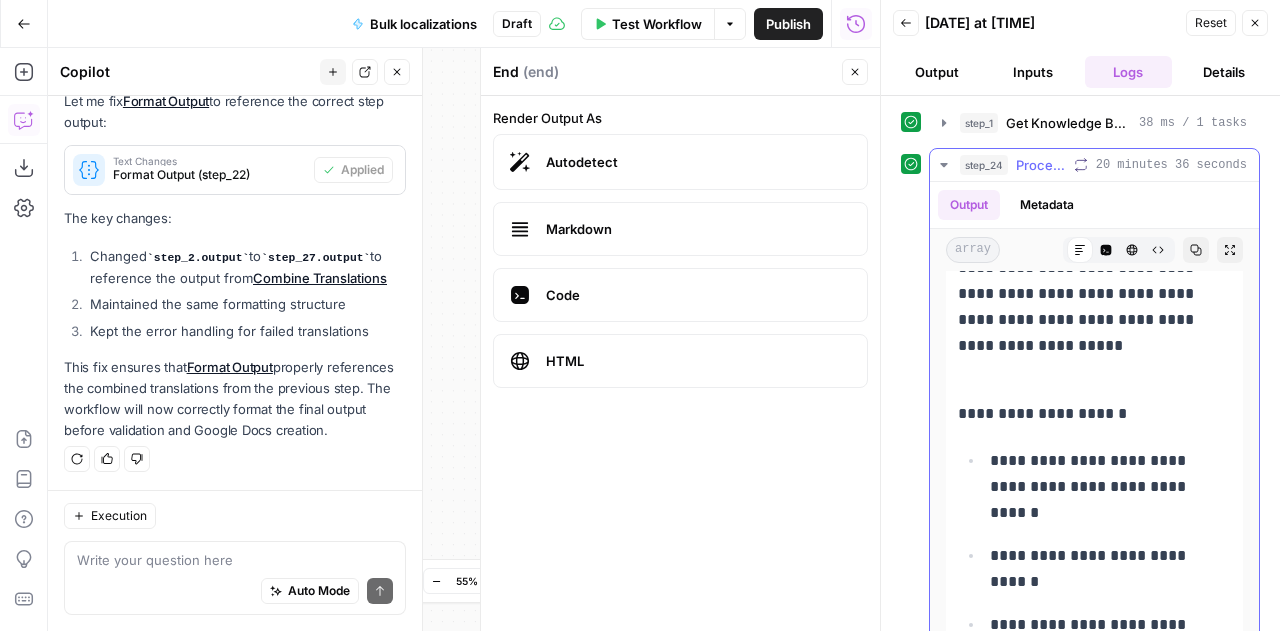 scroll, scrollTop: 224974, scrollLeft: 0, axis: vertical 